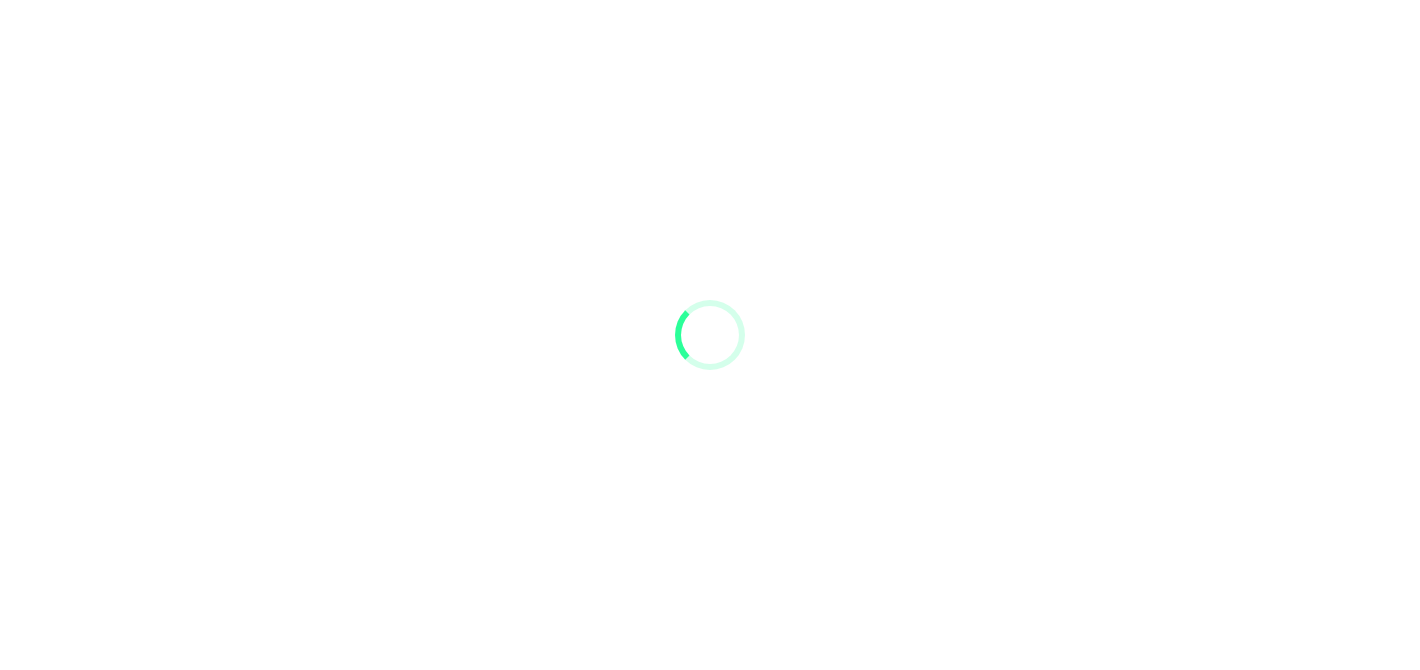 scroll, scrollTop: 0, scrollLeft: 0, axis: both 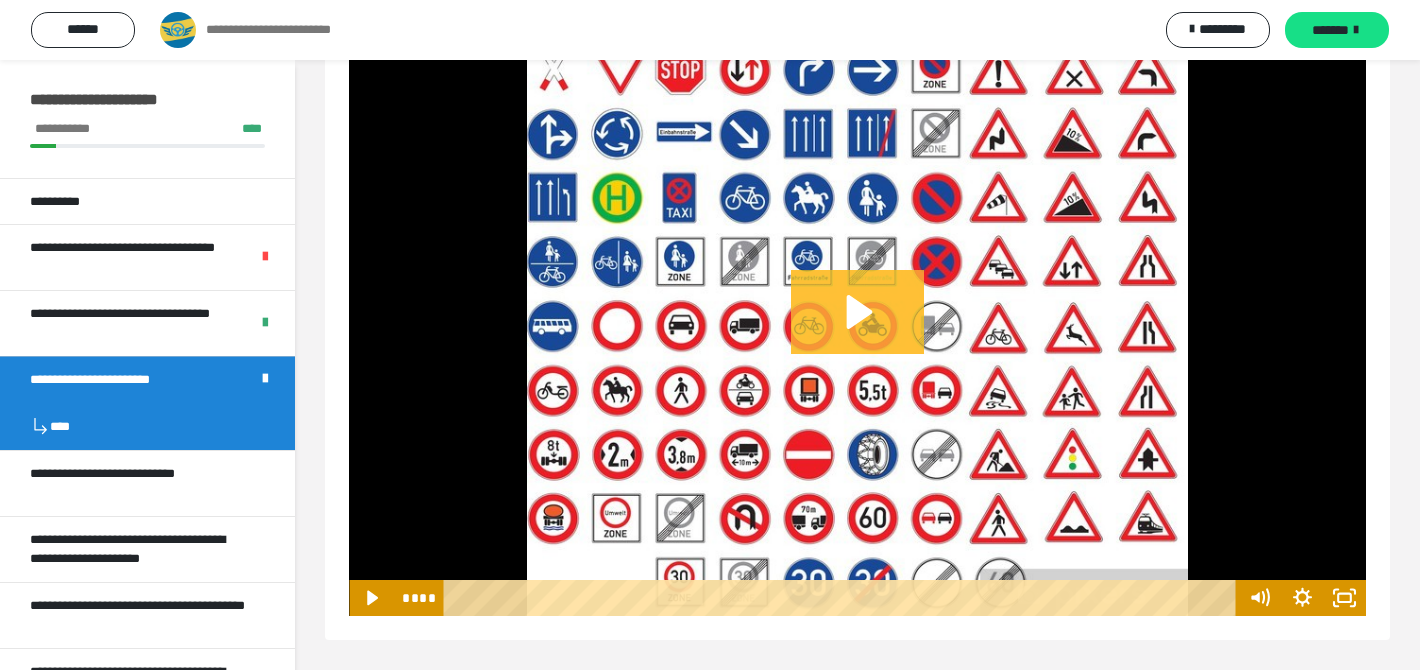 click 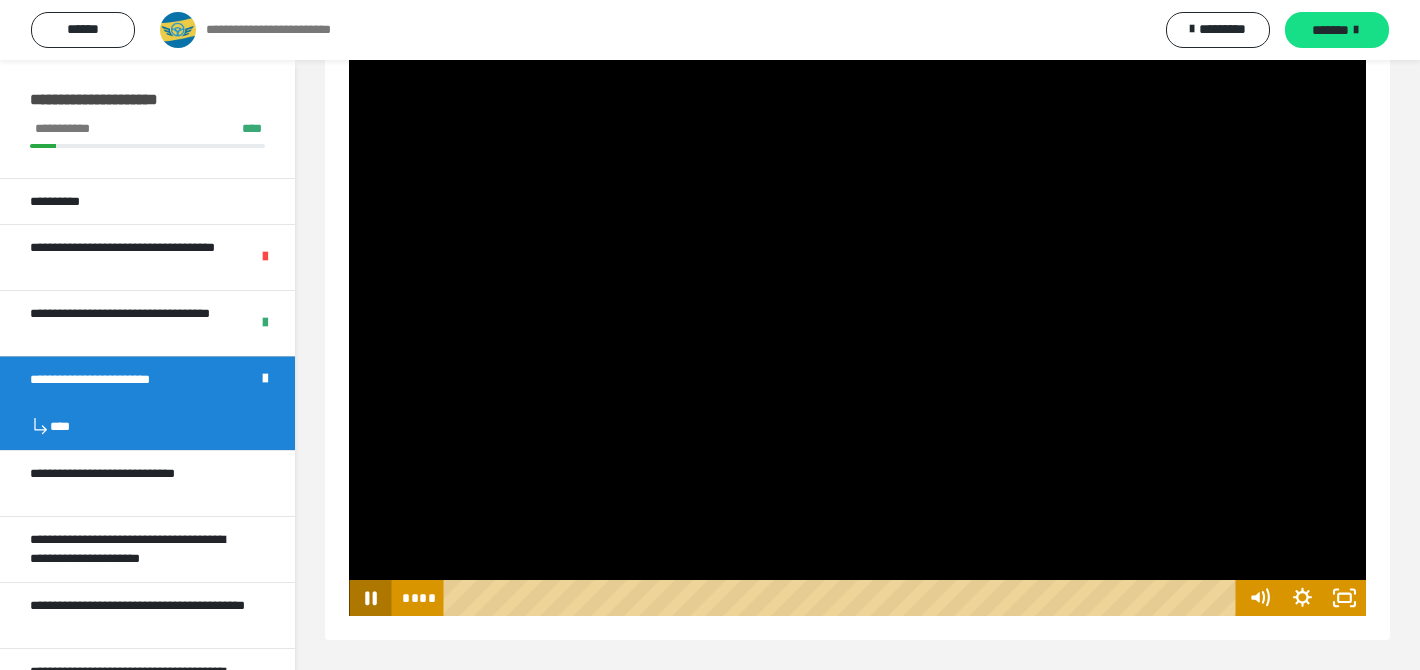 click 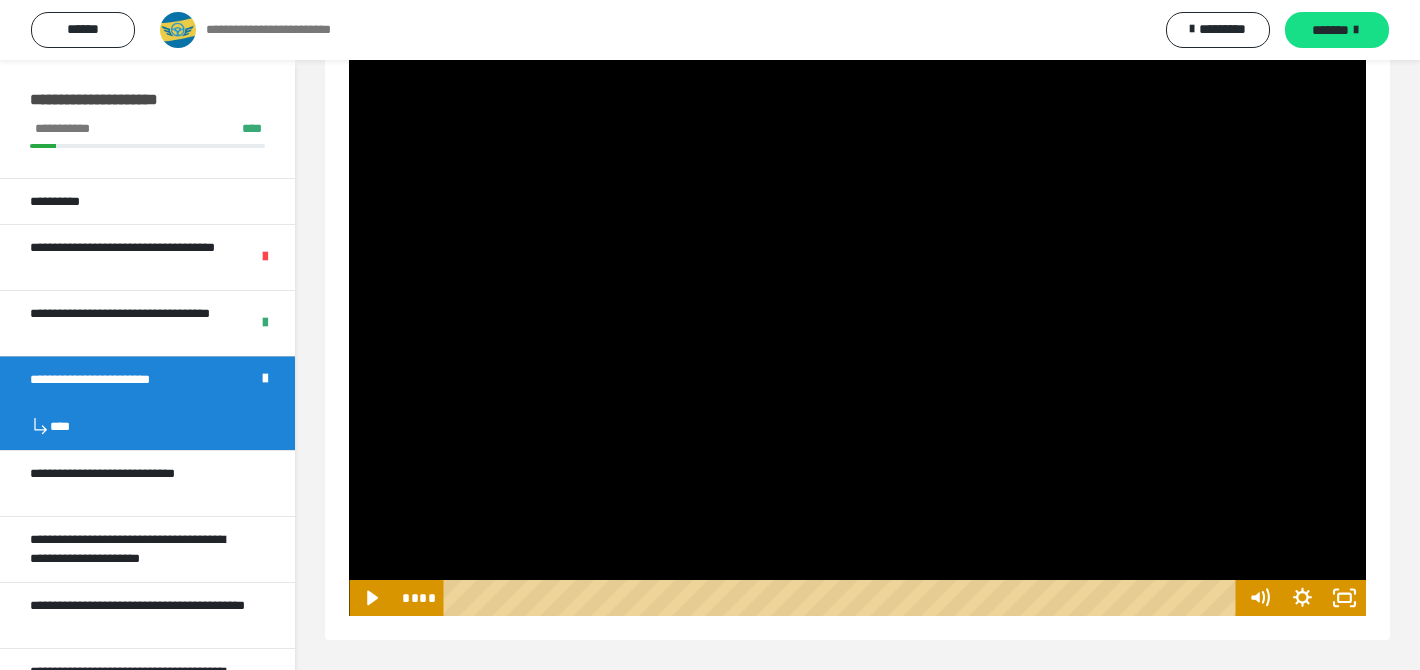 type 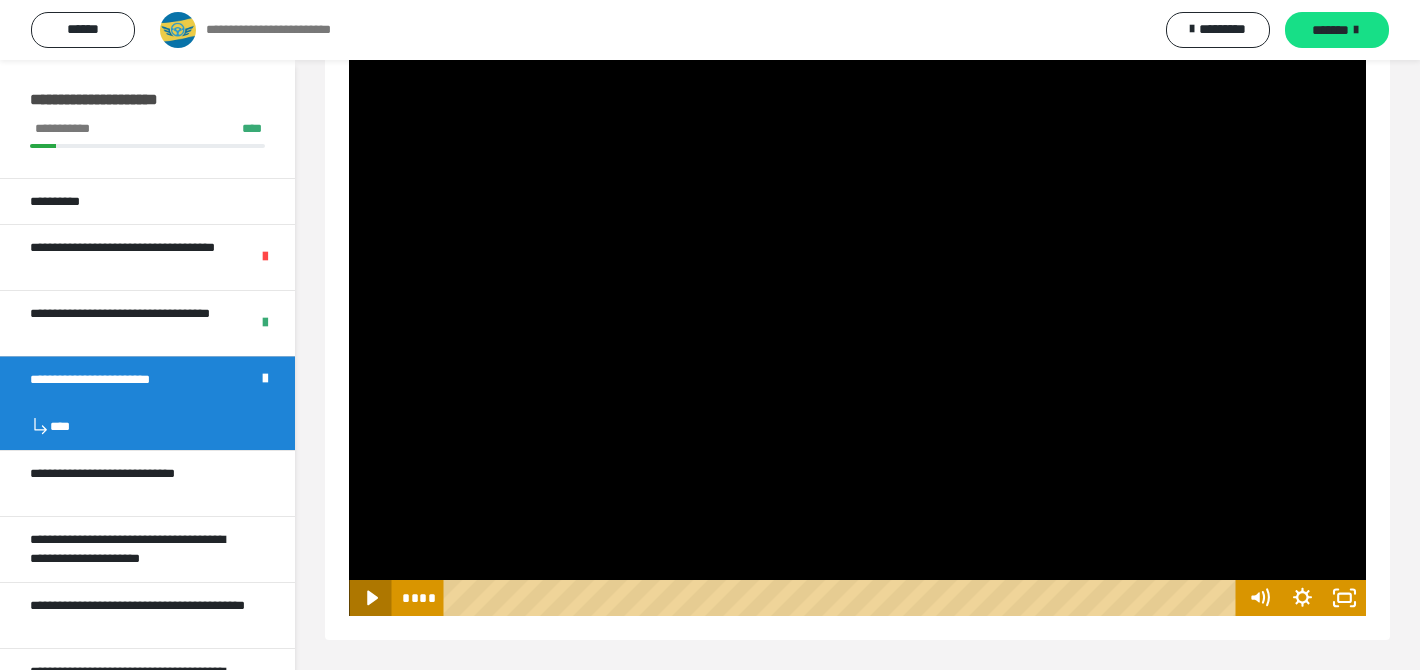 click 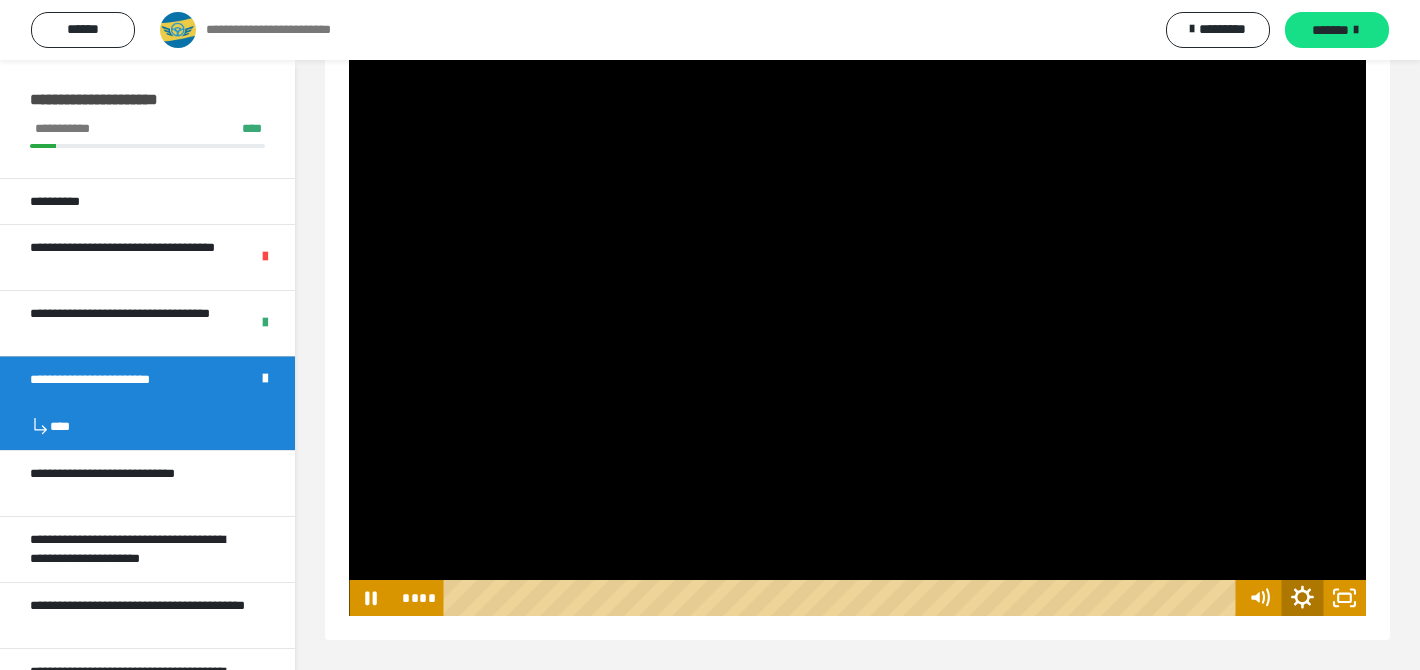 click 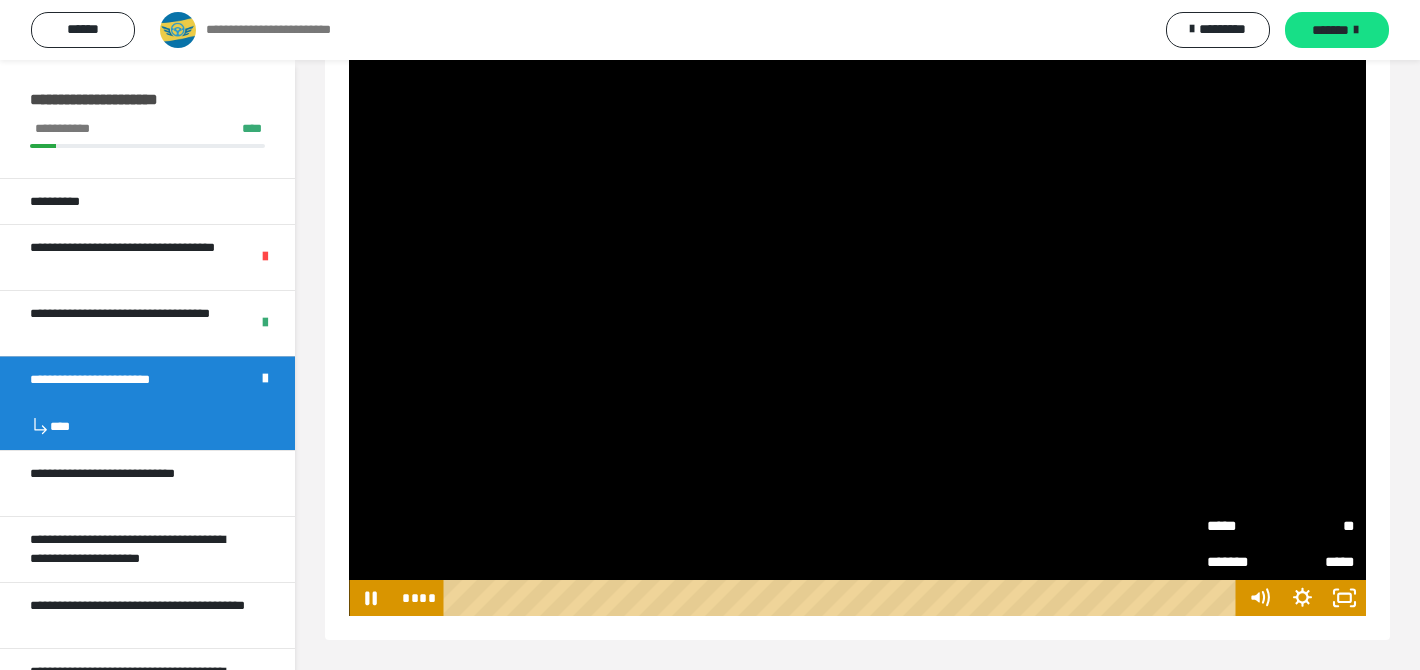click on "**" at bounding box center [1318, 526] 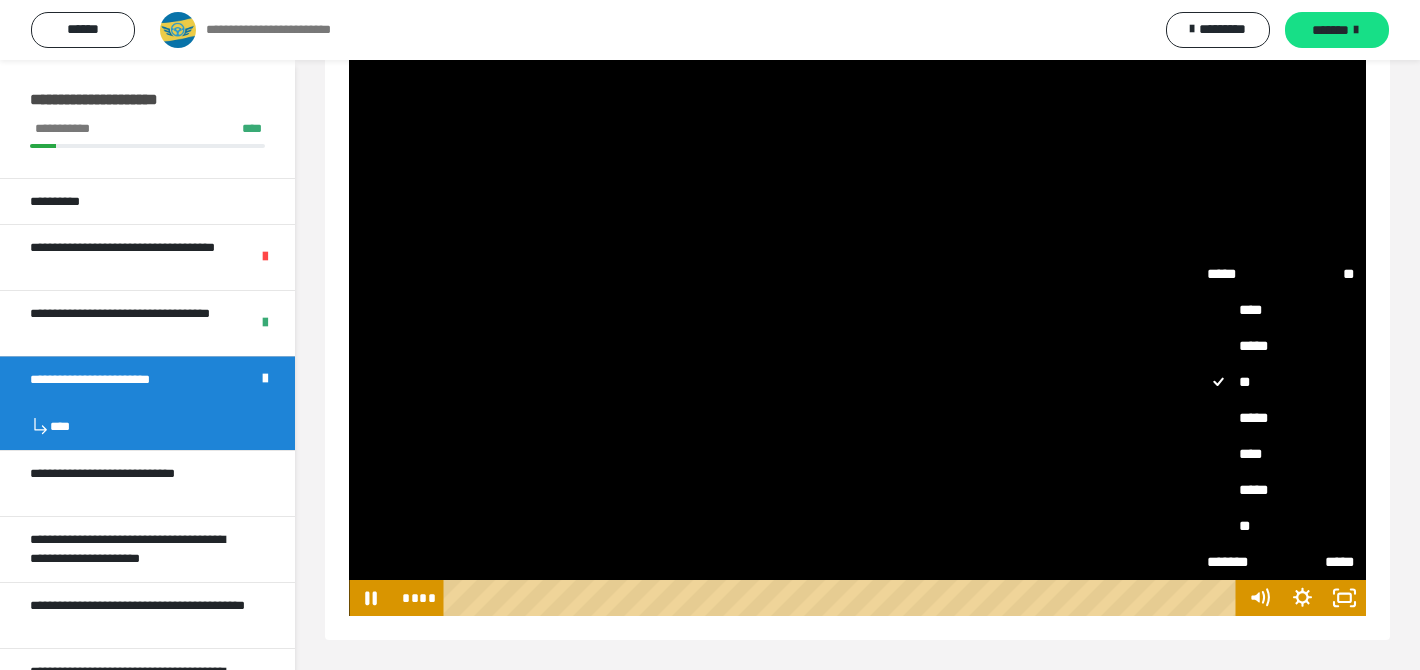 click on "****" at bounding box center (1282, 454) 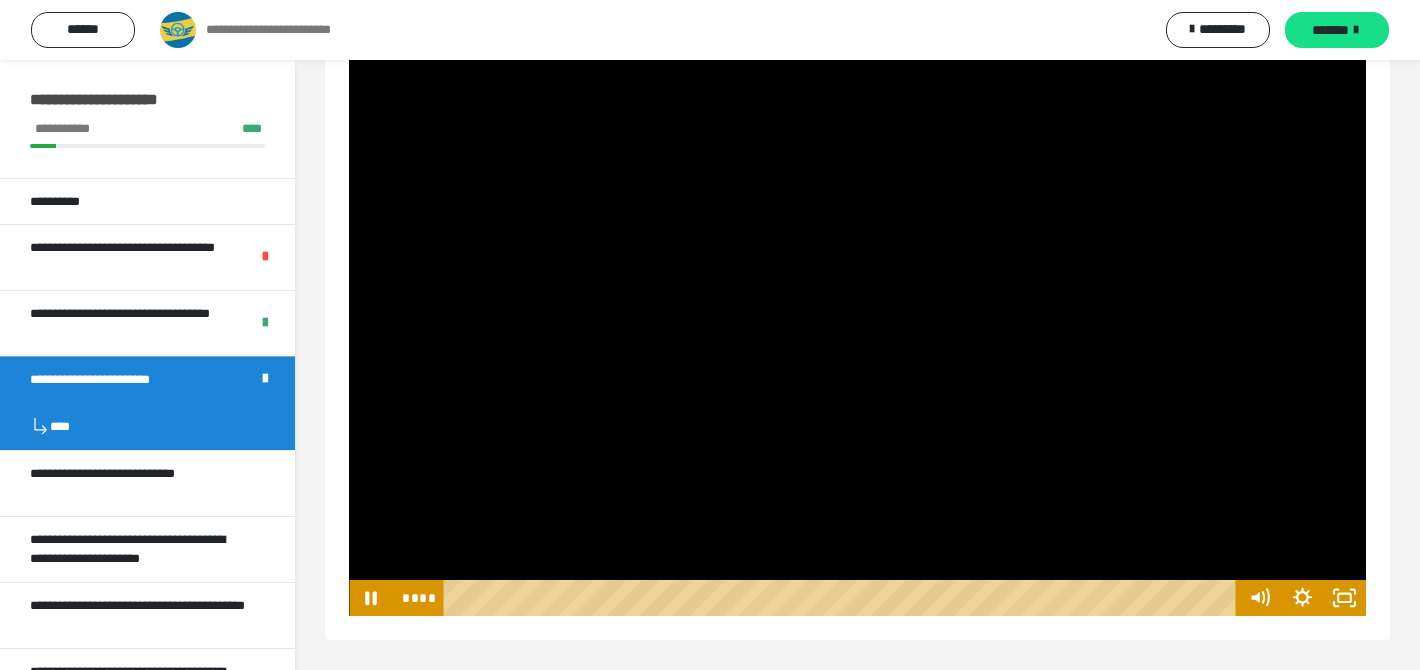 click on "**********" at bounding box center [857, 316] 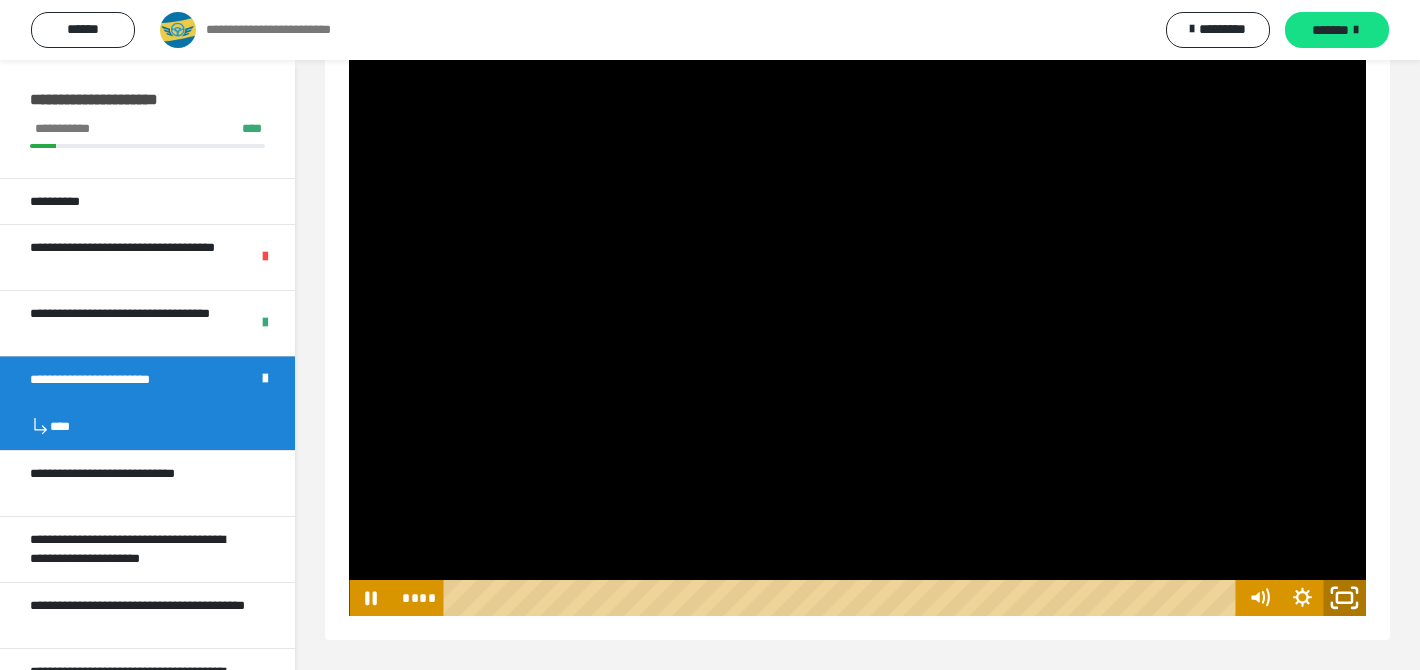 click 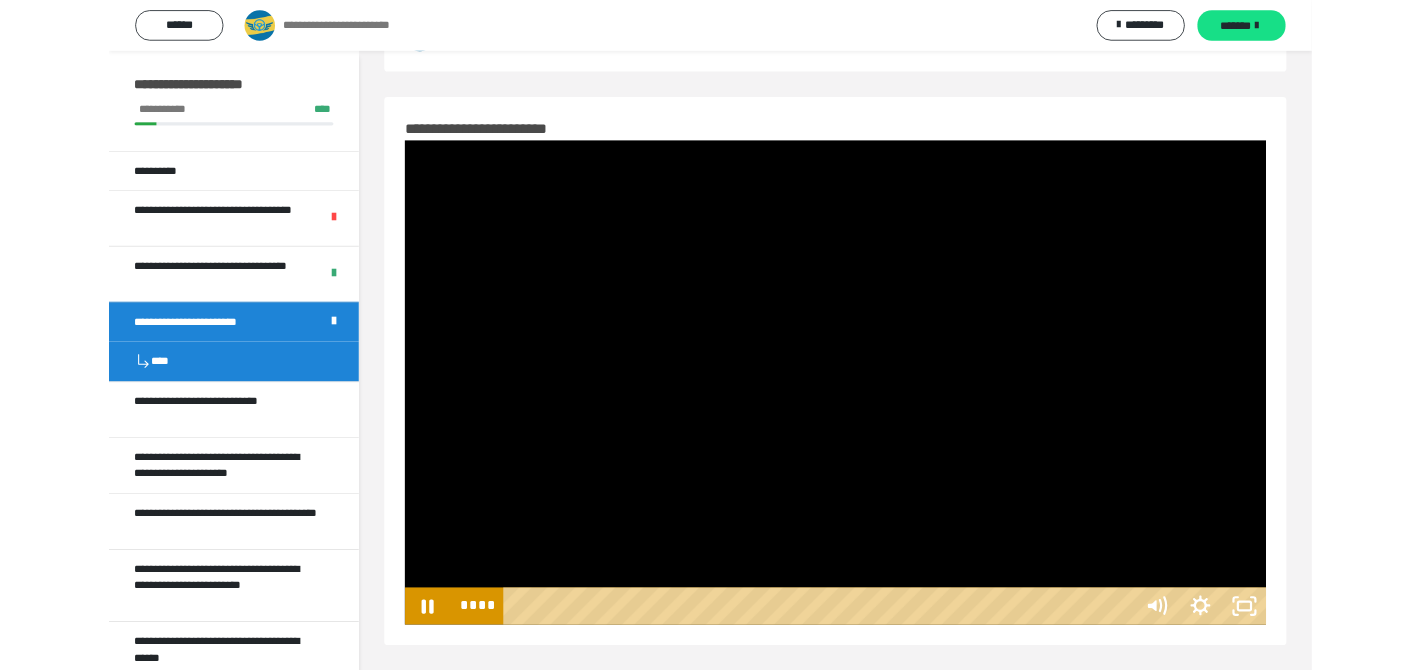 scroll, scrollTop: 128, scrollLeft: 0, axis: vertical 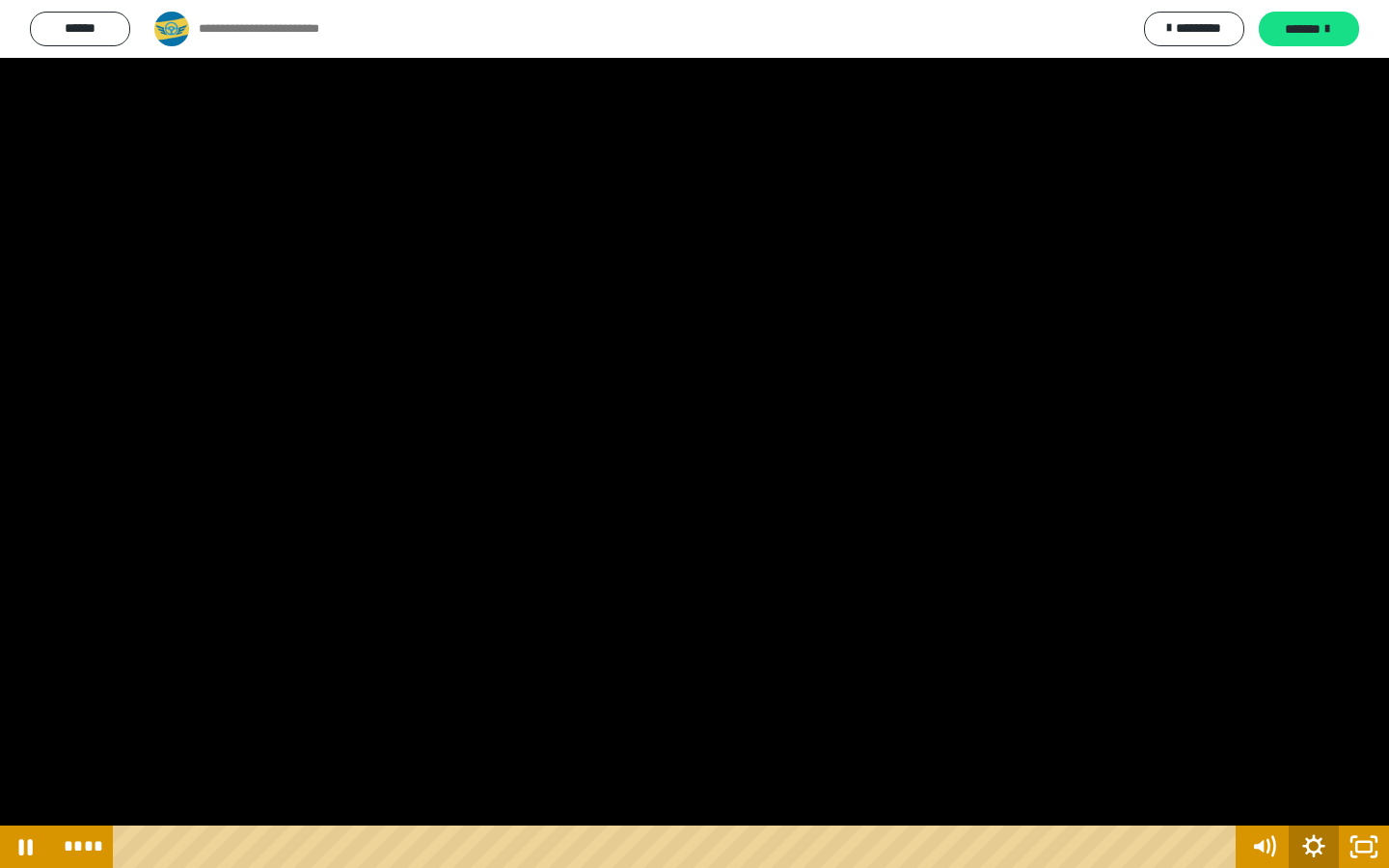 click 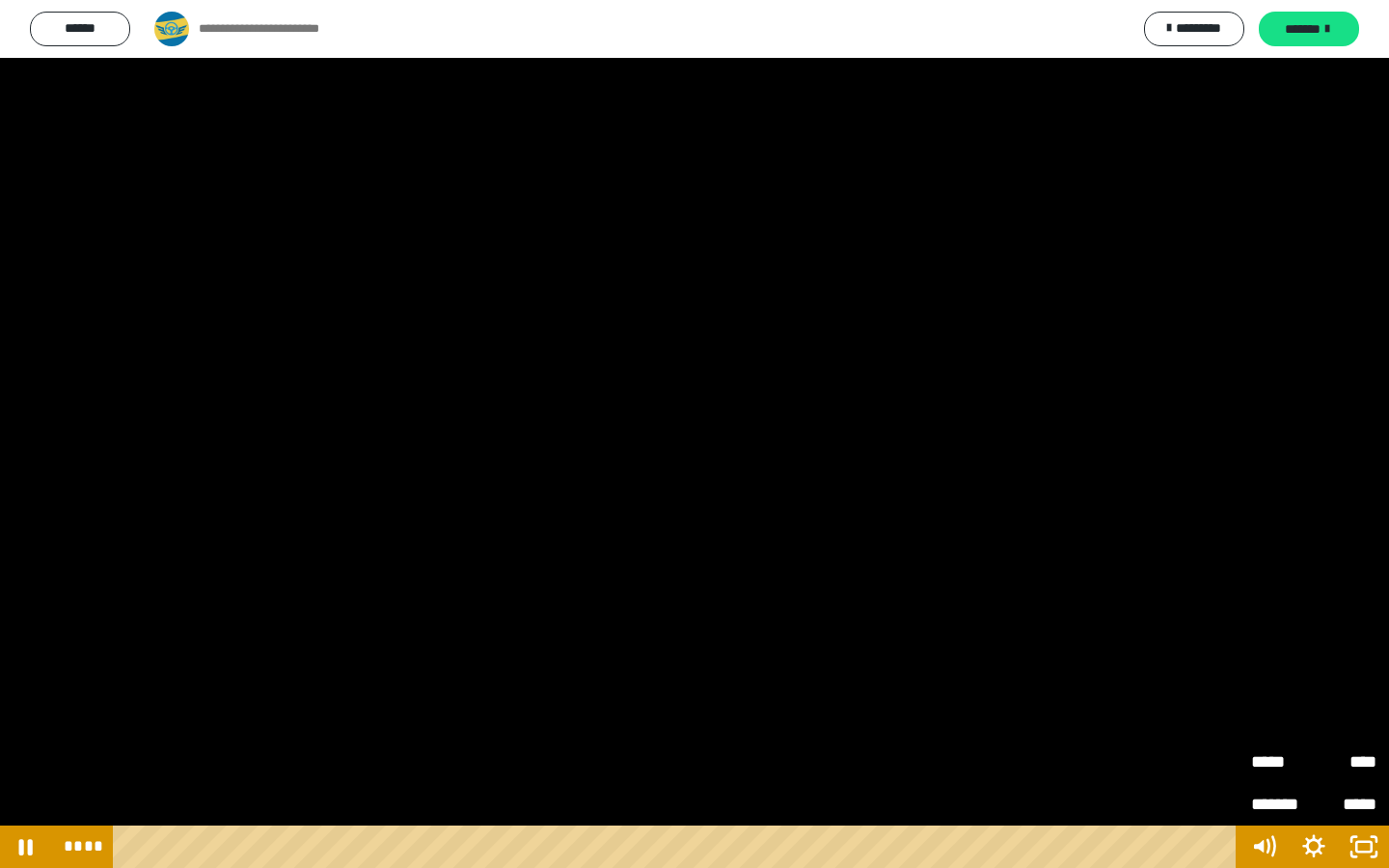 click on "****" at bounding box center (1345, 762) 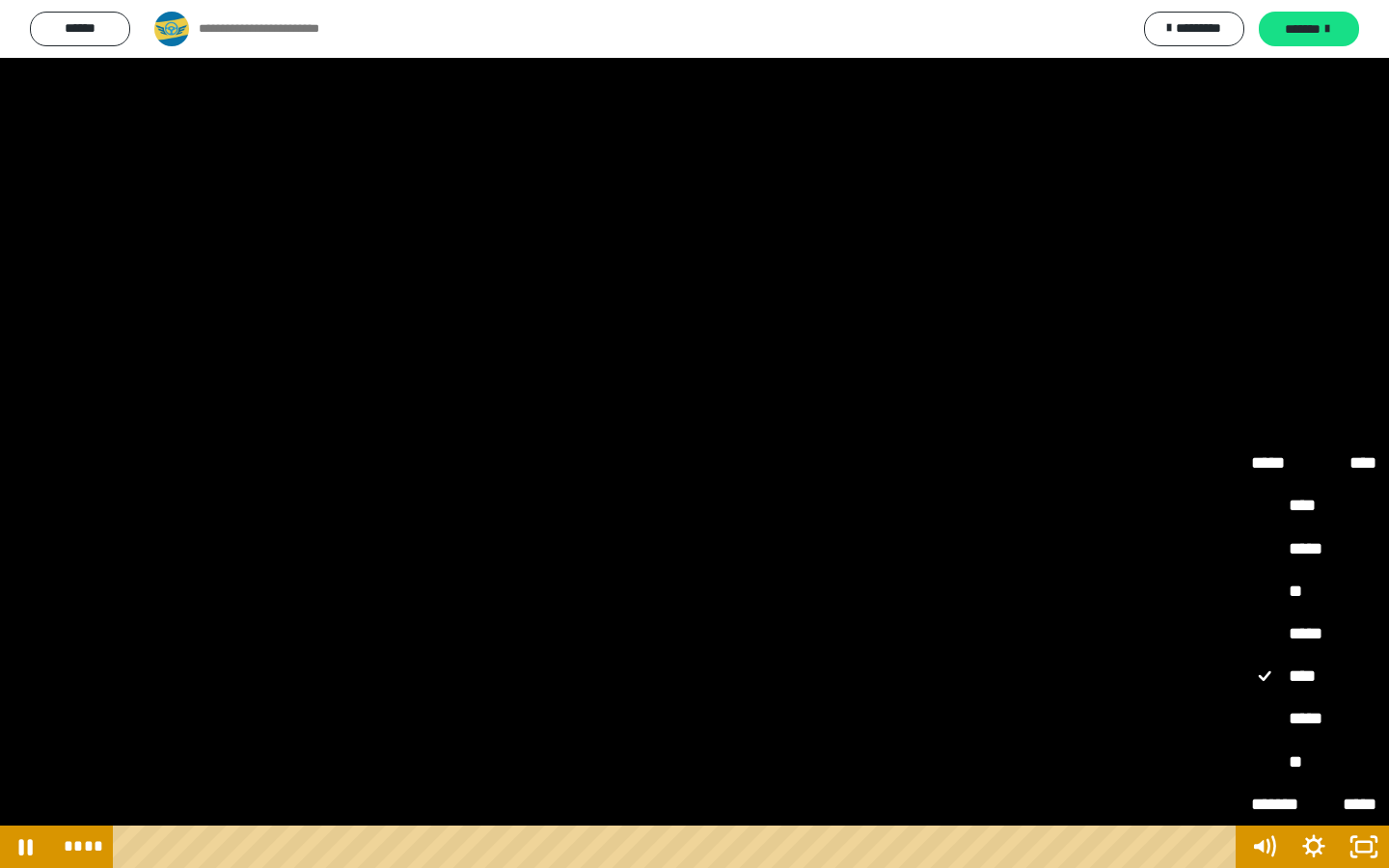 click on "*****" at bounding box center [1314, 719] 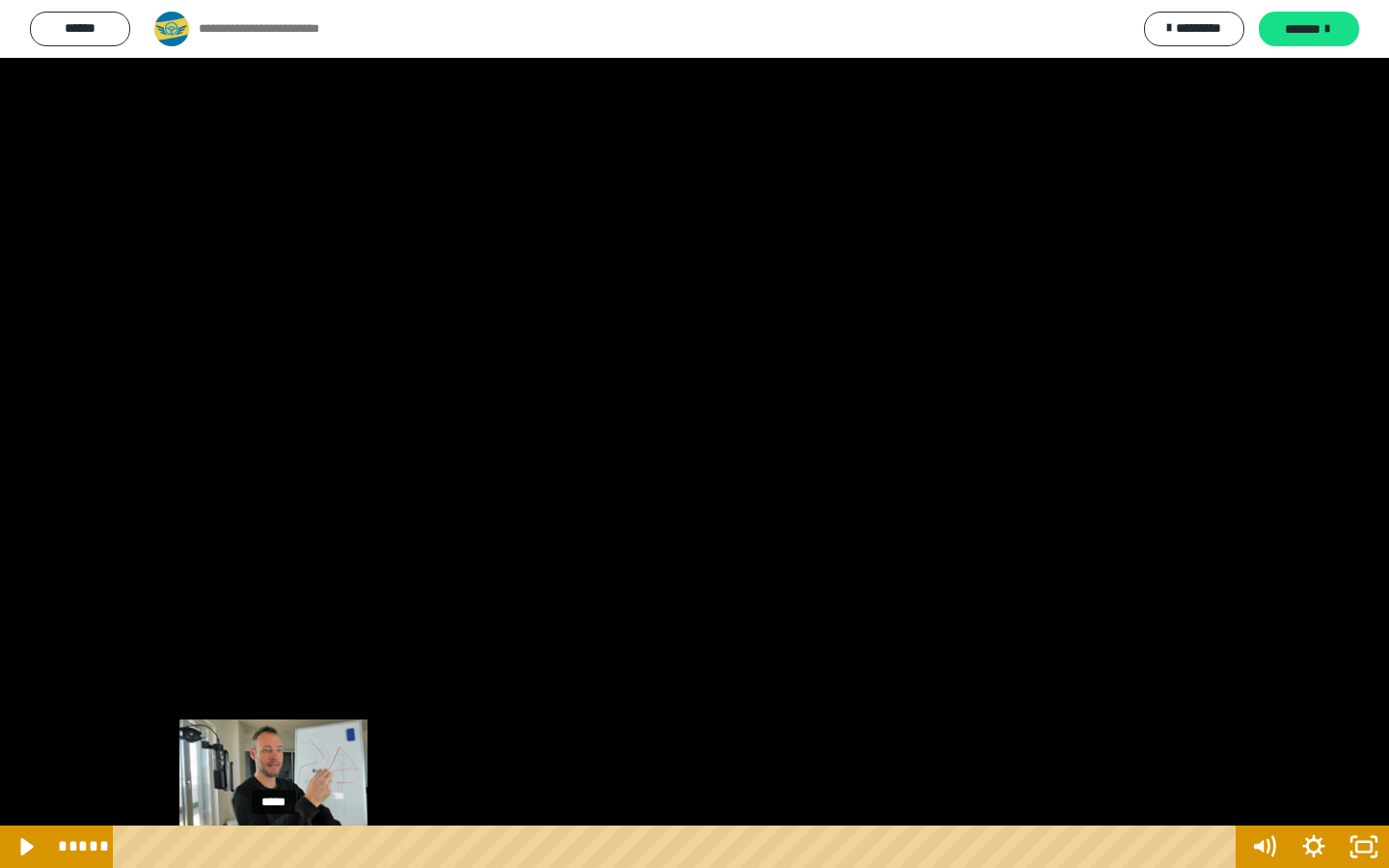 click at bounding box center (273, 847) 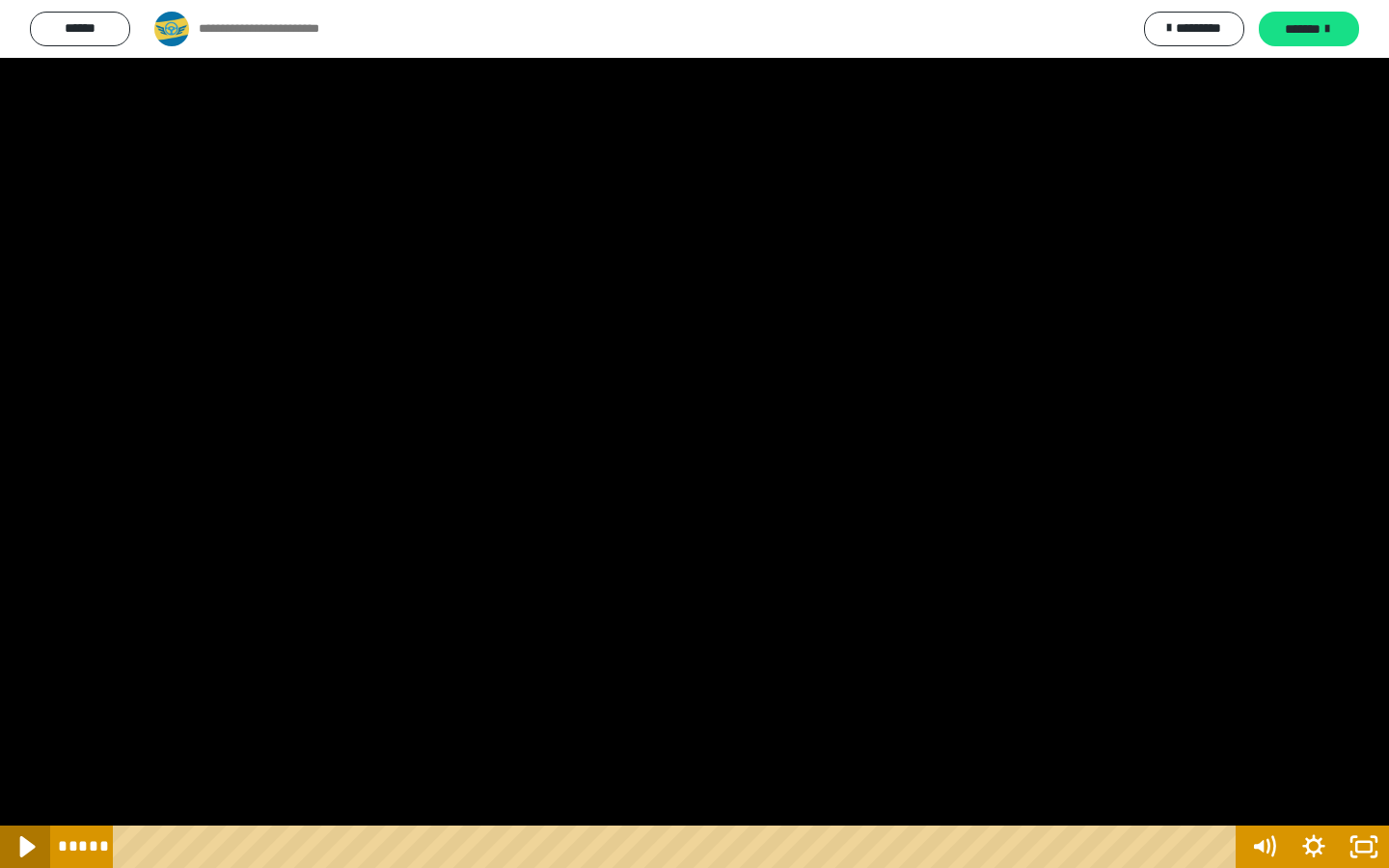 click 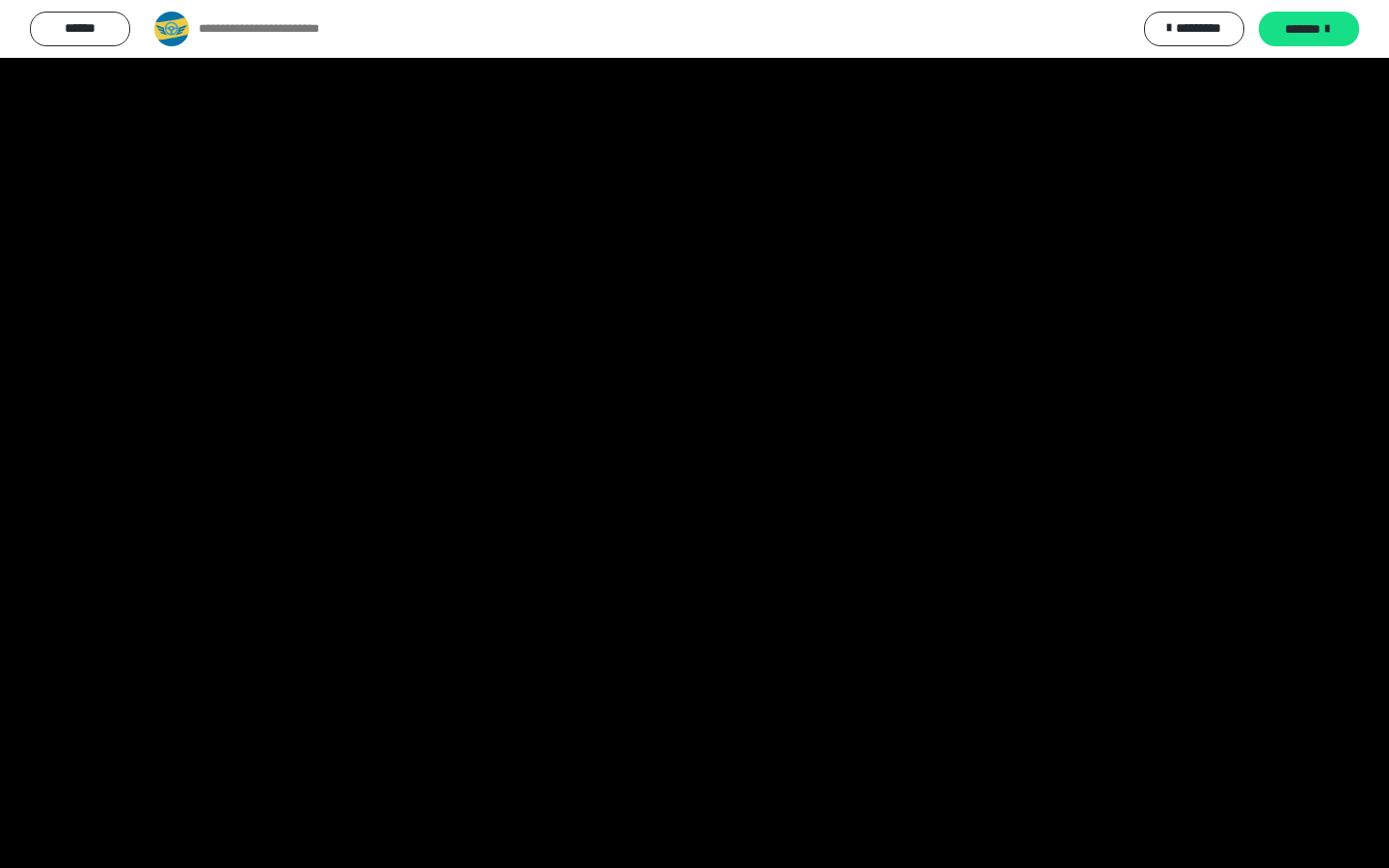 click at bounding box center (25, 847) 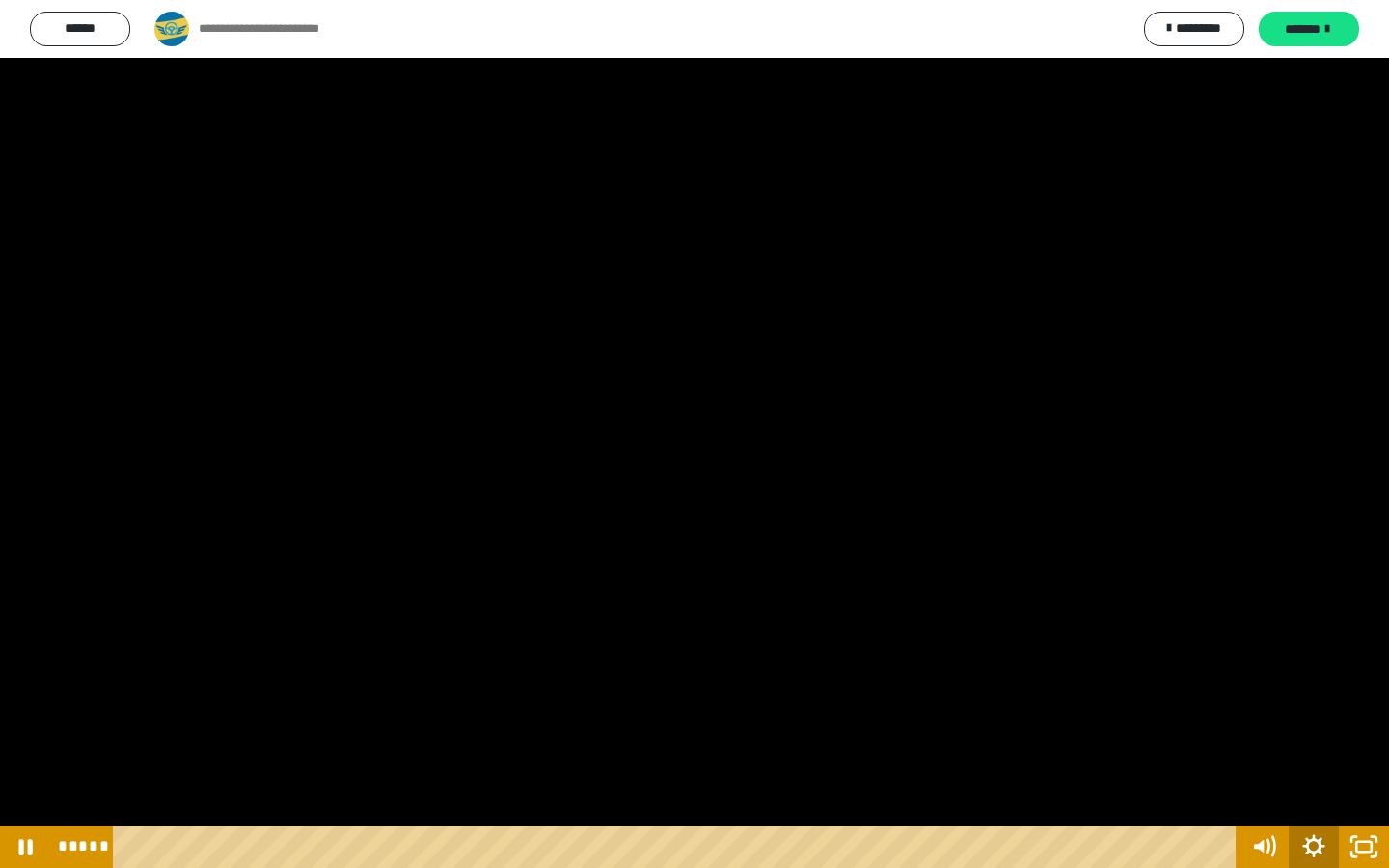click 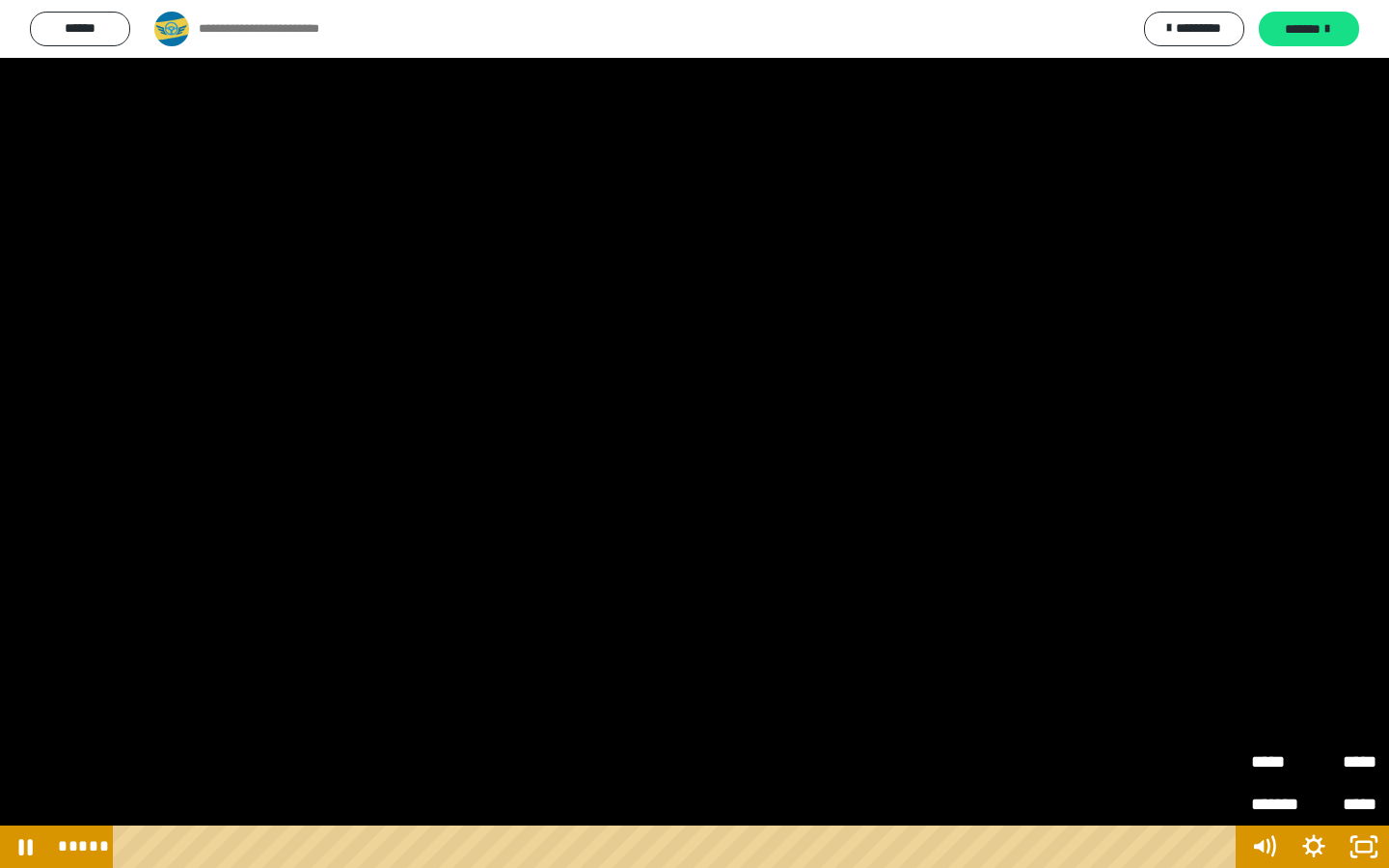 click on "*****" at bounding box center [1345, 762] 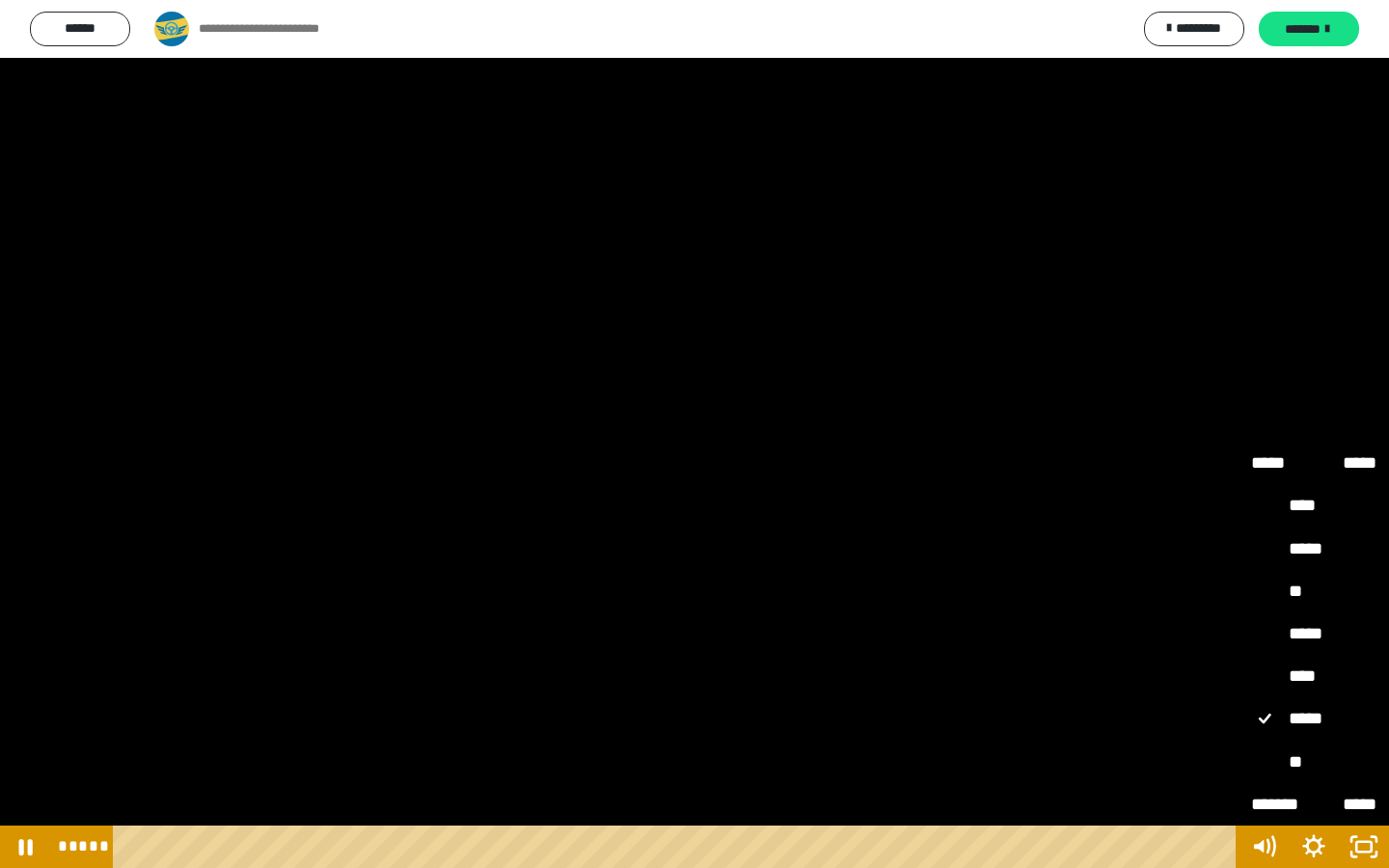 click on "**" at bounding box center [1314, 763] 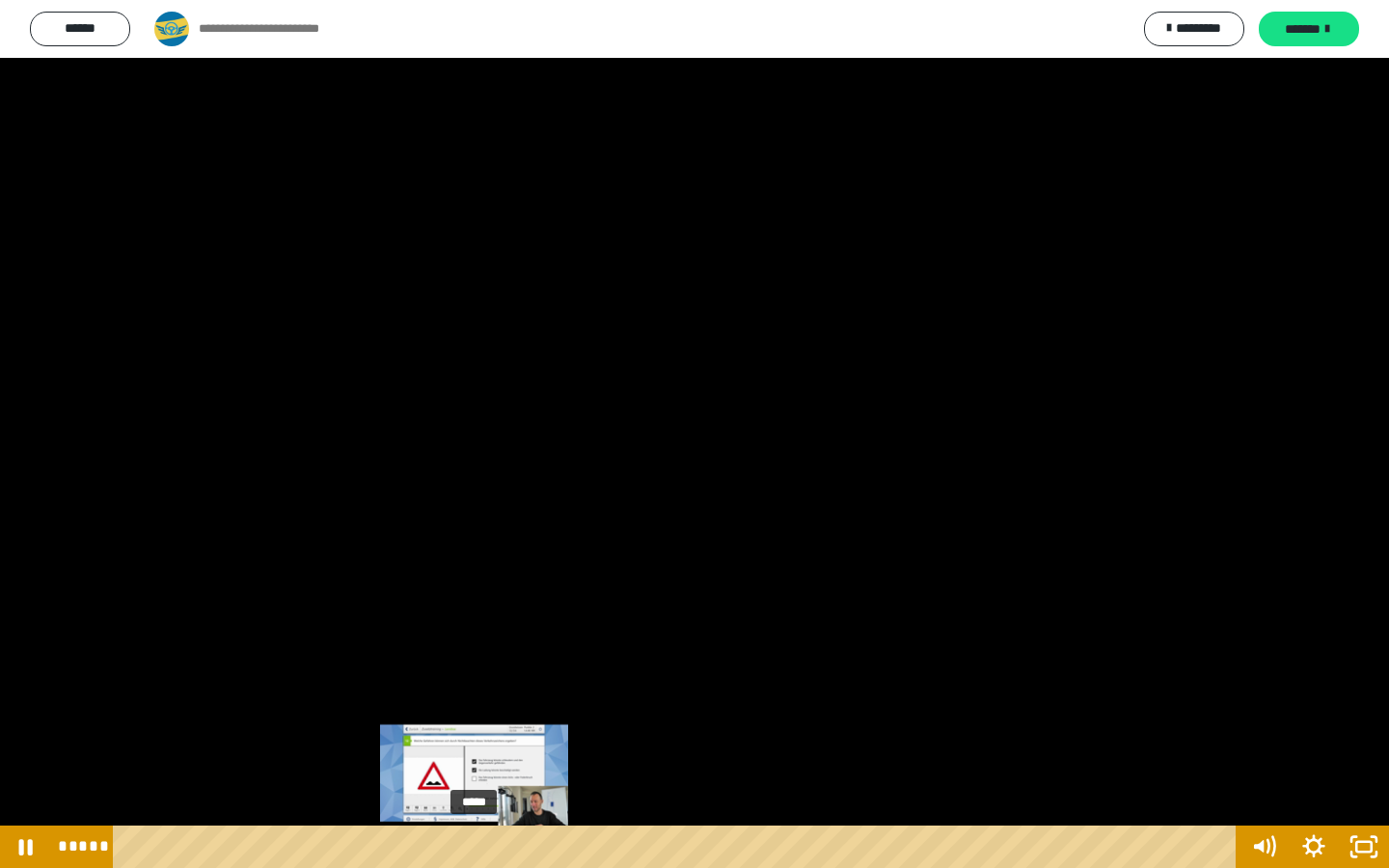 click on "*****" at bounding box center [678, 847] 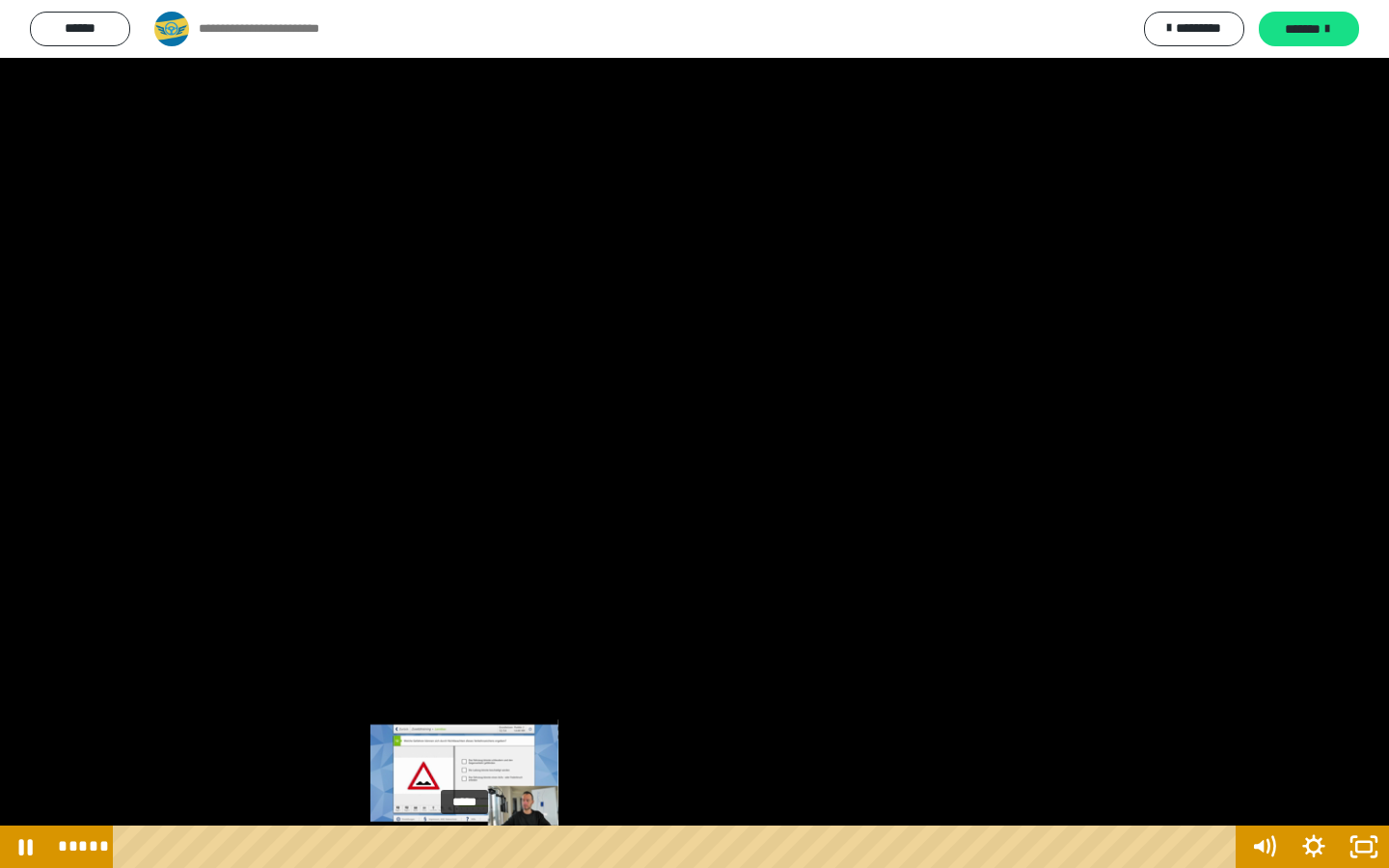 click on "*****" at bounding box center (678, 847) 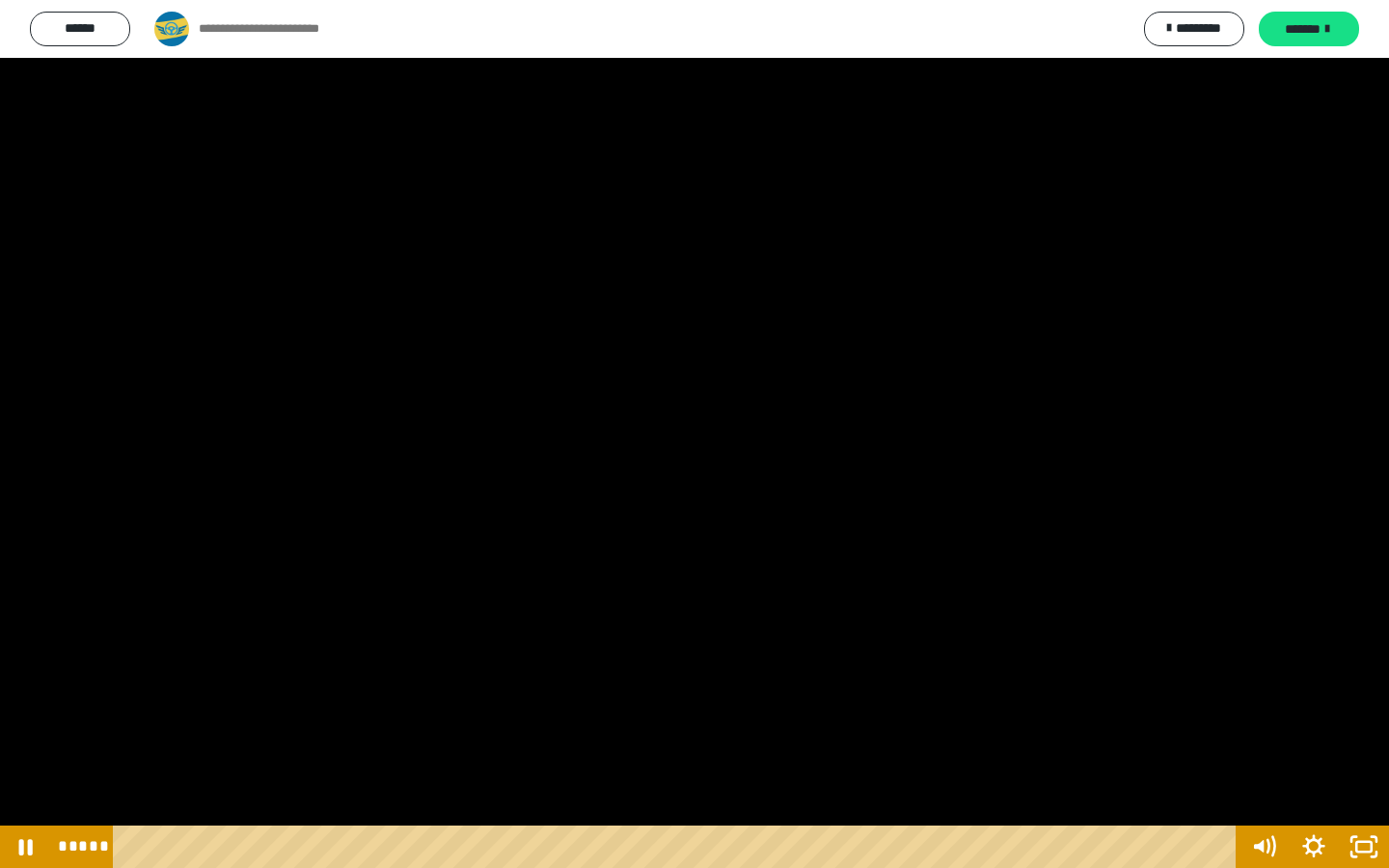 click at bounding box center (694, 434) 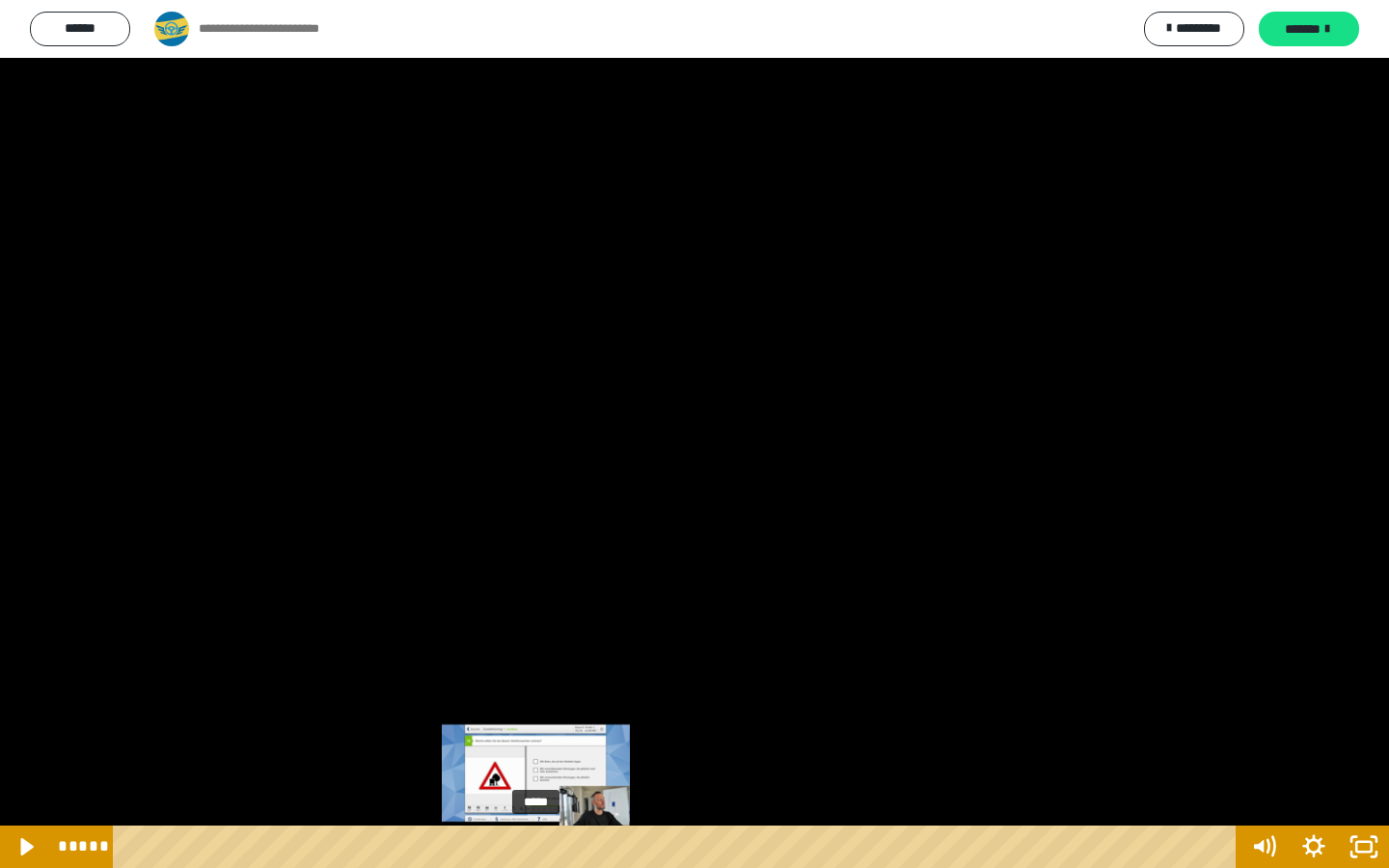 click at bounding box center [535, 847] 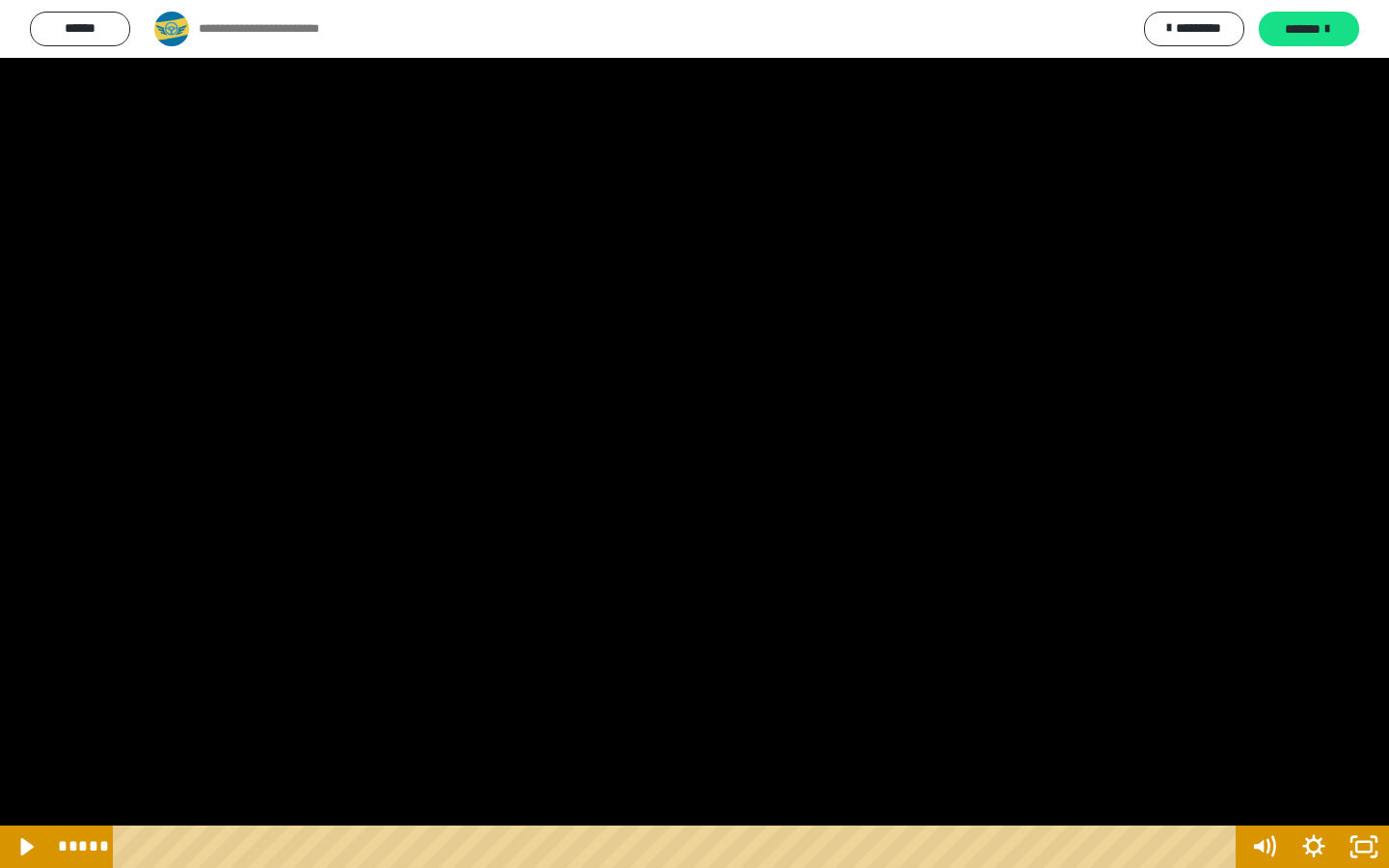 click at bounding box center [694, 434] 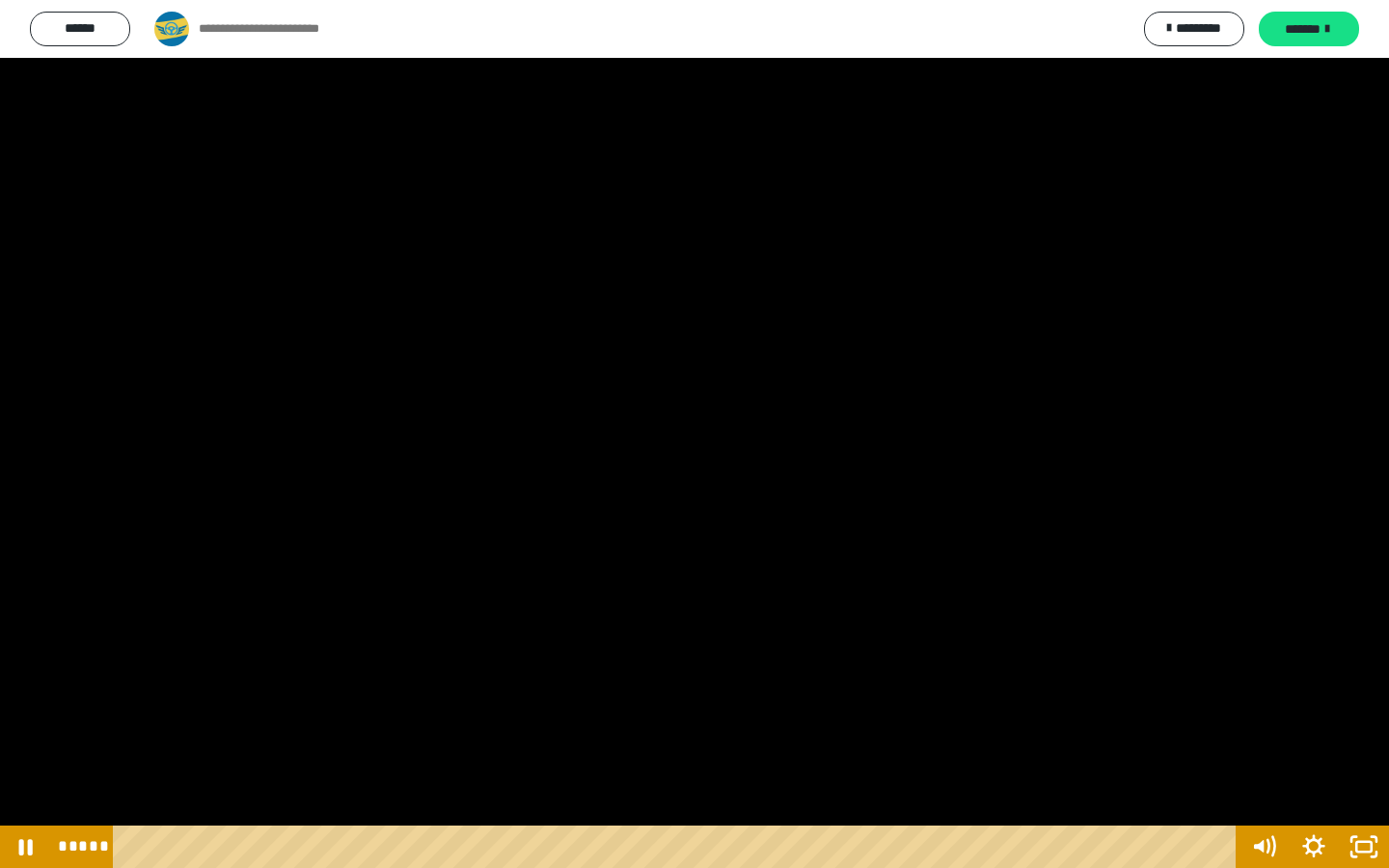 click at bounding box center [694, 434] 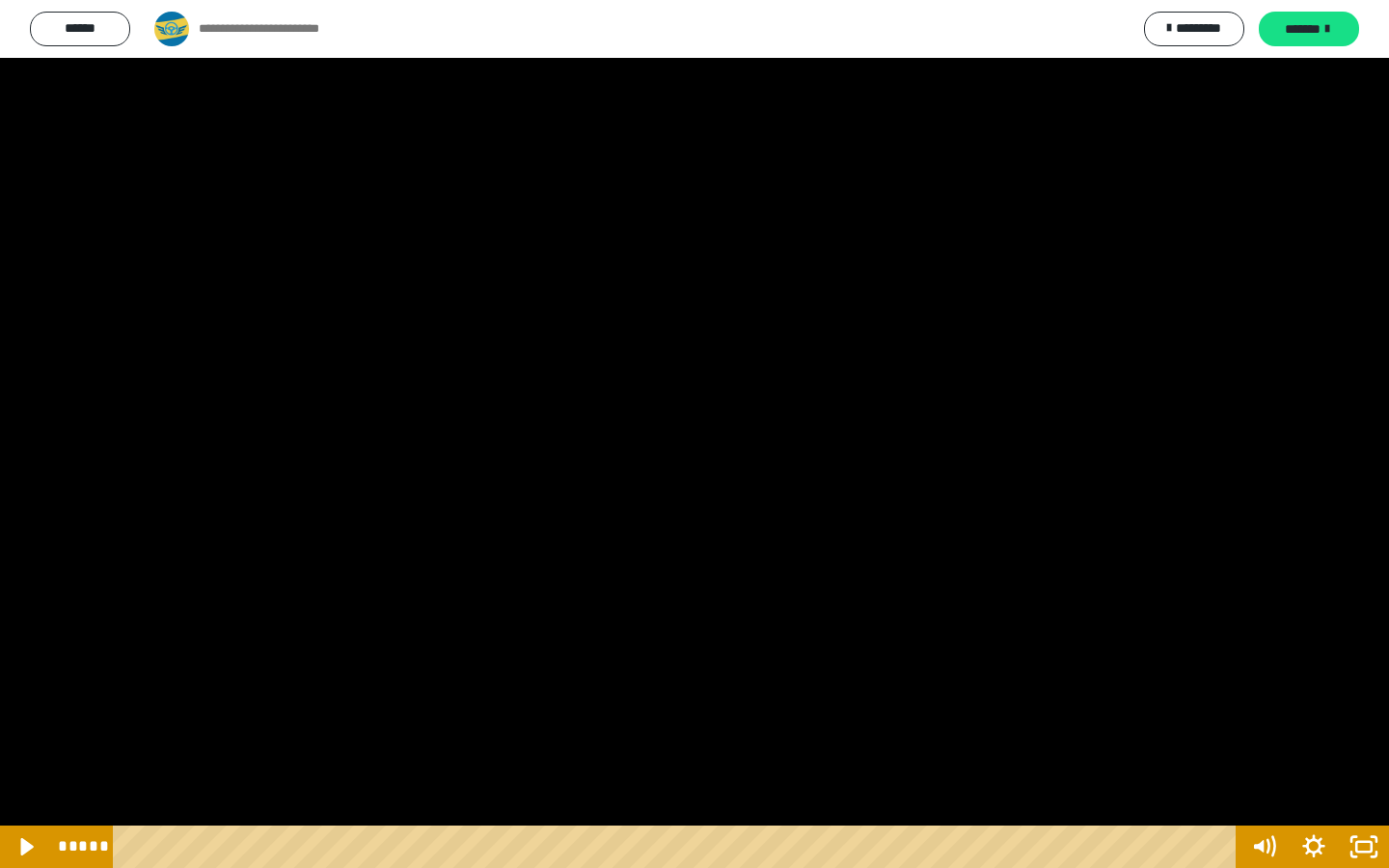 click at bounding box center (694, 434) 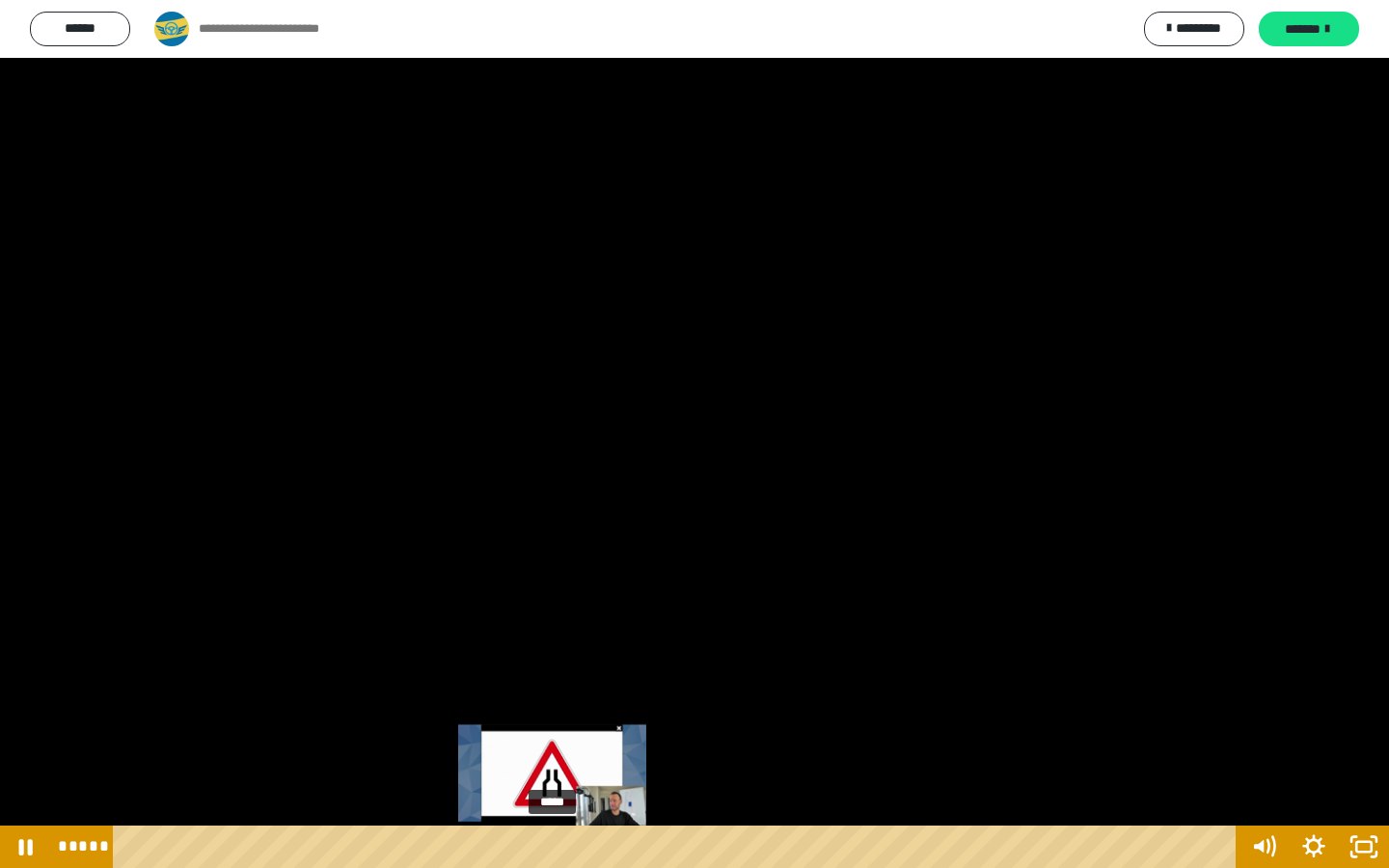 click at bounding box center [552, 847] 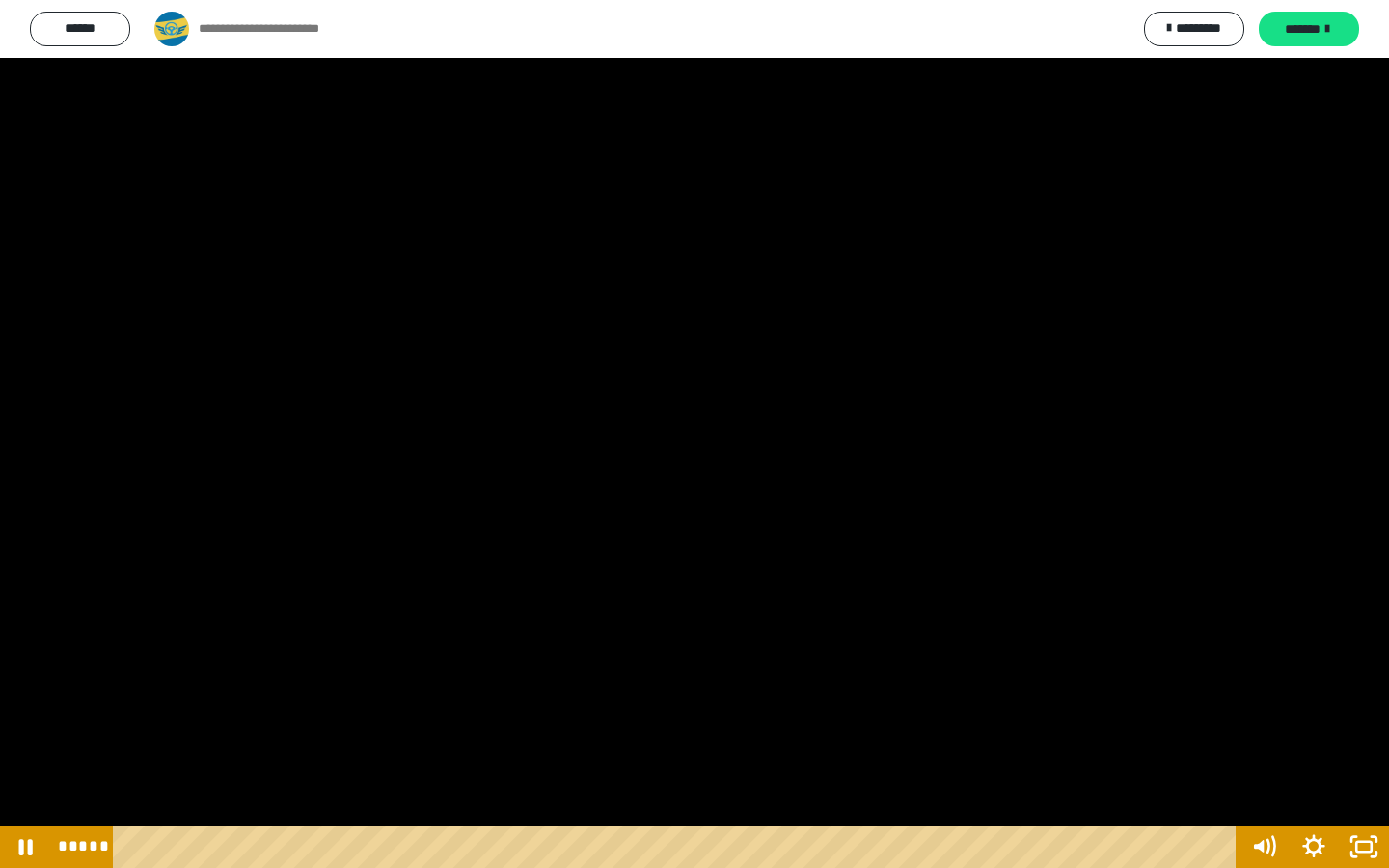 click at bounding box center (694, 434) 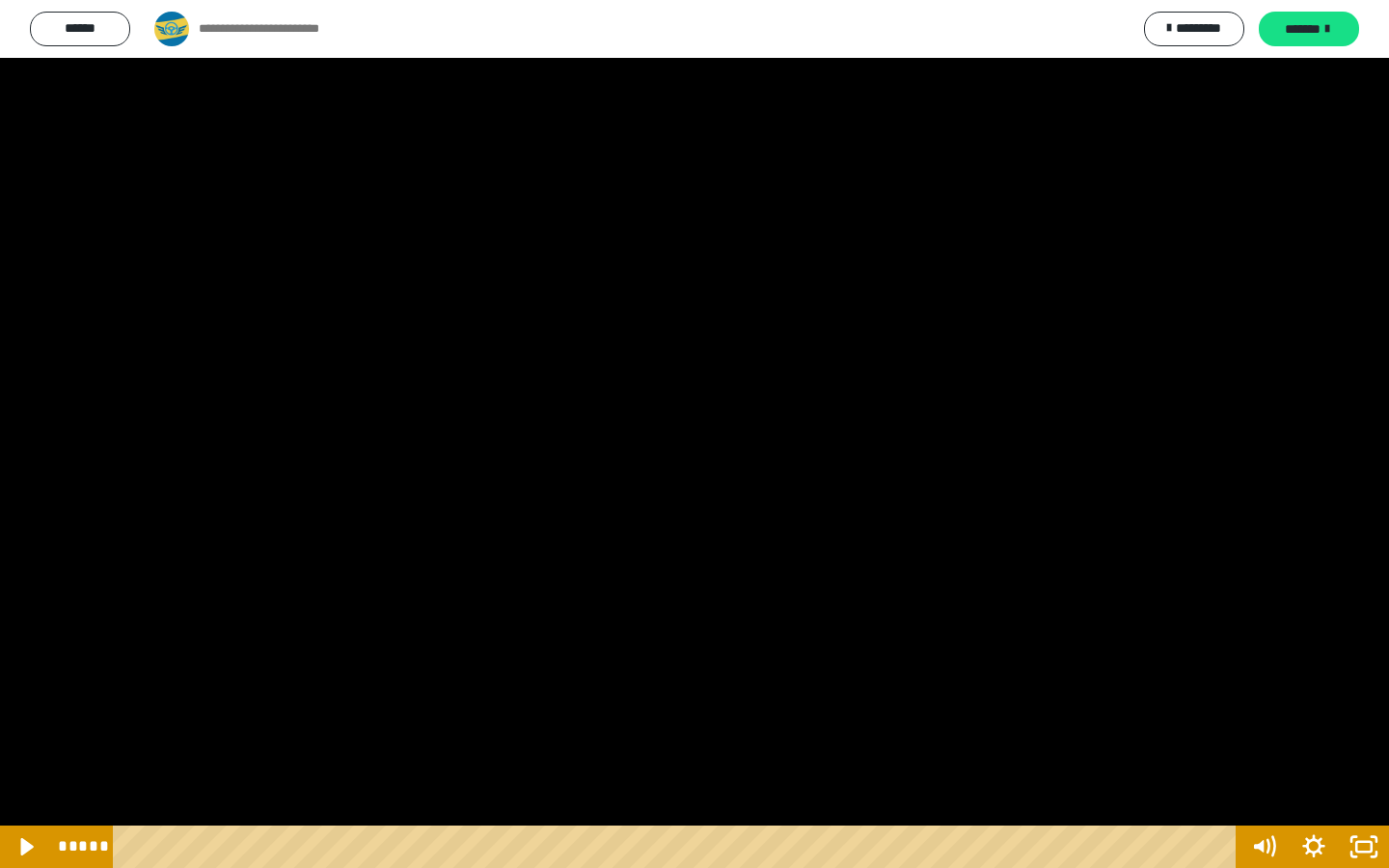 type 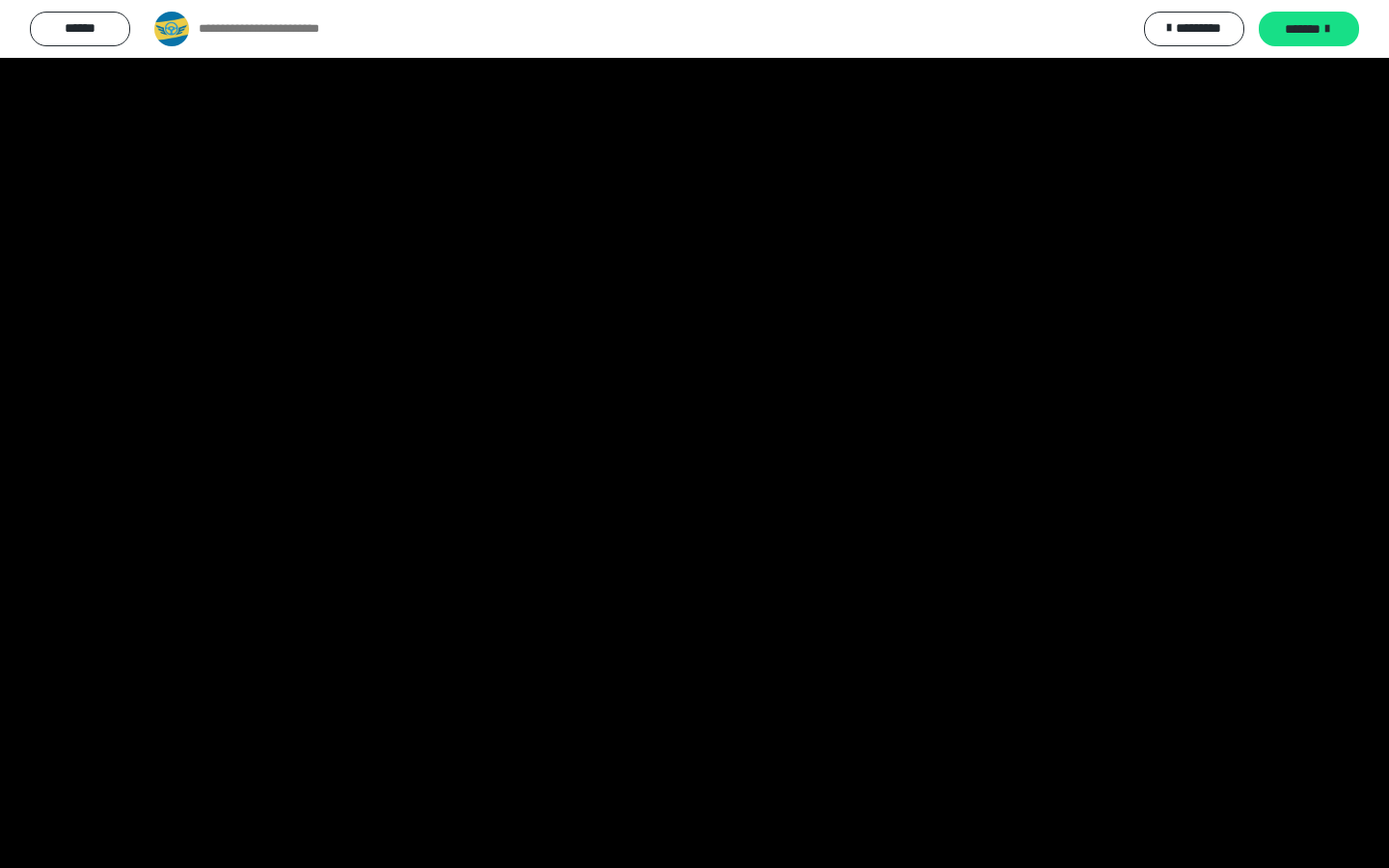 click at bounding box center [0, 0] 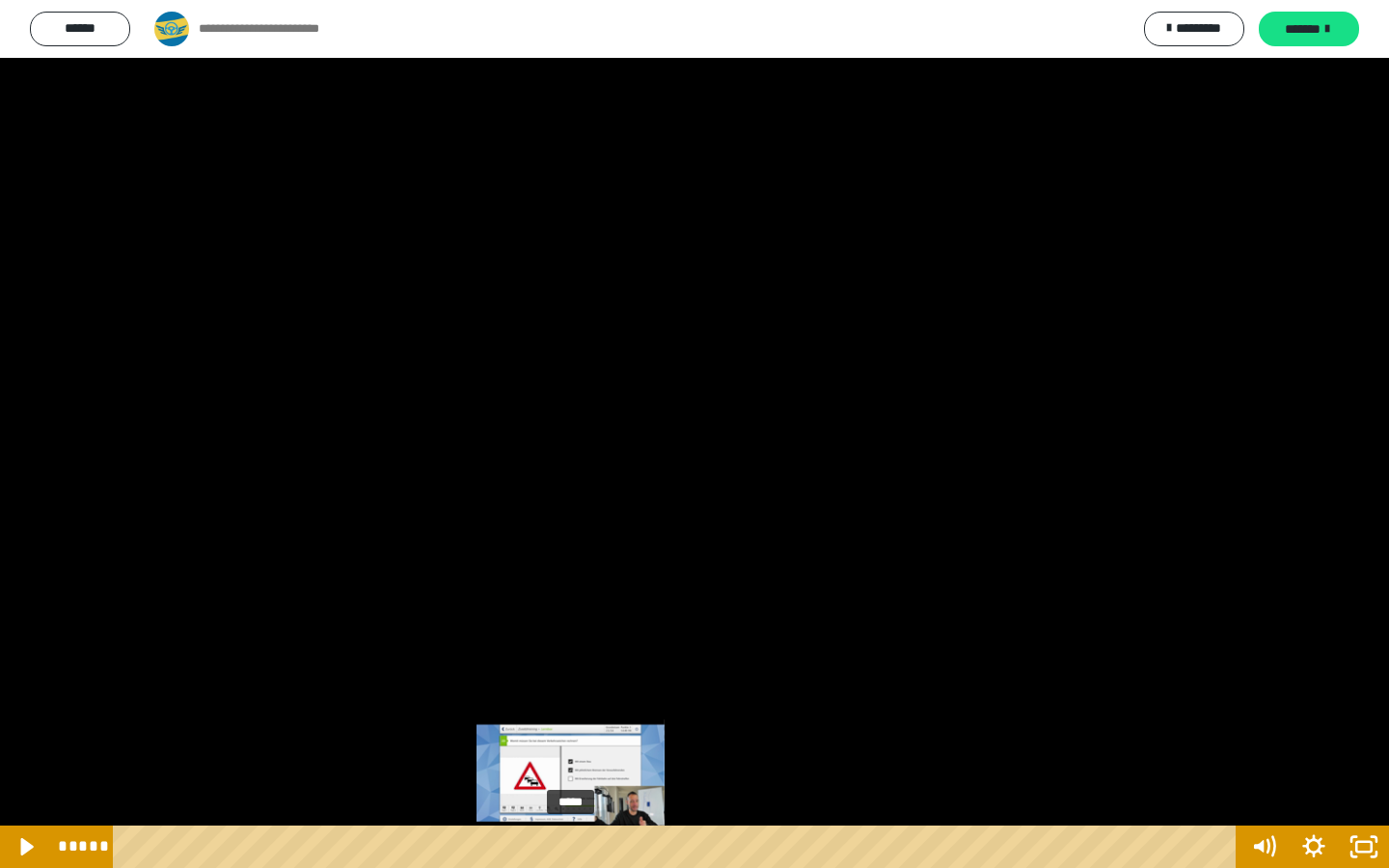 click at bounding box center (573, 847) 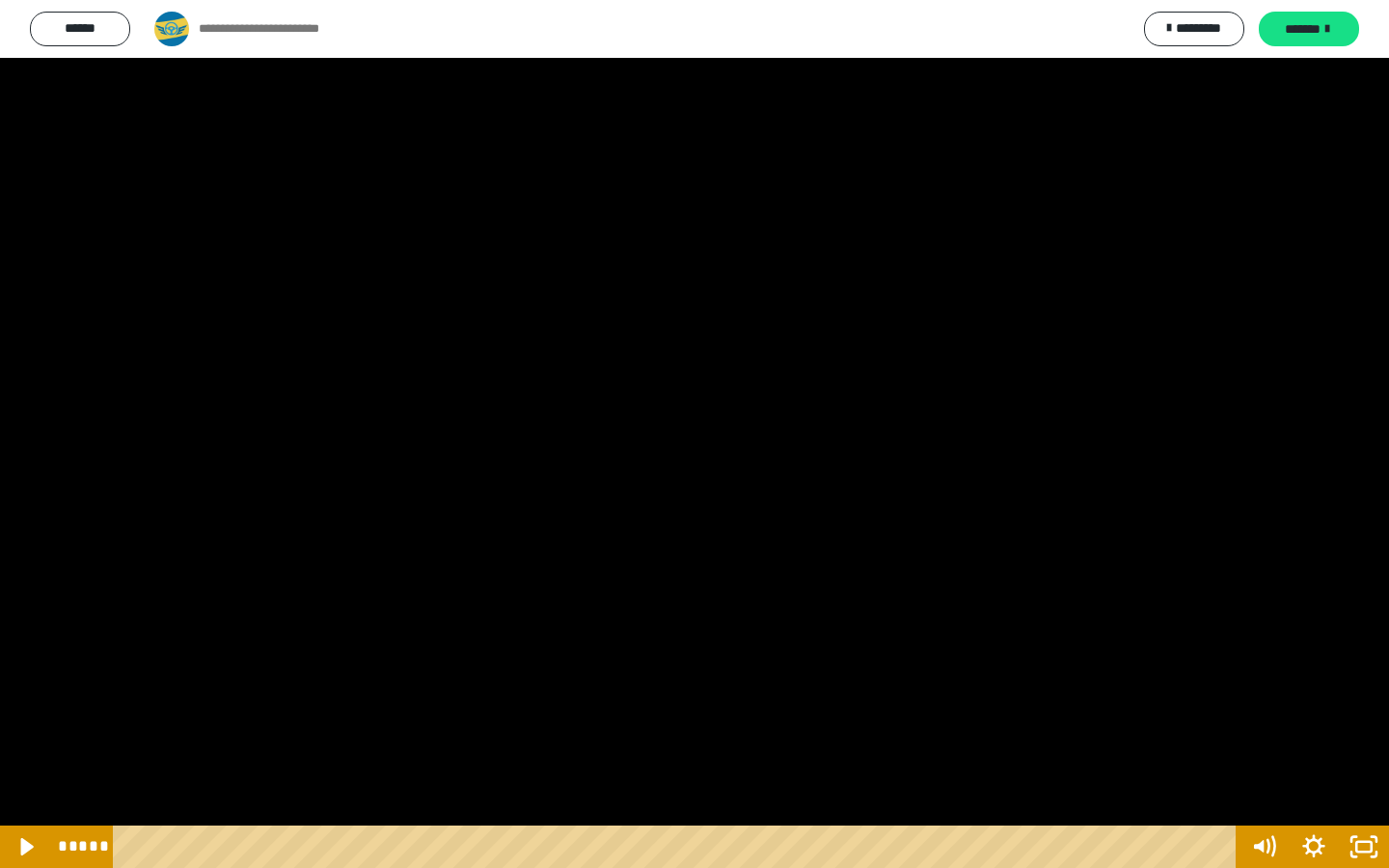 click at bounding box center (694, 434) 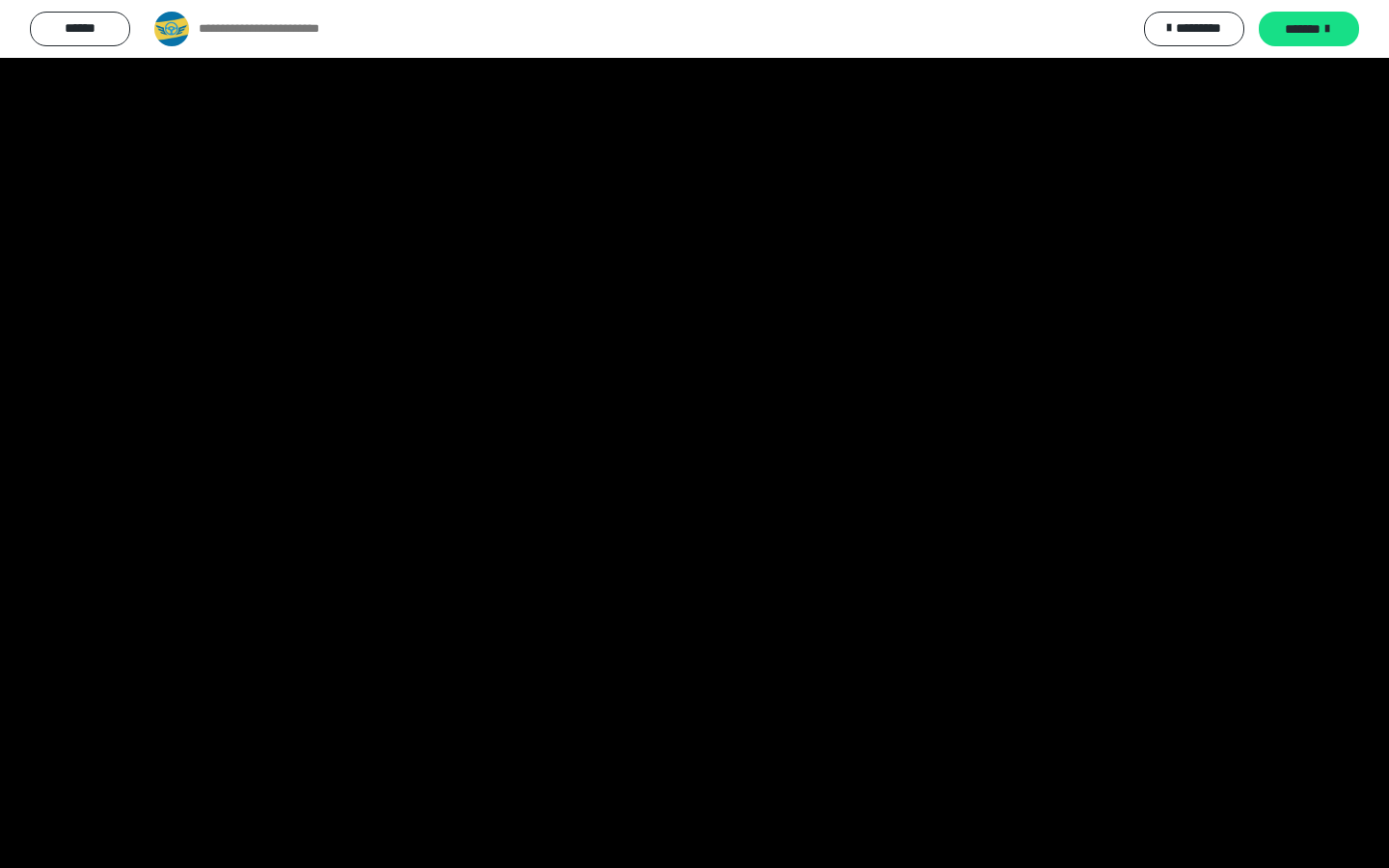 click at bounding box center [0, 0] 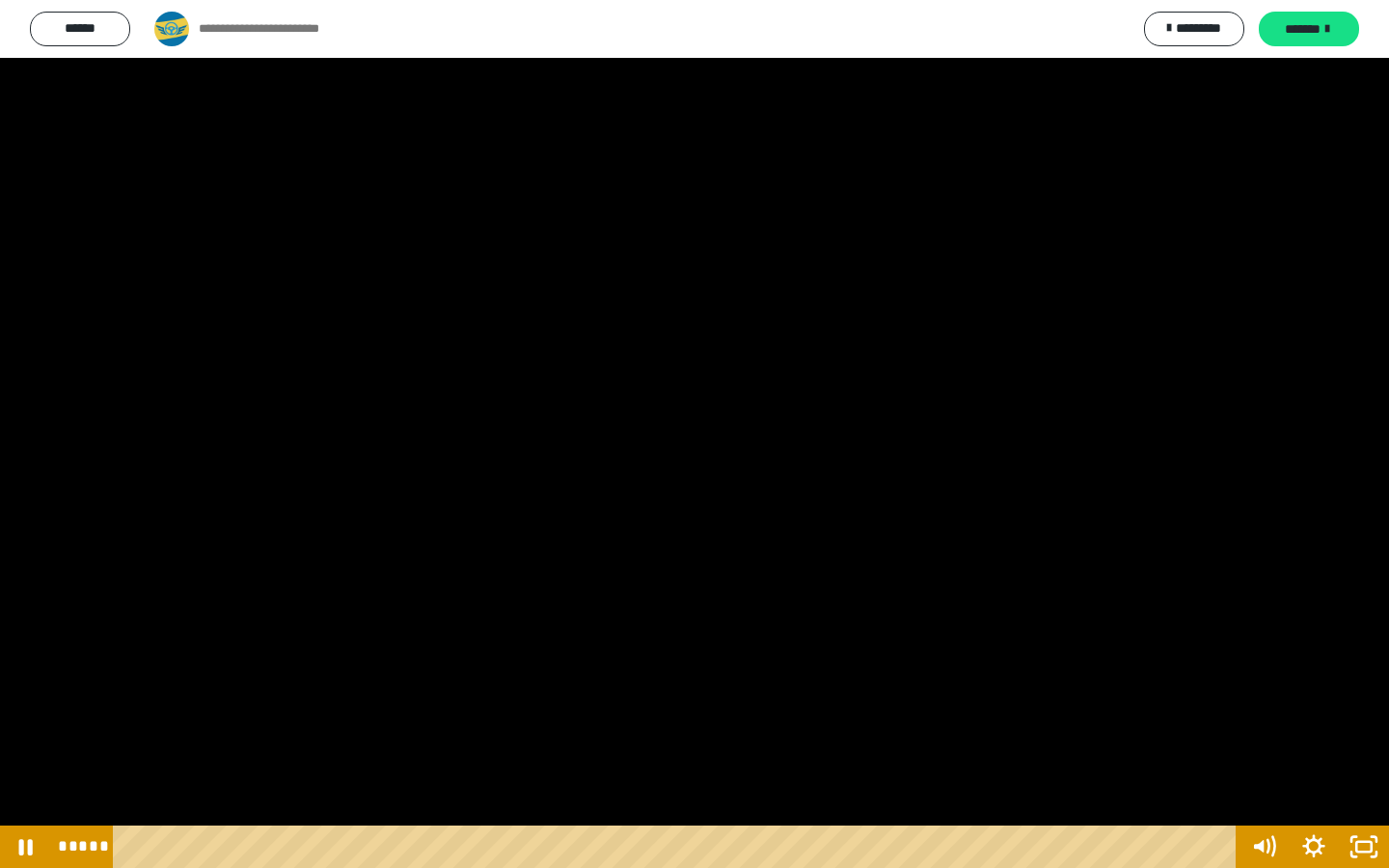 click at bounding box center [694, 434] 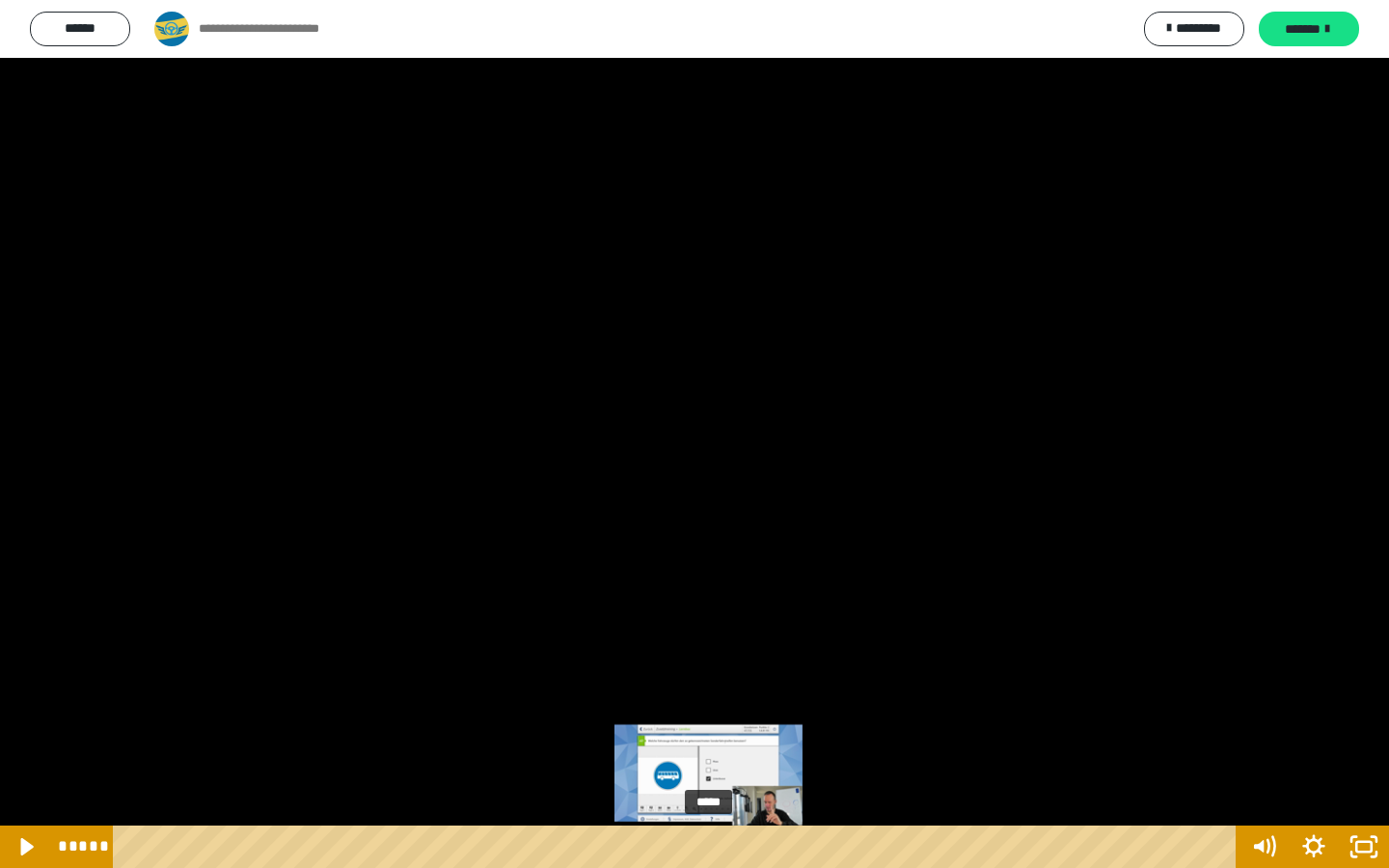 click at bounding box center (716, 847) 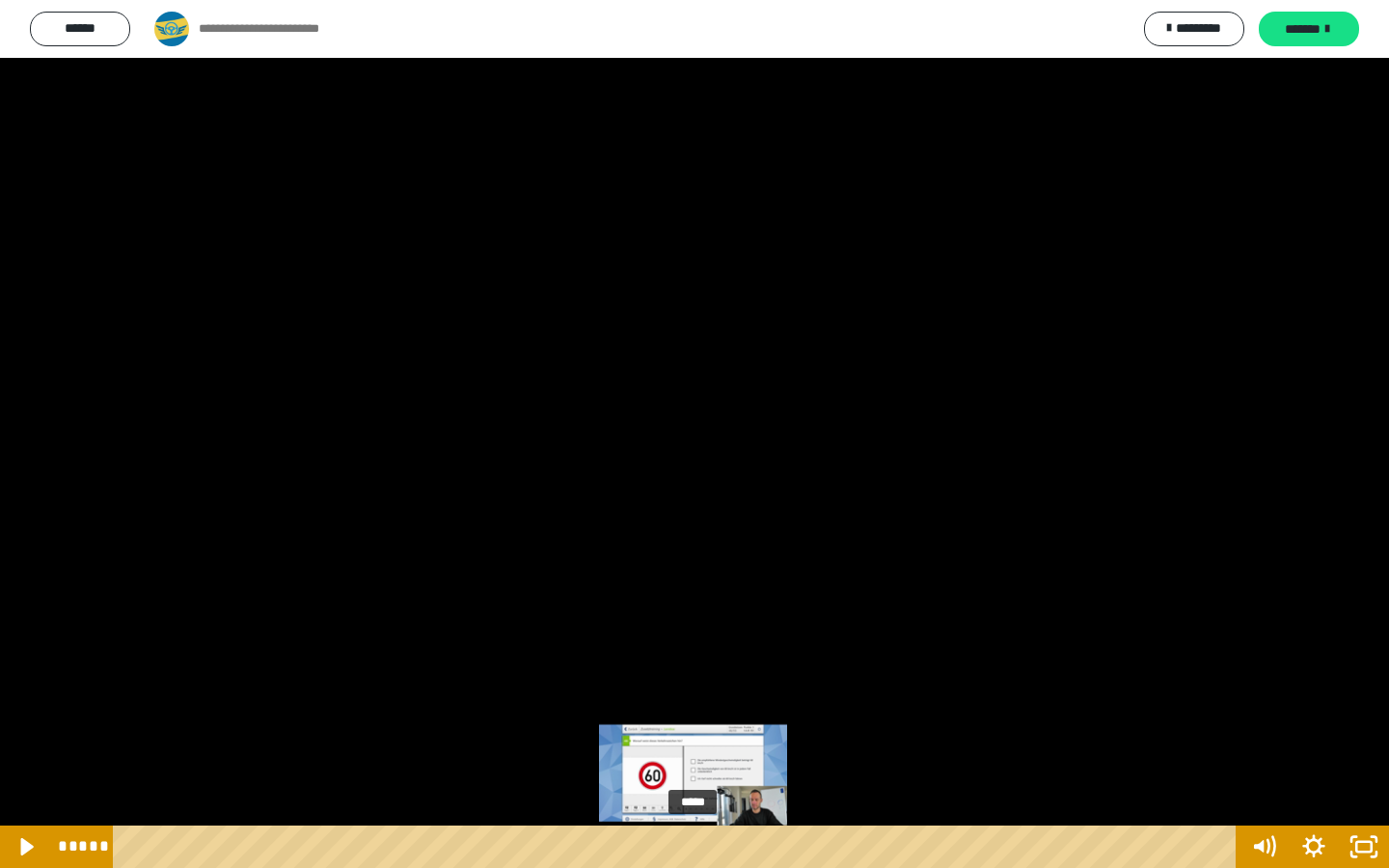click on "*****" at bounding box center (678, 847) 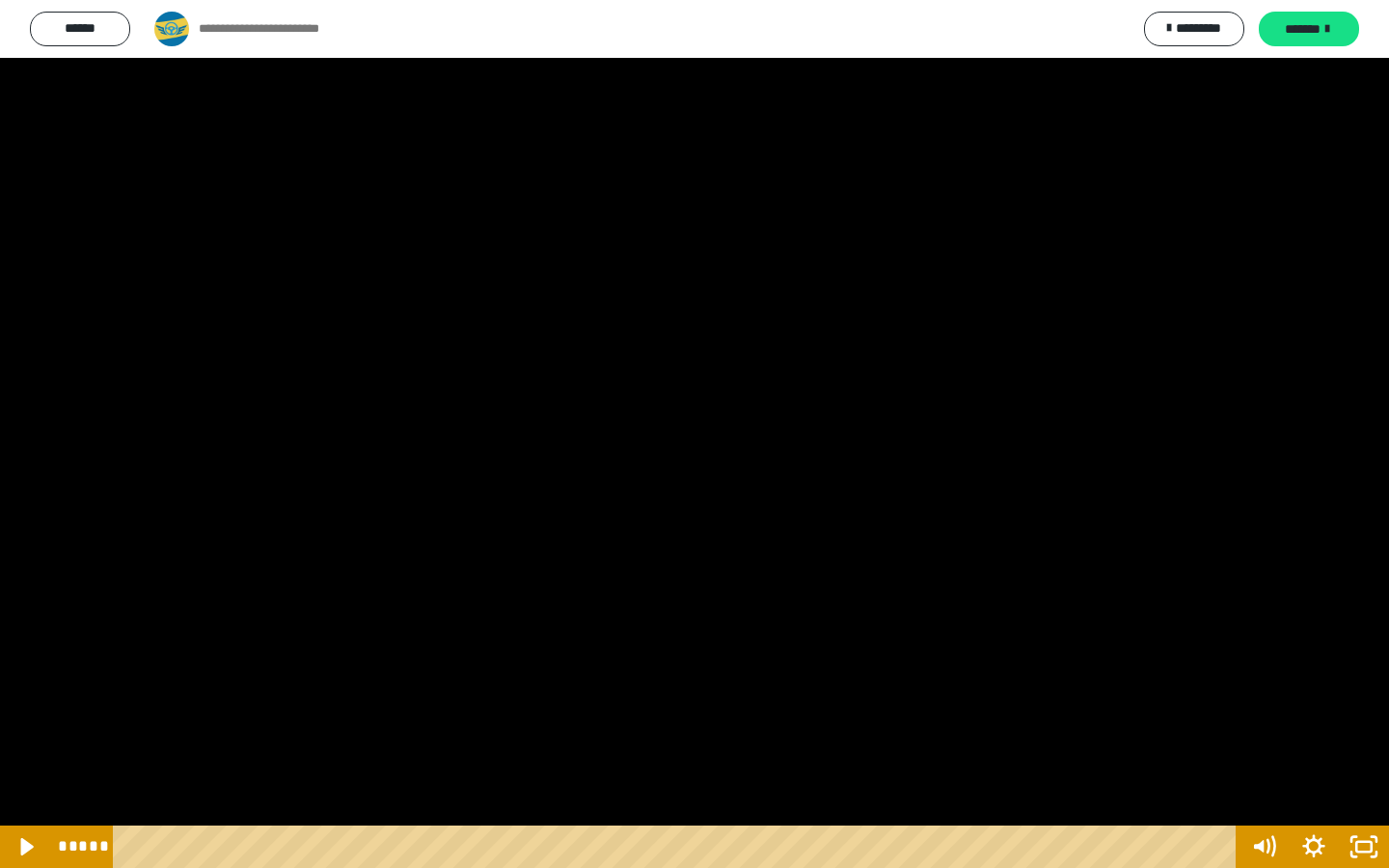 click at bounding box center (694, 434) 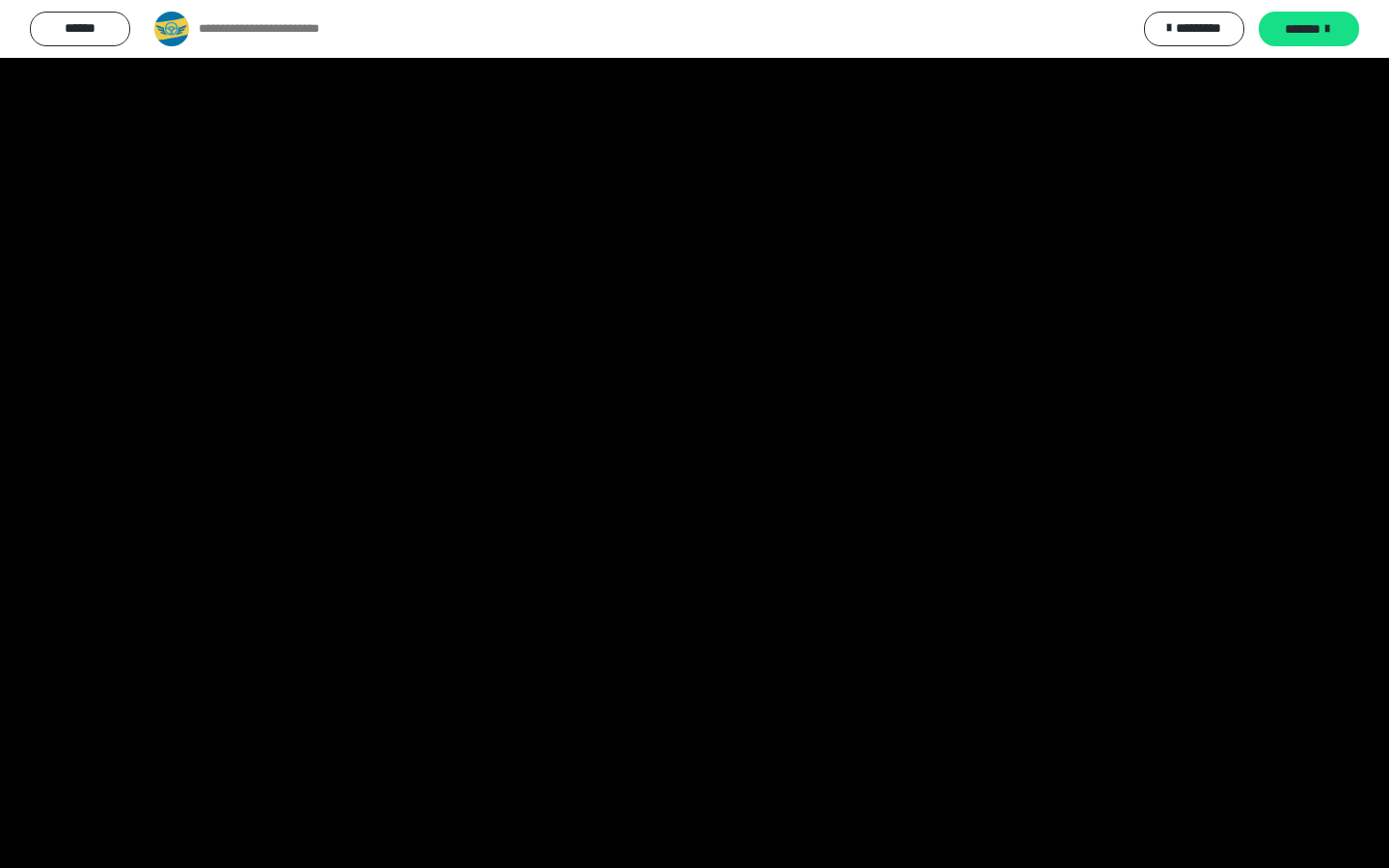 click at bounding box center (0, 0) 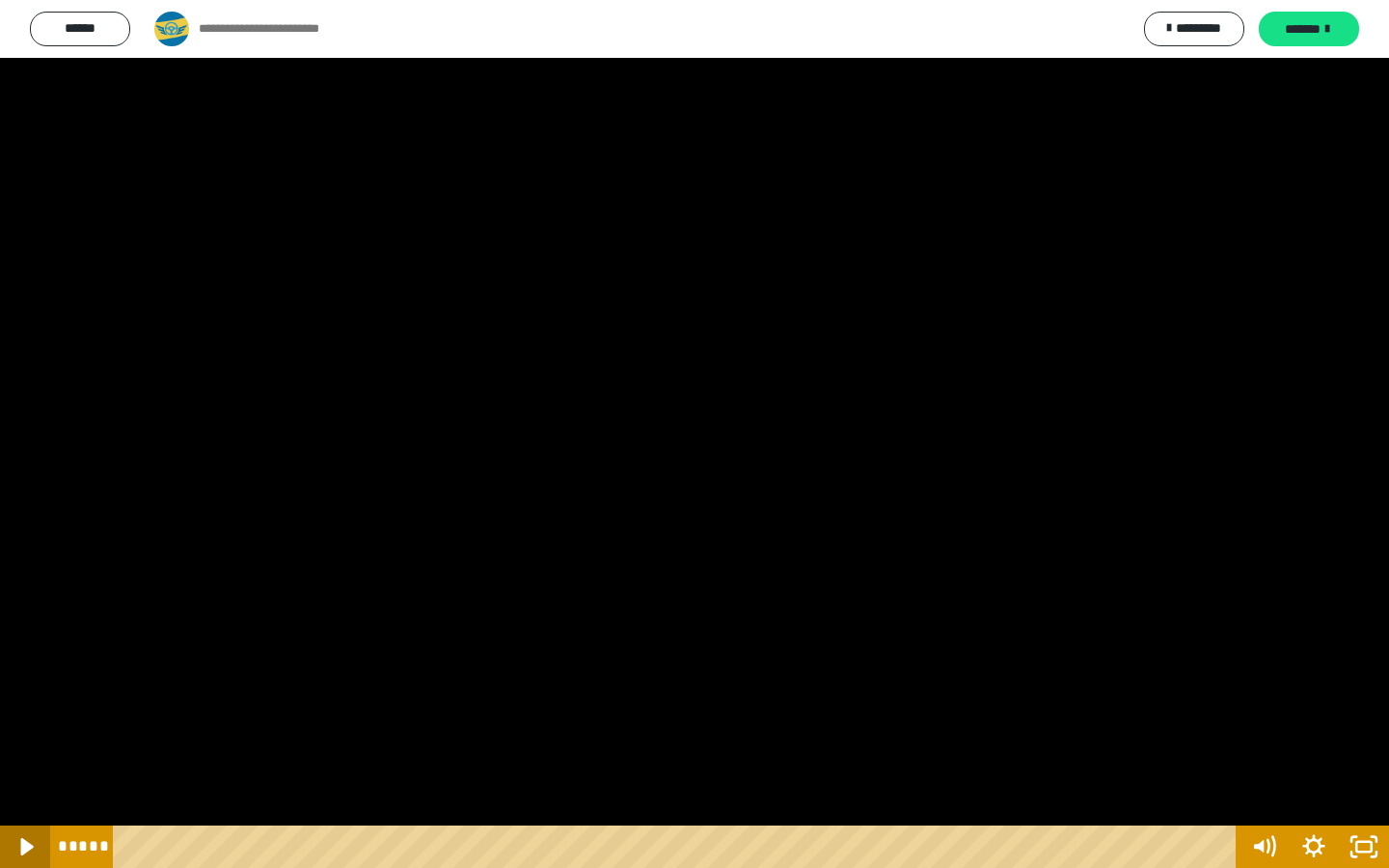 click 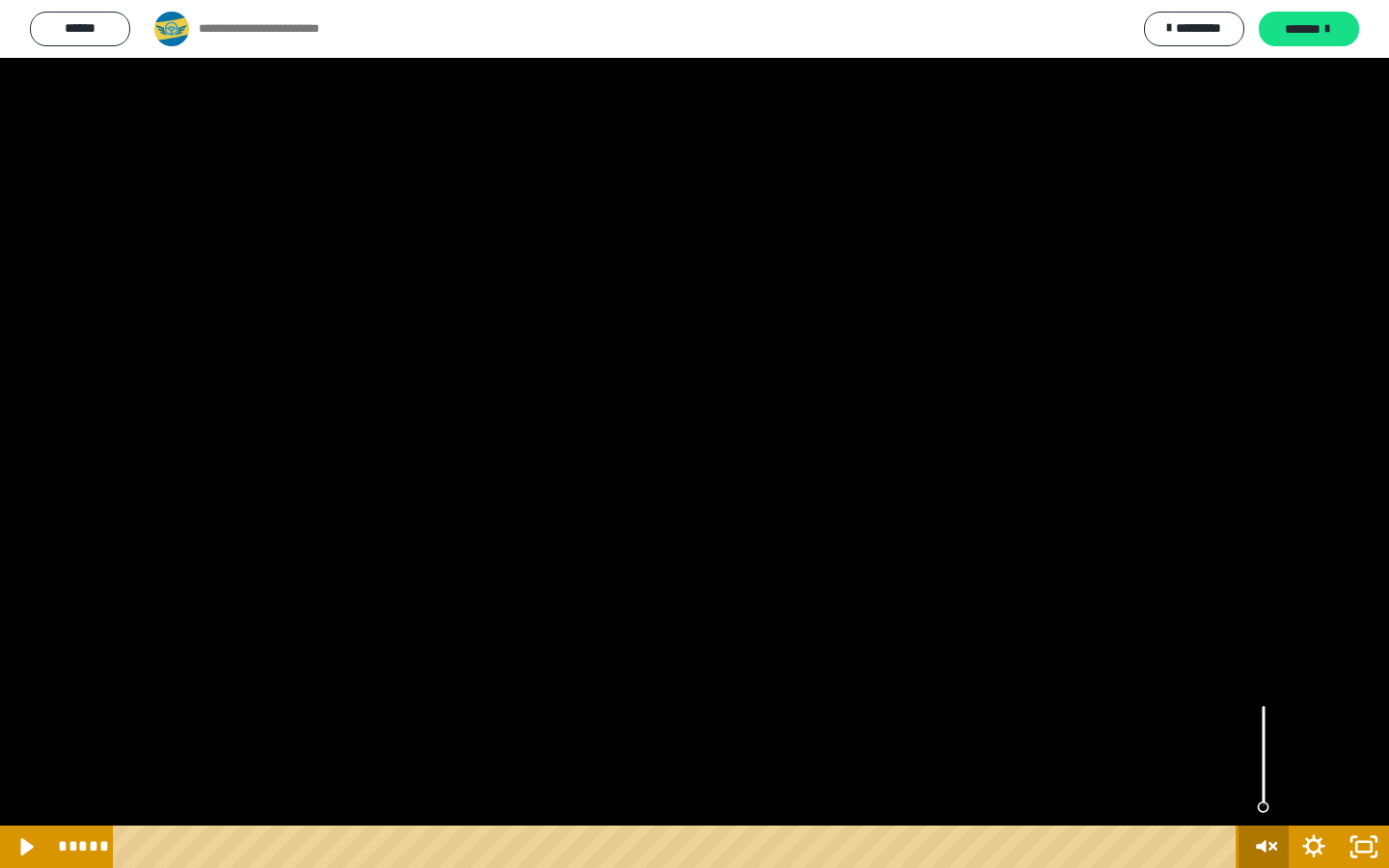 click 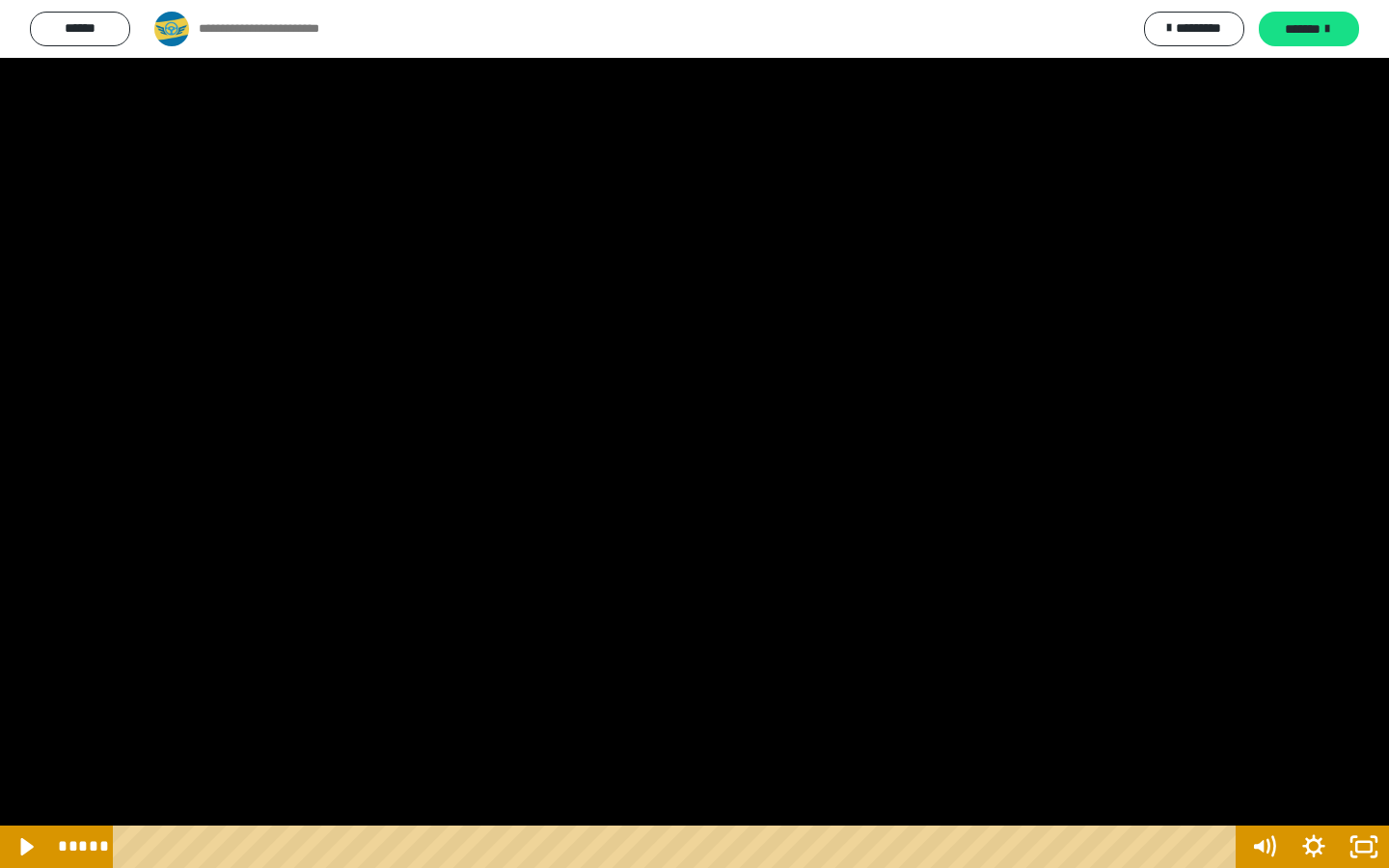 type 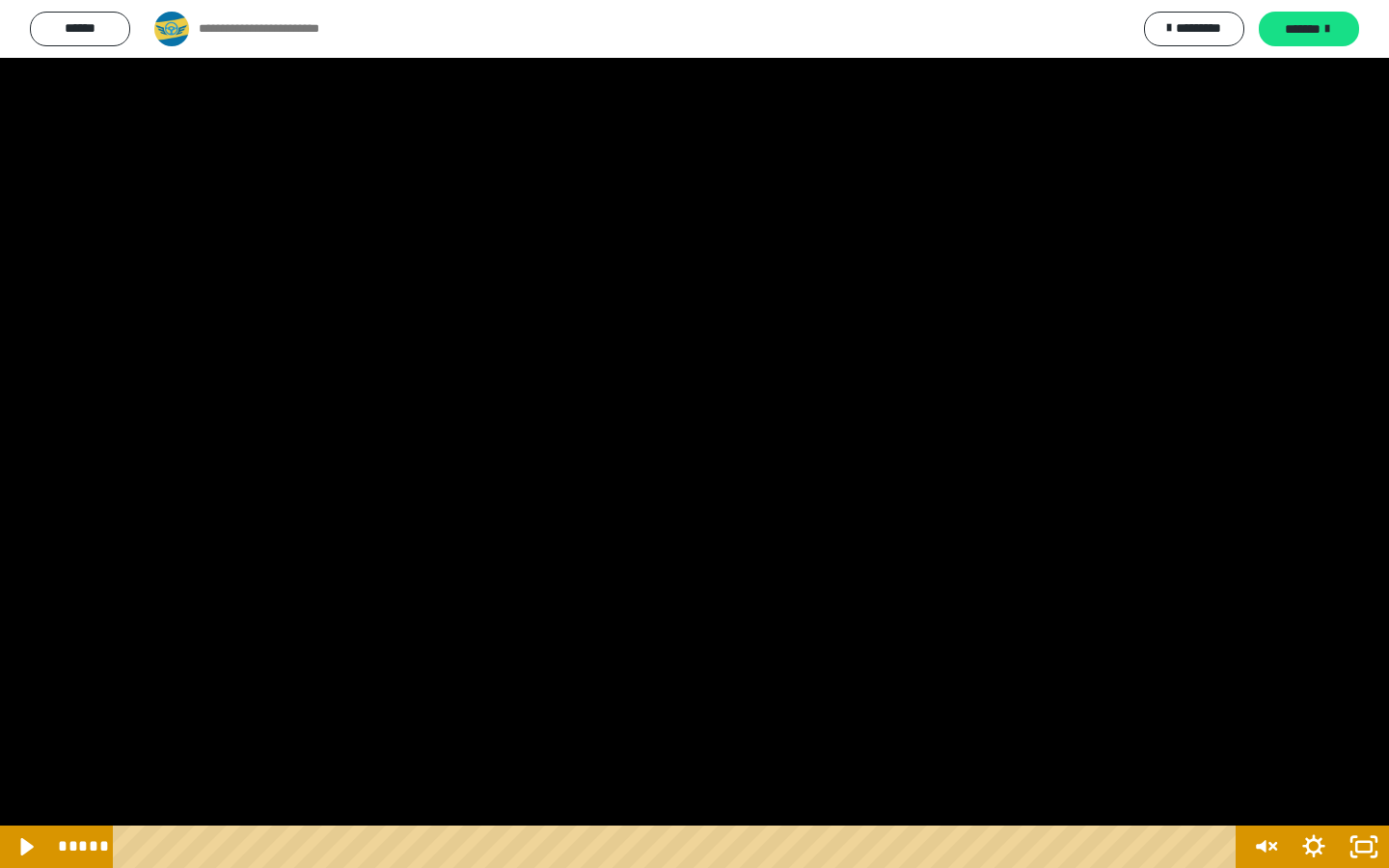 click at bounding box center [694, 434] 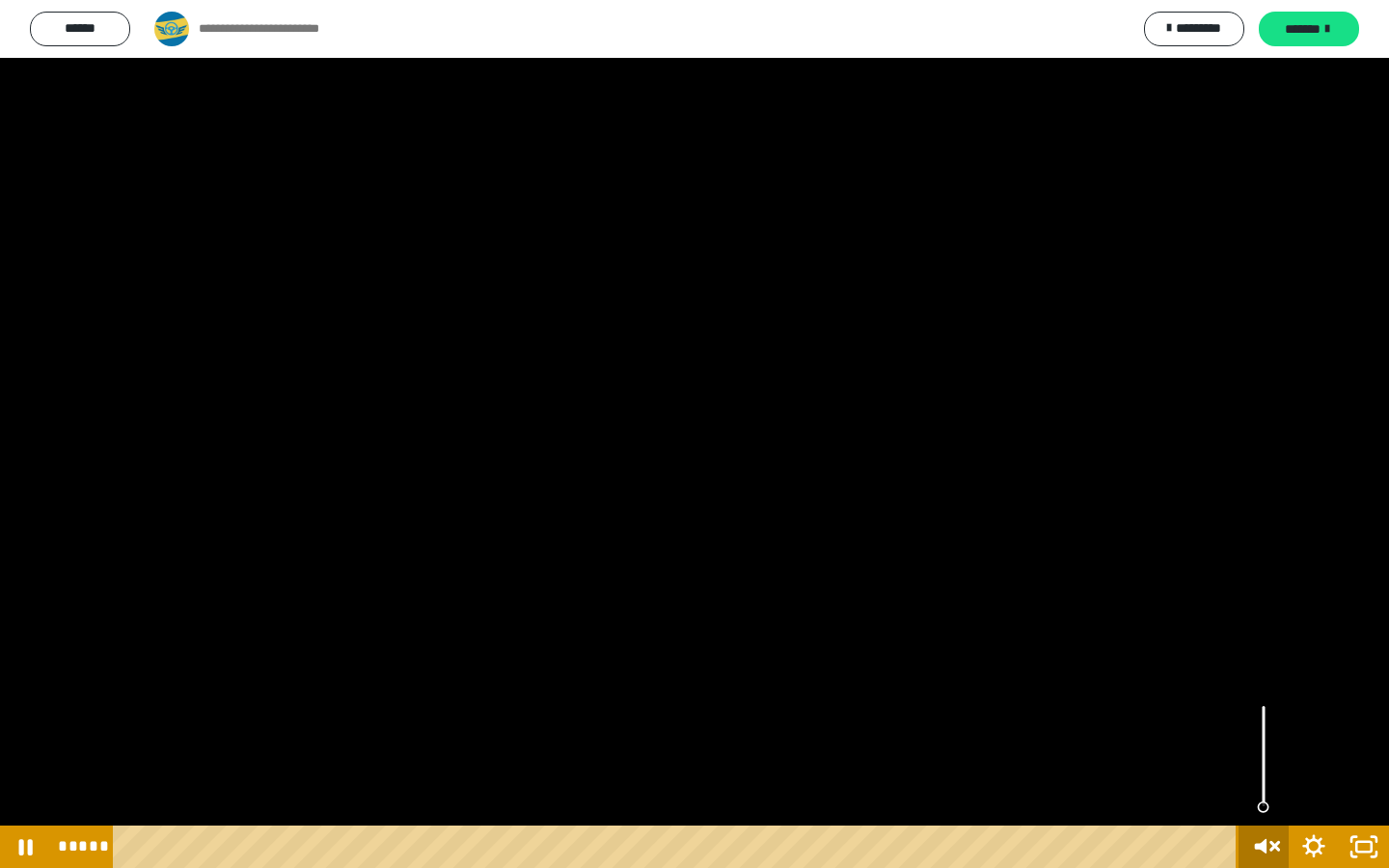 click 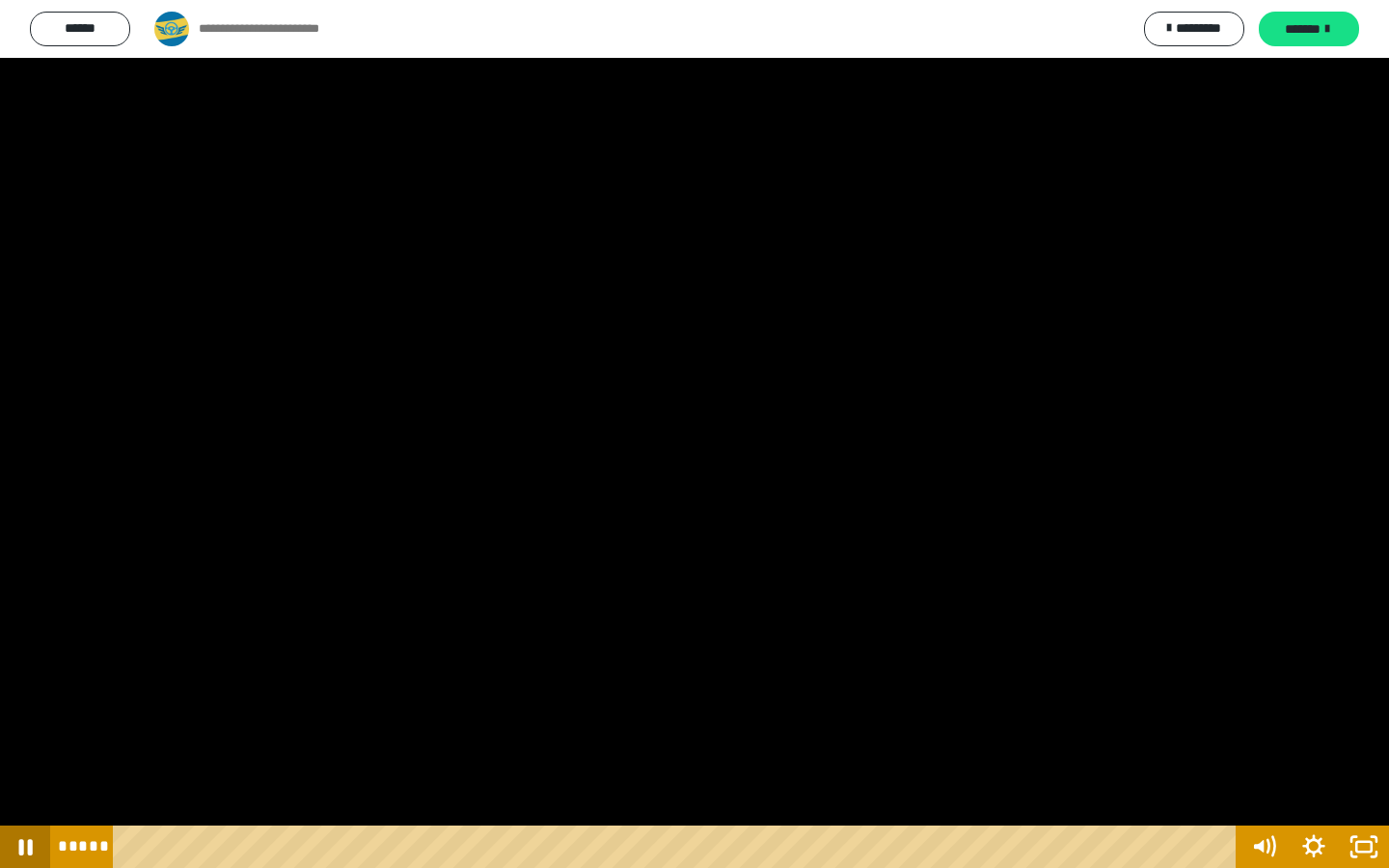 click 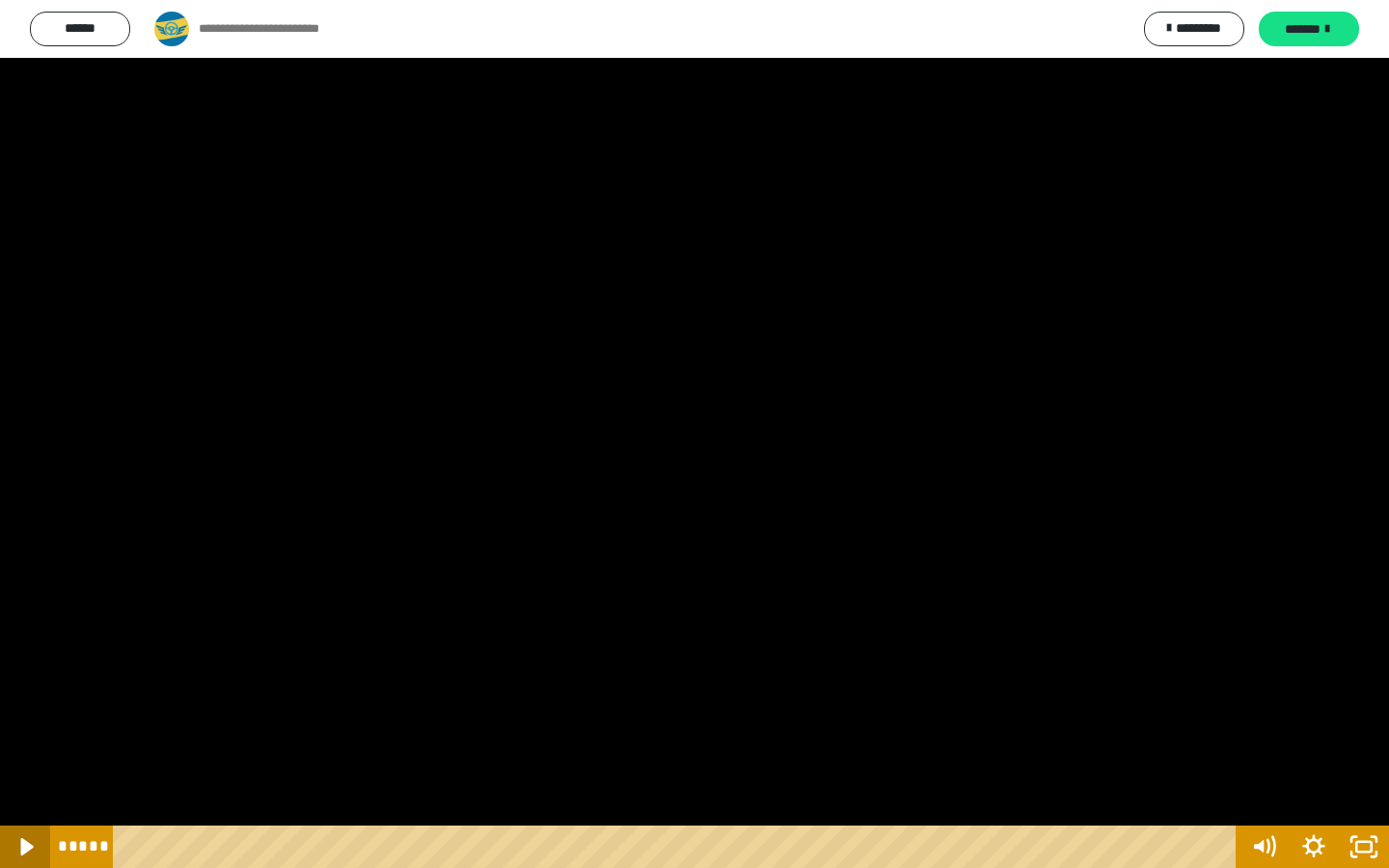 click 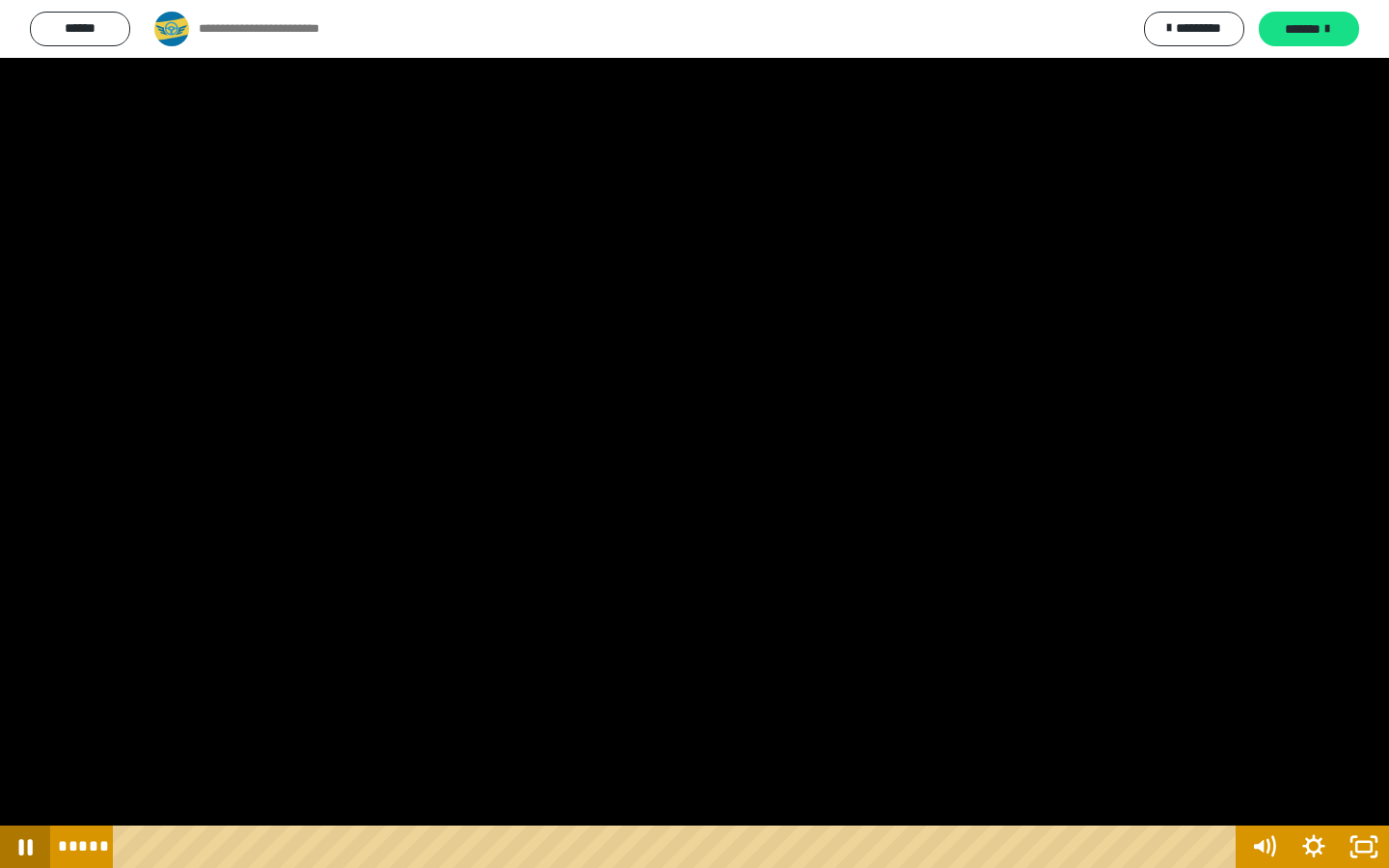 click at bounding box center (25, 847) 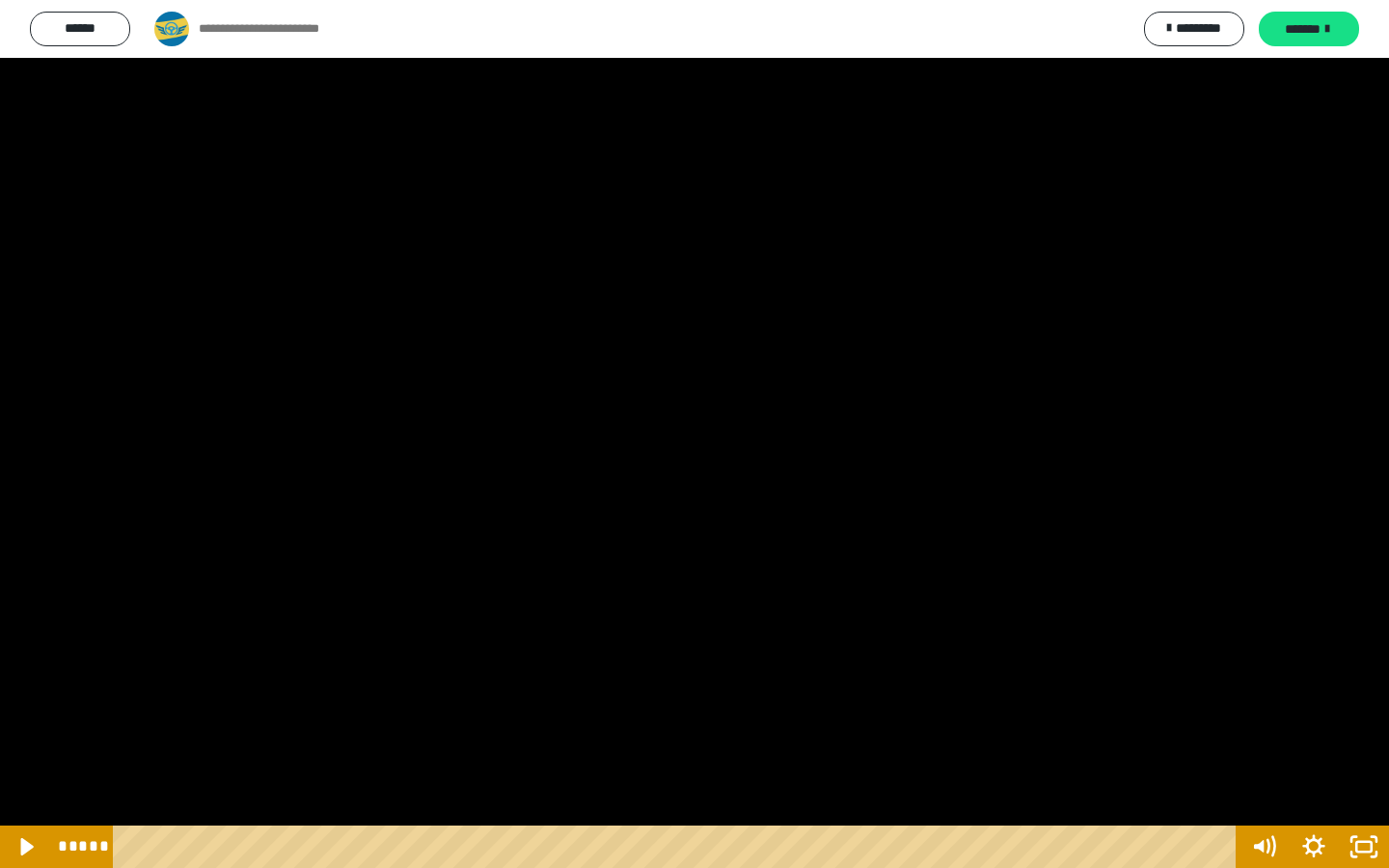 click at bounding box center (25, 847) 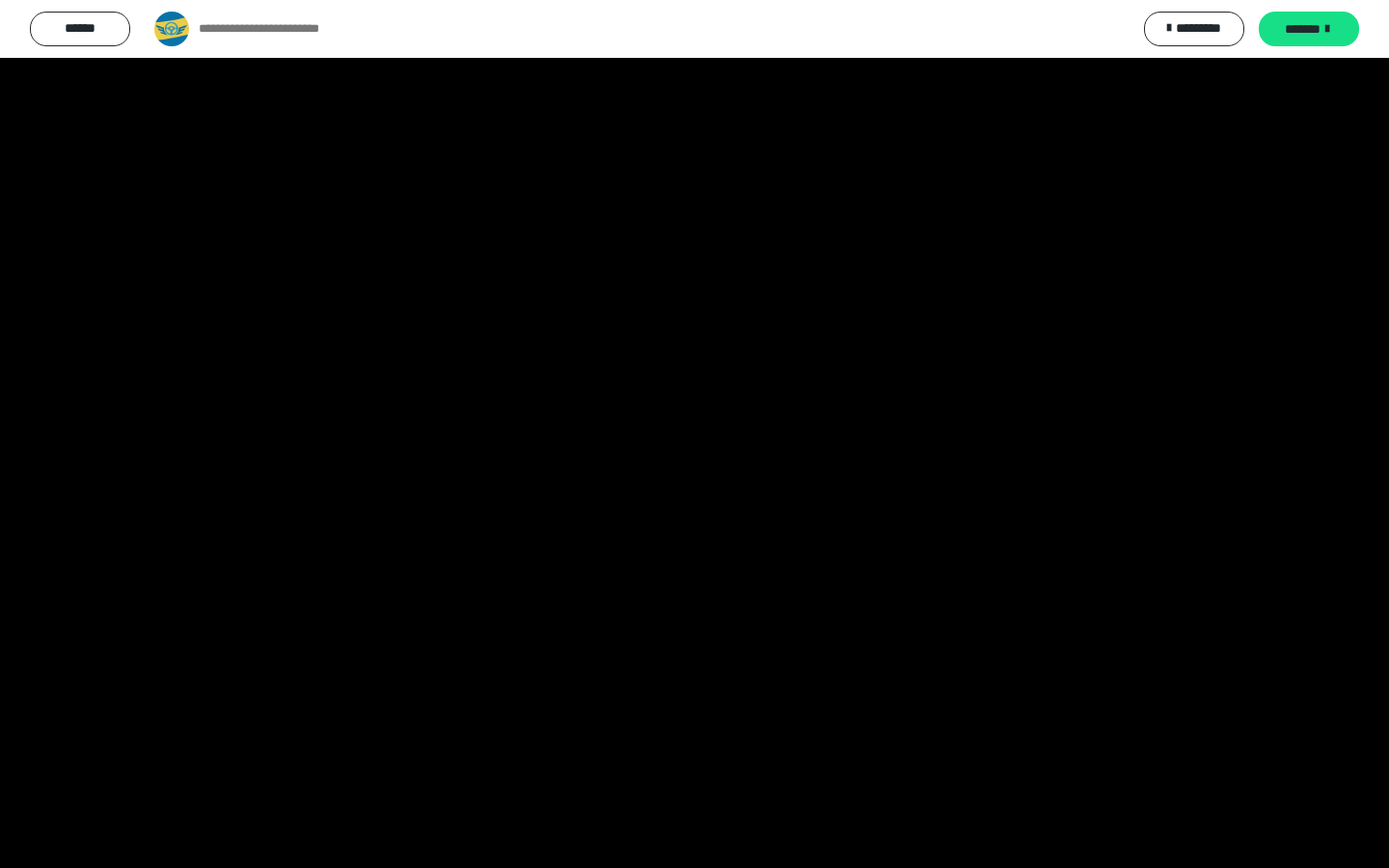 click at bounding box center (25, 847) 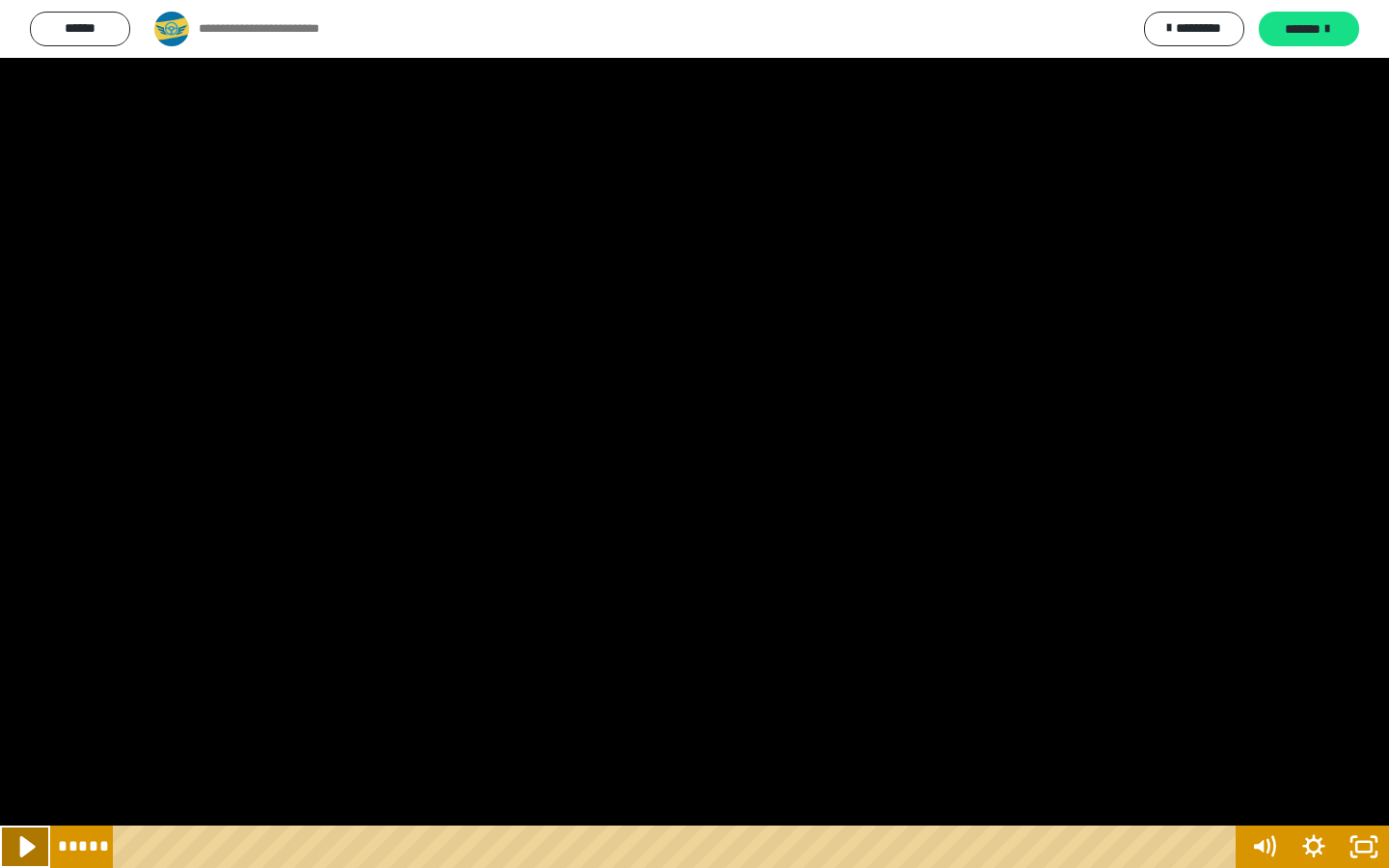click 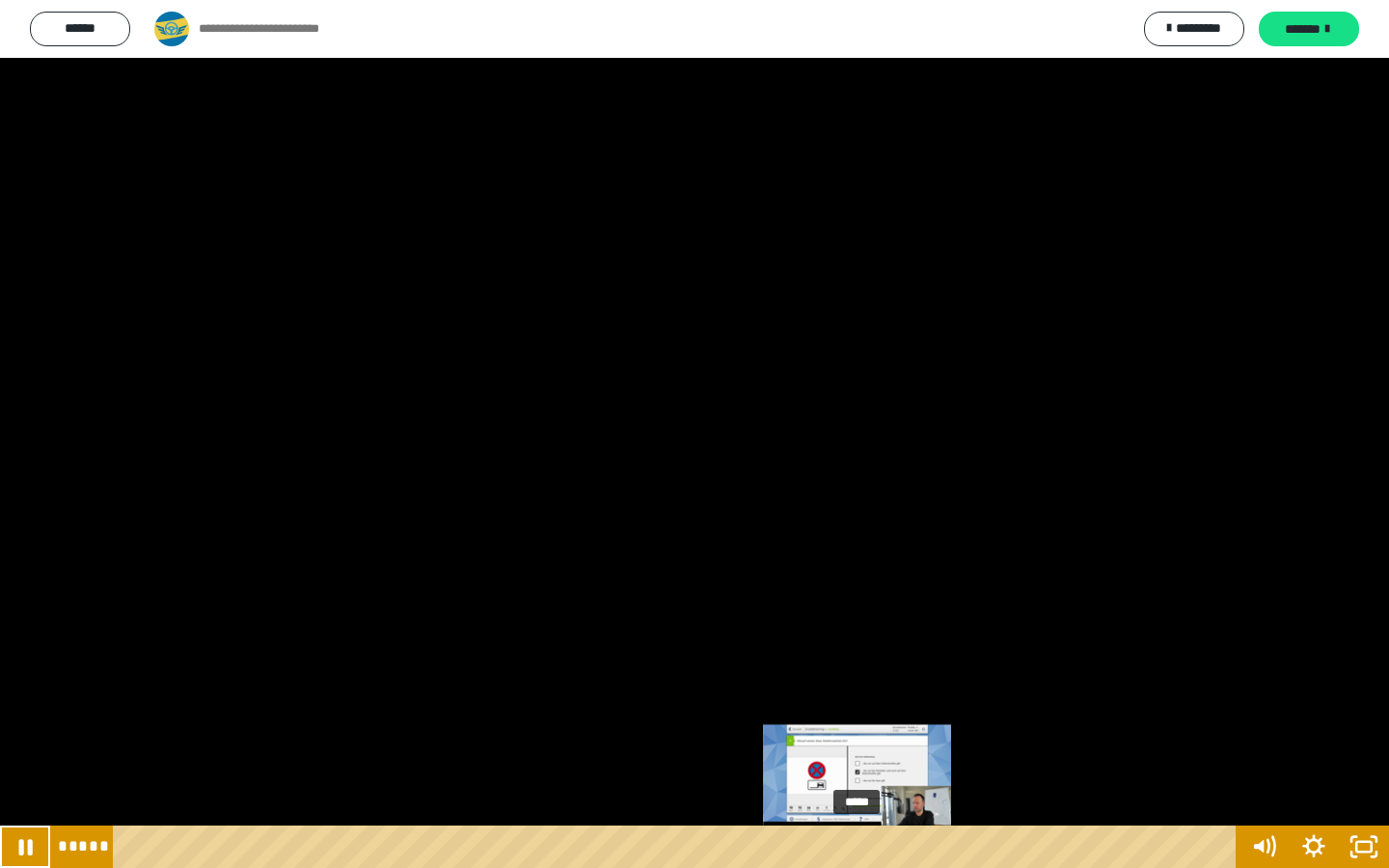 click at bounding box center (862, 847) 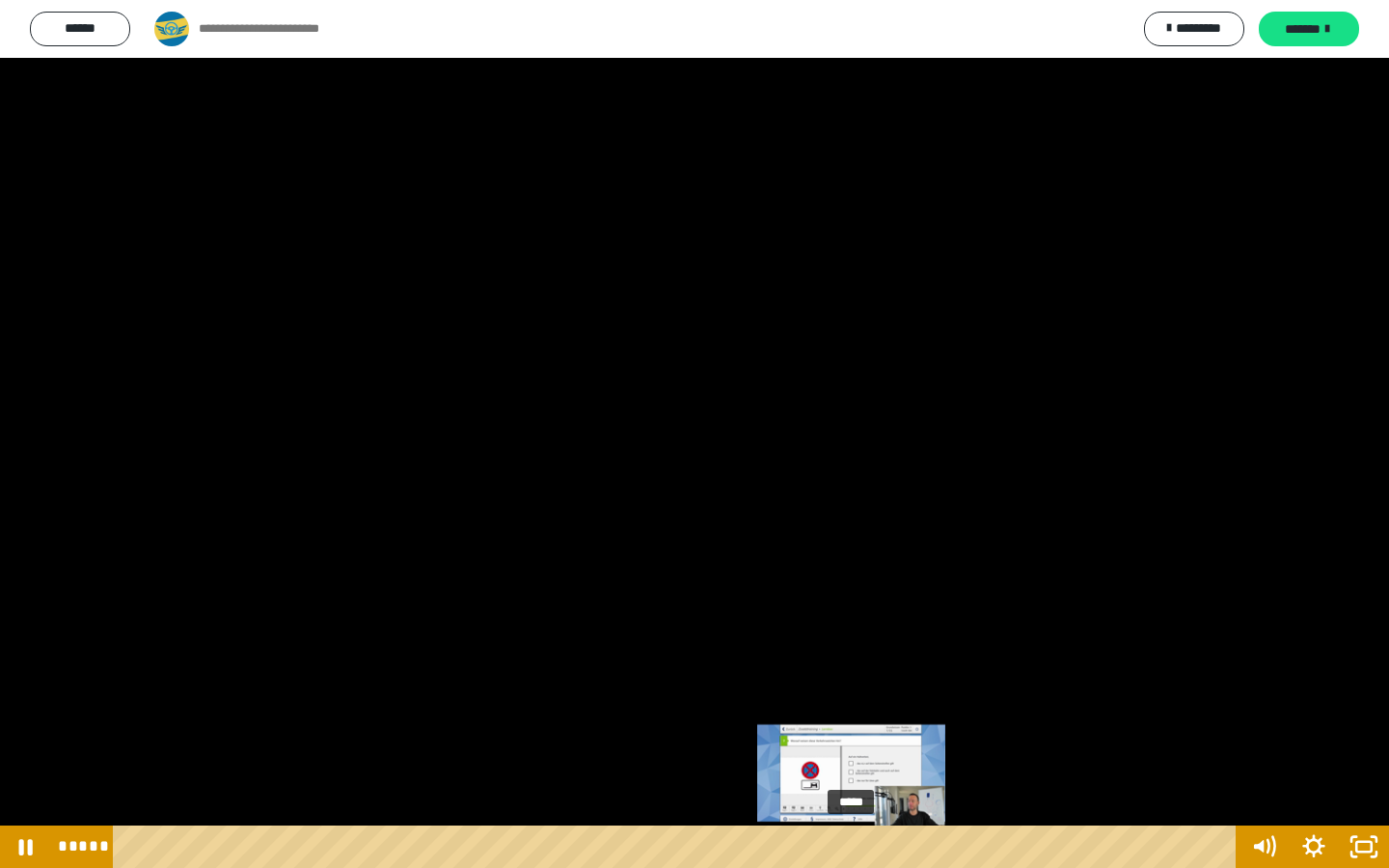 click at bounding box center (851, 847) 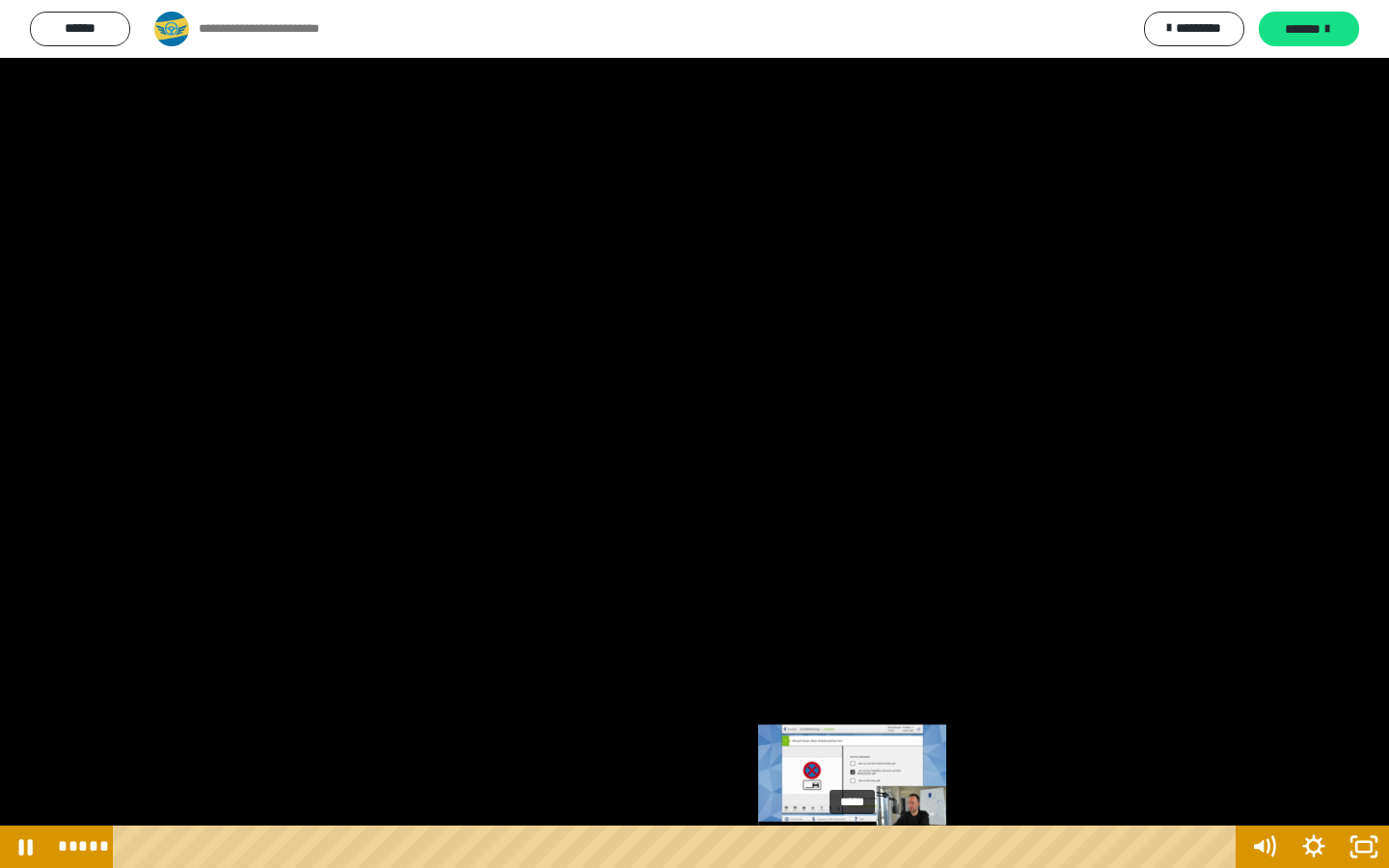 click on "*****" at bounding box center [678, 847] 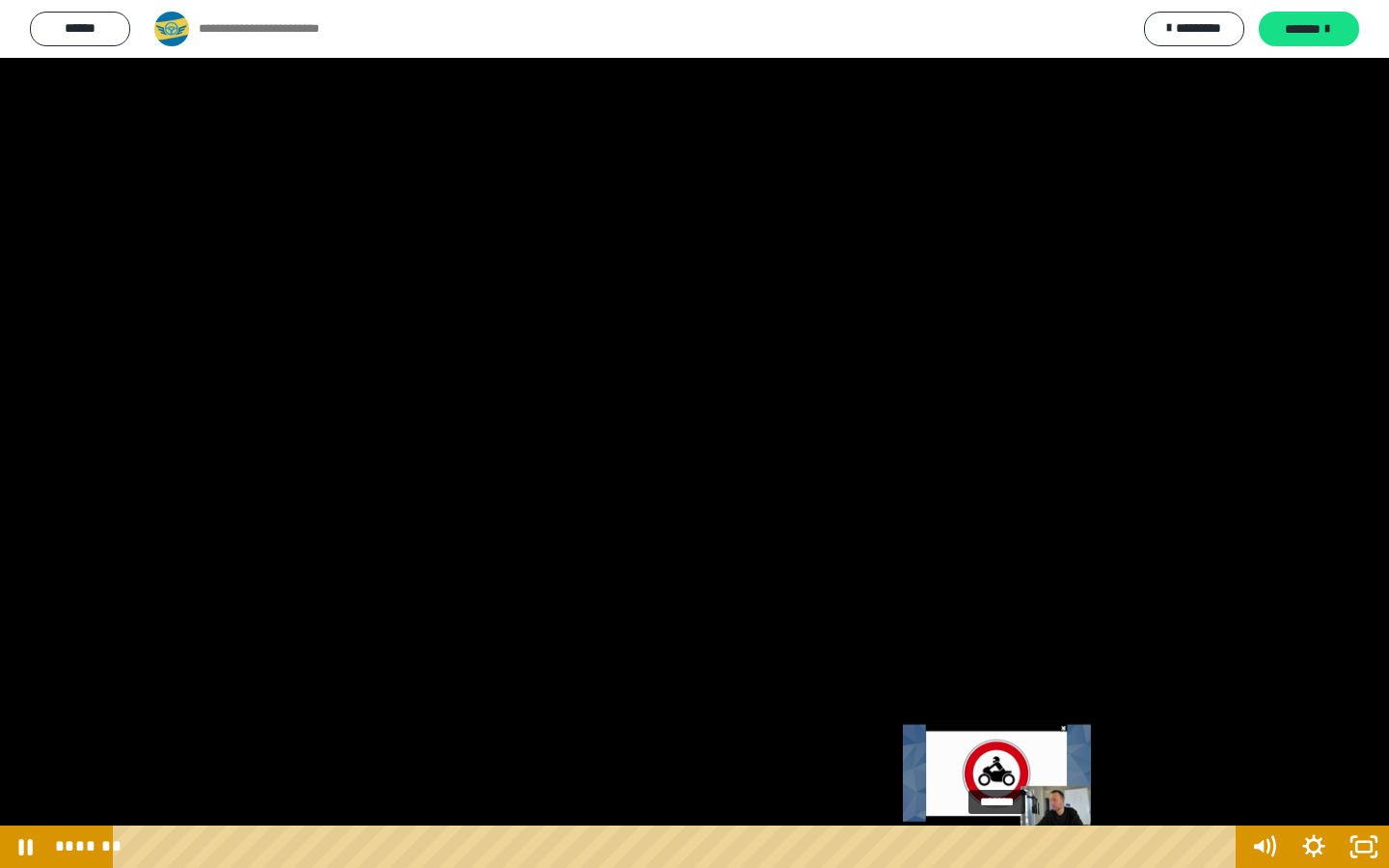 click on "*******" at bounding box center (678, 847) 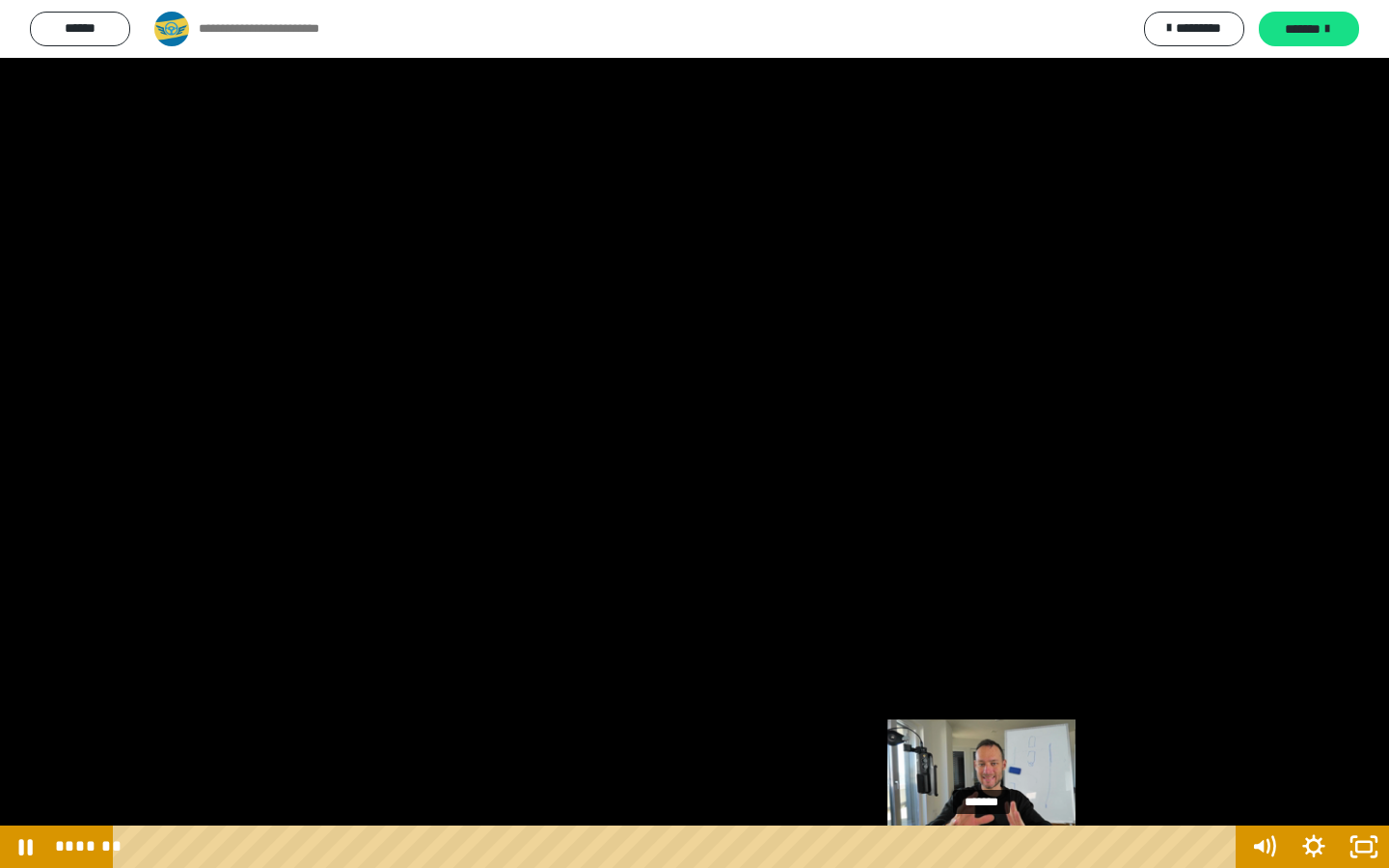 click on "*******" at bounding box center [678, 847] 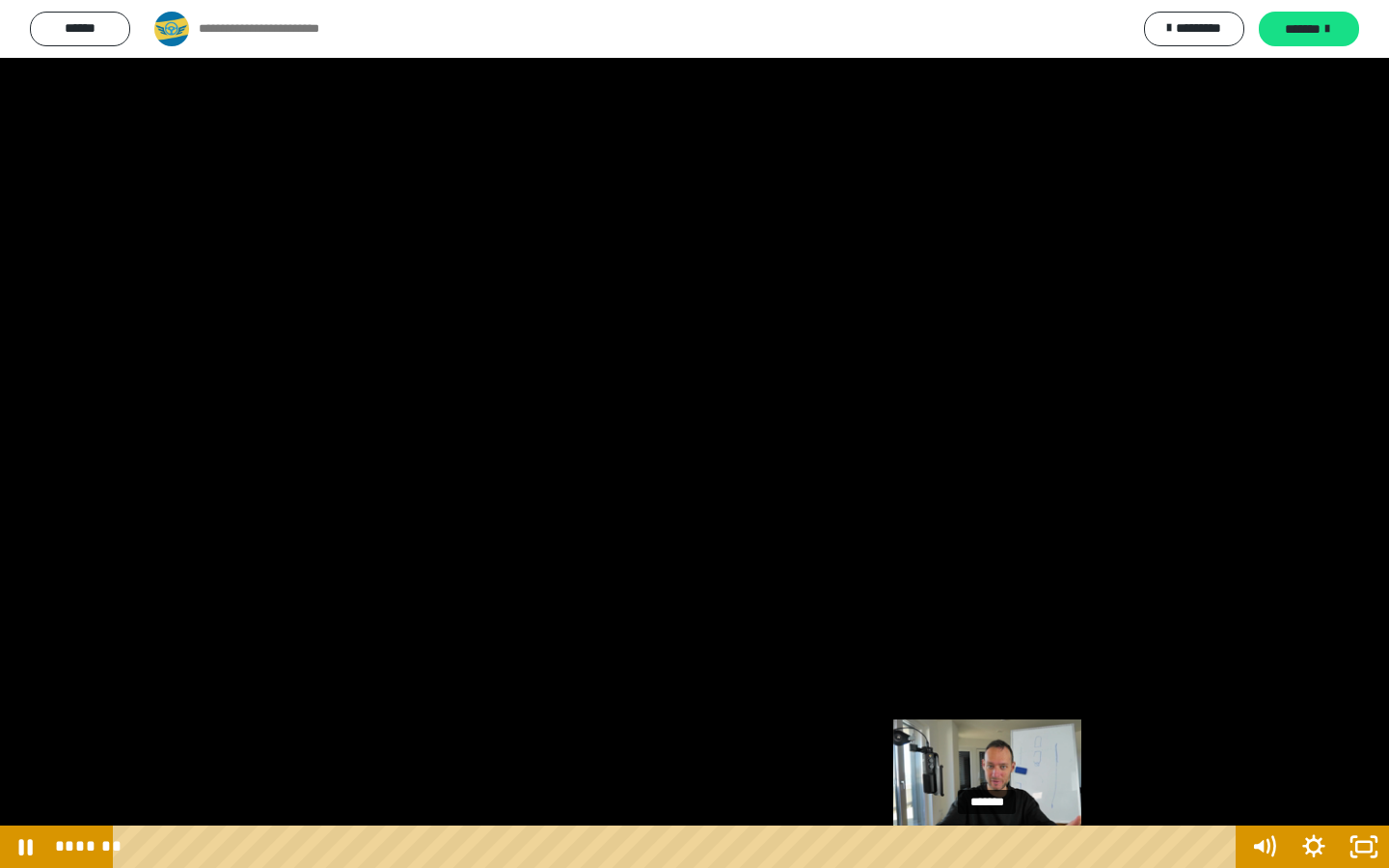 click at bounding box center [987, 847] 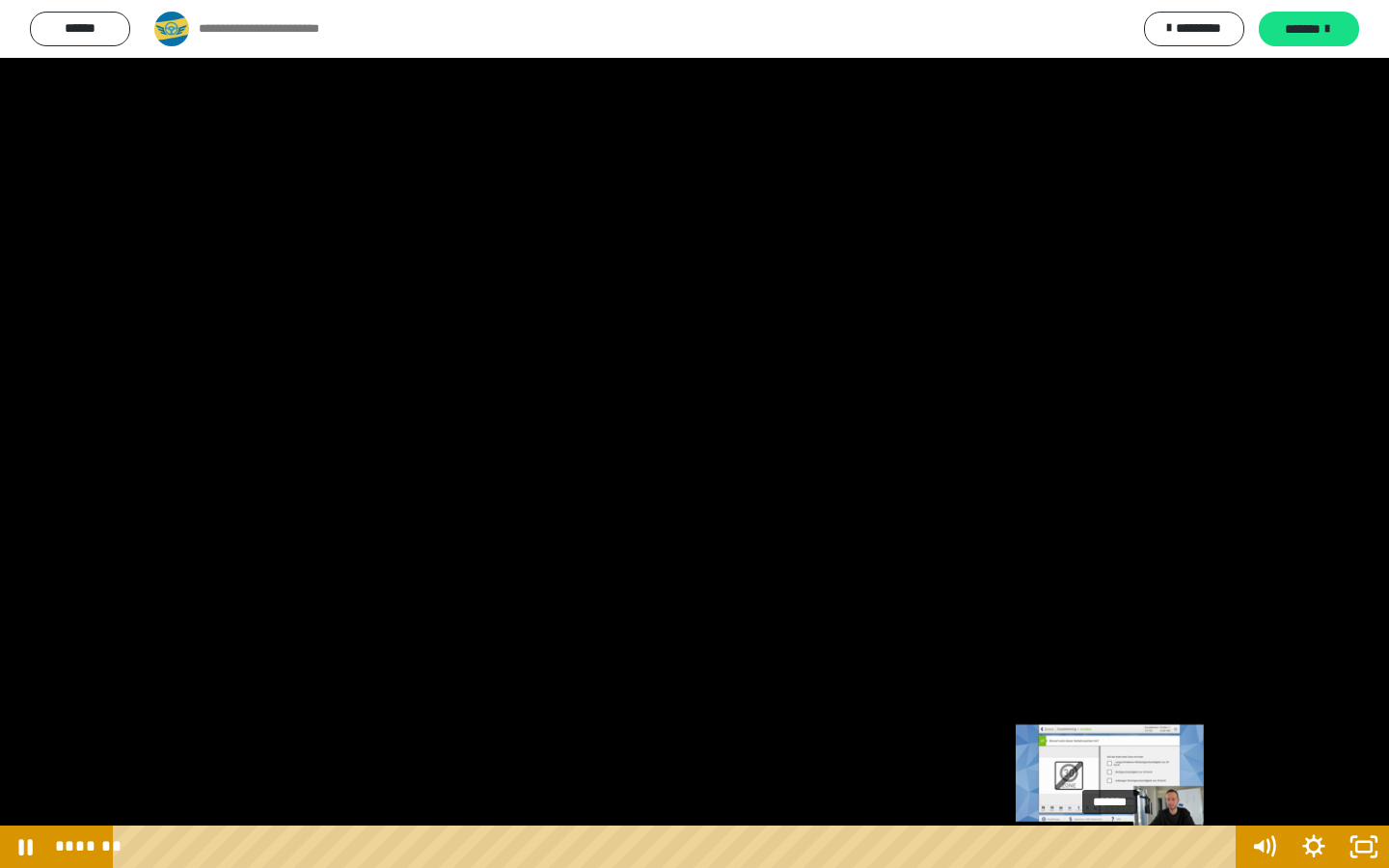 click at bounding box center [1109, 847] 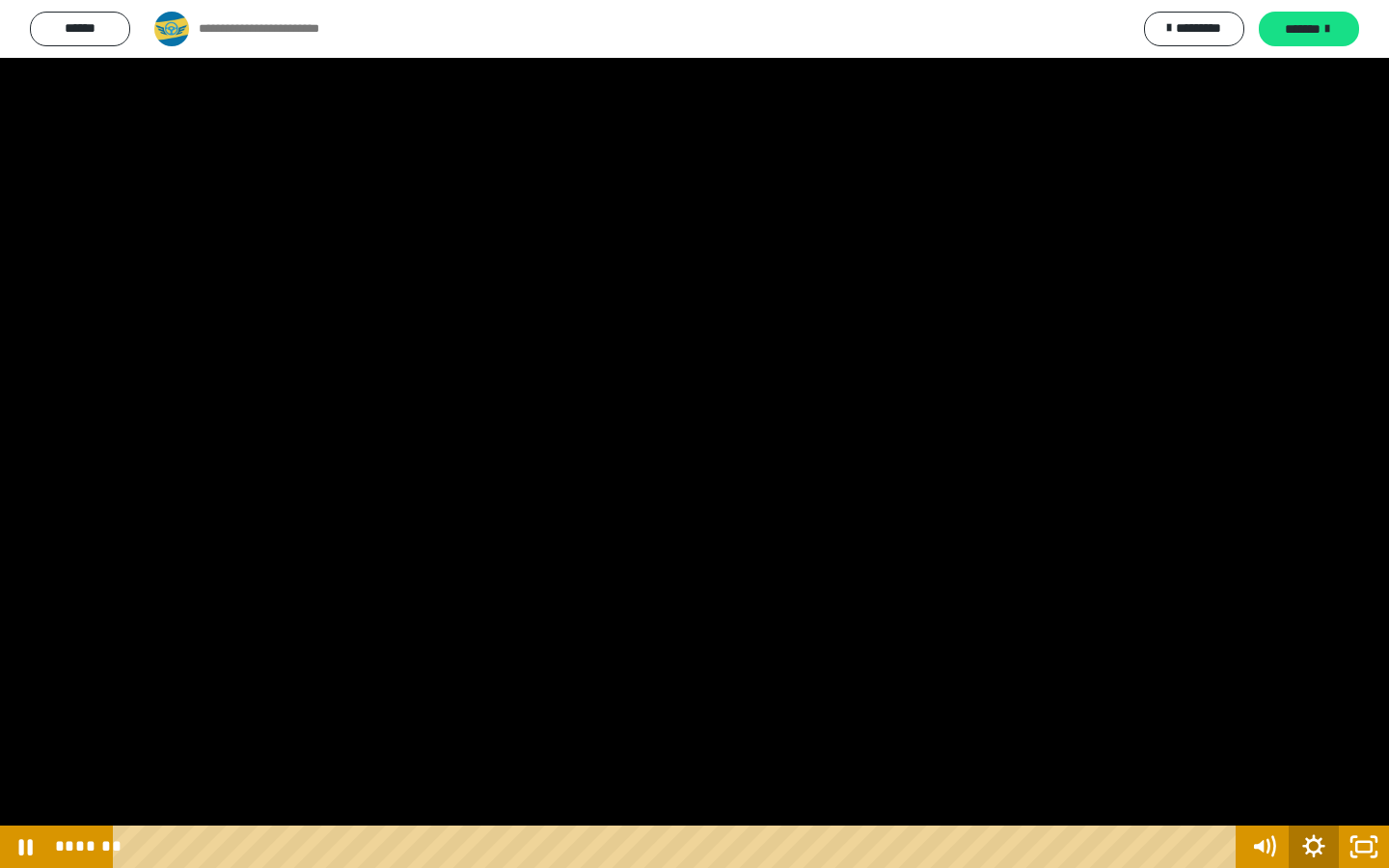click 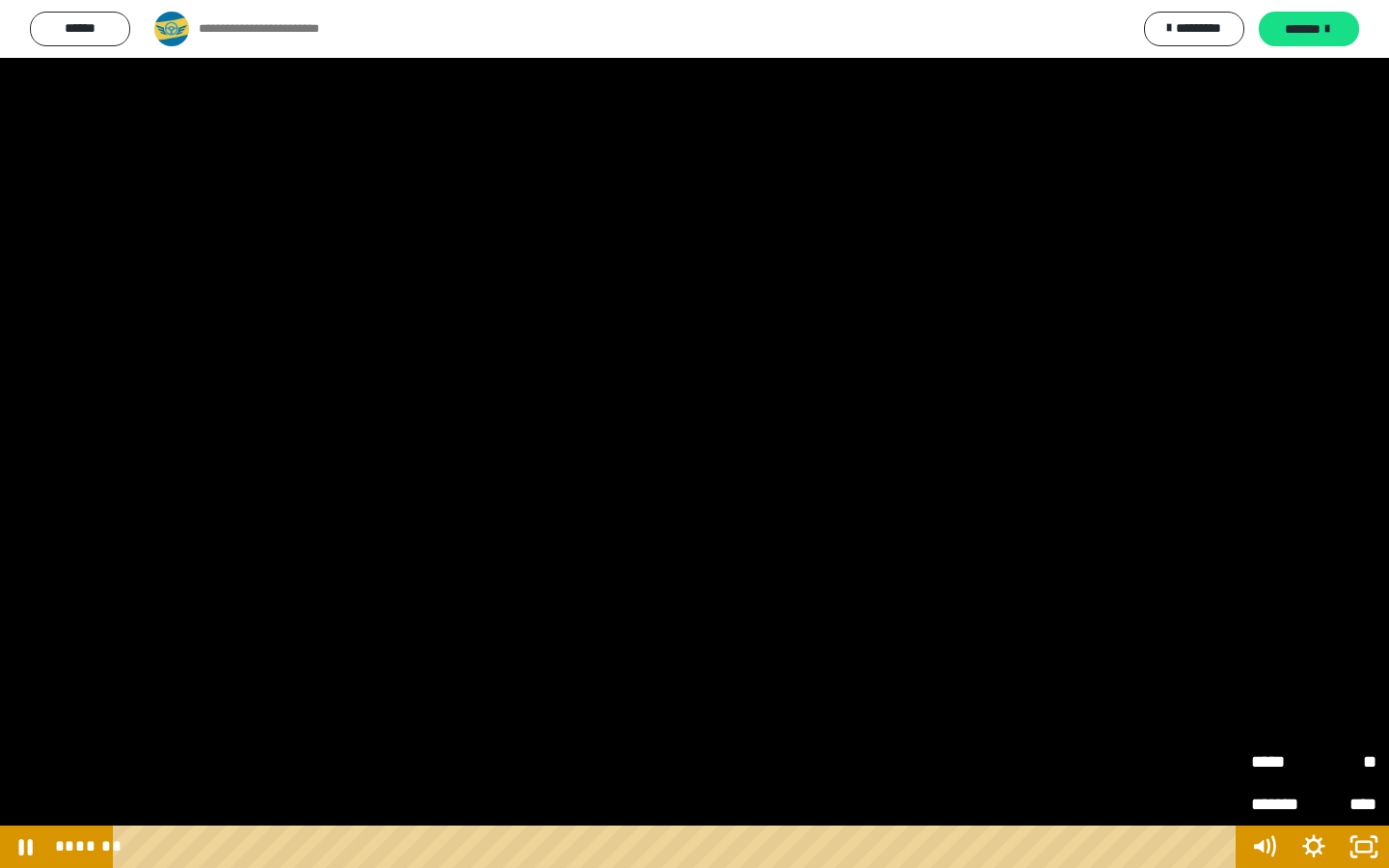 click on "**" at bounding box center (1345, 762) 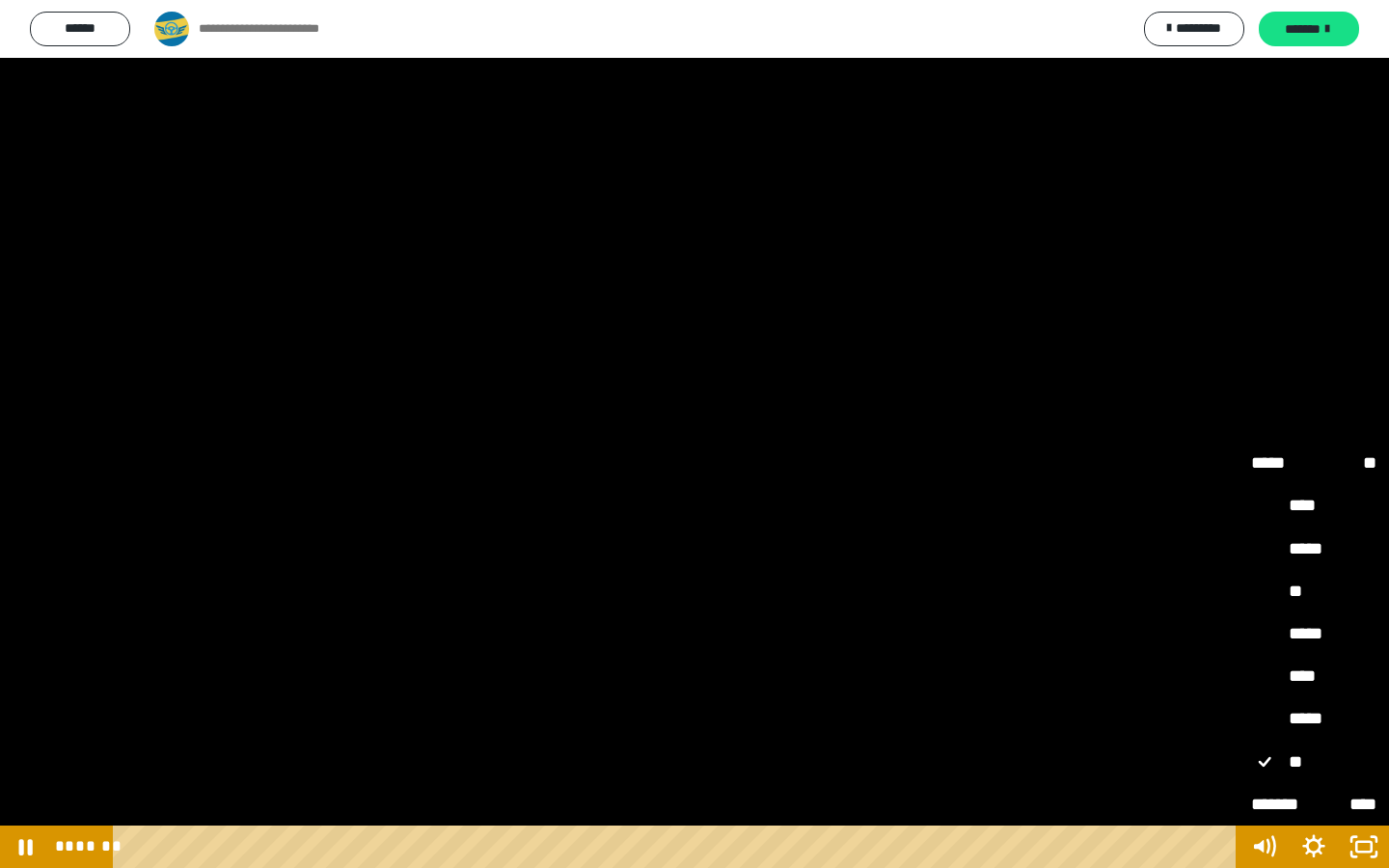 click on "****" at bounding box center [1314, 677] 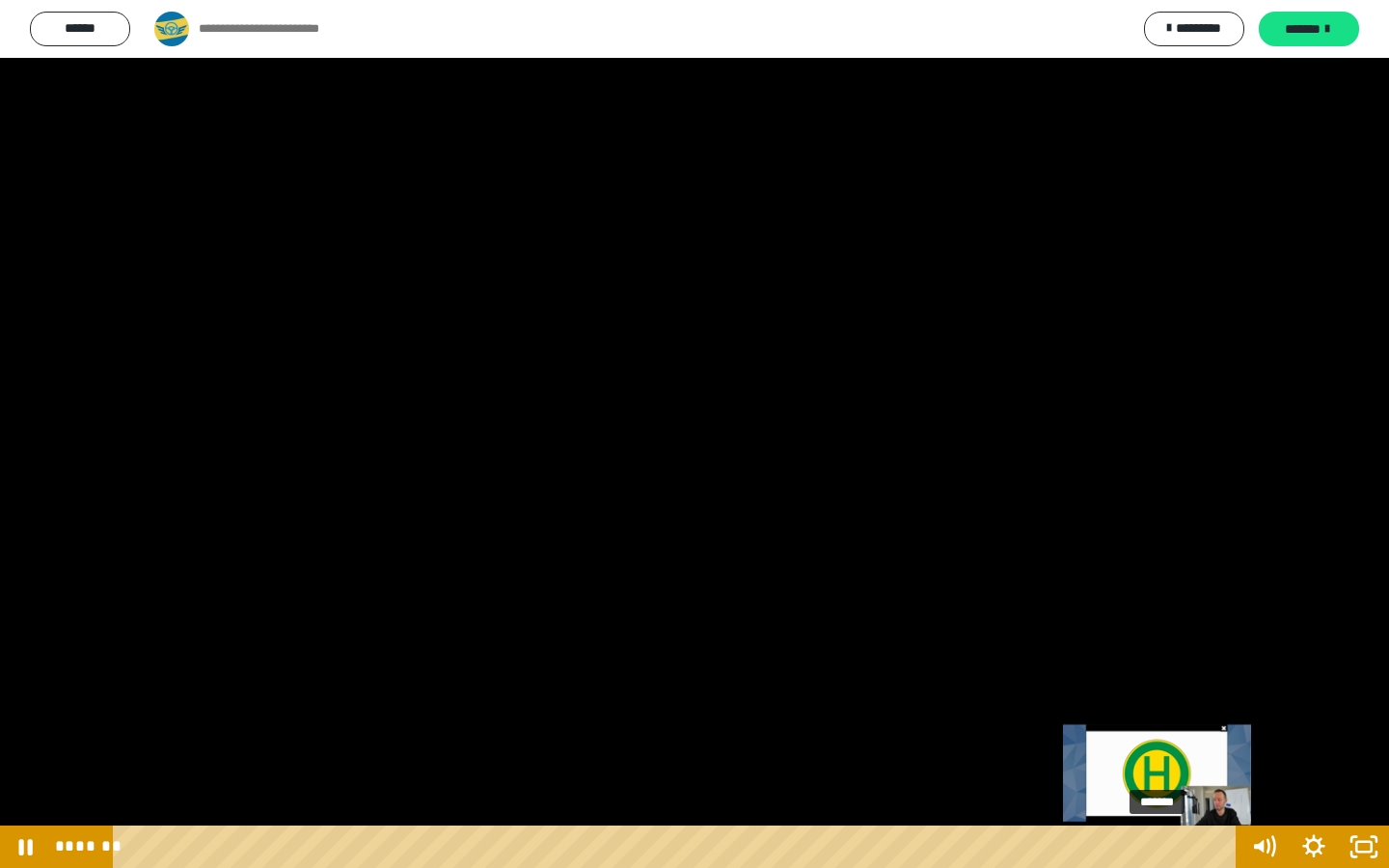 click on "*******" at bounding box center [678, 847] 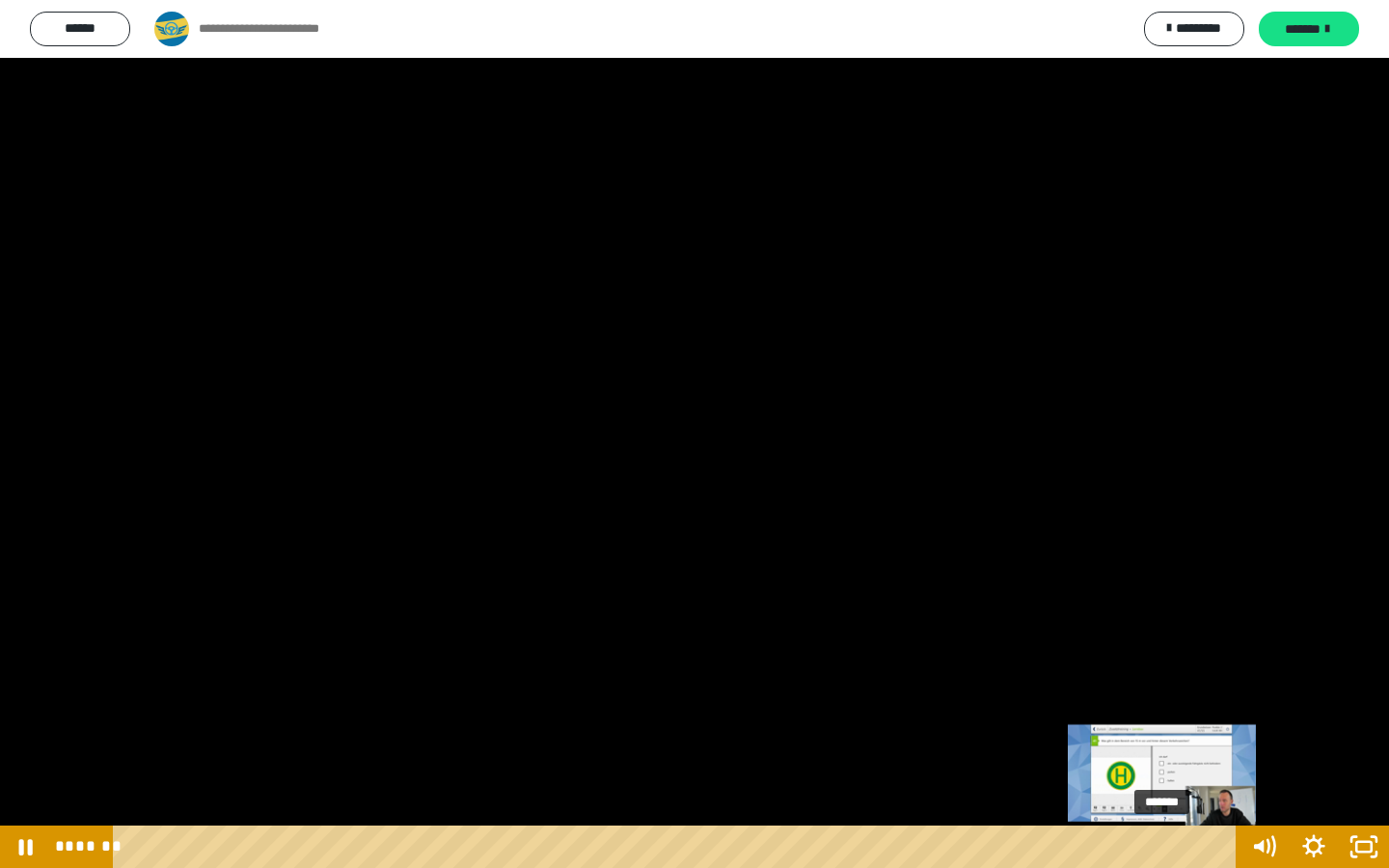 click on "*******" at bounding box center [678, 847] 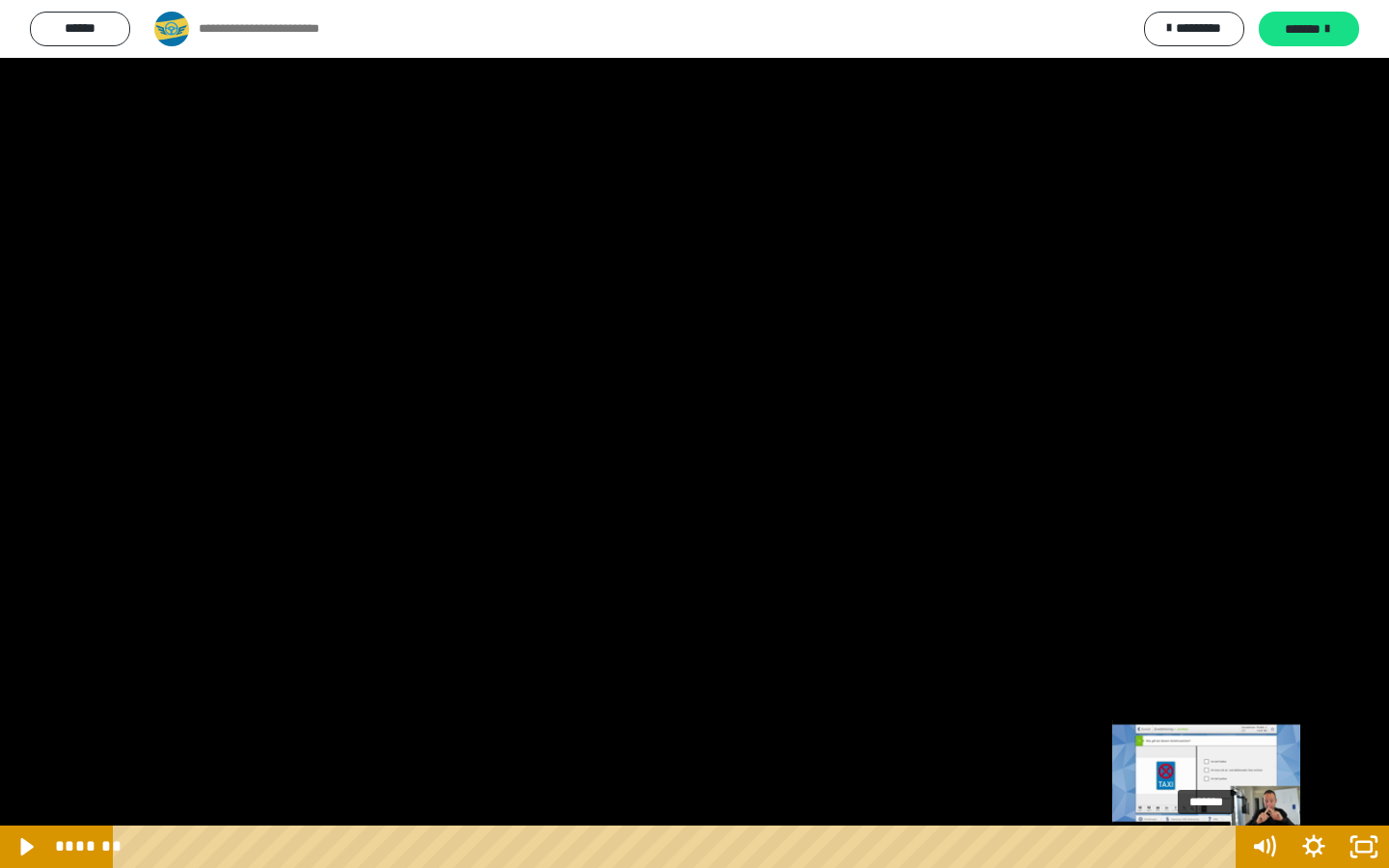 click on "*******" at bounding box center (678, 847) 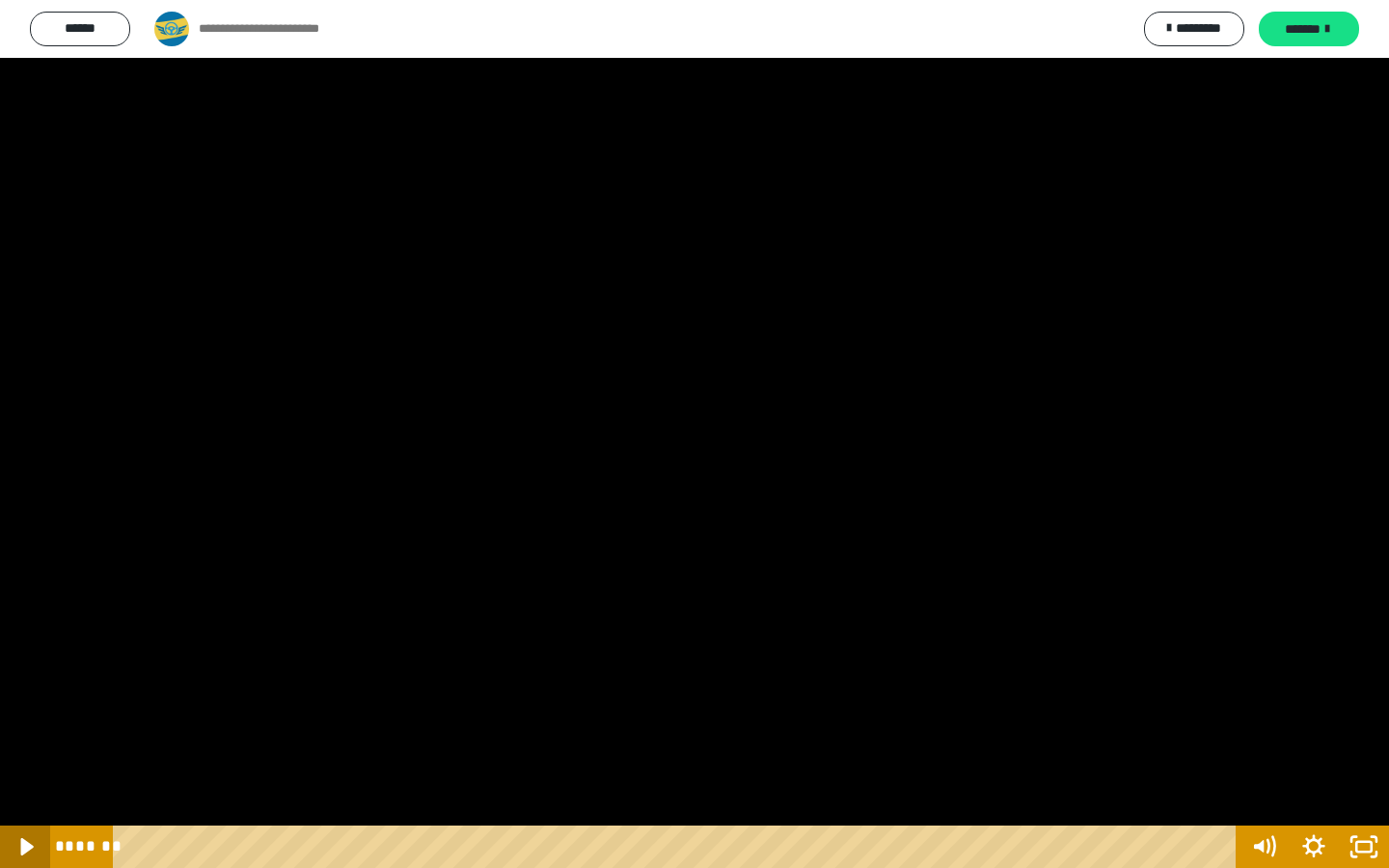 click 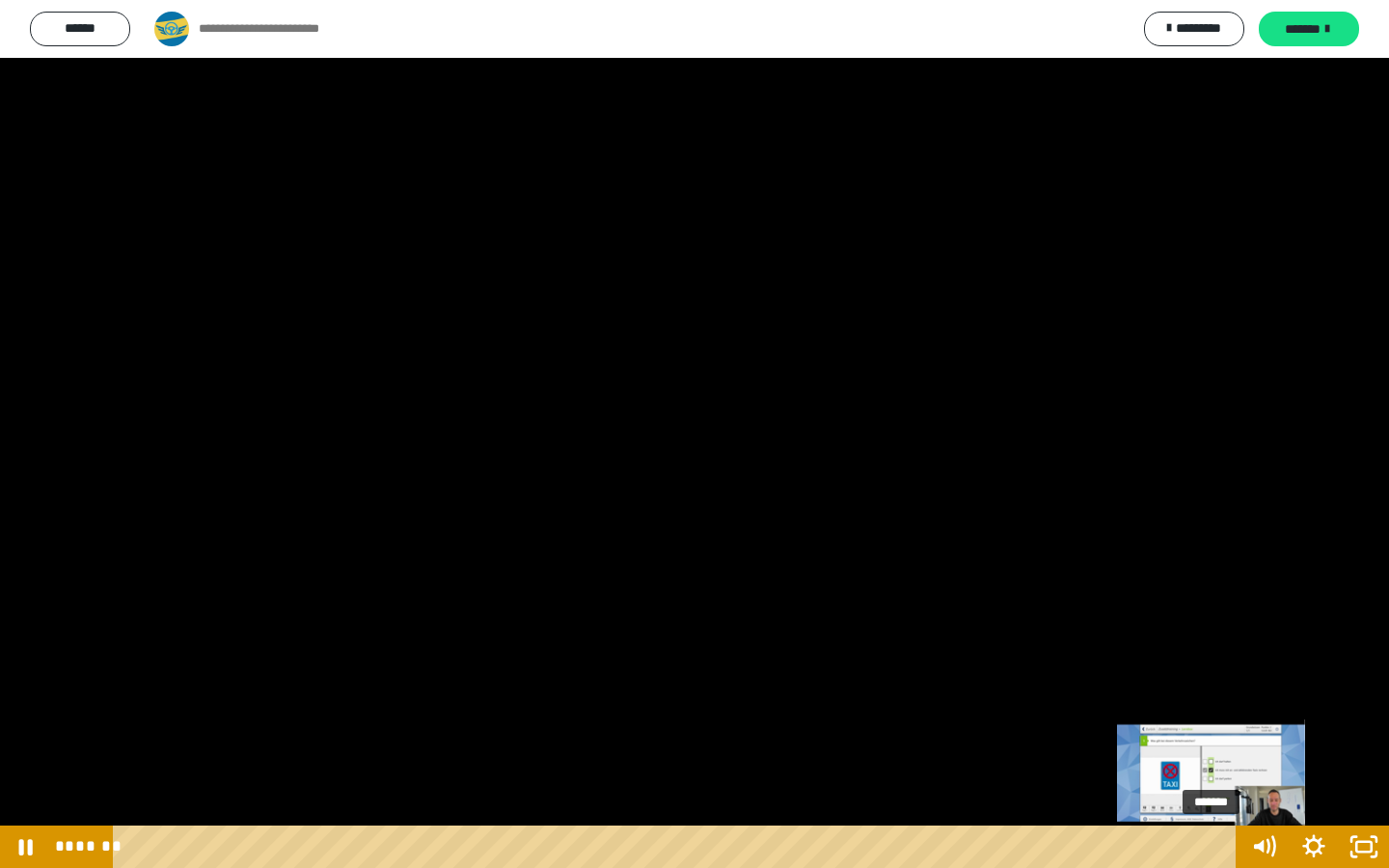 click at bounding box center [1211, 847] 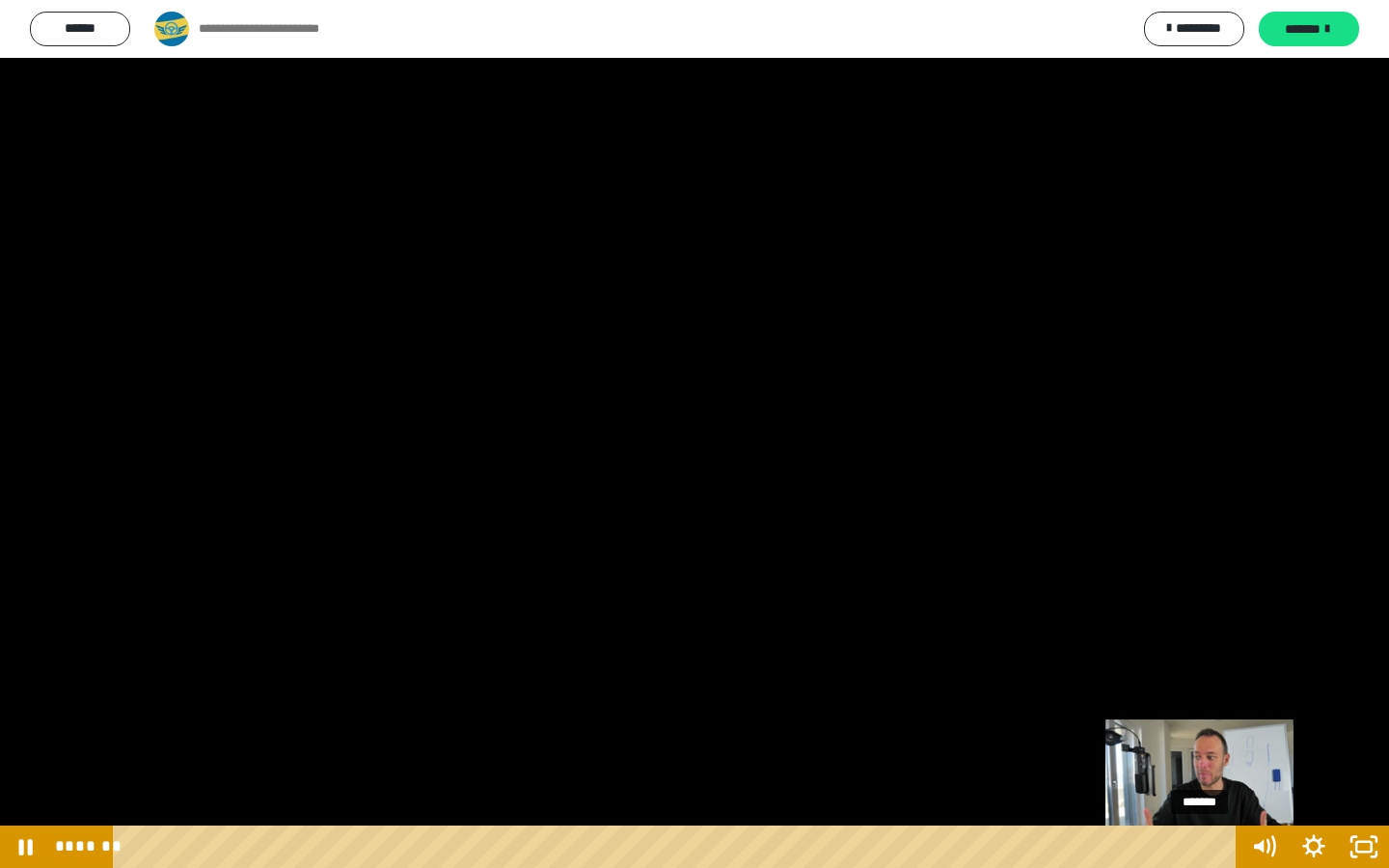 click on "*******" at bounding box center [678, 847] 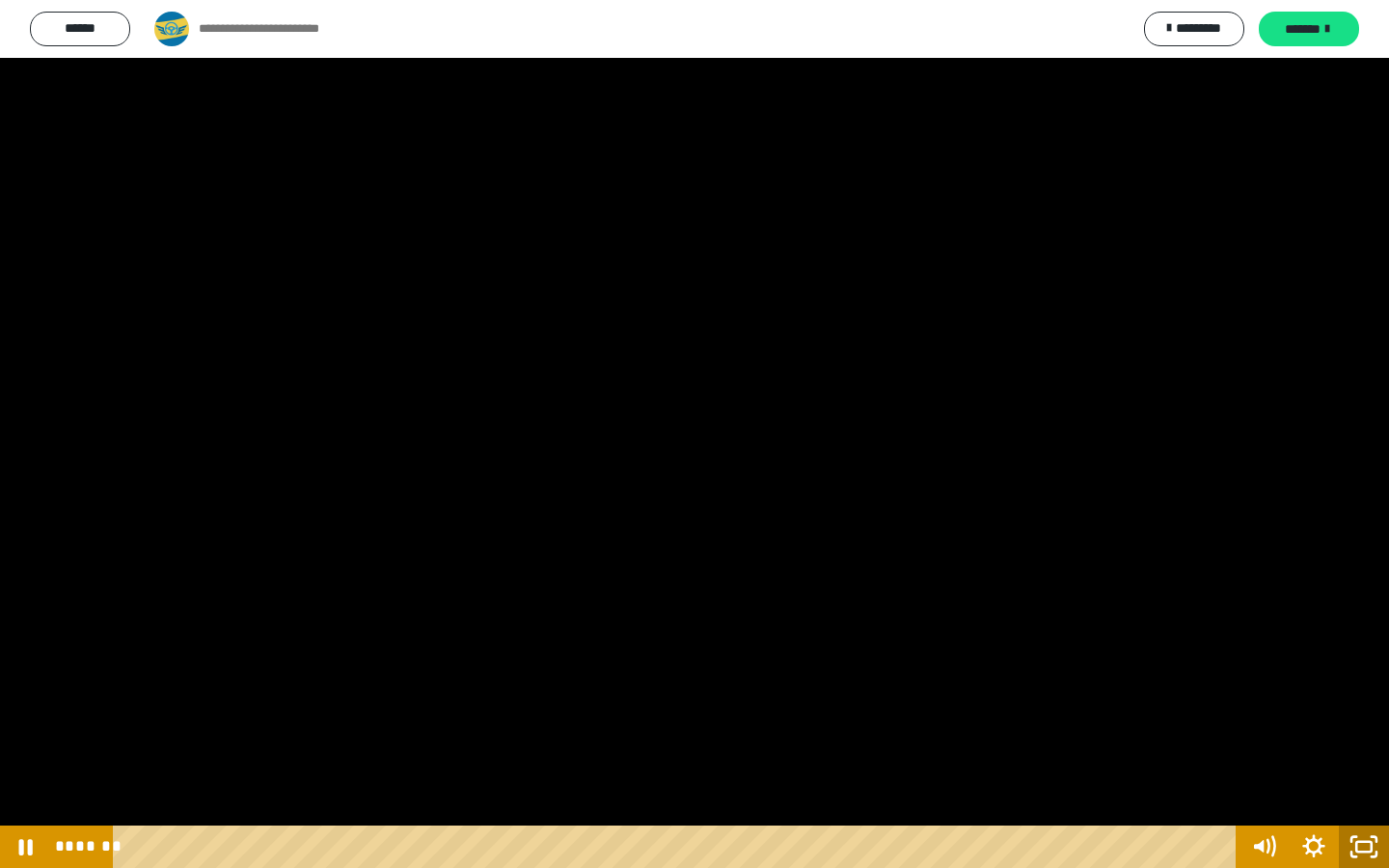 click 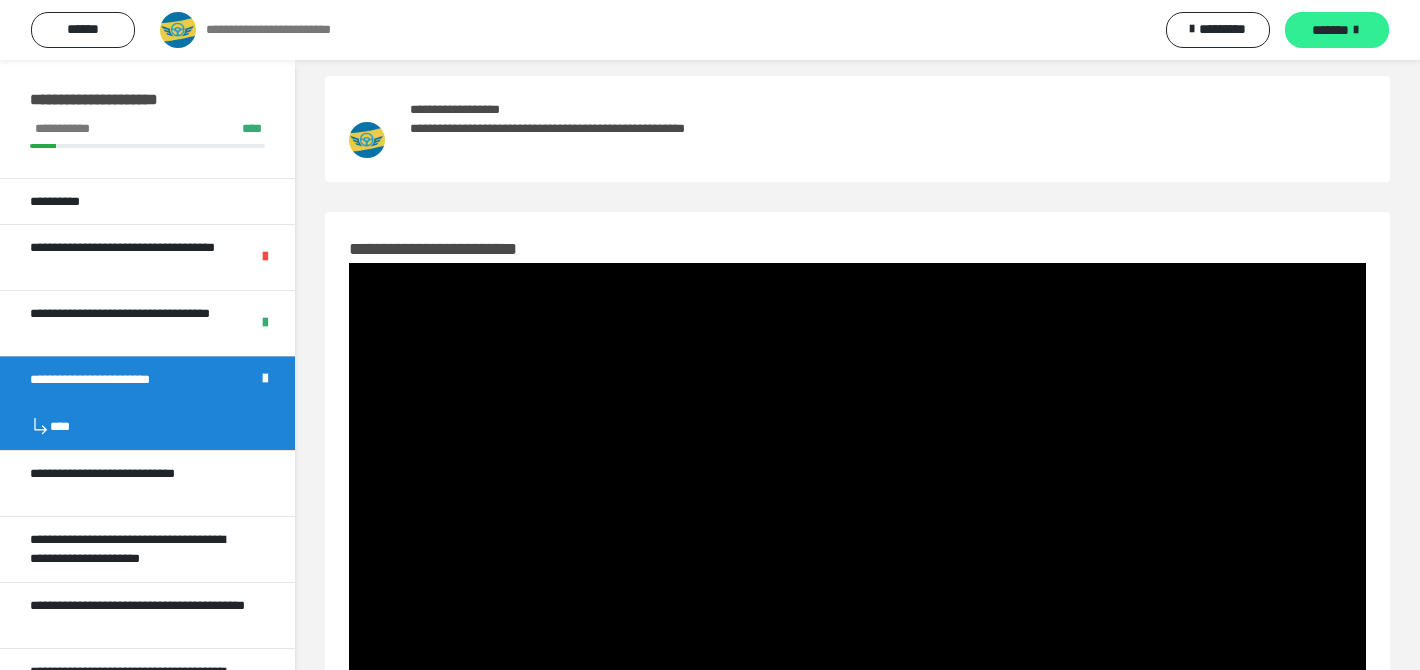 click on "*******" at bounding box center [1330, 30] 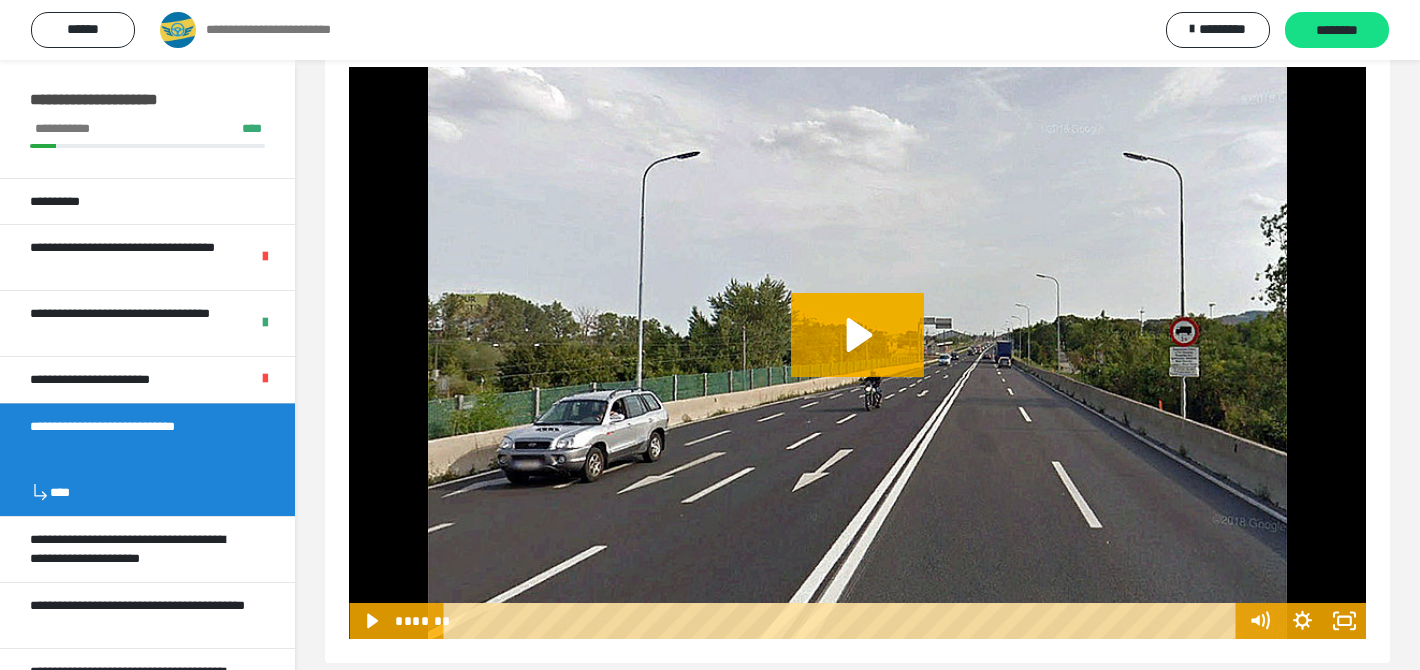 scroll, scrollTop: 0, scrollLeft: 0, axis: both 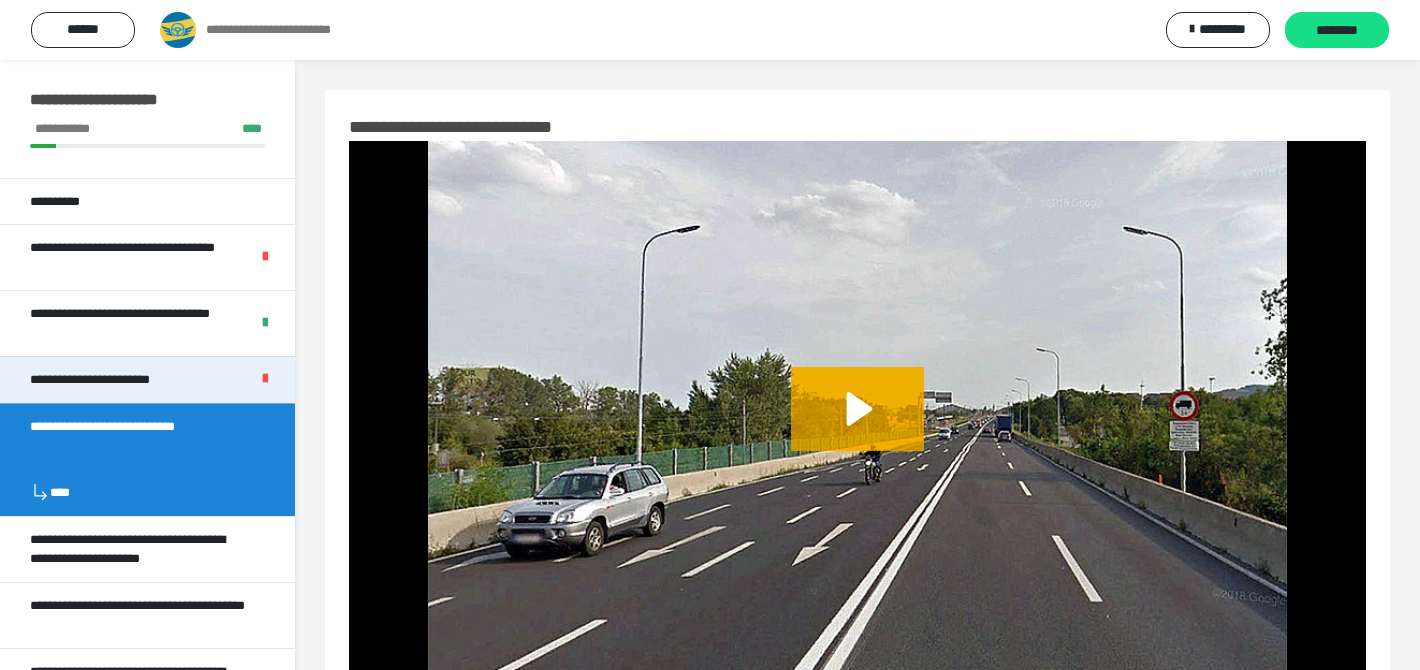 click on "**********" at bounding box center [115, 380] 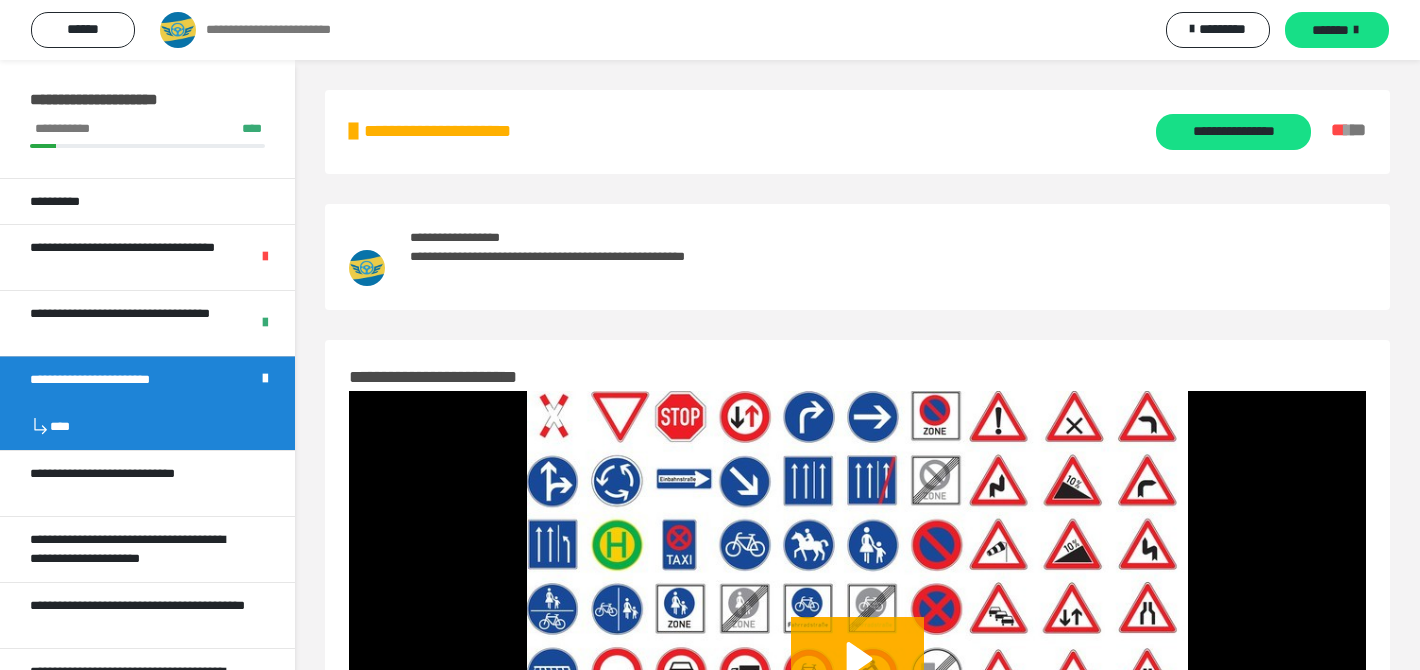 click on "**********" at bounding box center [857, 132] 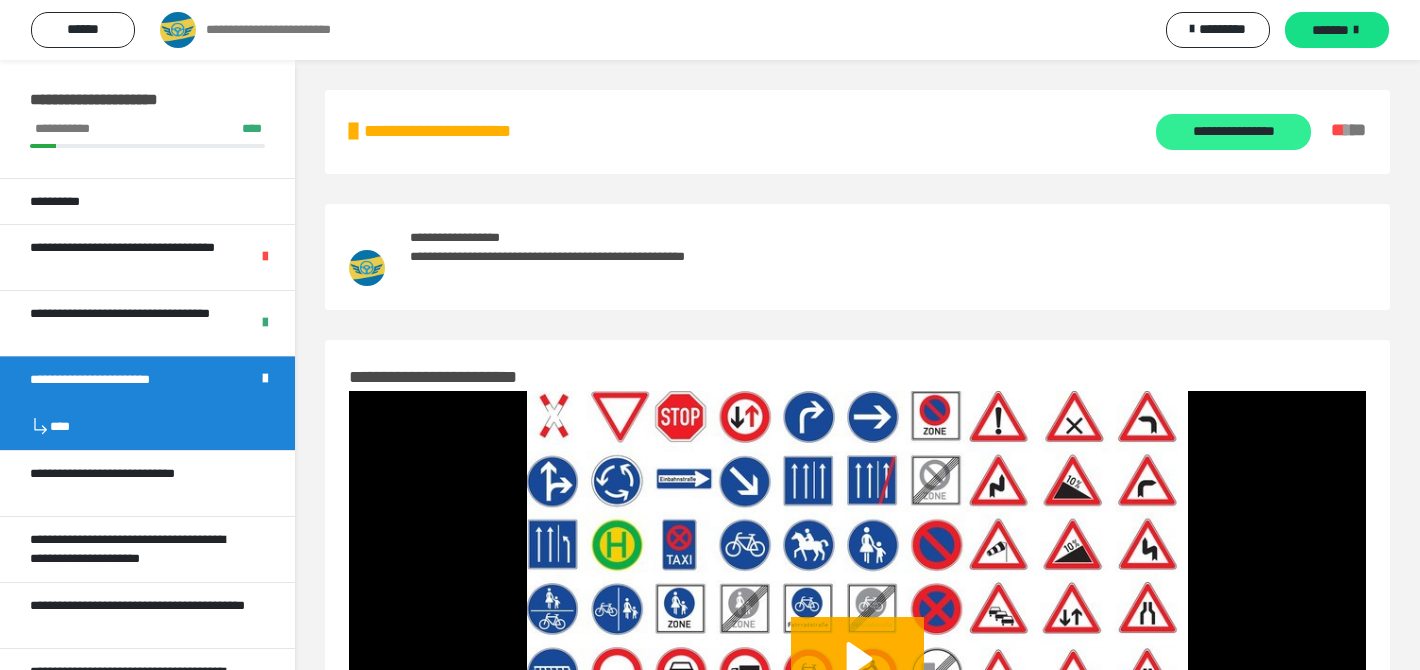 click on "**********" at bounding box center [1233, 132] 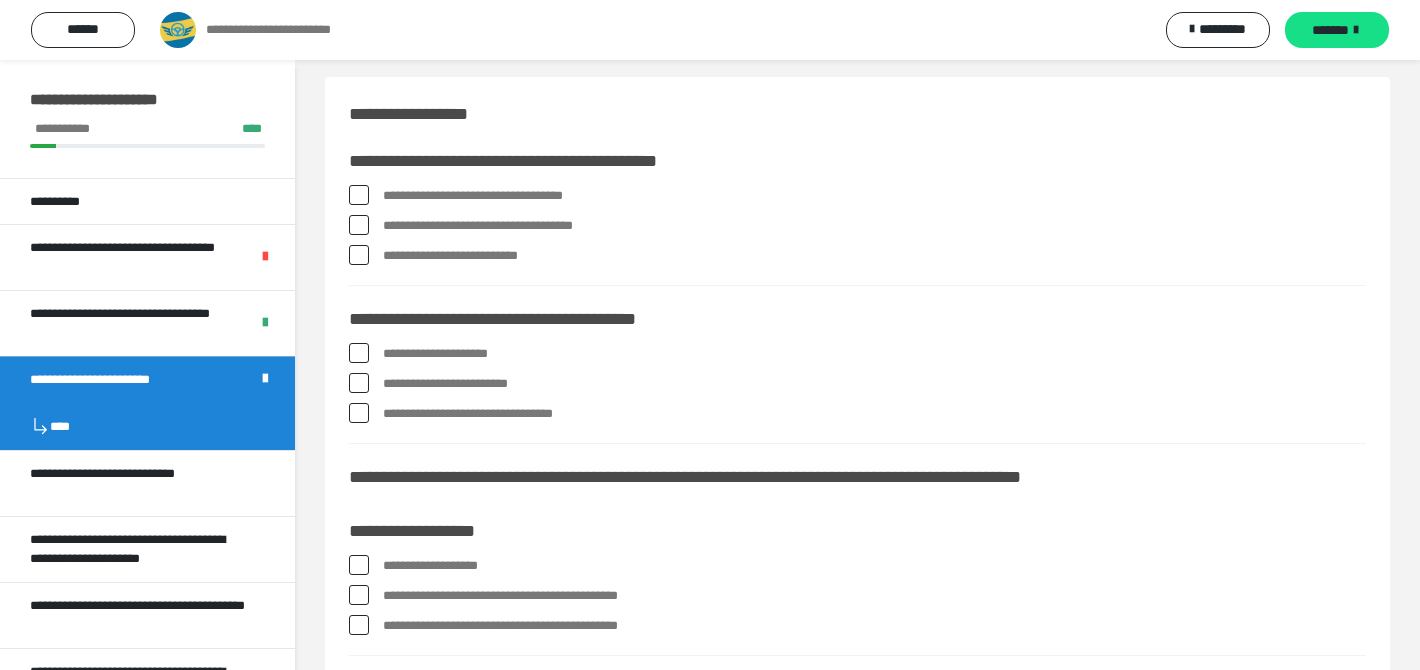 scroll, scrollTop: 16, scrollLeft: 0, axis: vertical 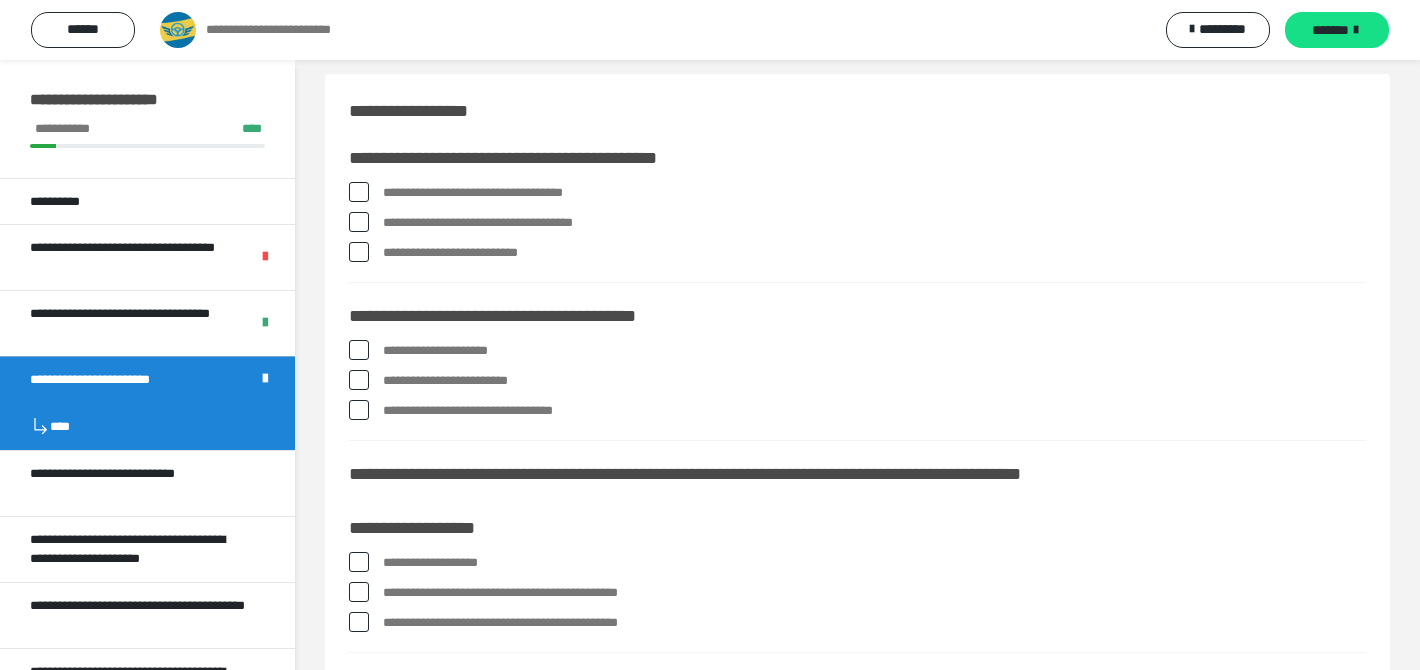 click on "**********" at bounding box center [874, 193] 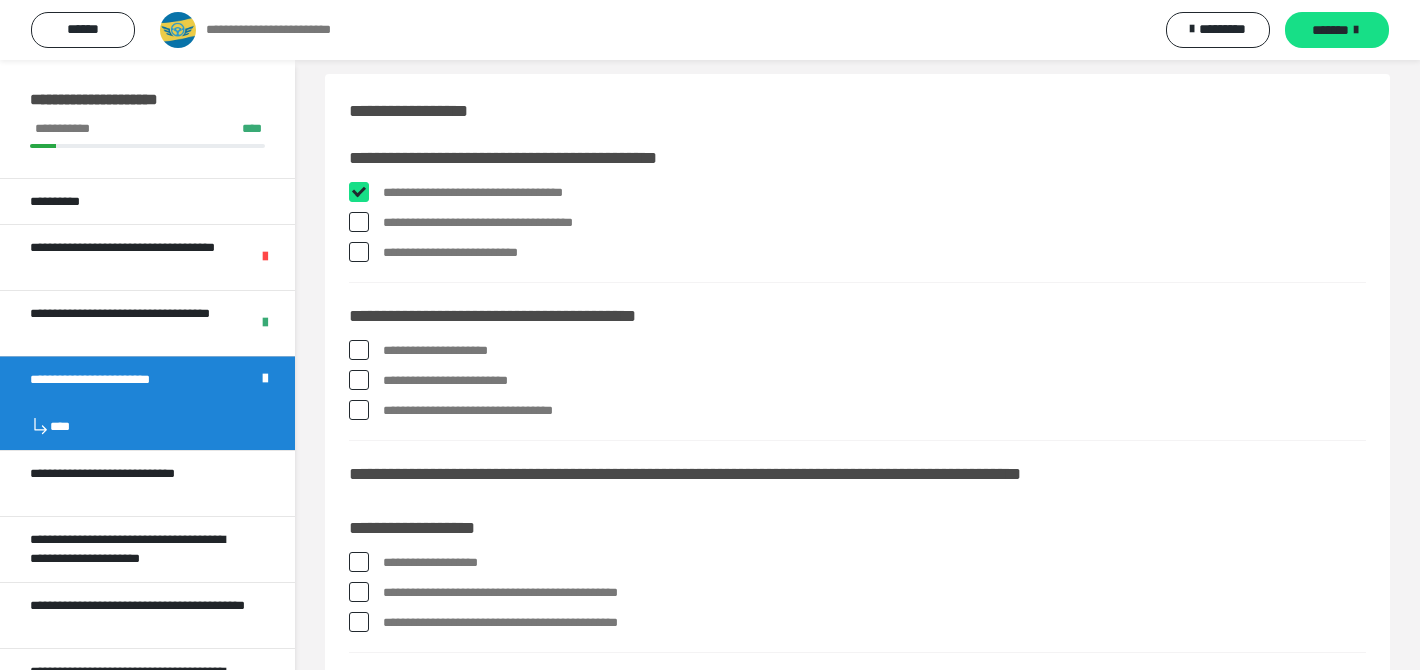 checkbox on "****" 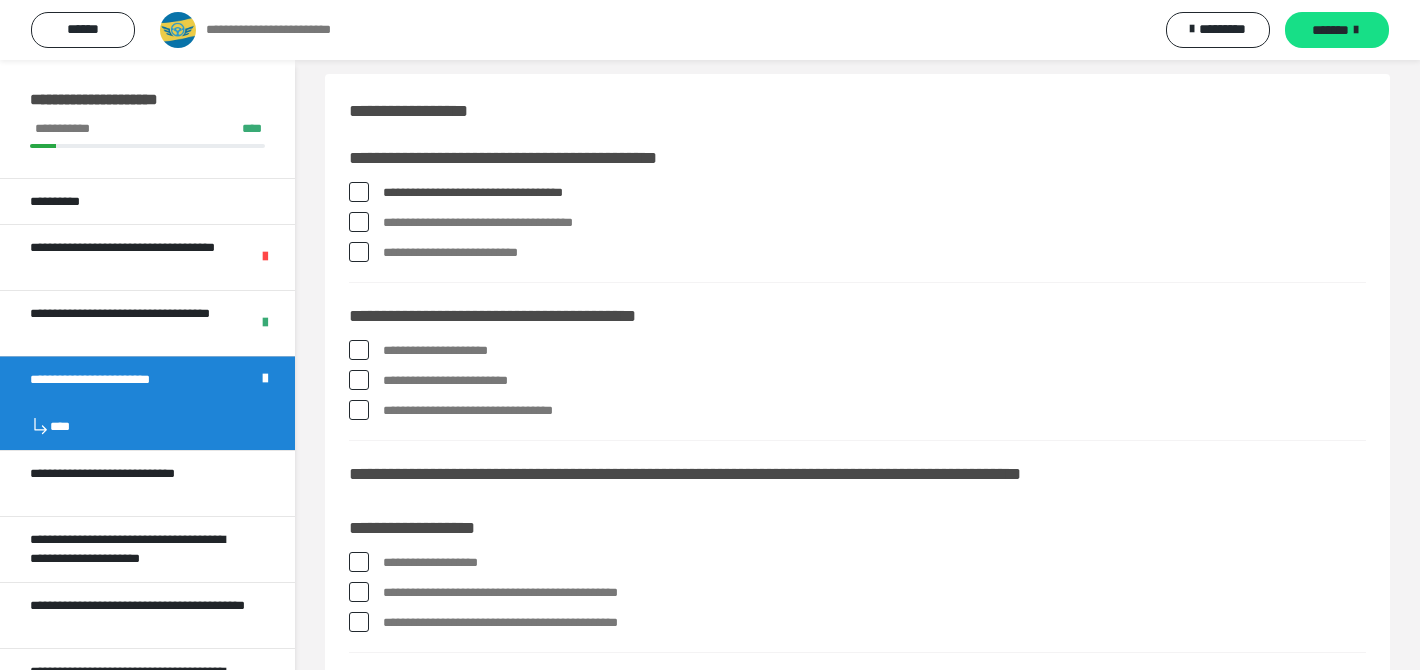 click on "**********" at bounding box center (874, 253) 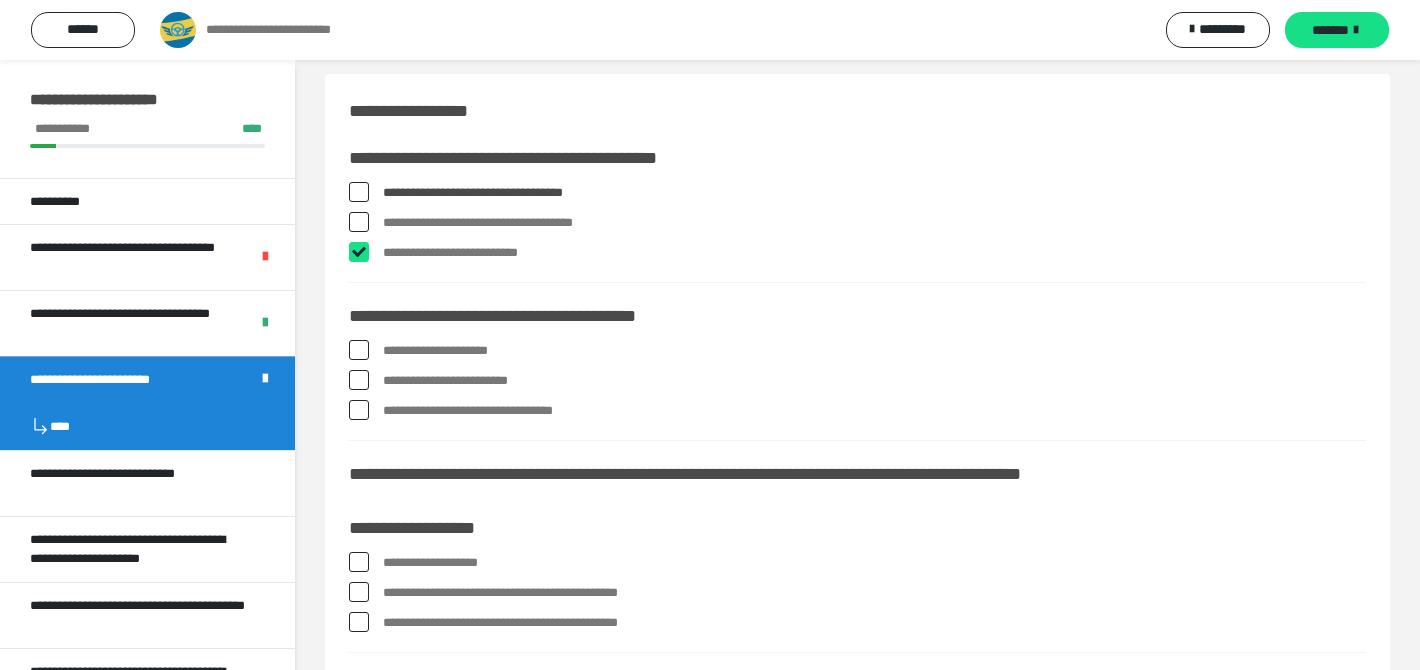 checkbox on "****" 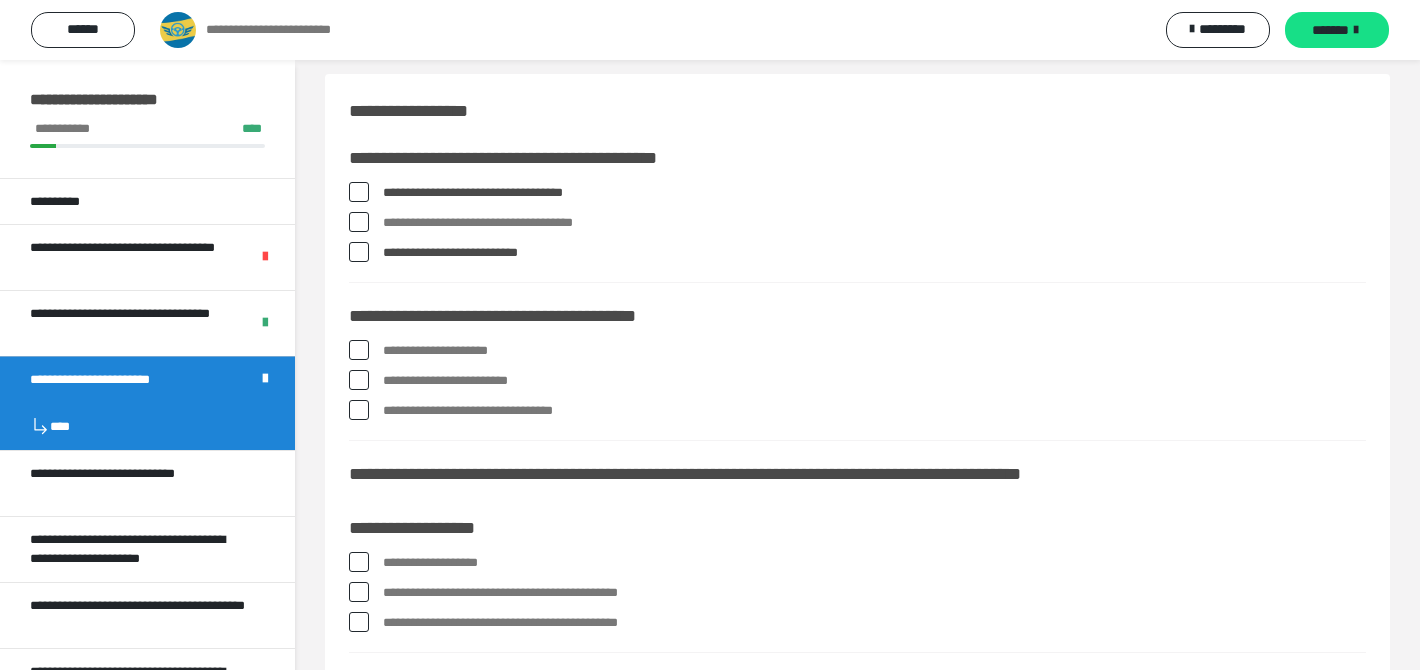 click on "**********" at bounding box center [874, 223] 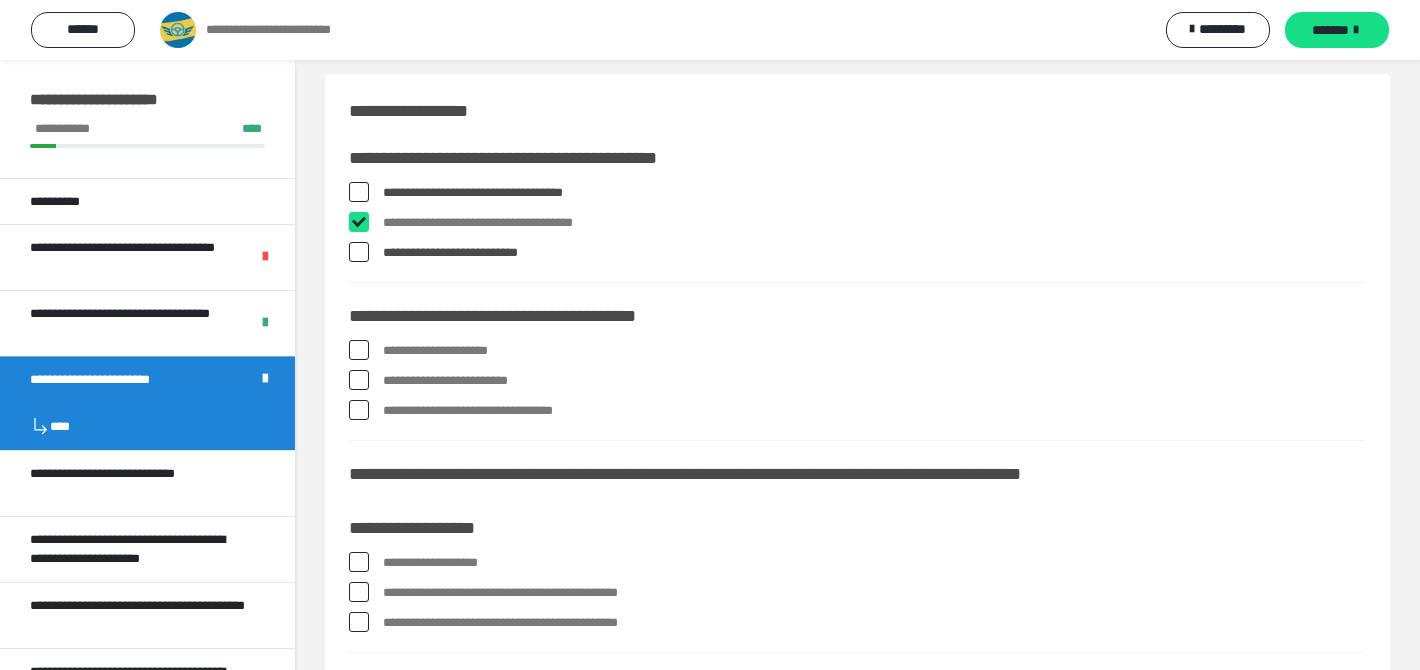 checkbox on "****" 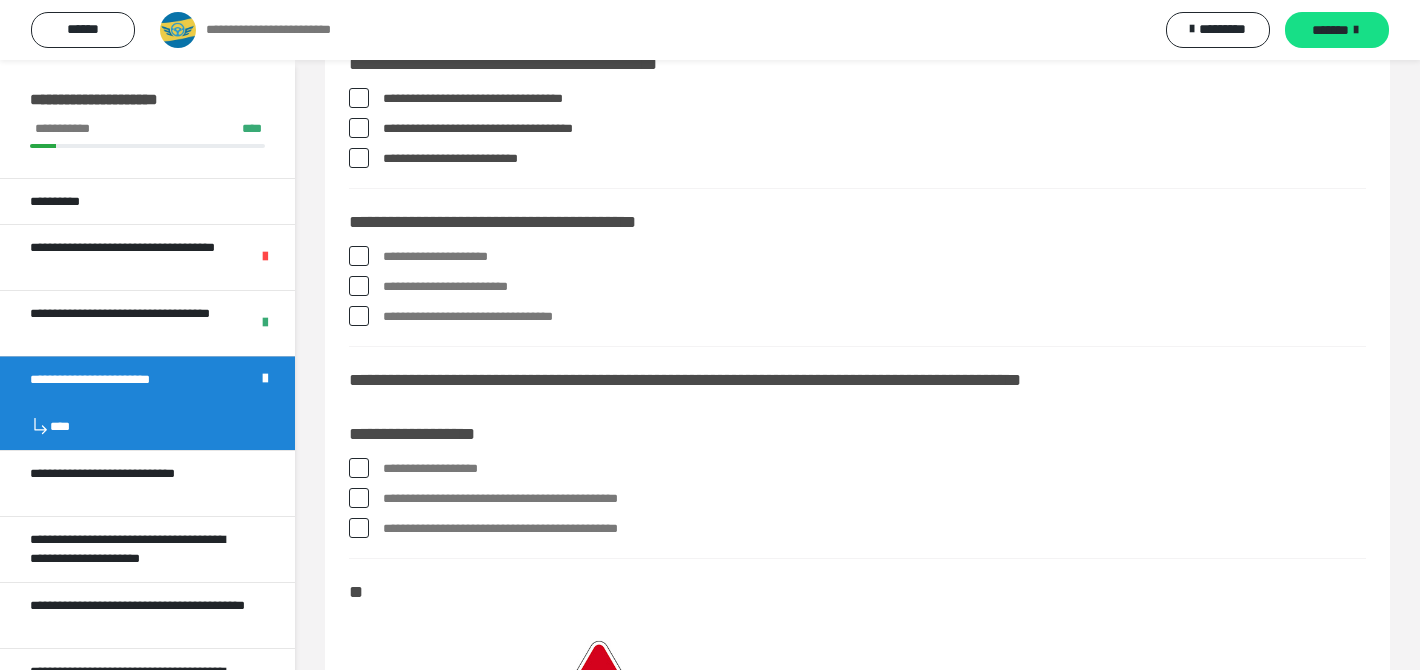 scroll, scrollTop: 116, scrollLeft: 0, axis: vertical 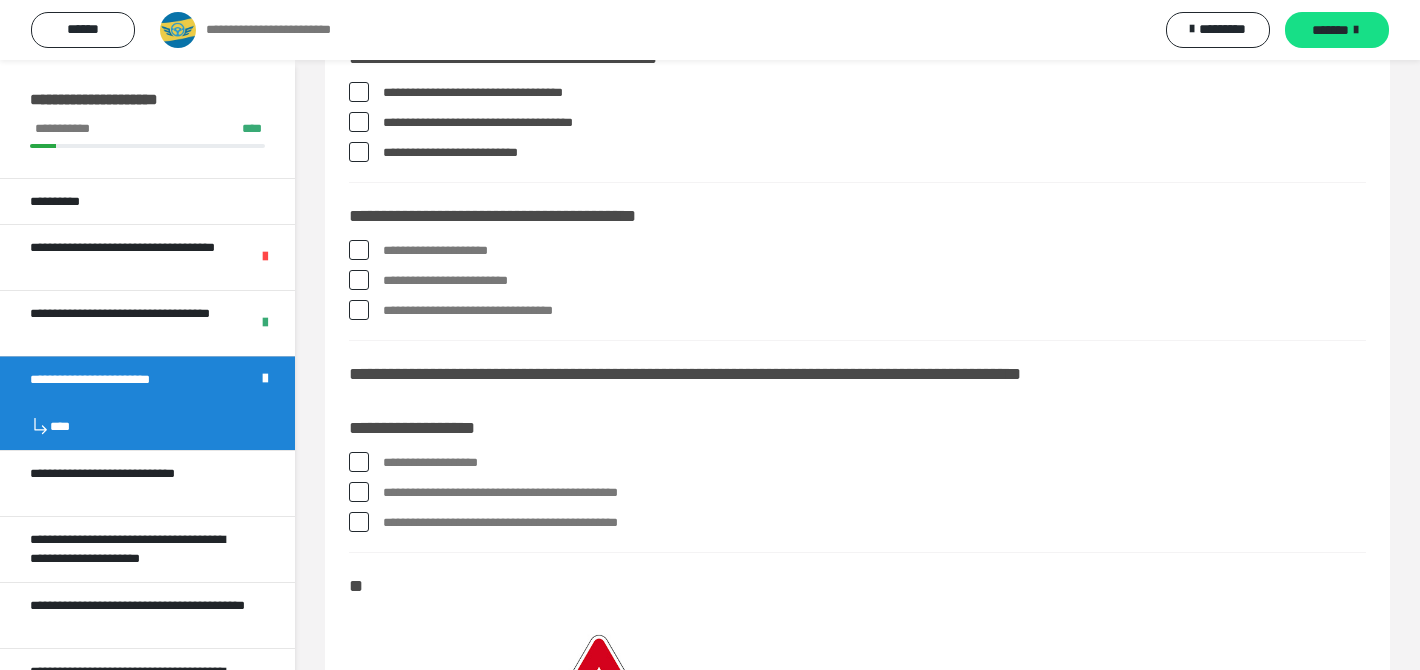 click on "**********" at bounding box center [874, 251] 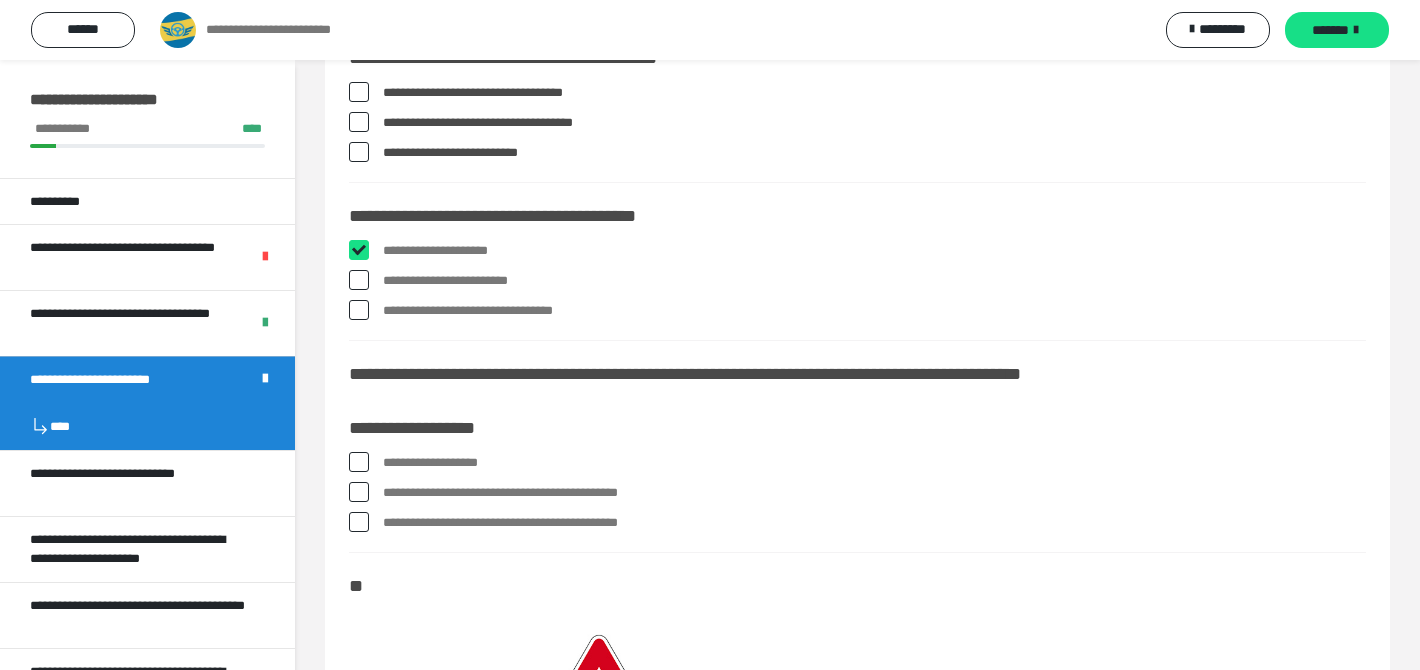 checkbox on "****" 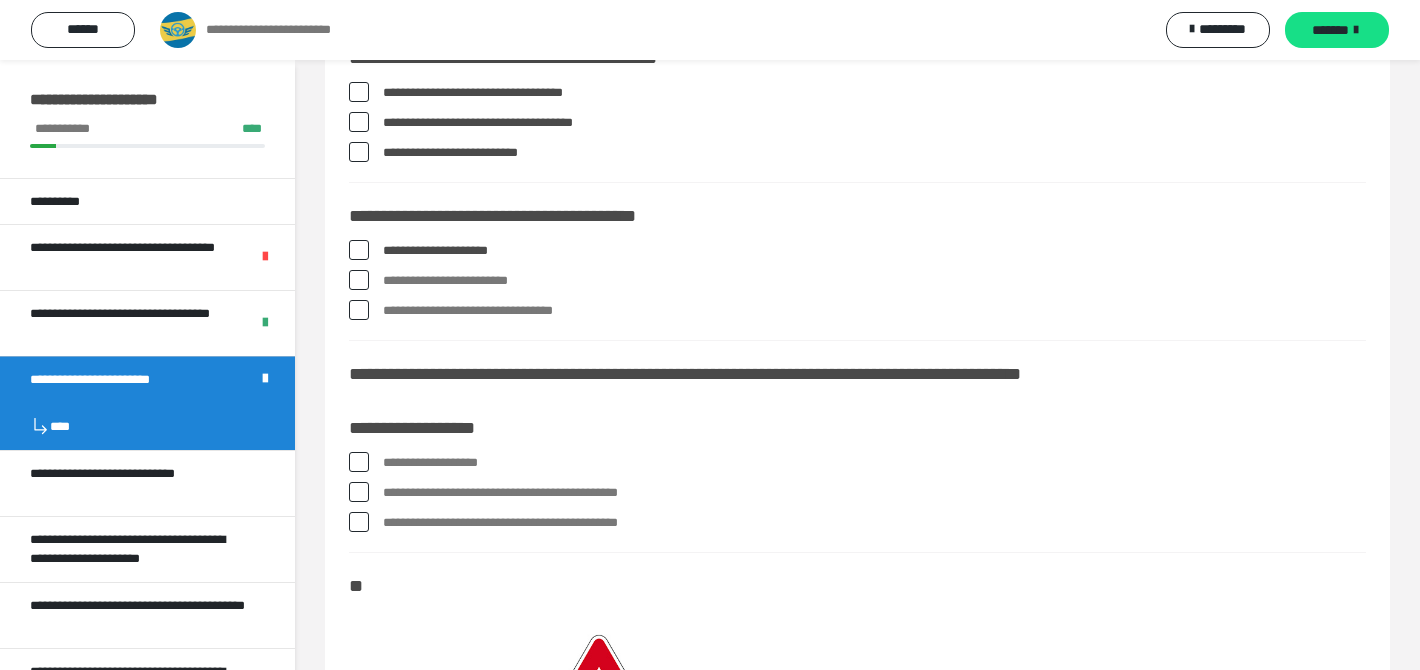 click on "**********" at bounding box center [874, 281] 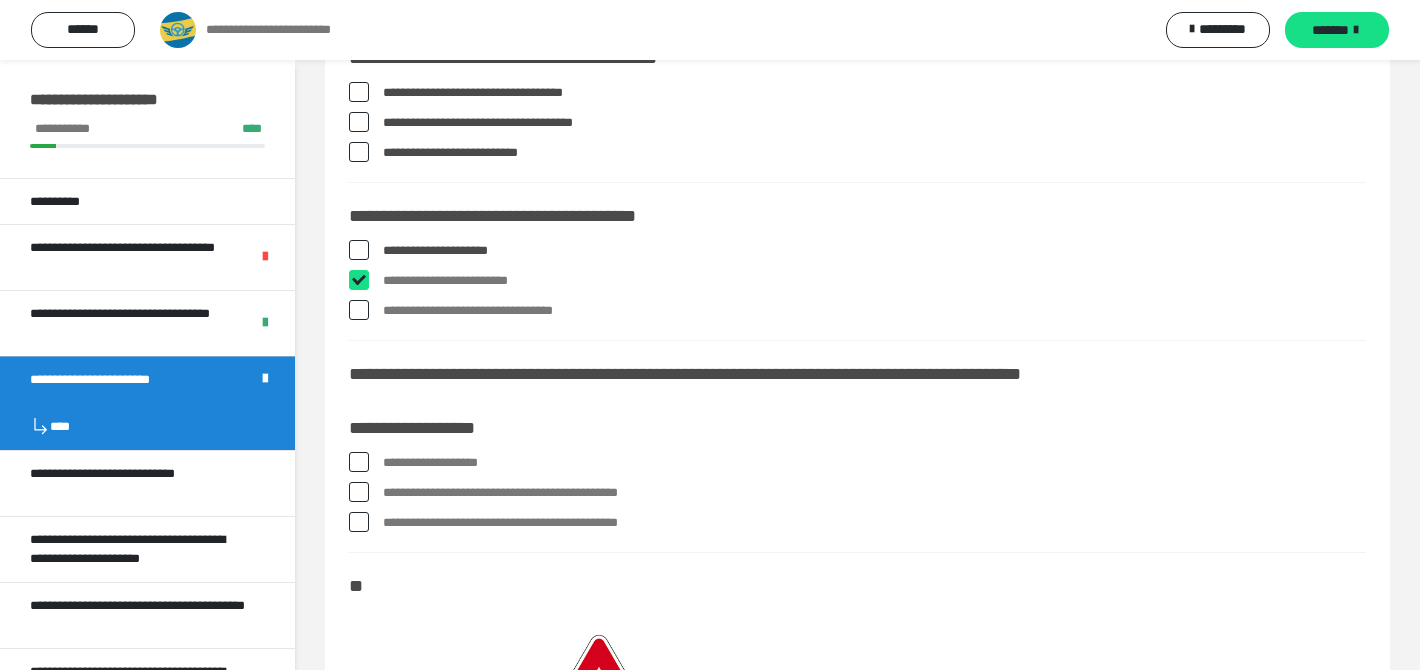 checkbox on "****" 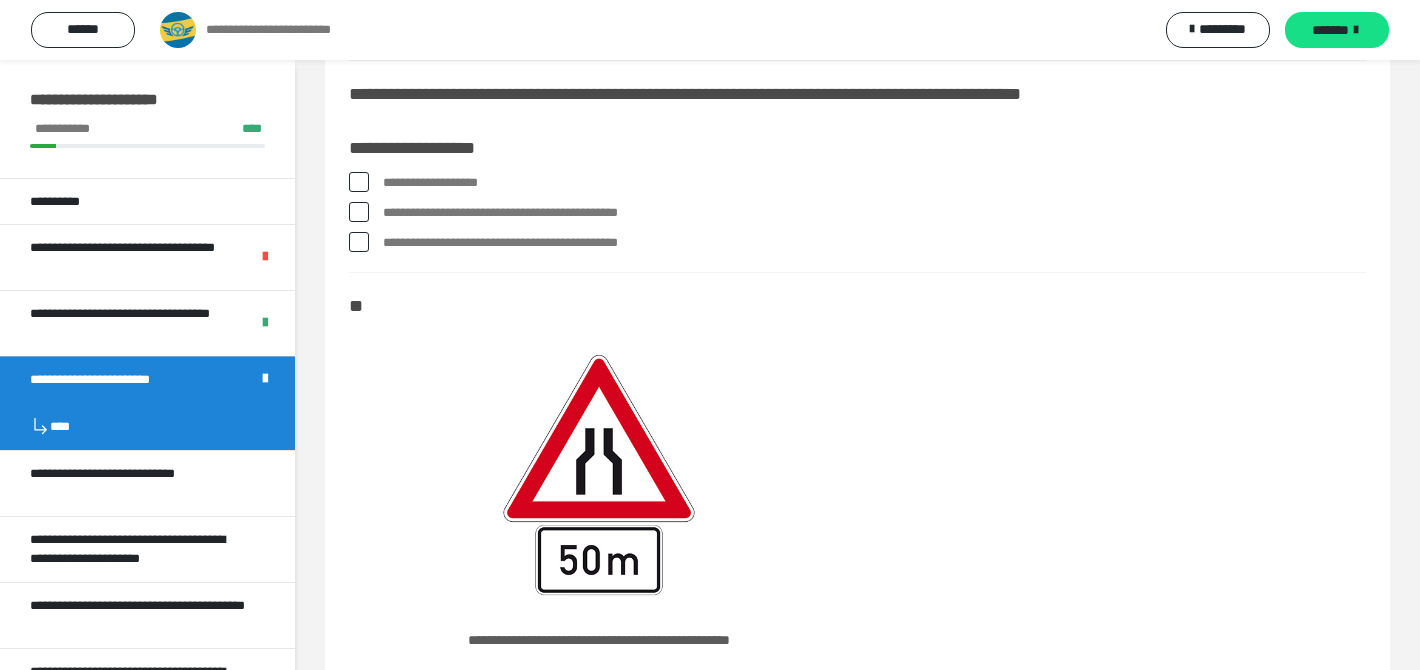 scroll, scrollTop: 395, scrollLeft: 0, axis: vertical 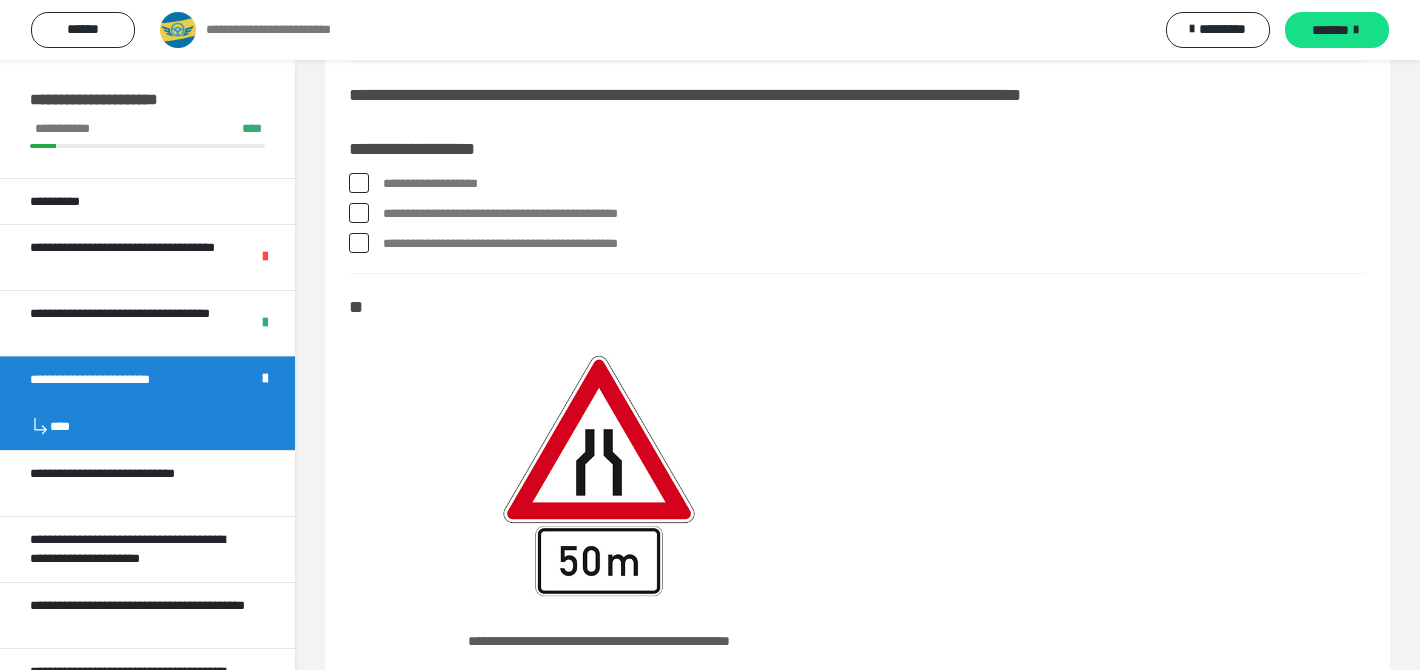 click on "**********" at bounding box center [857, 218] 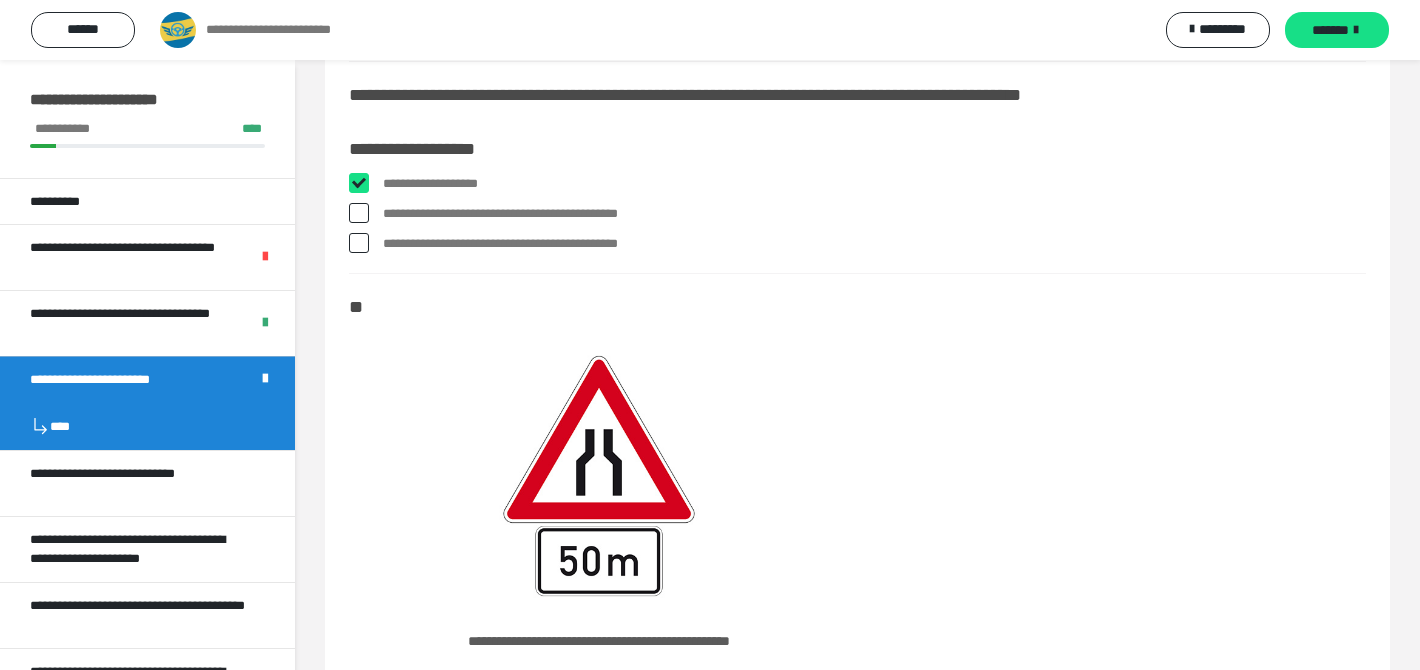 checkbox on "****" 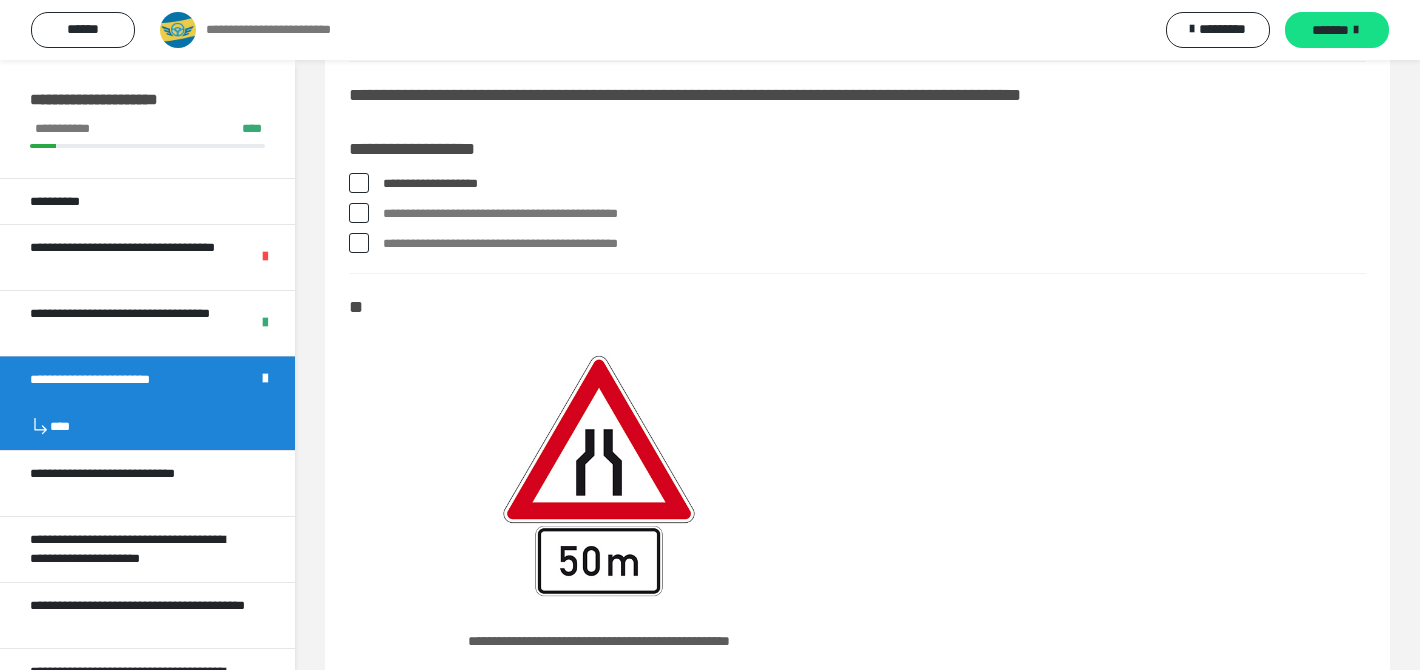 click at bounding box center (359, 213) 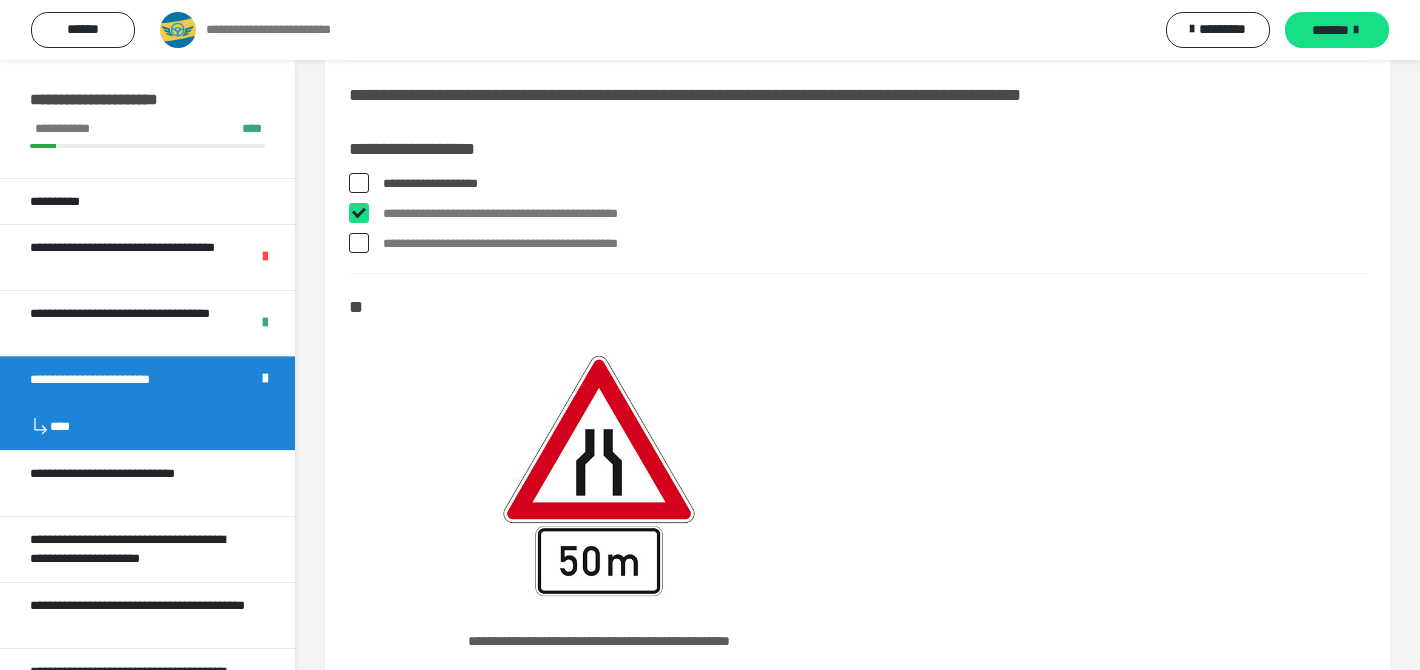 checkbox on "****" 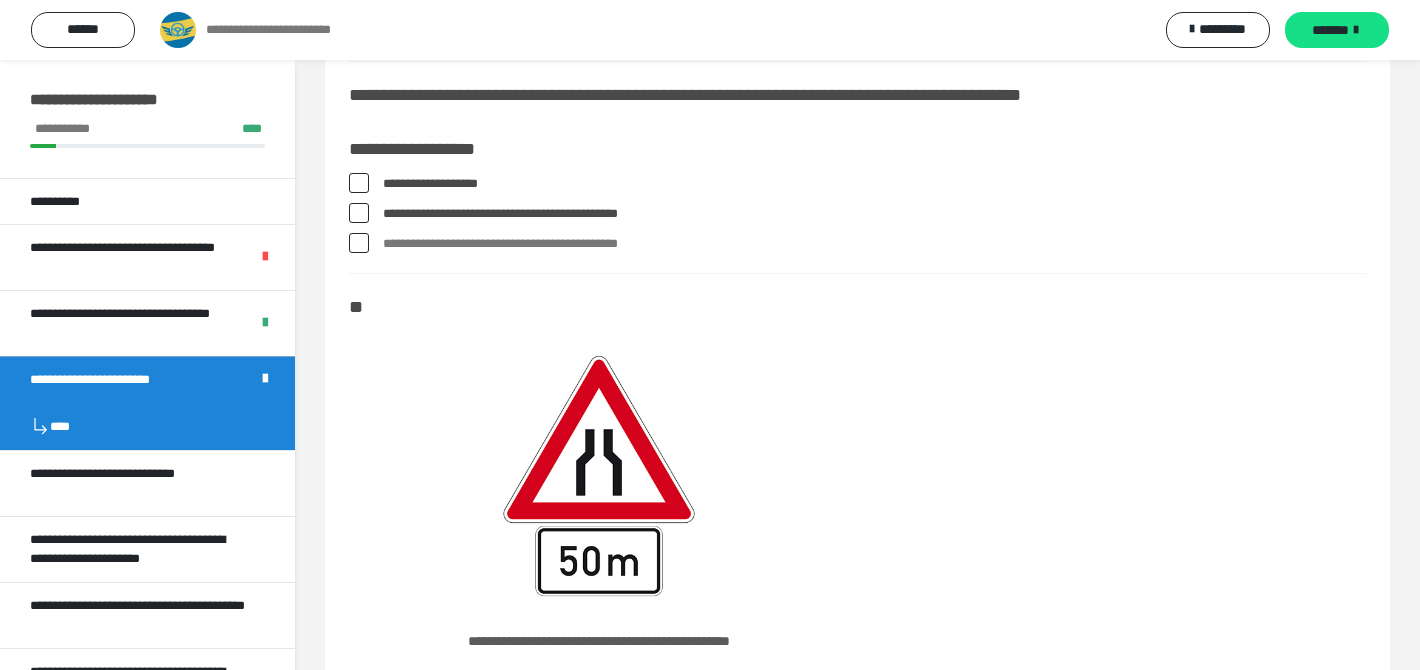 click at bounding box center (359, 243) 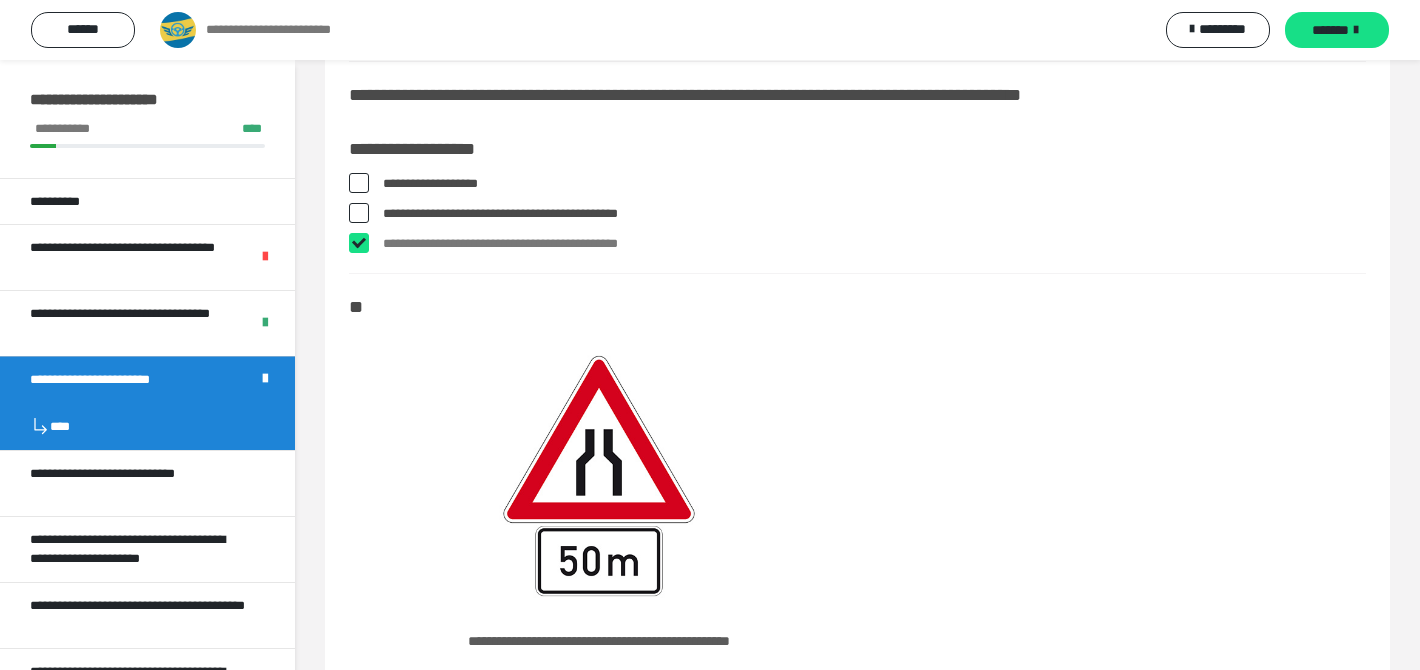 checkbox on "****" 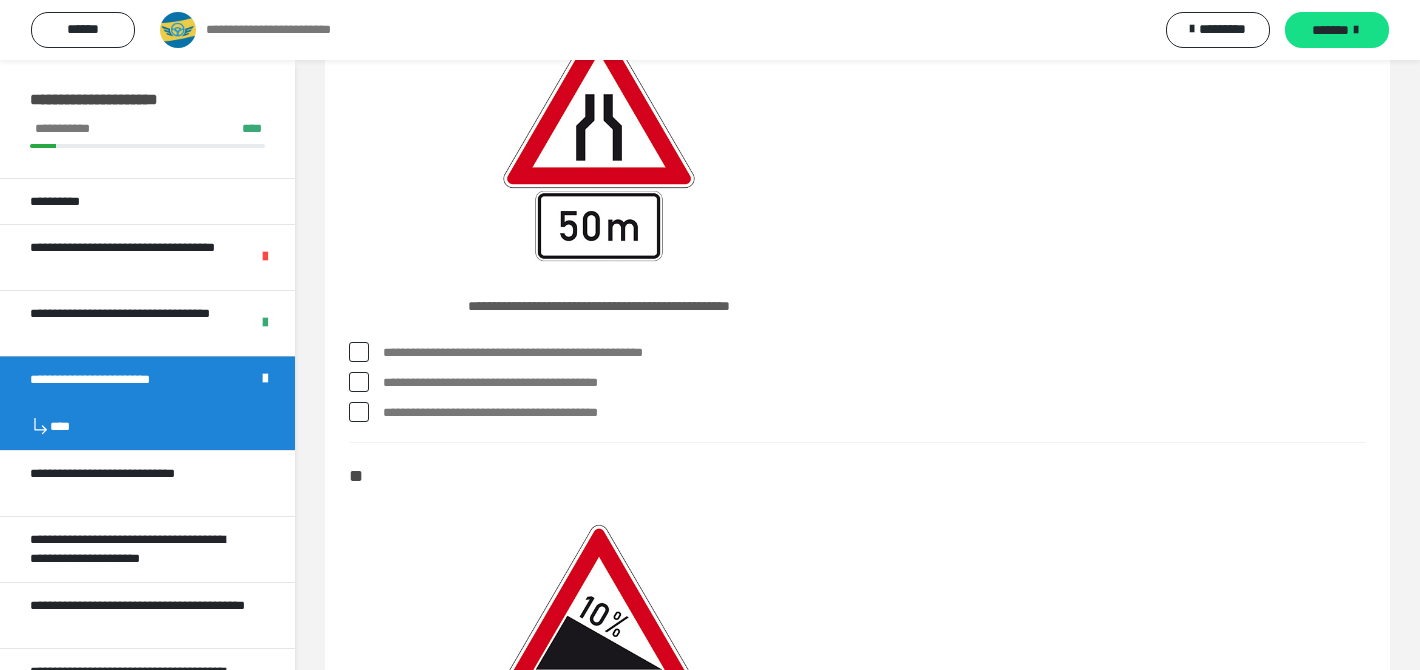 scroll, scrollTop: 725, scrollLeft: 0, axis: vertical 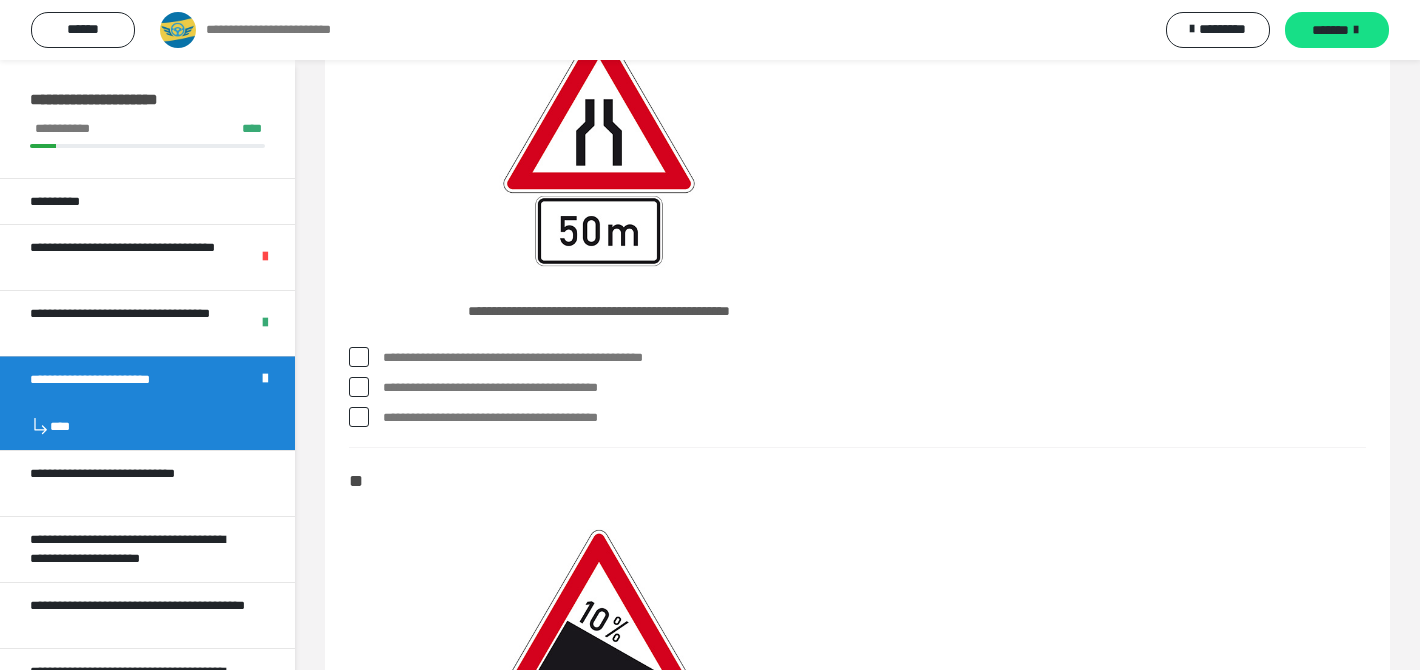 click at bounding box center (359, 357) 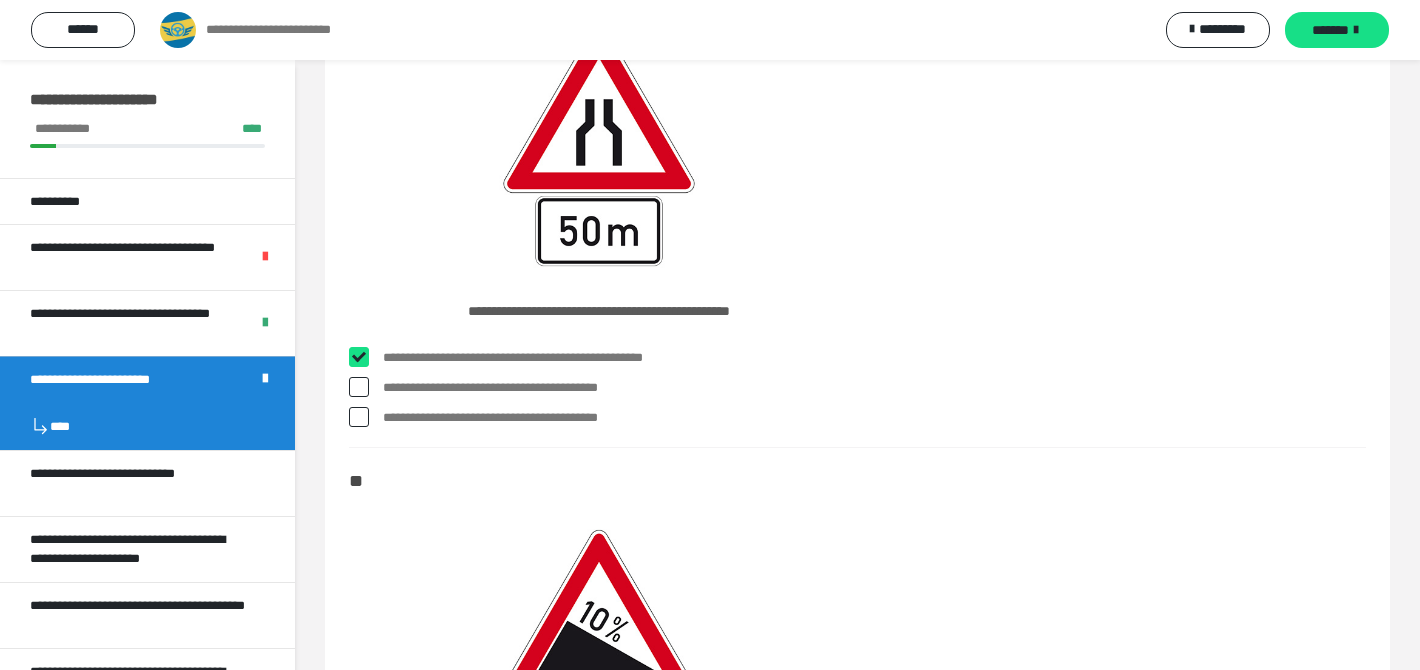 checkbox on "****" 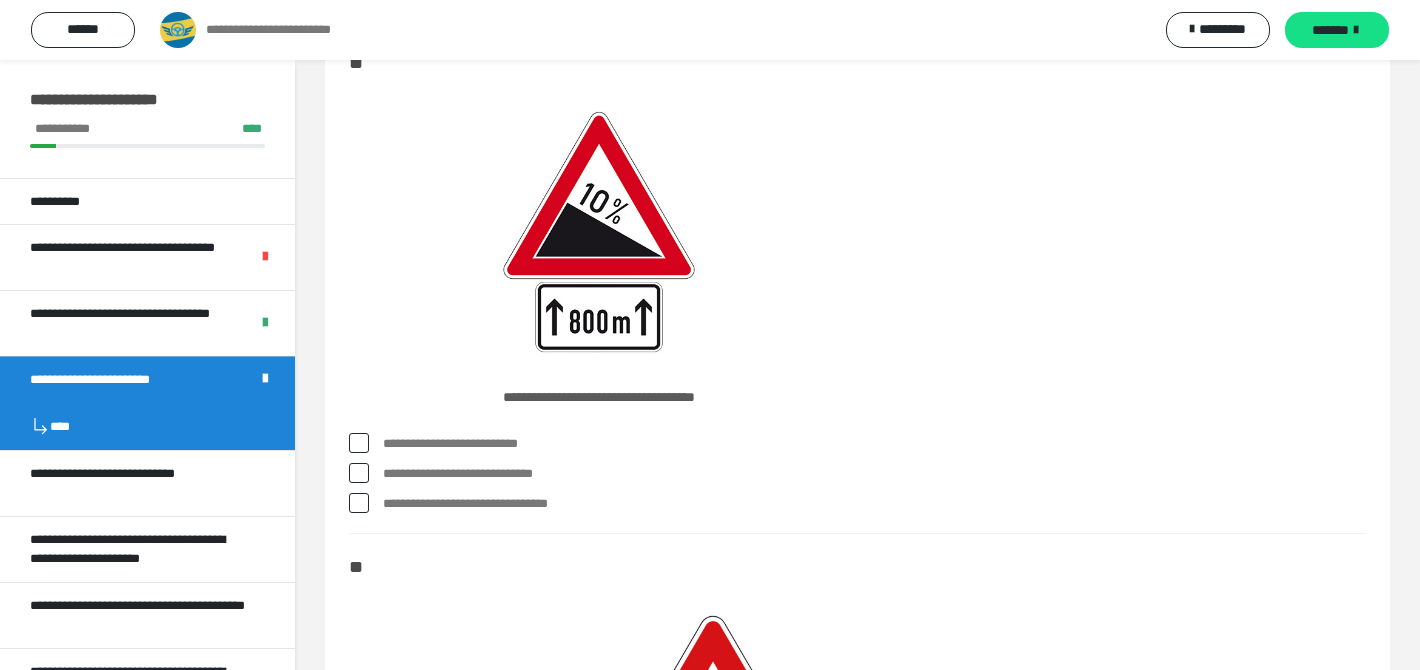 scroll, scrollTop: 1154, scrollLeft: 0, axis: vertical 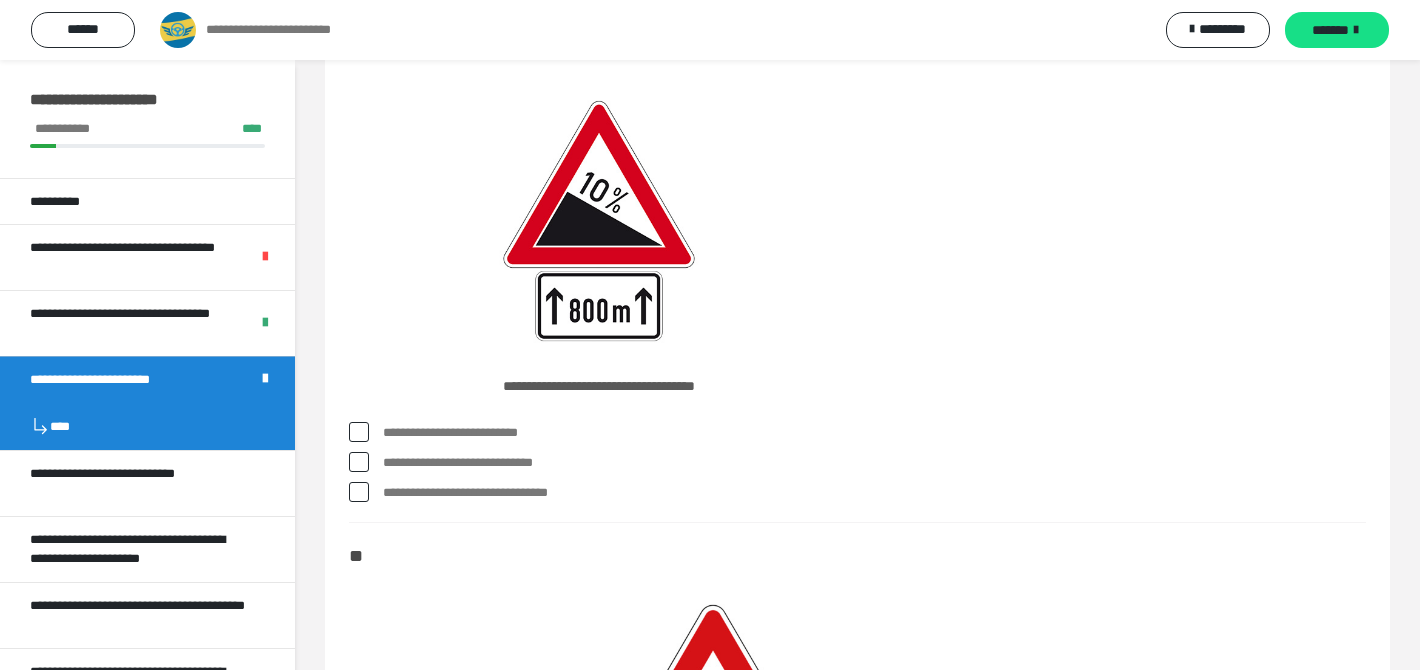 click at bounding box center [359, 432] 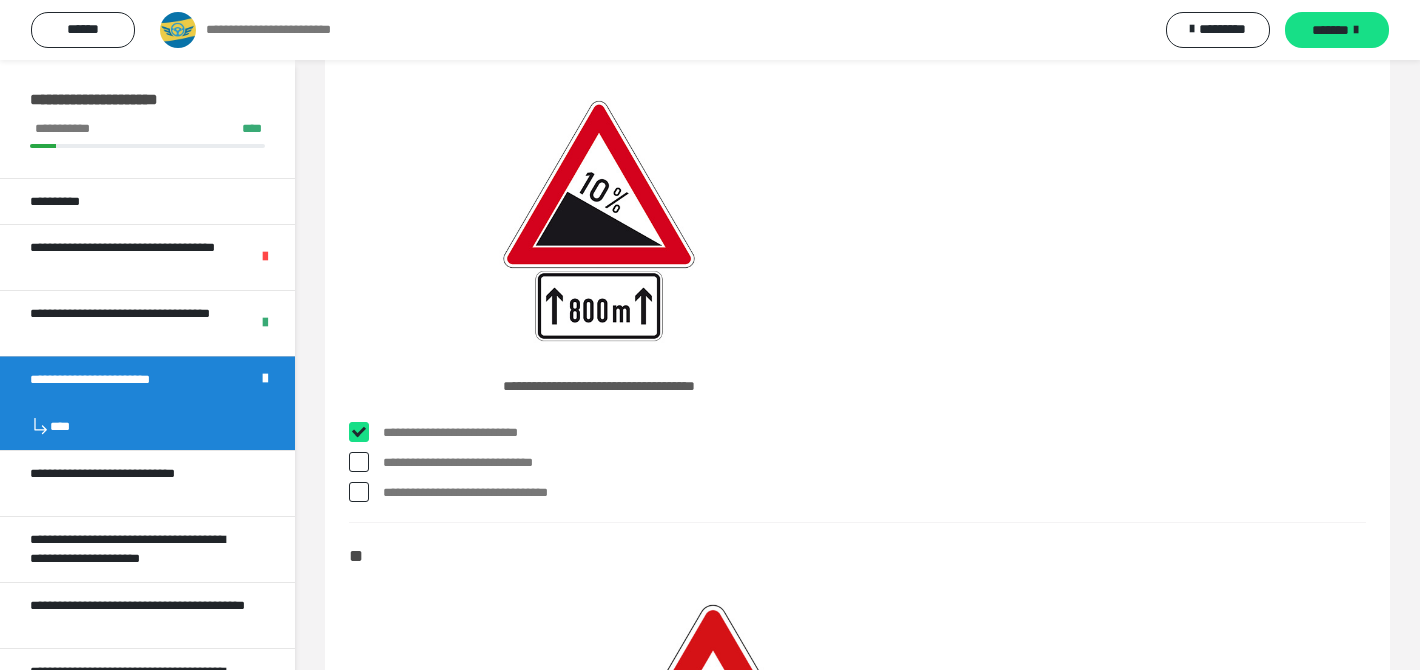 checkbox on "****" 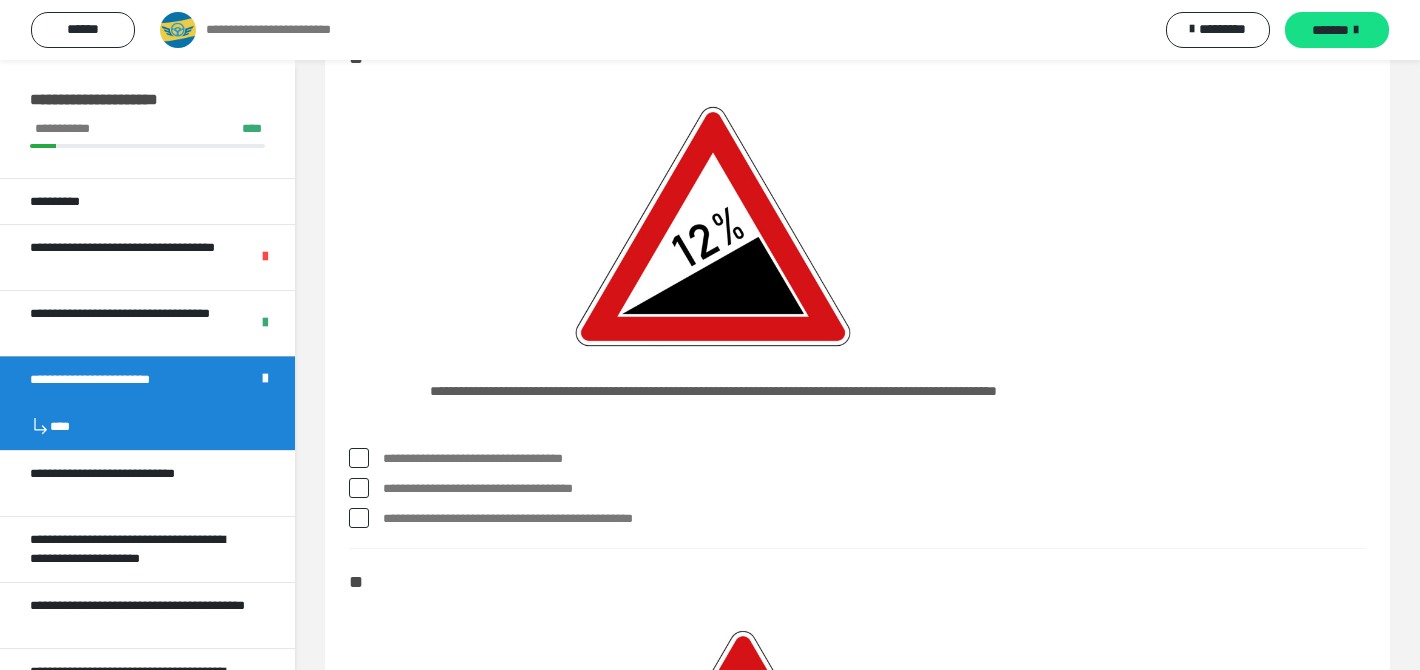 scroll, scrollTop: 1651, scrollLeft: 0, axis: vertical 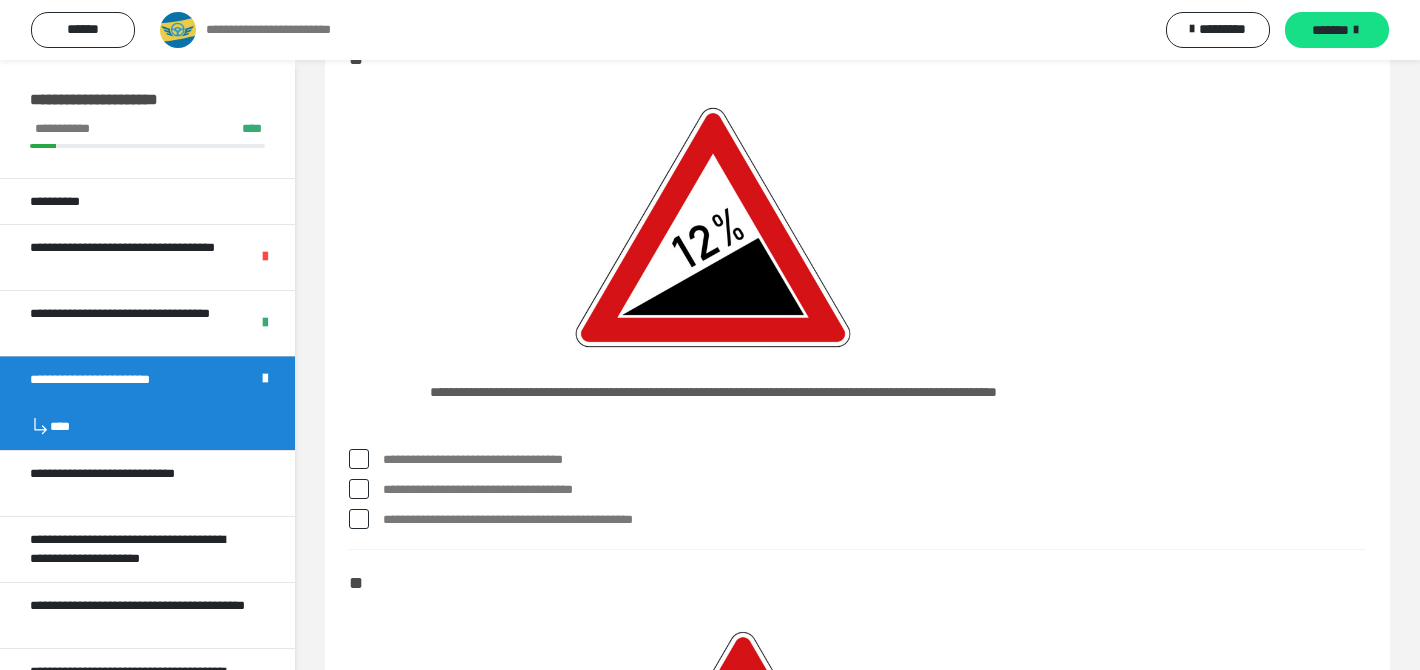 click on "**********" at bounding box center [857, 520] 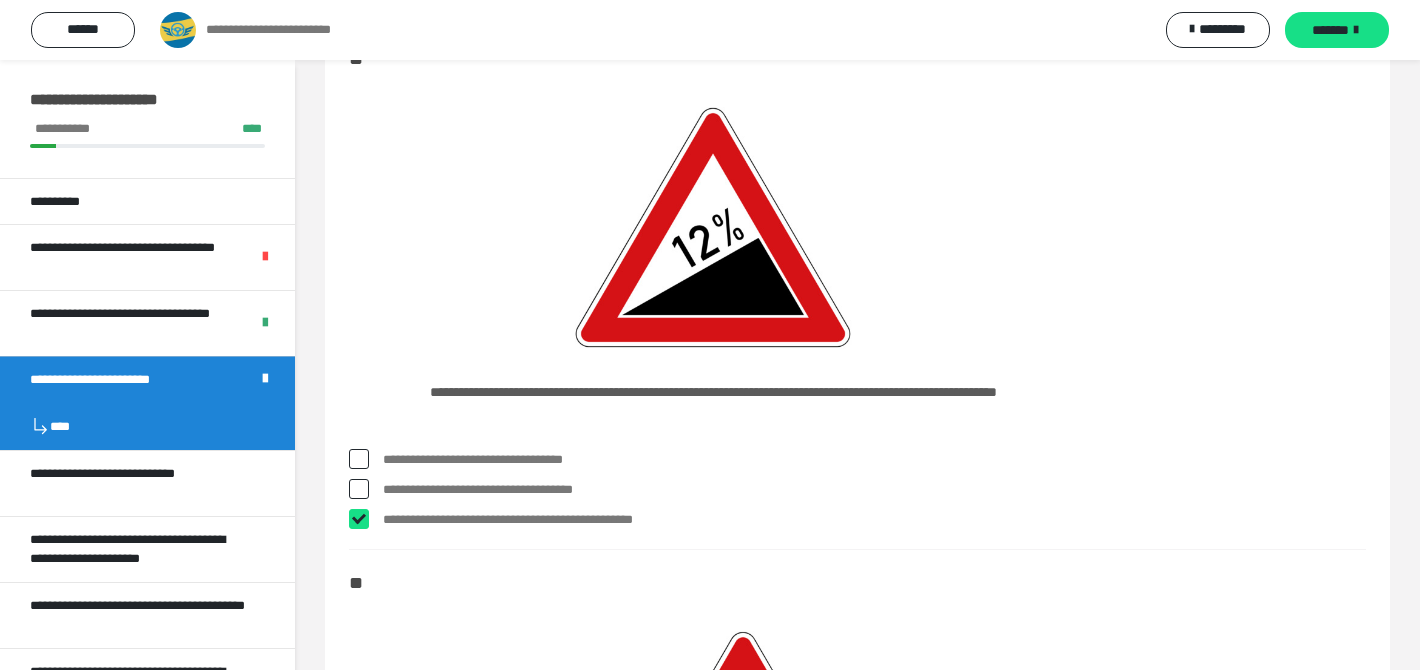 checkbox on "****" 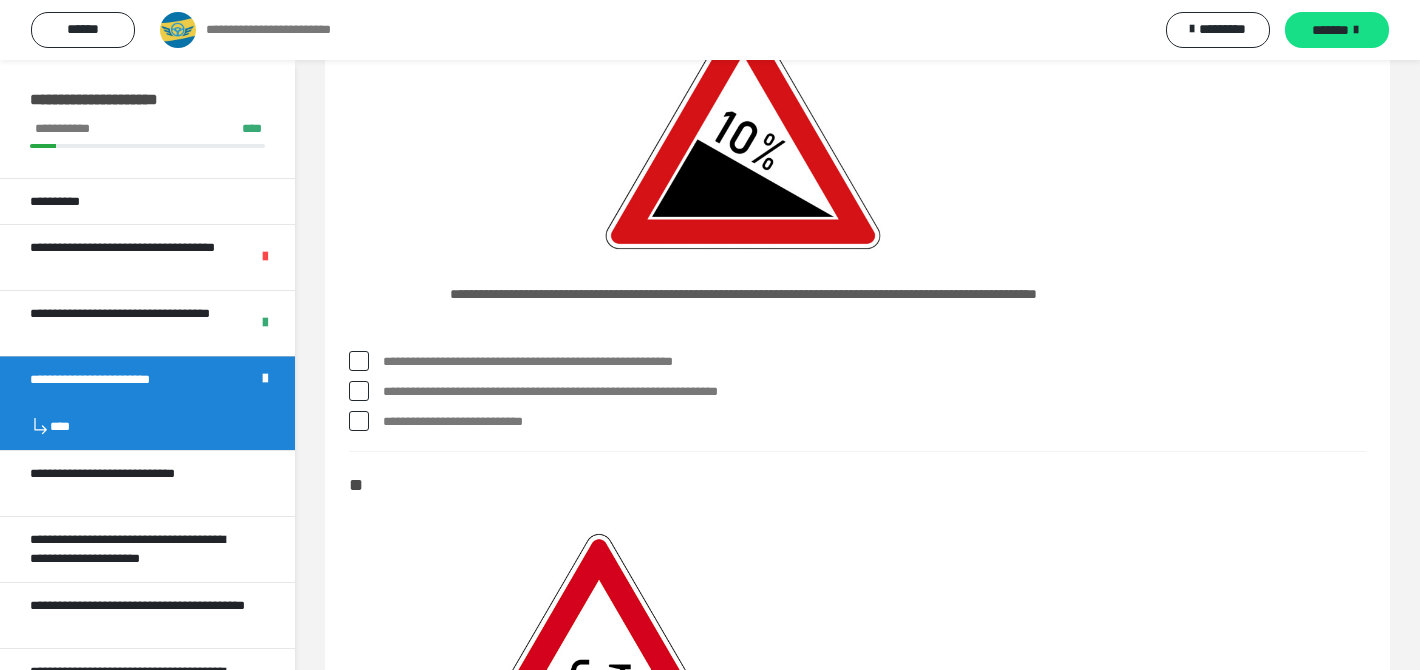 scroll, scrollTop: 2279, scrollLeft: 0, axis: vertical 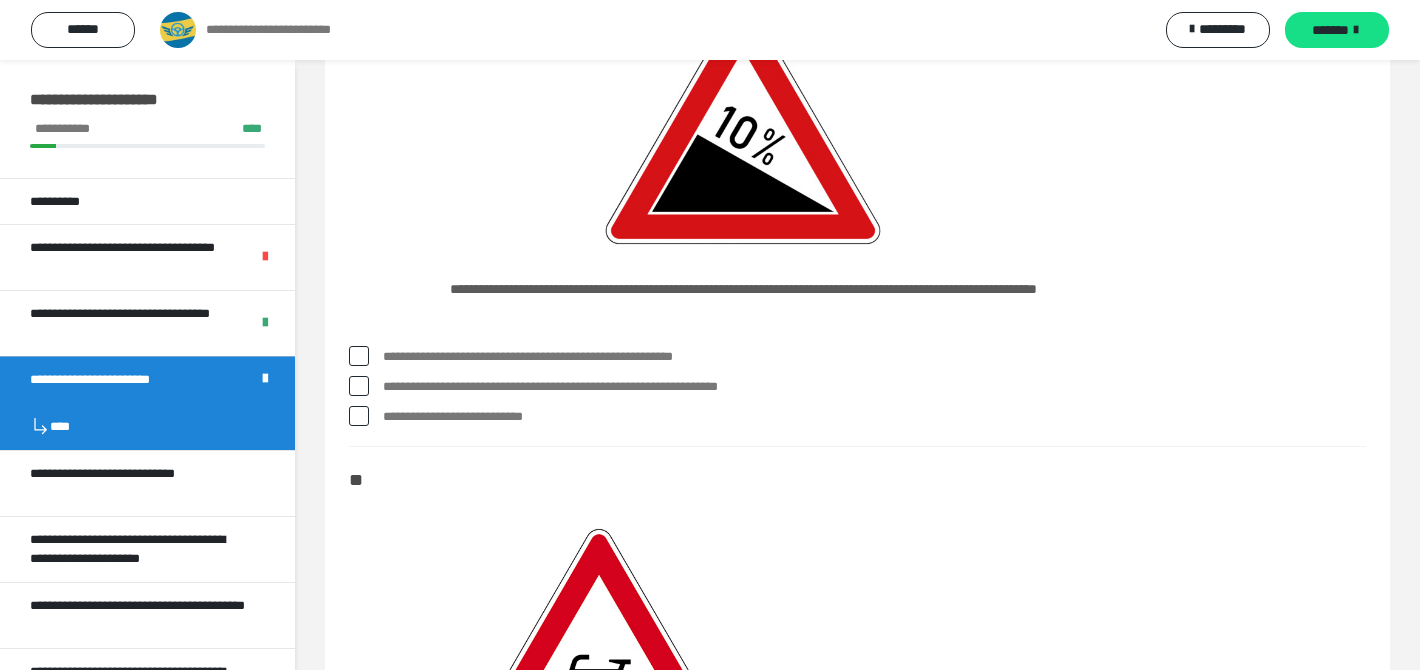 click at bounding box center [359, 386] 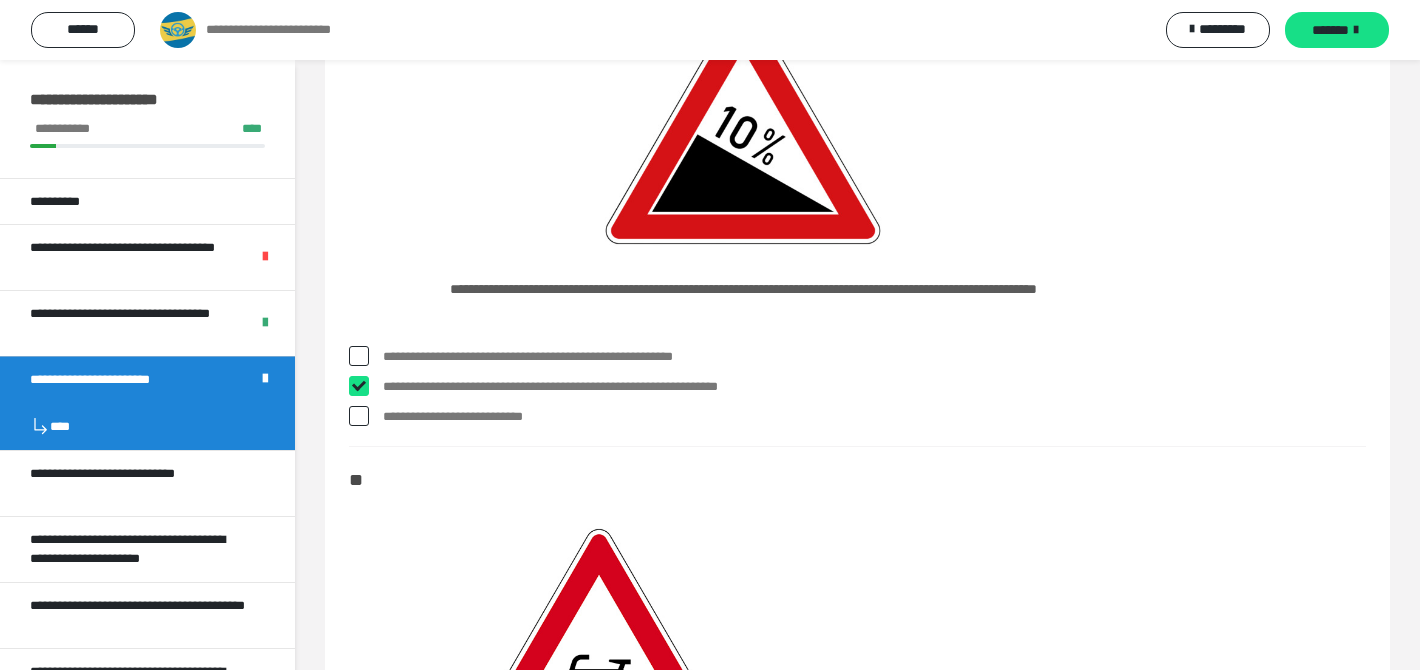 checkbox on "****" 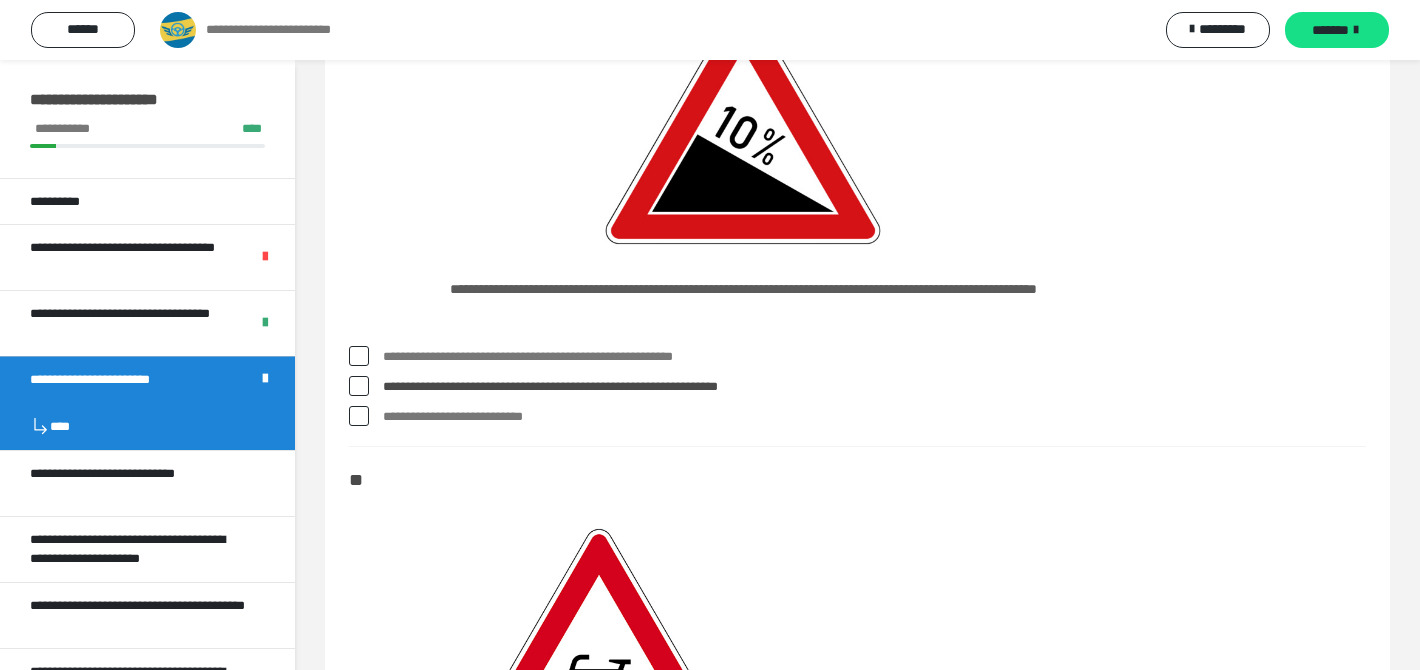 click on "**********" at bounding box center (857, 391) 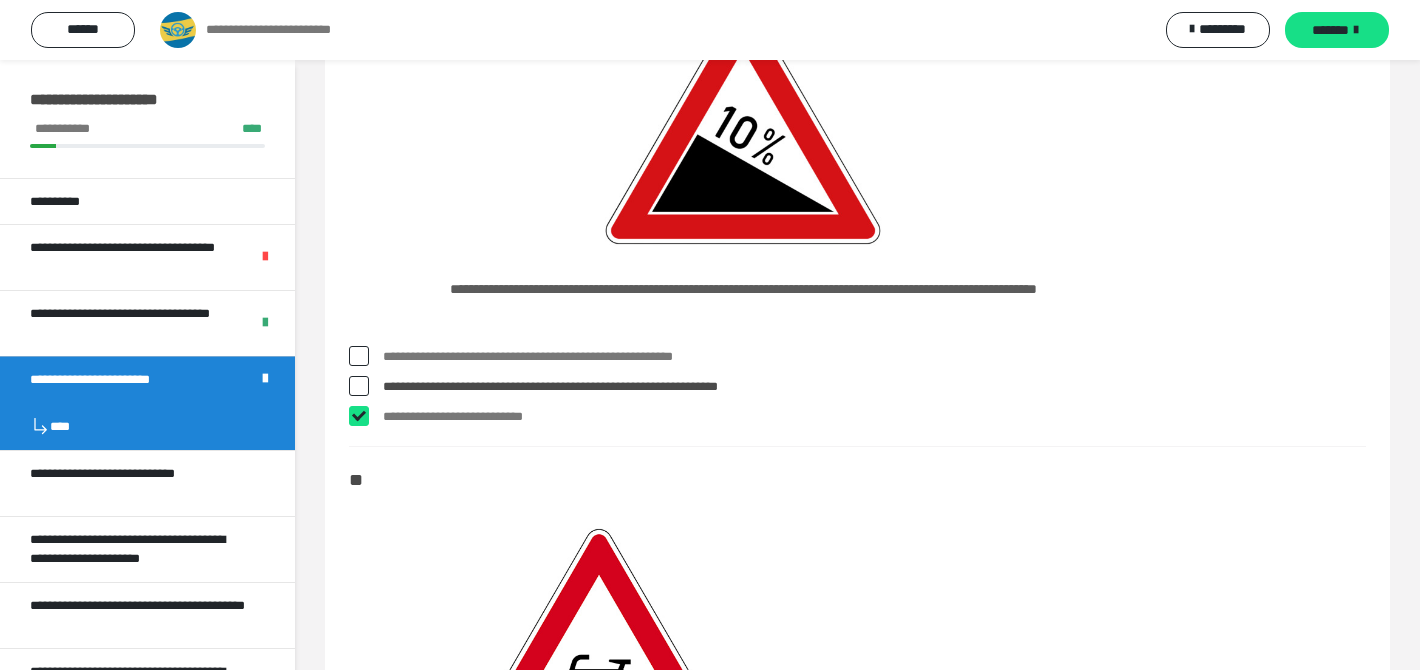 checkbox on "****" 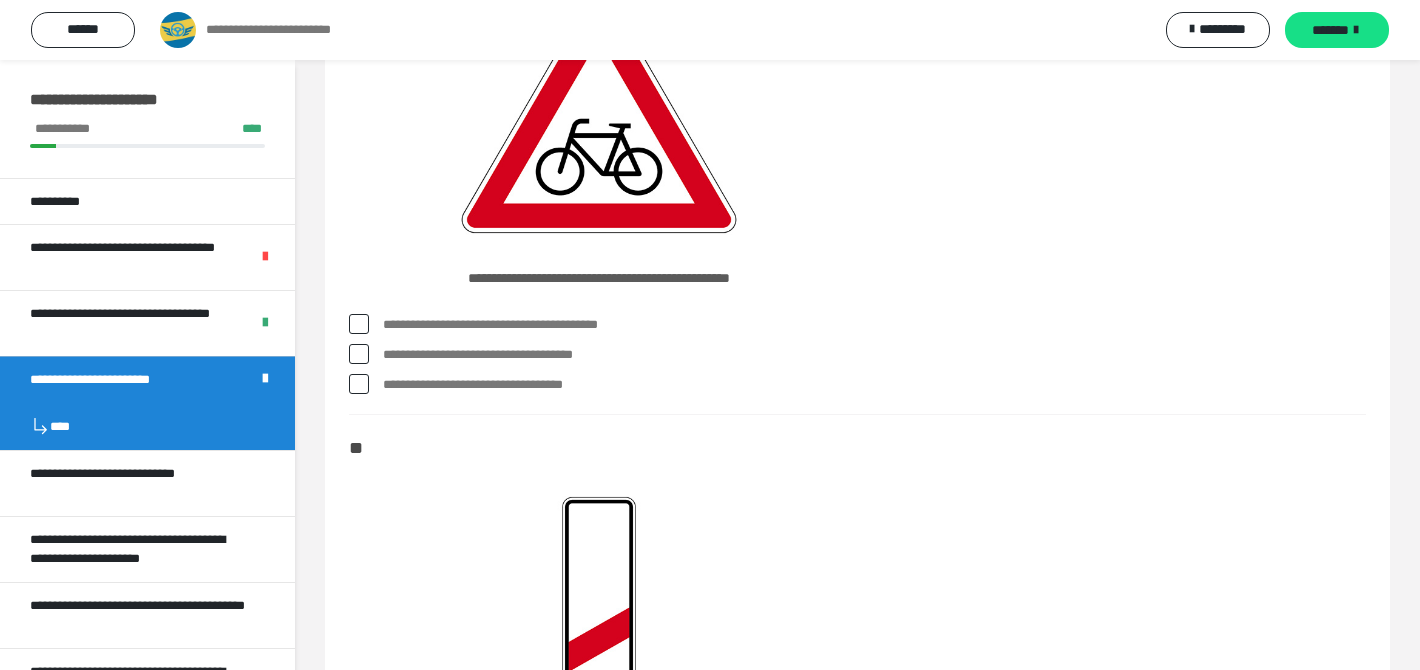 scroll, scrollTop: 2813, scrollLeft: 0, axis: vertical 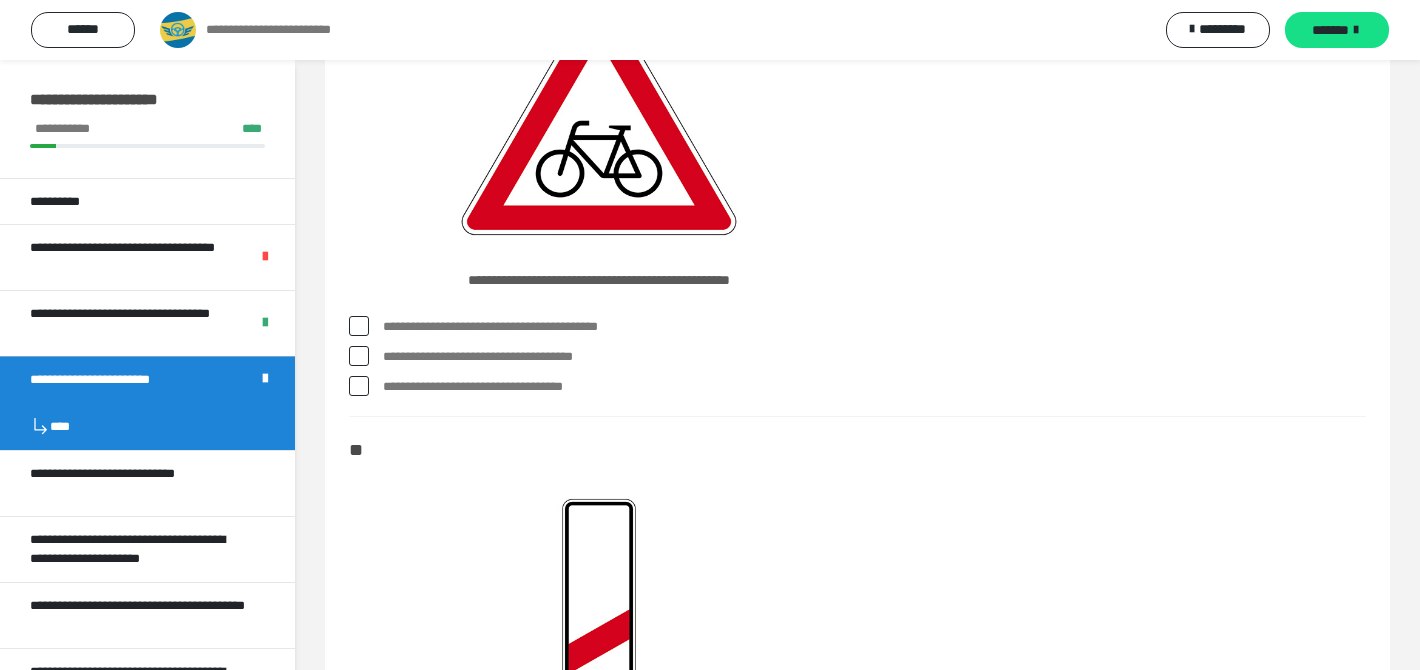 click at bounding box center [359, 326] 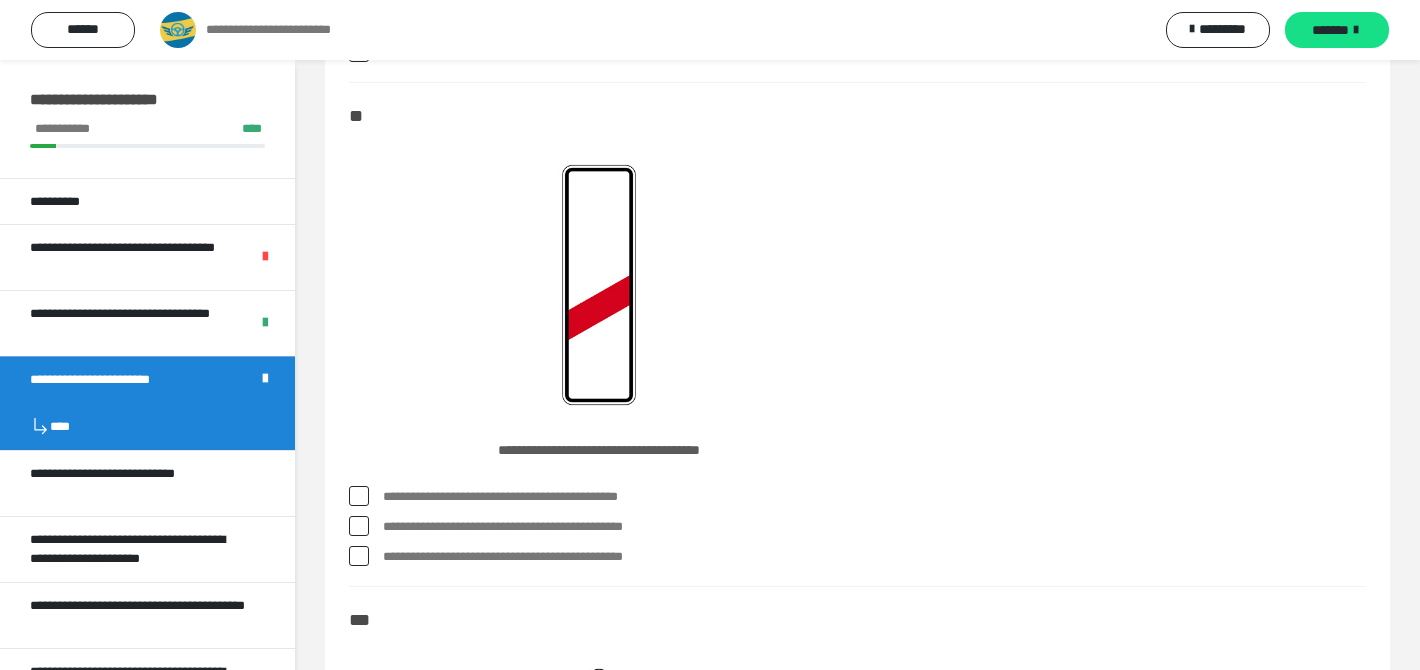 scroll, scrollTop: 3146, scrollLeft: 0, axis: vertical 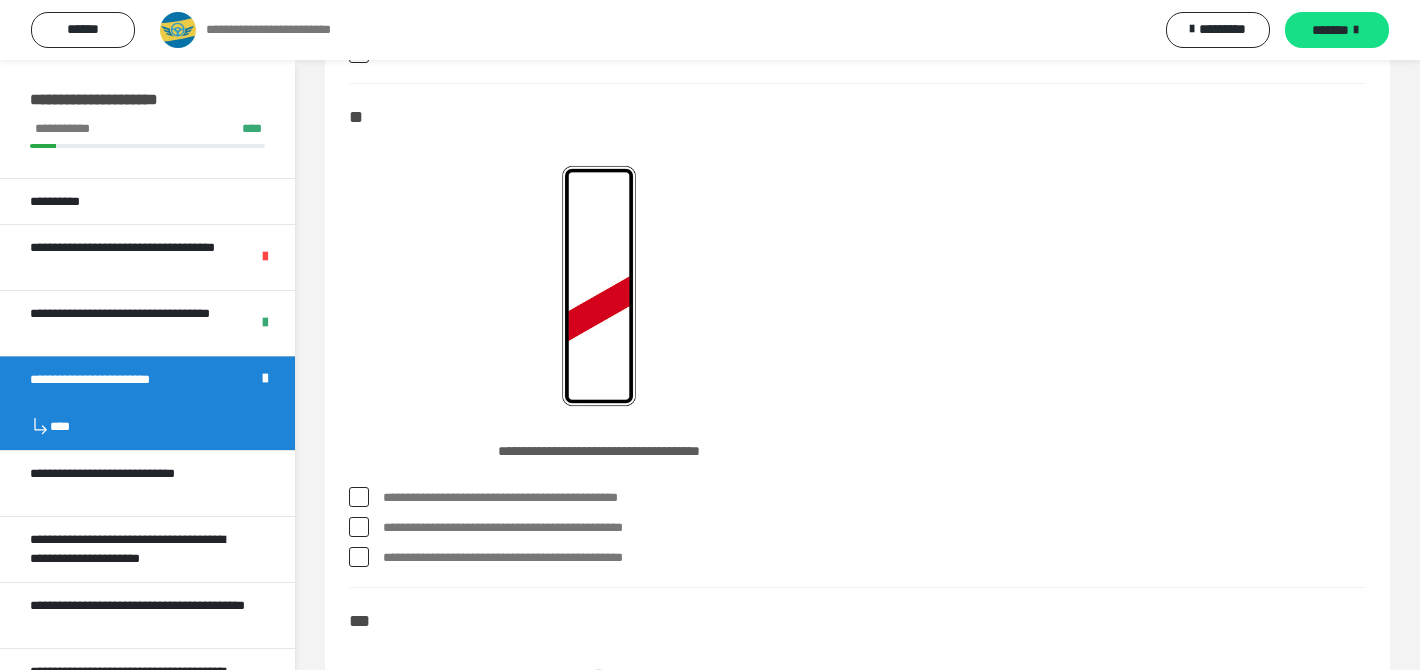 click on "**********" at bounding box center [874, 498] 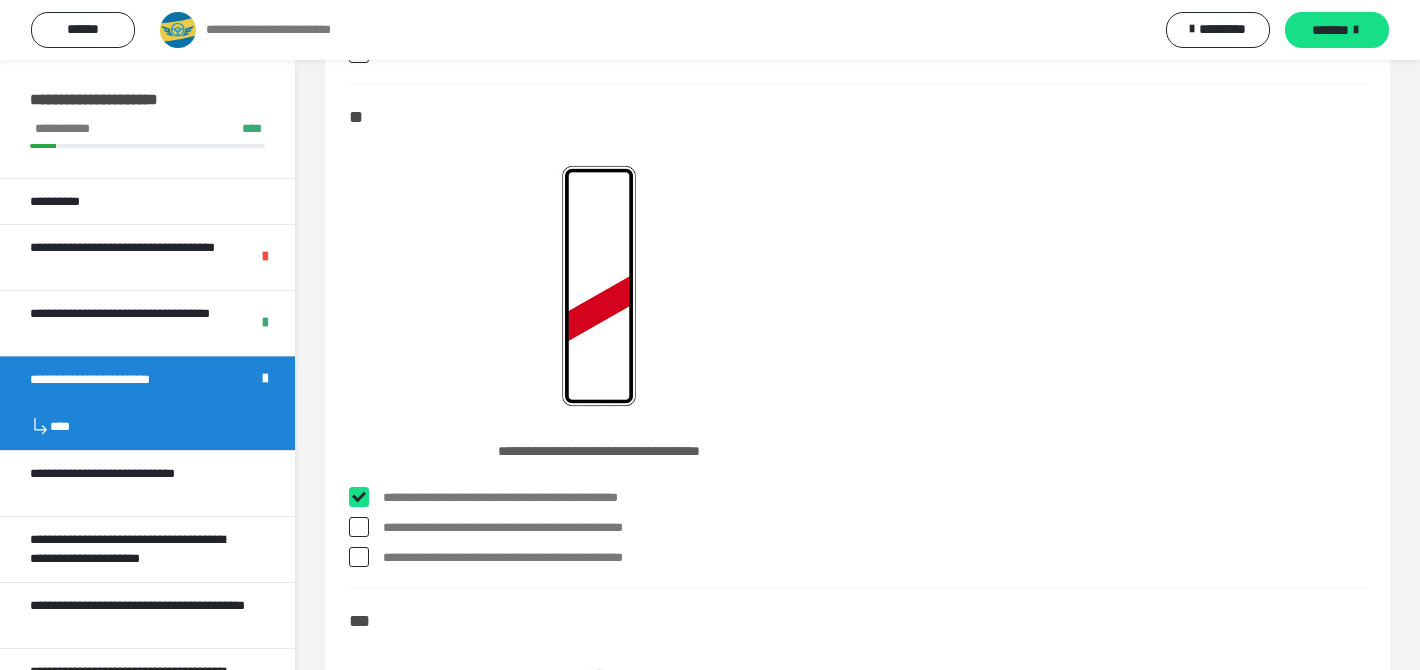 checkbox on "****" 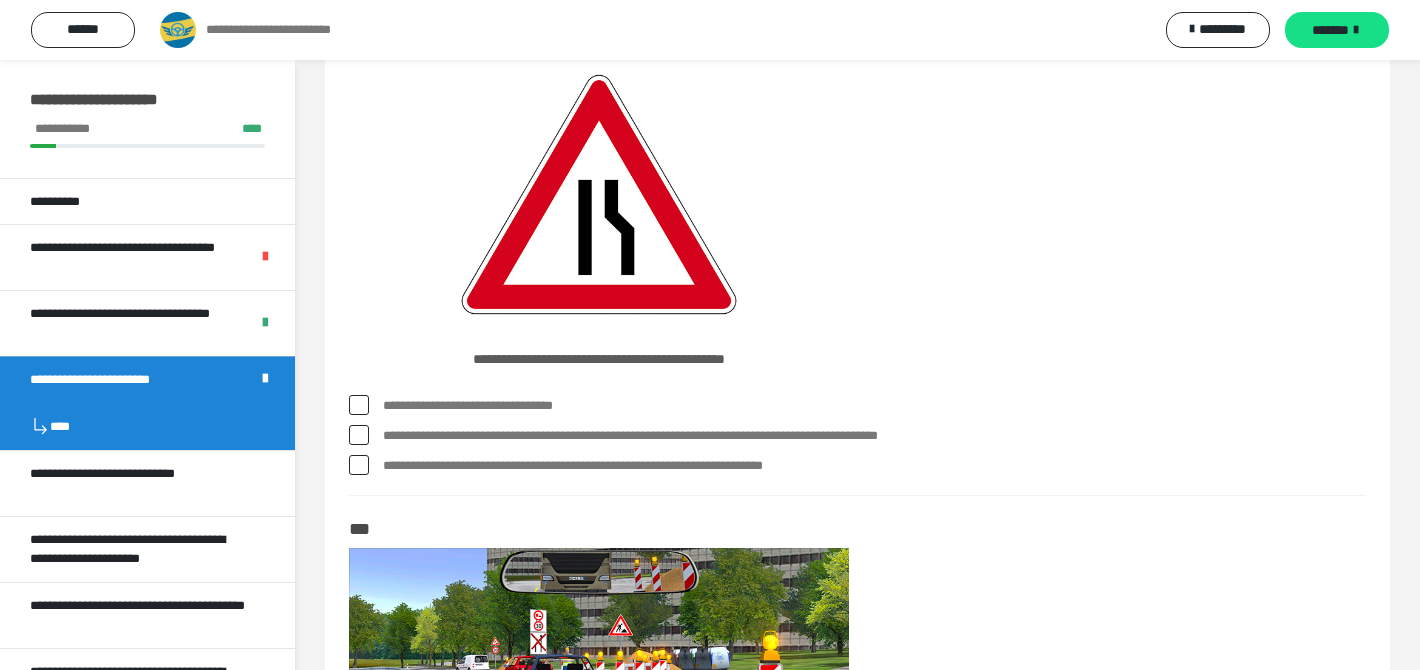 scroll, scrollTop: 3737, scrollLeft: 0, axis: vertical 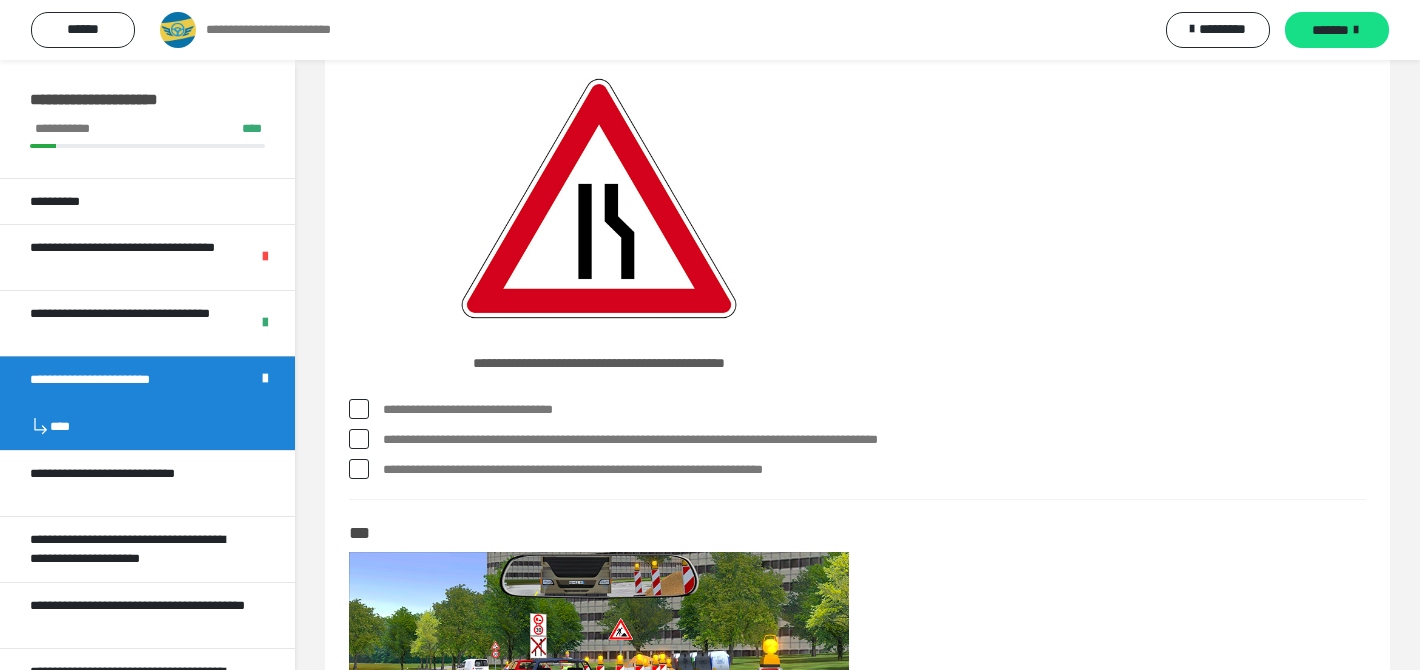 click on "**********" at bounding box center [874, 470] 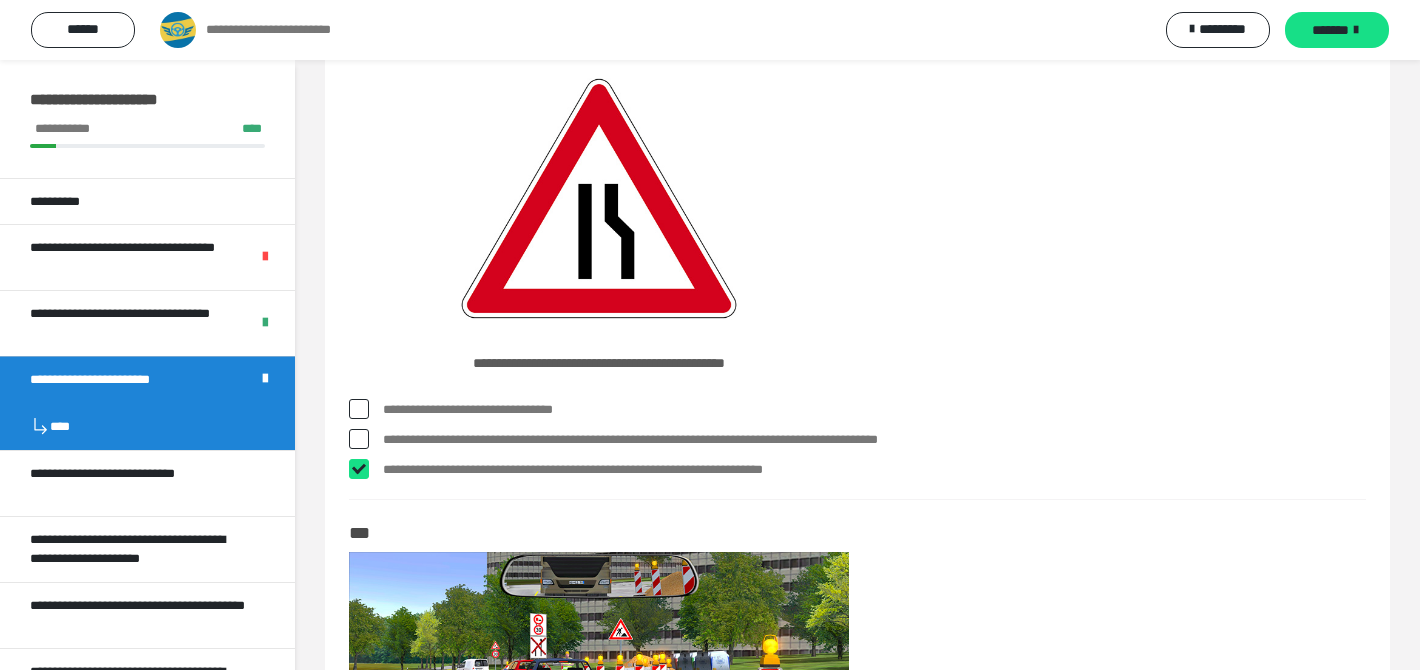 checkbox on "****" 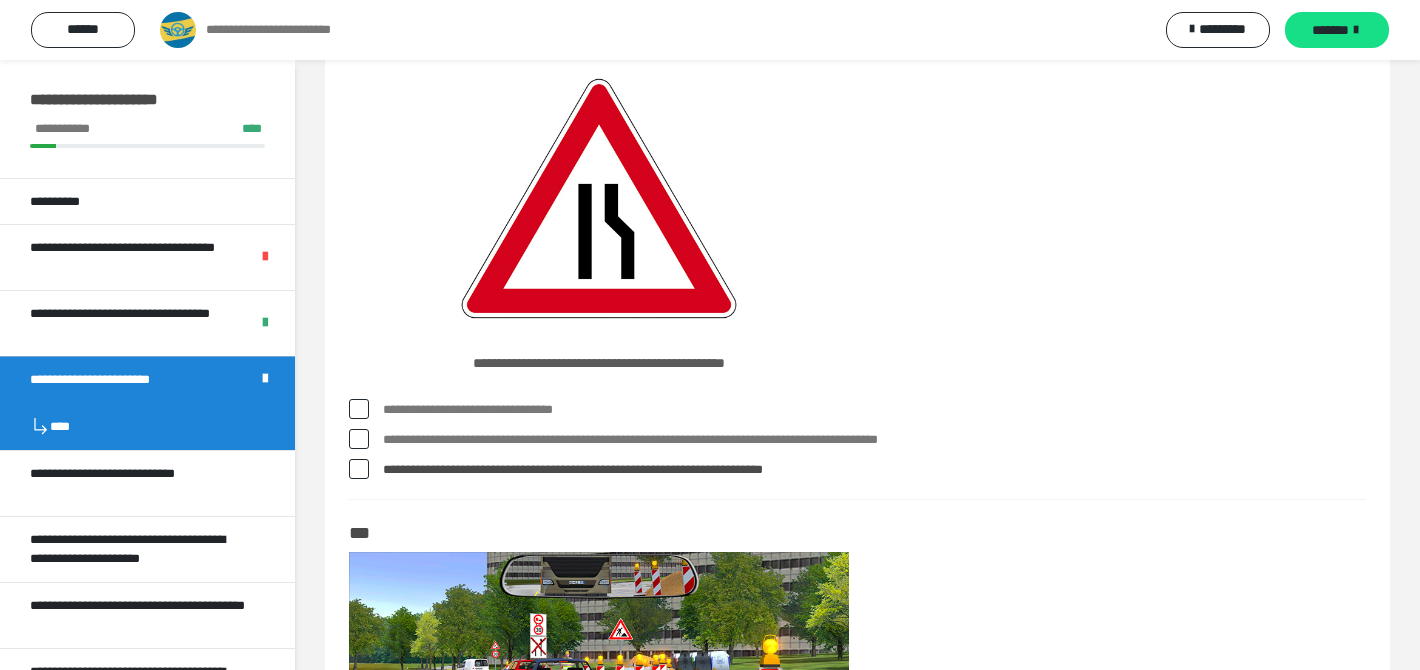 click on "**********" at bounding box center (874, 410) 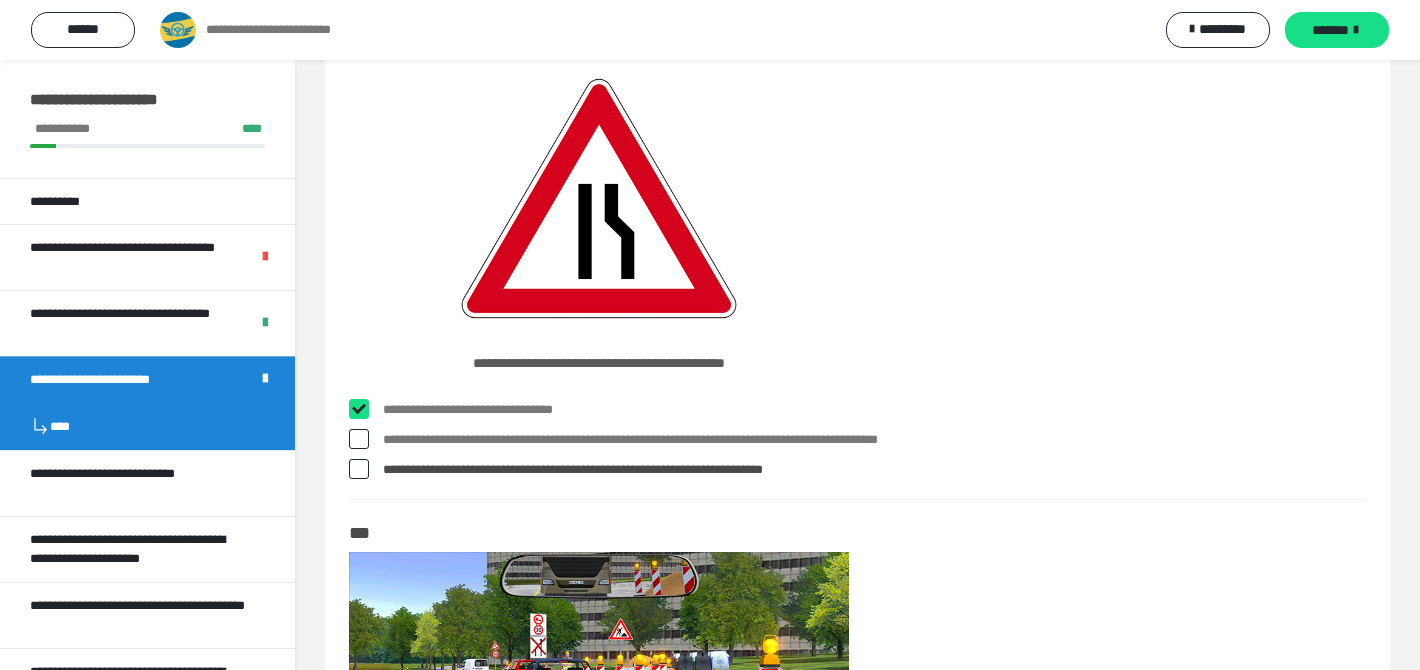 checkbox on "****" 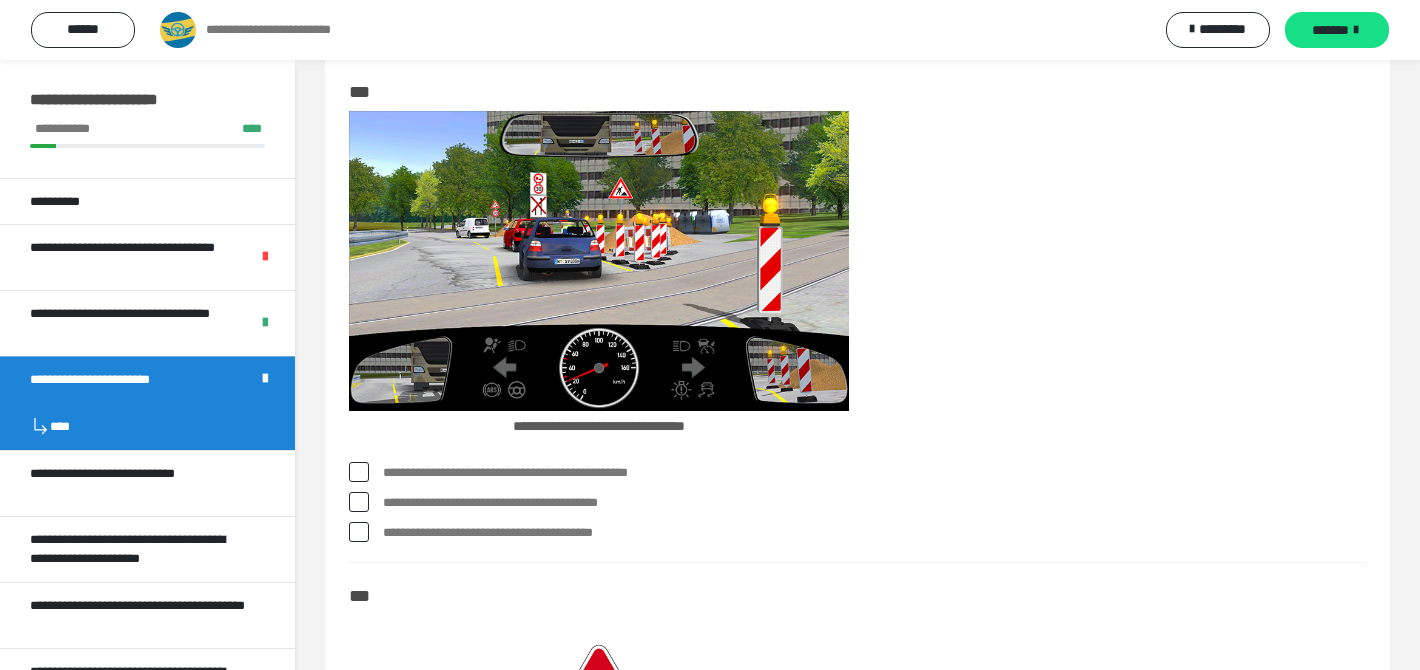 scroll, scrollTop: 4181, scrollLeft: 0, axis: vertical 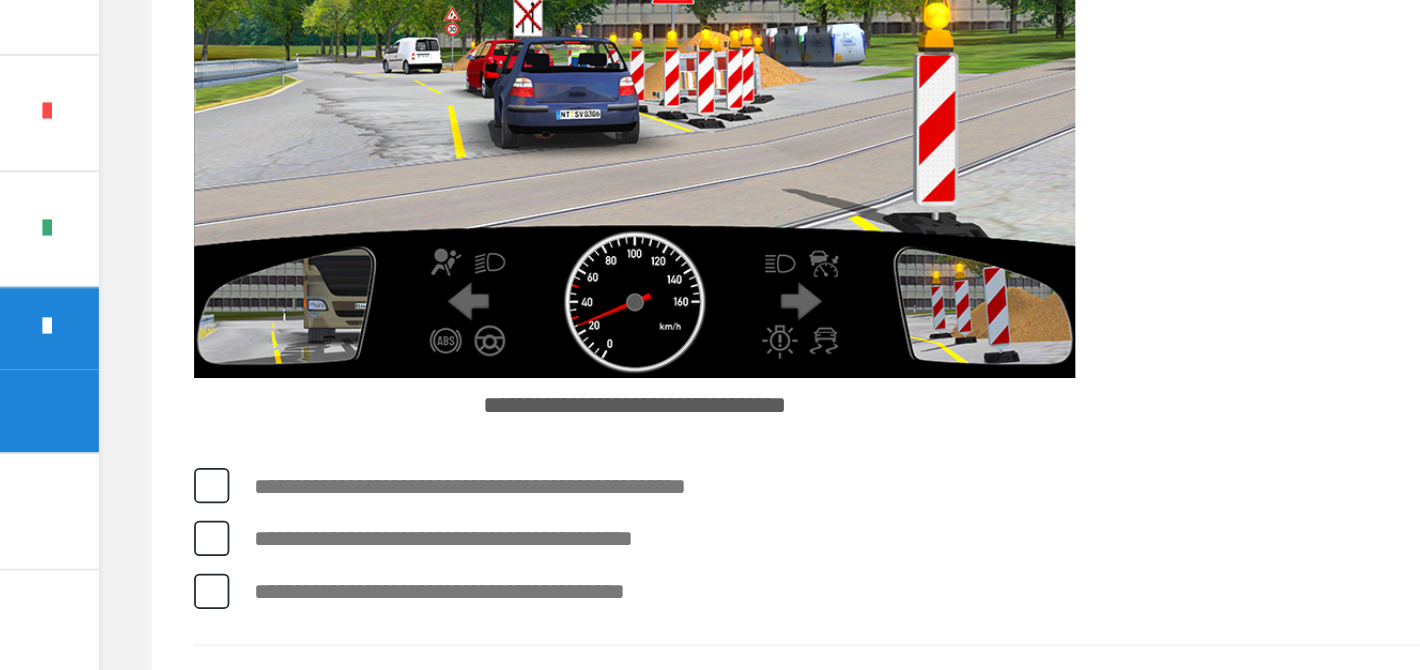 click on "**********" at bounding box center (874, 500) 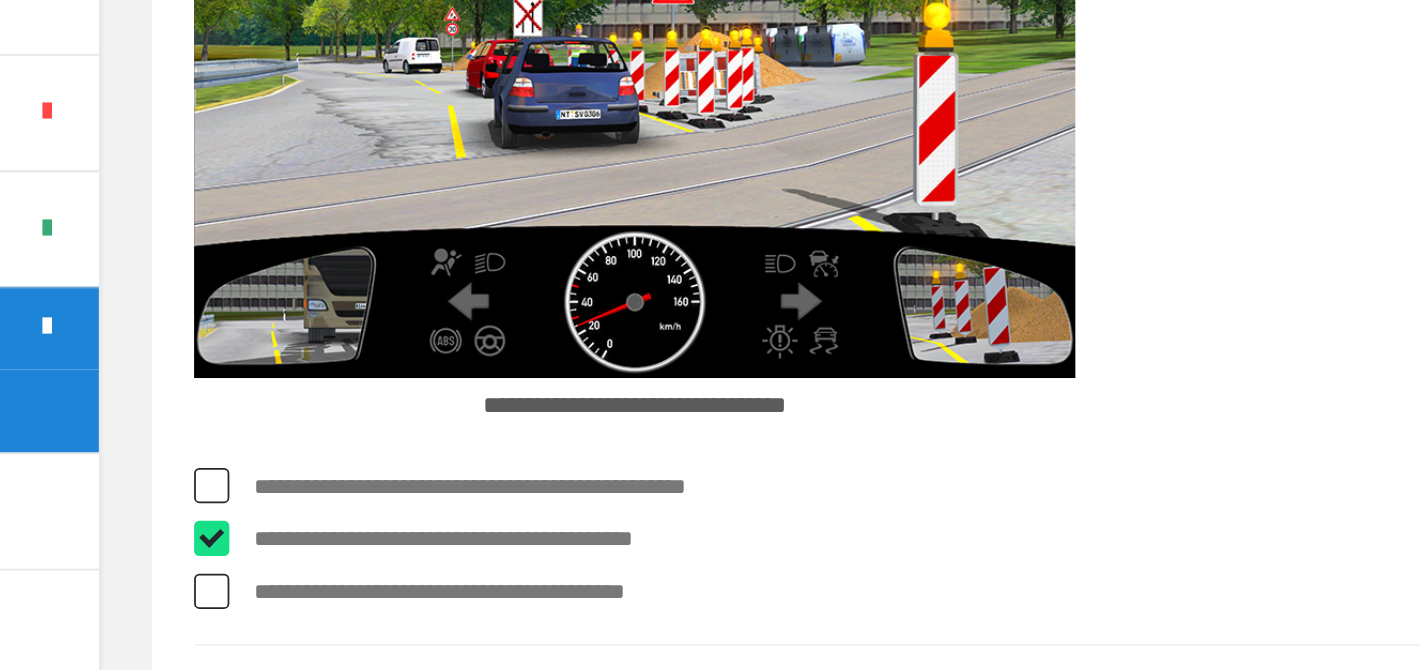 checkbox on "****" 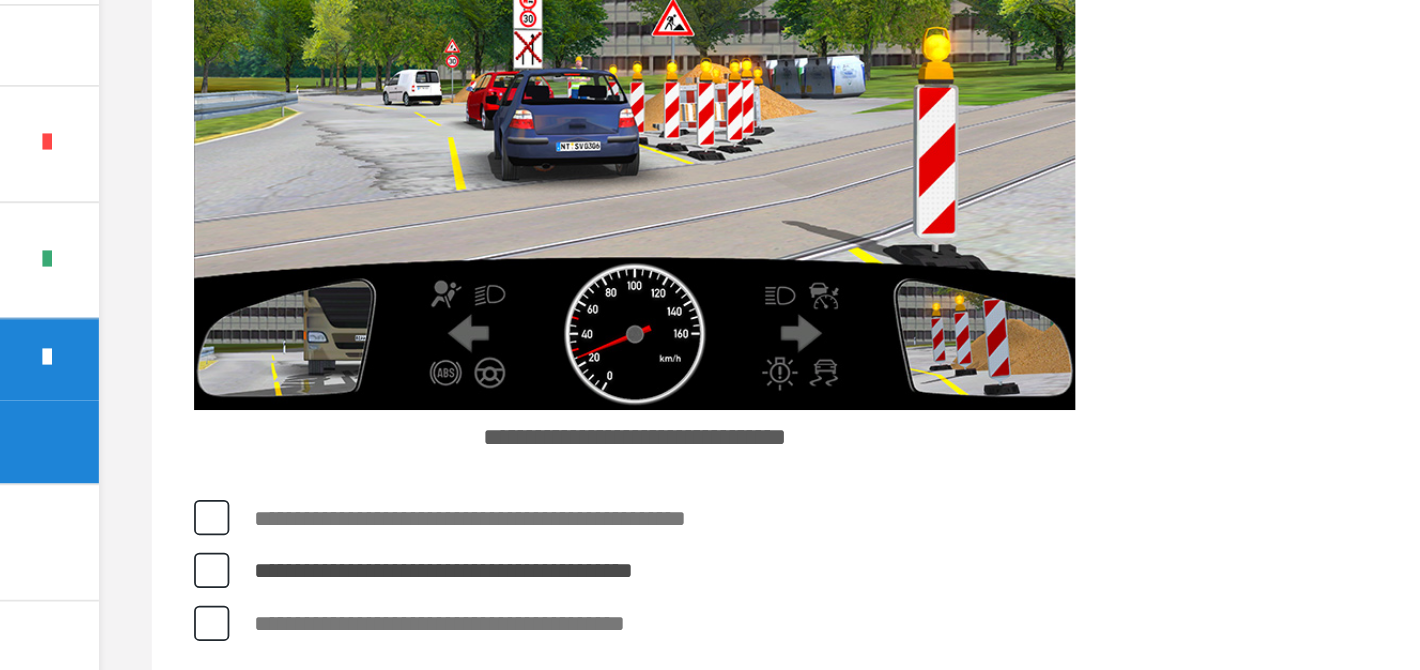 click on "**********" at bounding box center (874, 530) 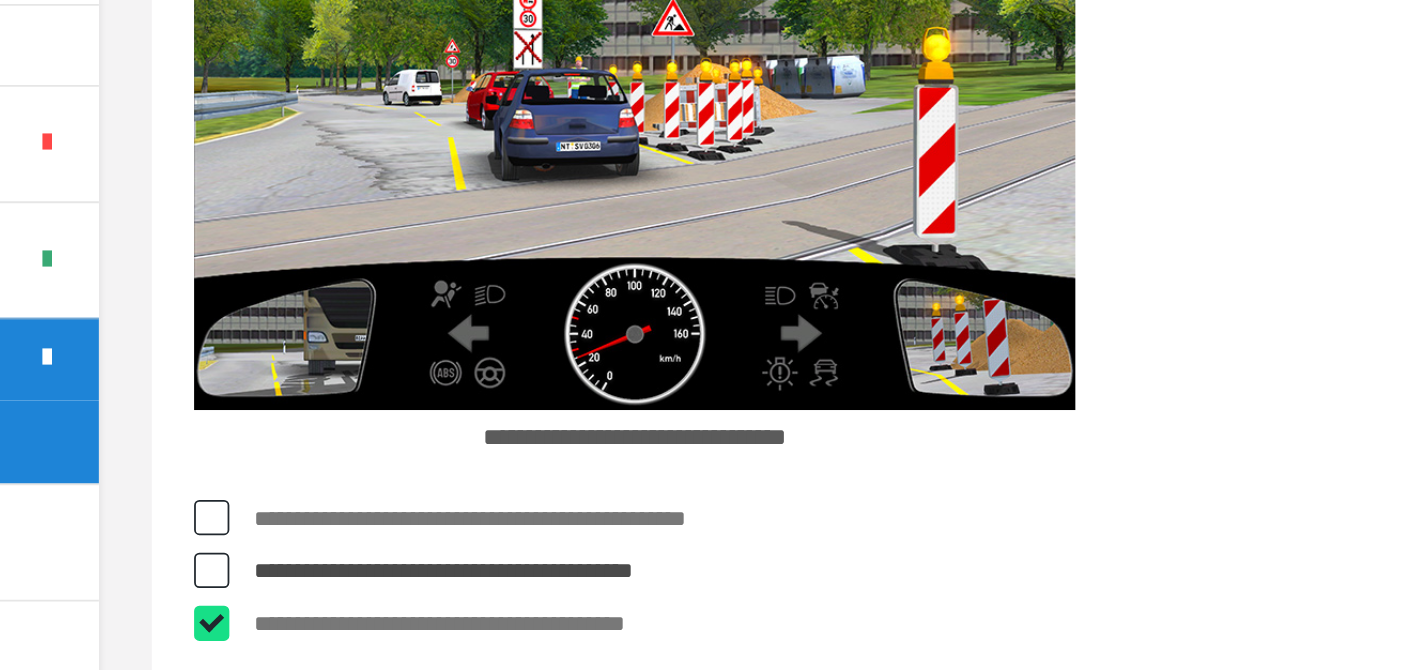 checkbox on "****" 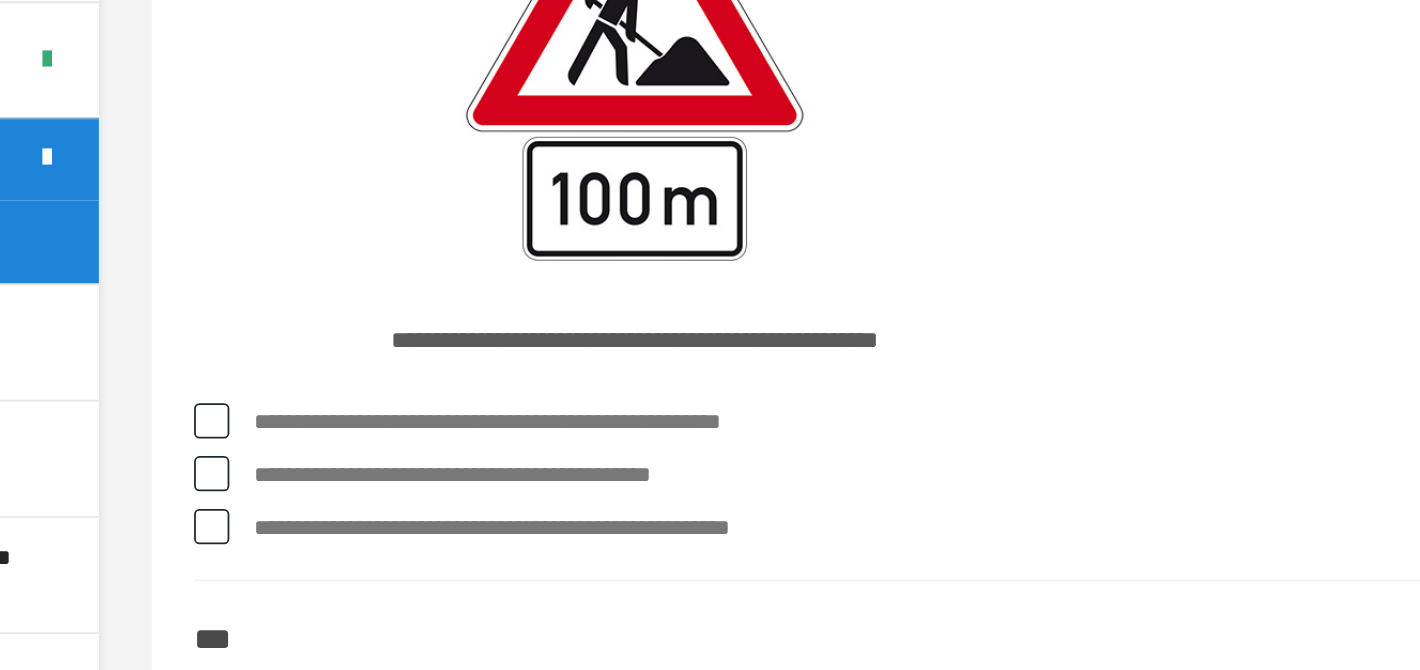 scroll, scrollTop: 4643, scrollLeft: 0, axis: vertical 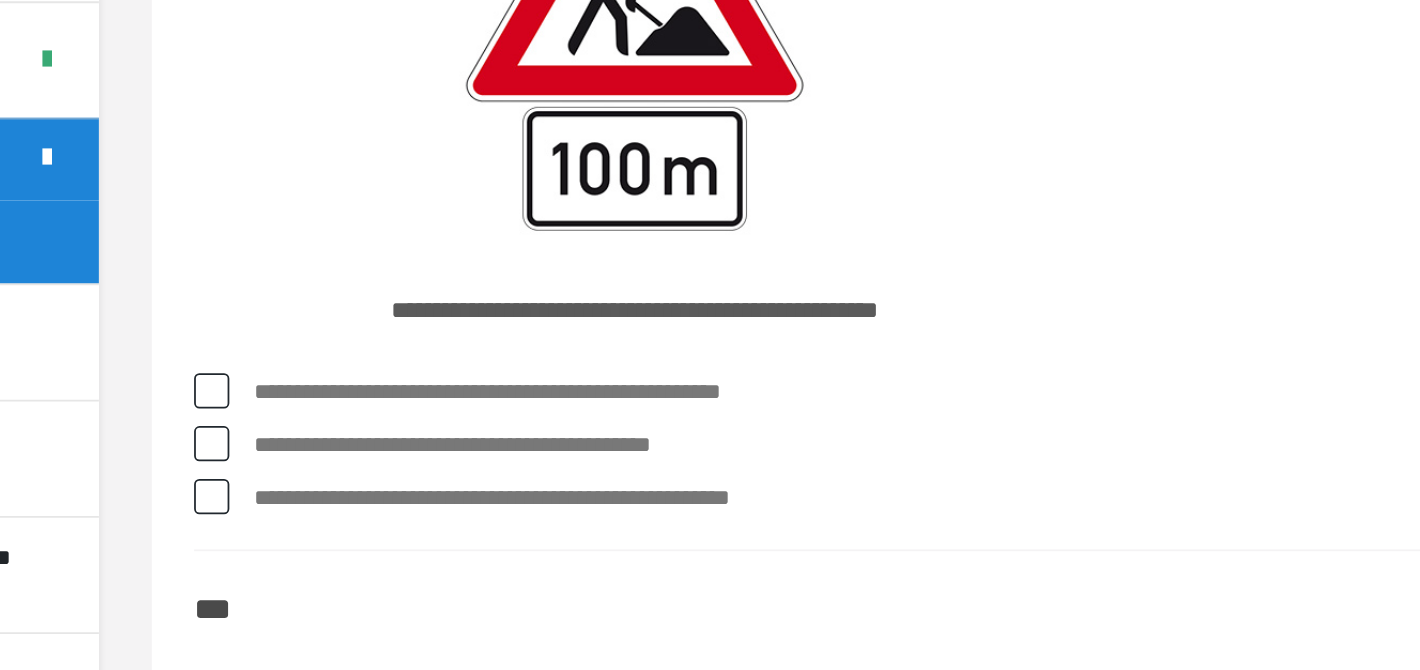 click on "**********" at bounding box center (874, 572) 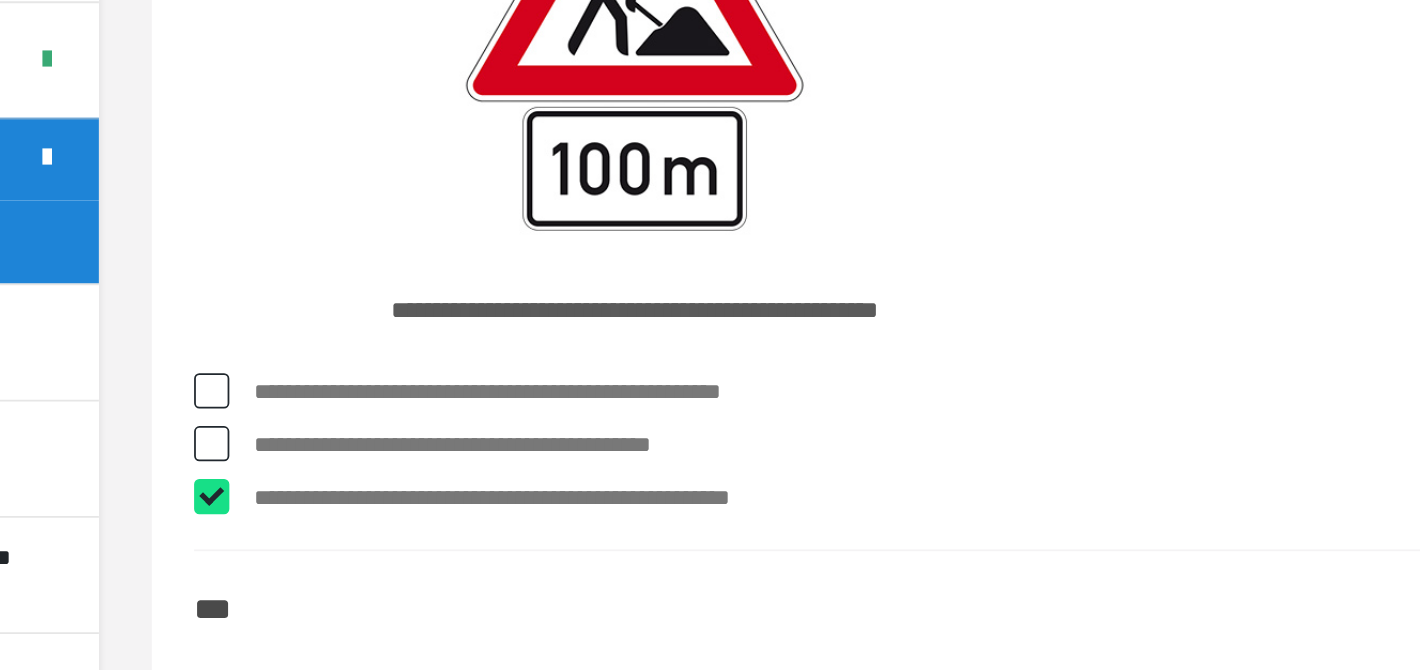 checkbox on "****" 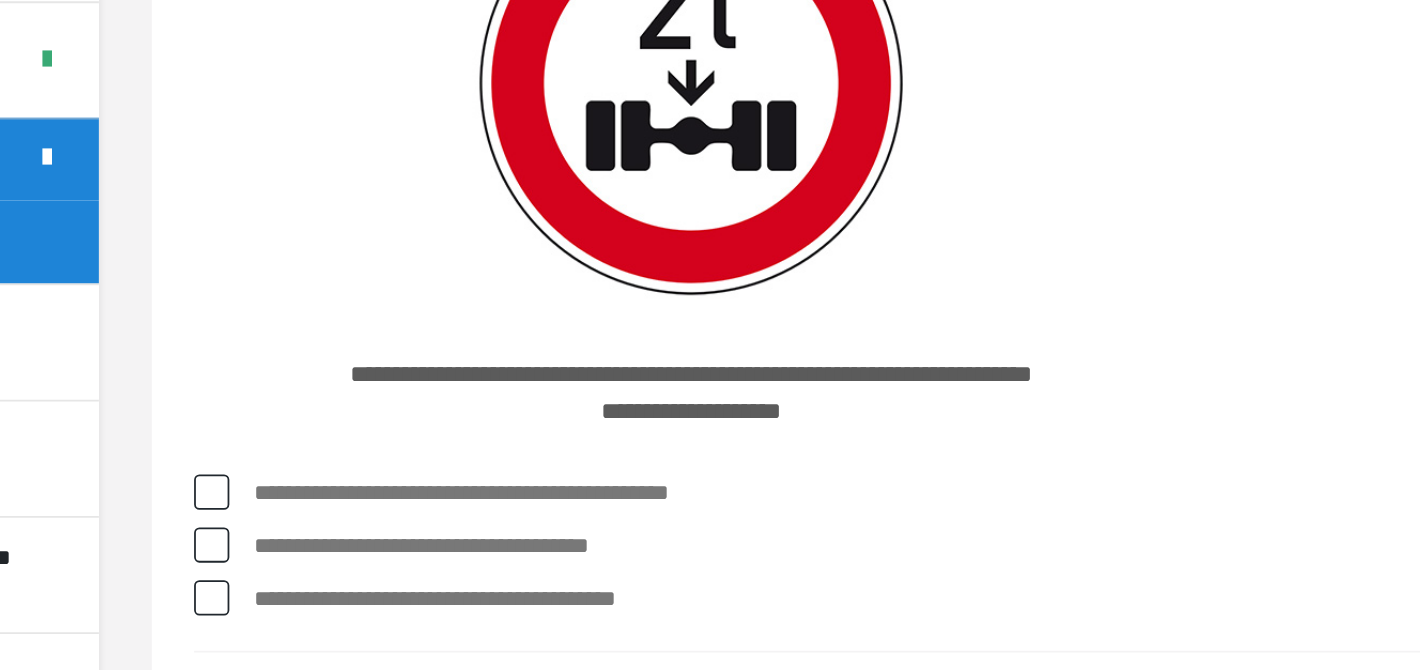 scroll, scrollTop: 5113, scrollLeft: 0, axis: vertical 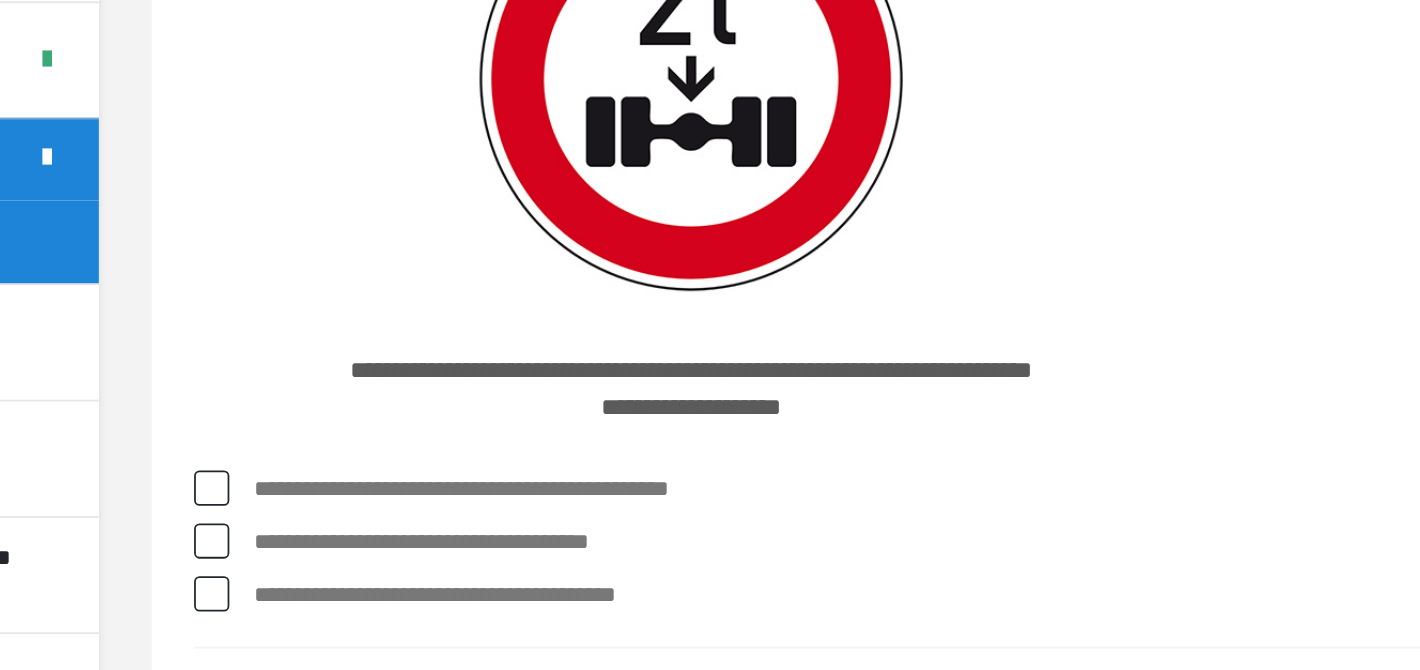 click on "**********" at bounding box center [874, 627] 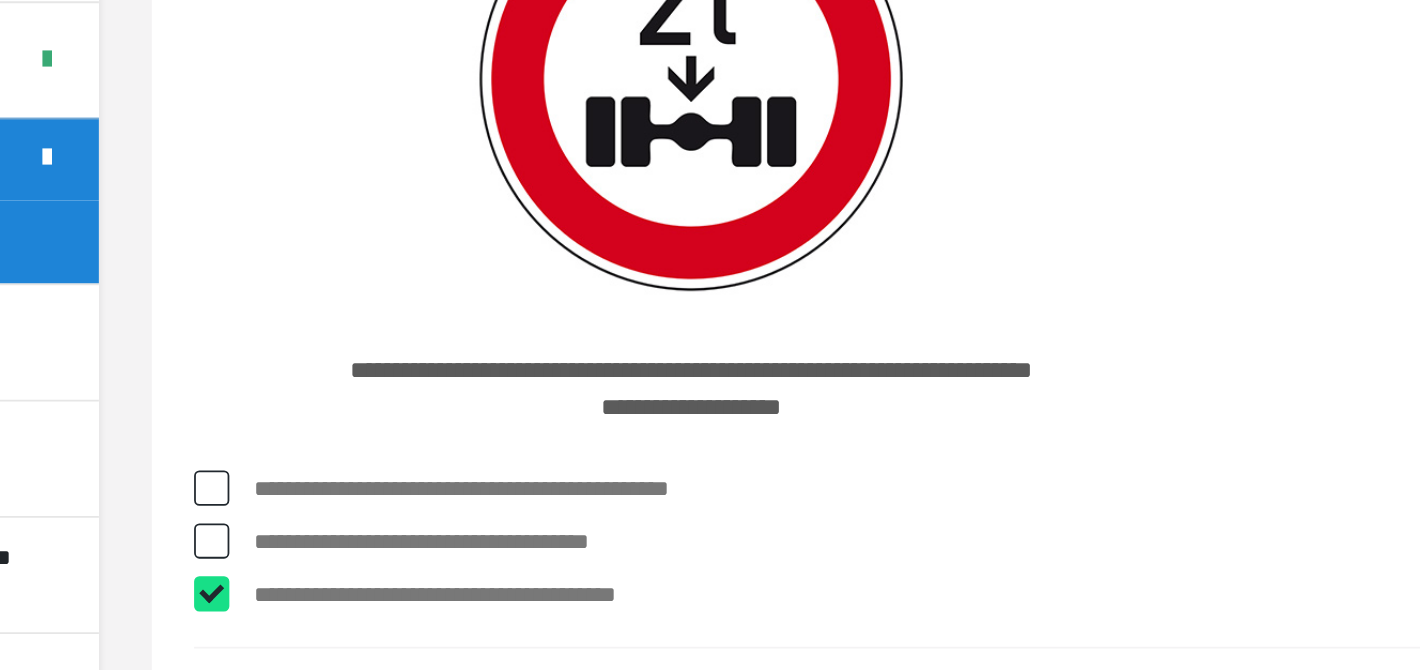 checkbox on "****" 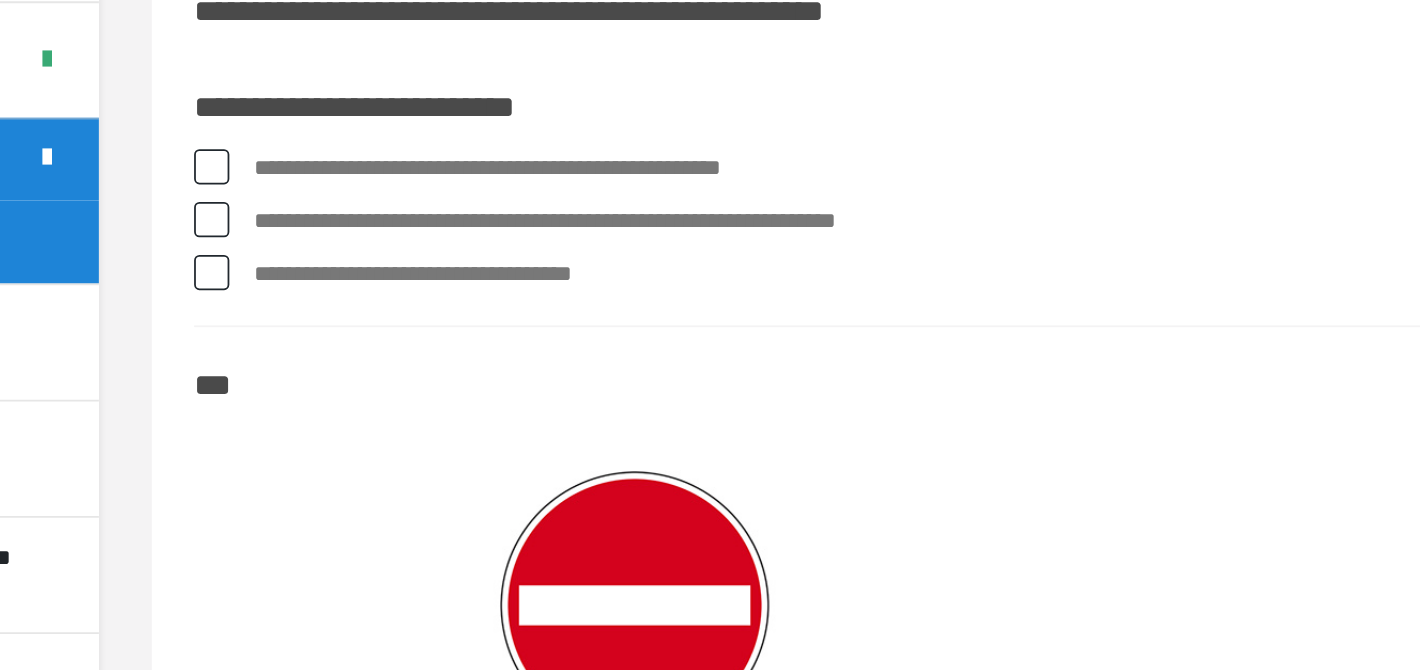 scroll, scrollTop: 5508, scrollLeft: 0, axis: vertical 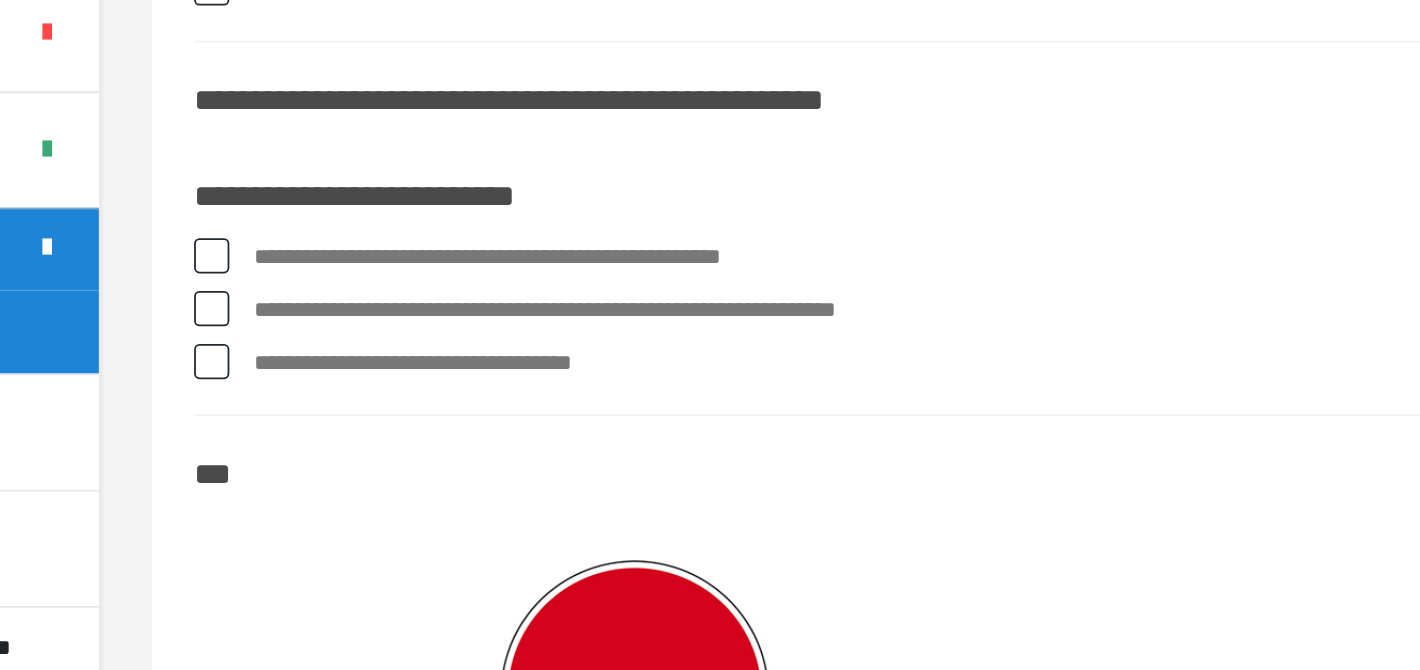 click on "**********" at bounding box center (874, 384) 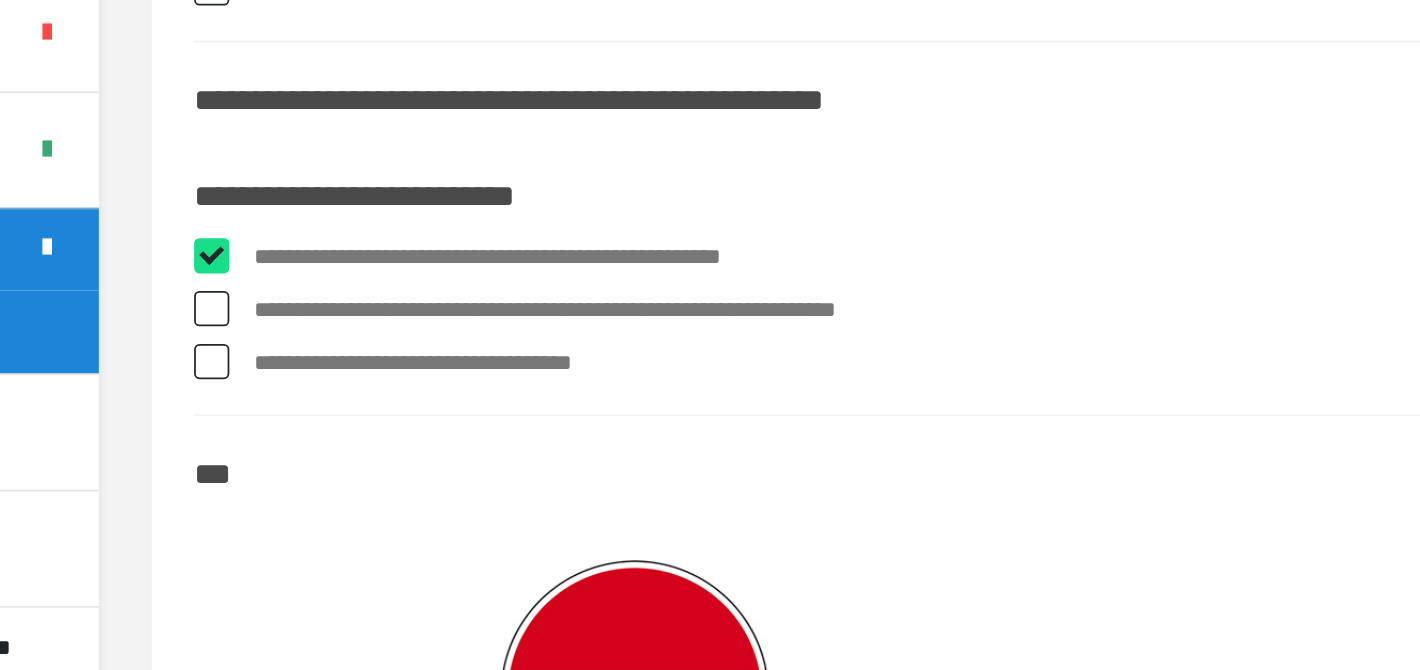 checkbox on "****" 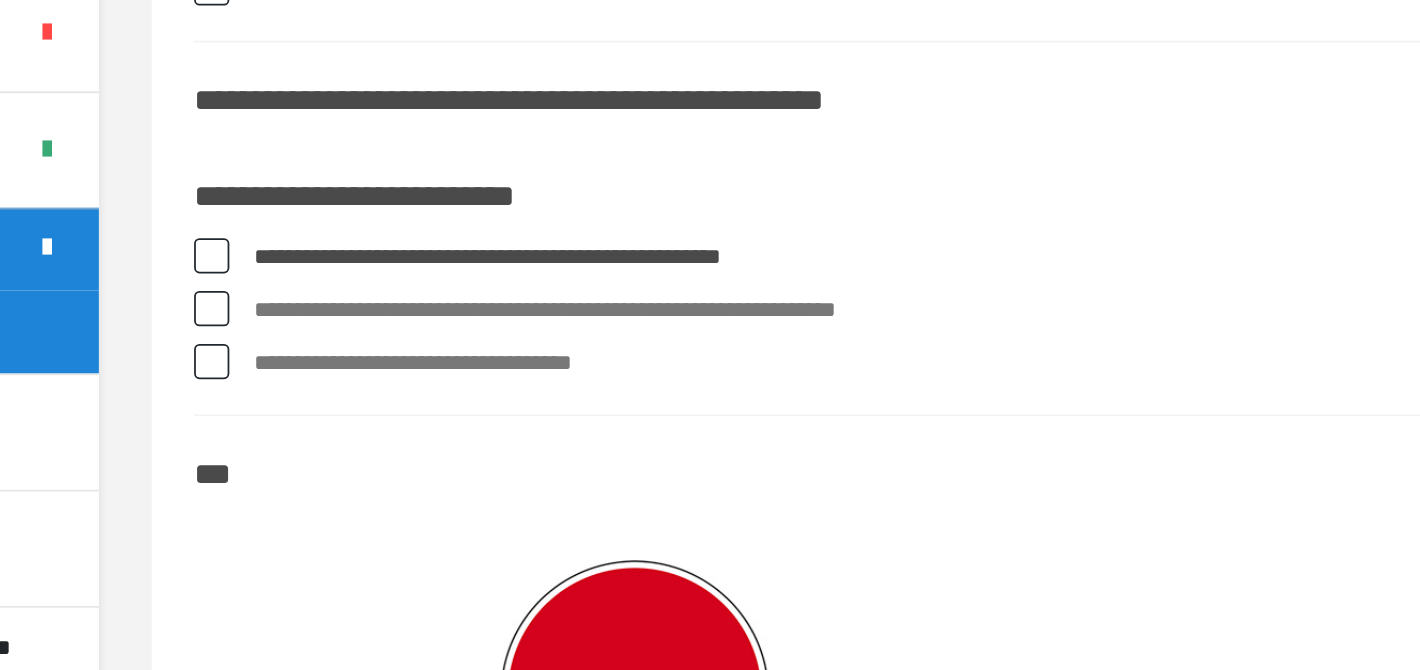 click on "**********" at bounding box center [874, 414] 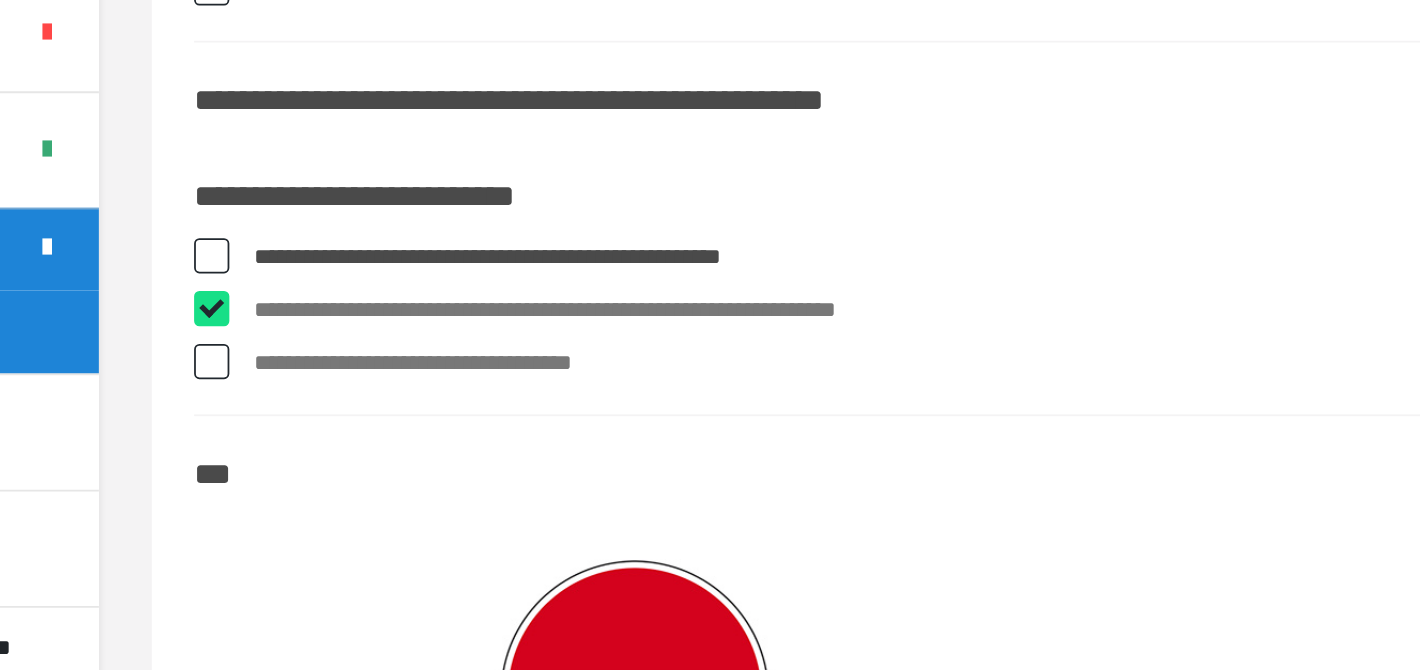 checkbox on "****" 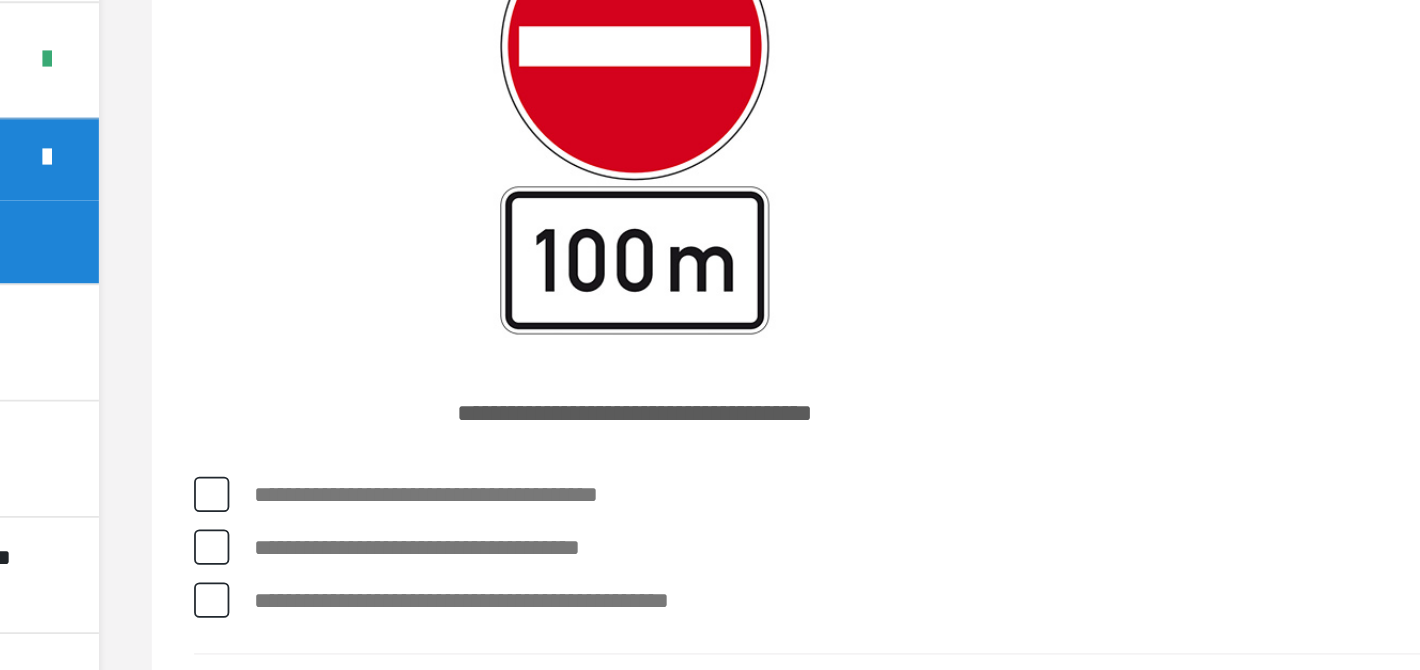 scroll, scrollTop: 5863, scrollLeft: 0, axis: vertical 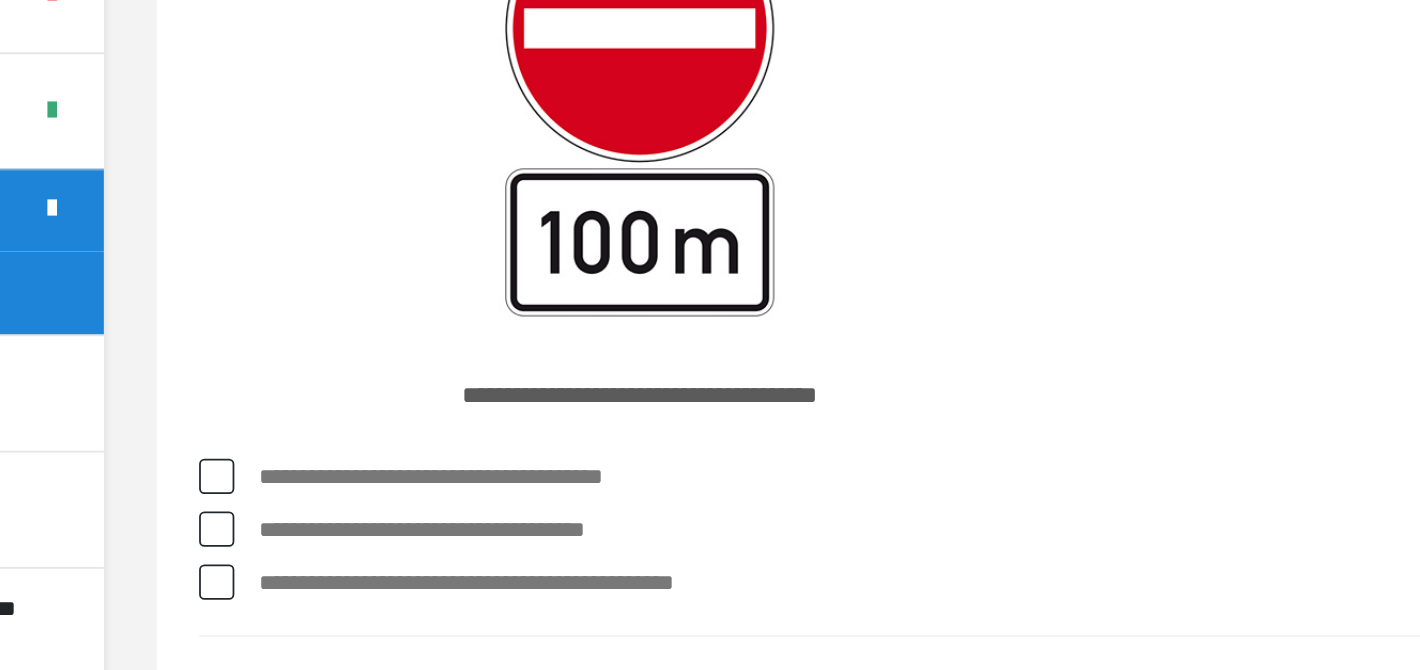 click on "**********" at bounding box center (874, 592) 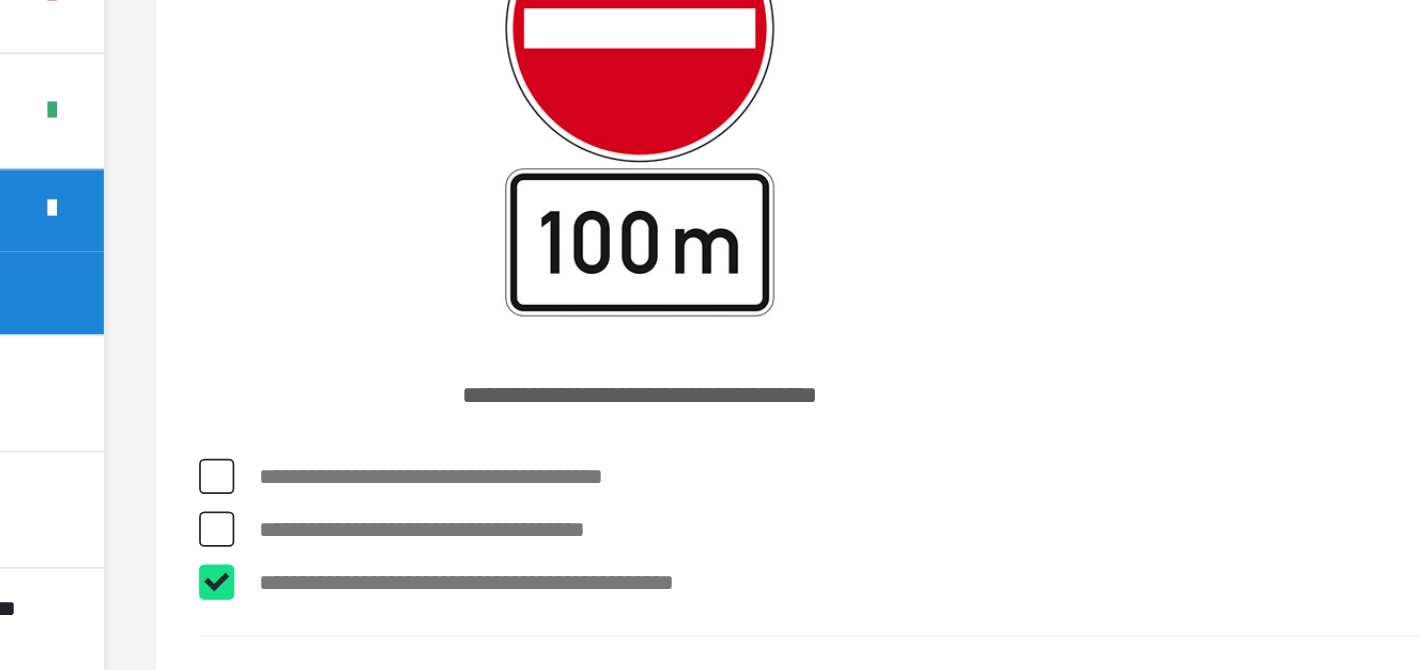 checkbox on "****" 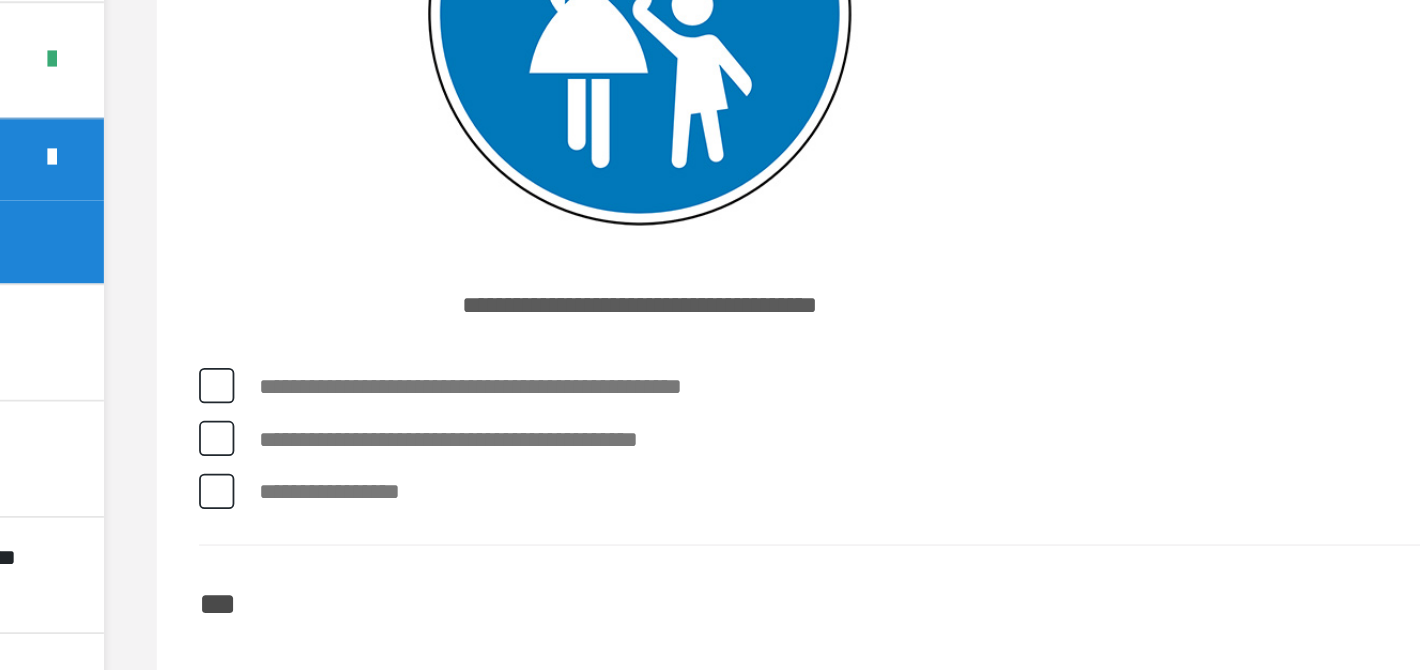 scroll, scrollTop: 6397, scrollLeft: 0, axis: vertical 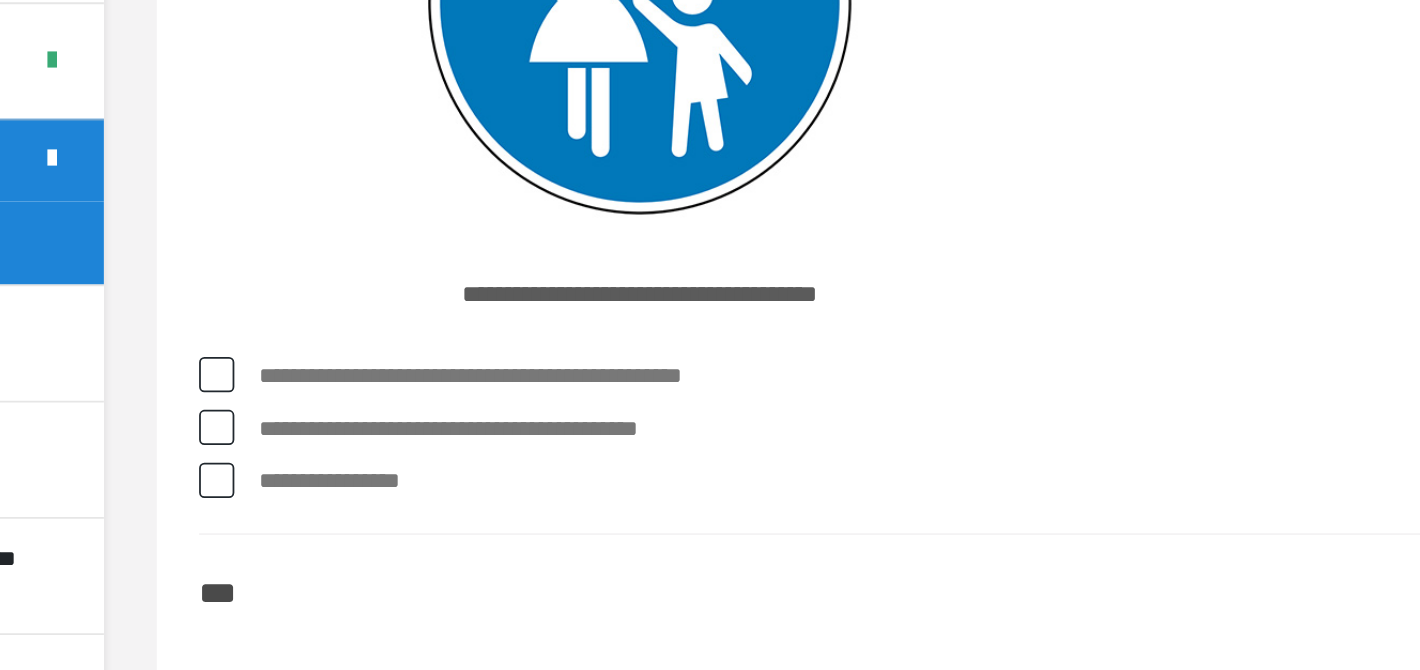 click on "**********" at bounding box center [874, 562] 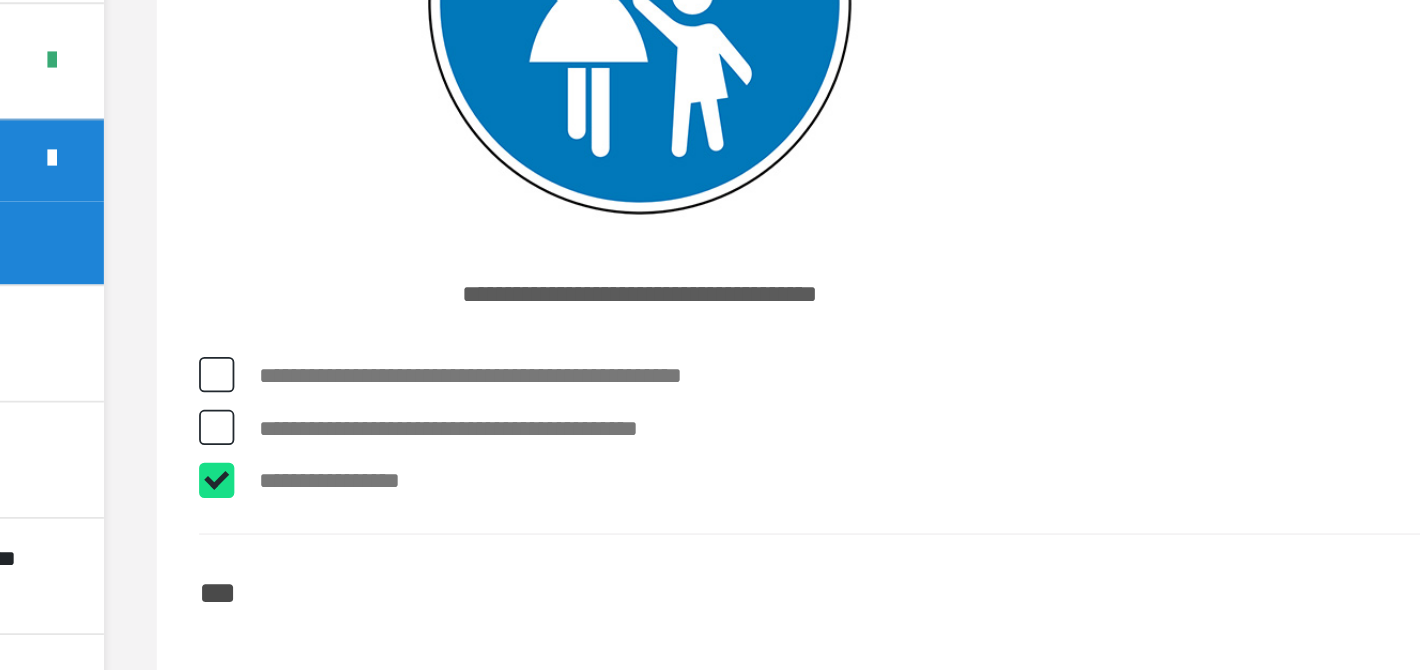 checkbox on "****" 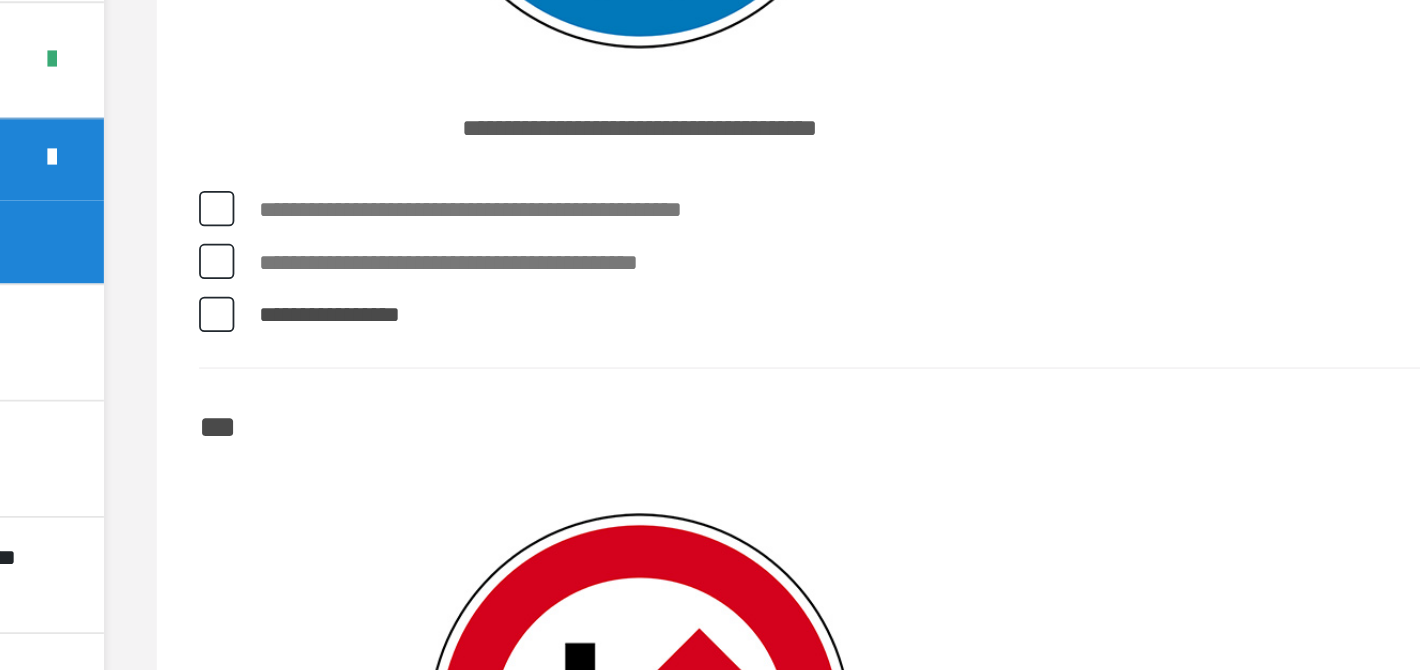 scroll, scrollTop: 6491, scrollLeft: 0, axis: vertical 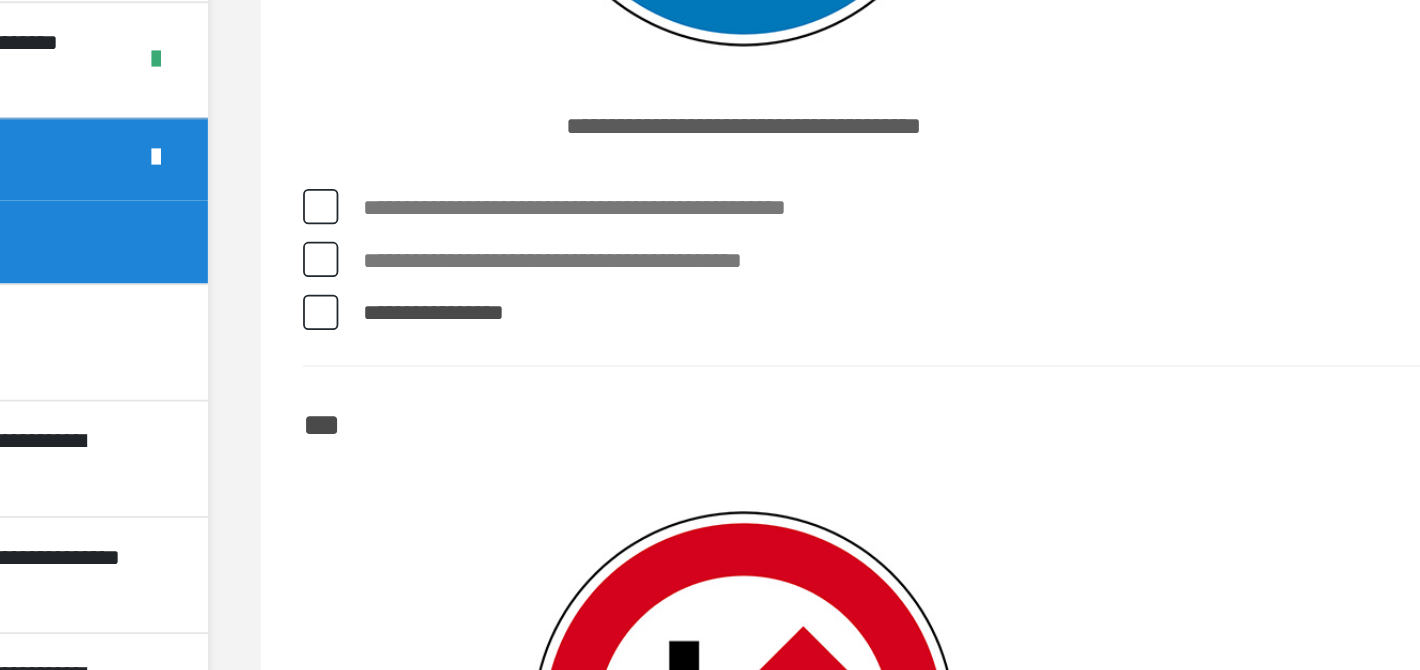 click on "**********" at bounding box center (874, 438) 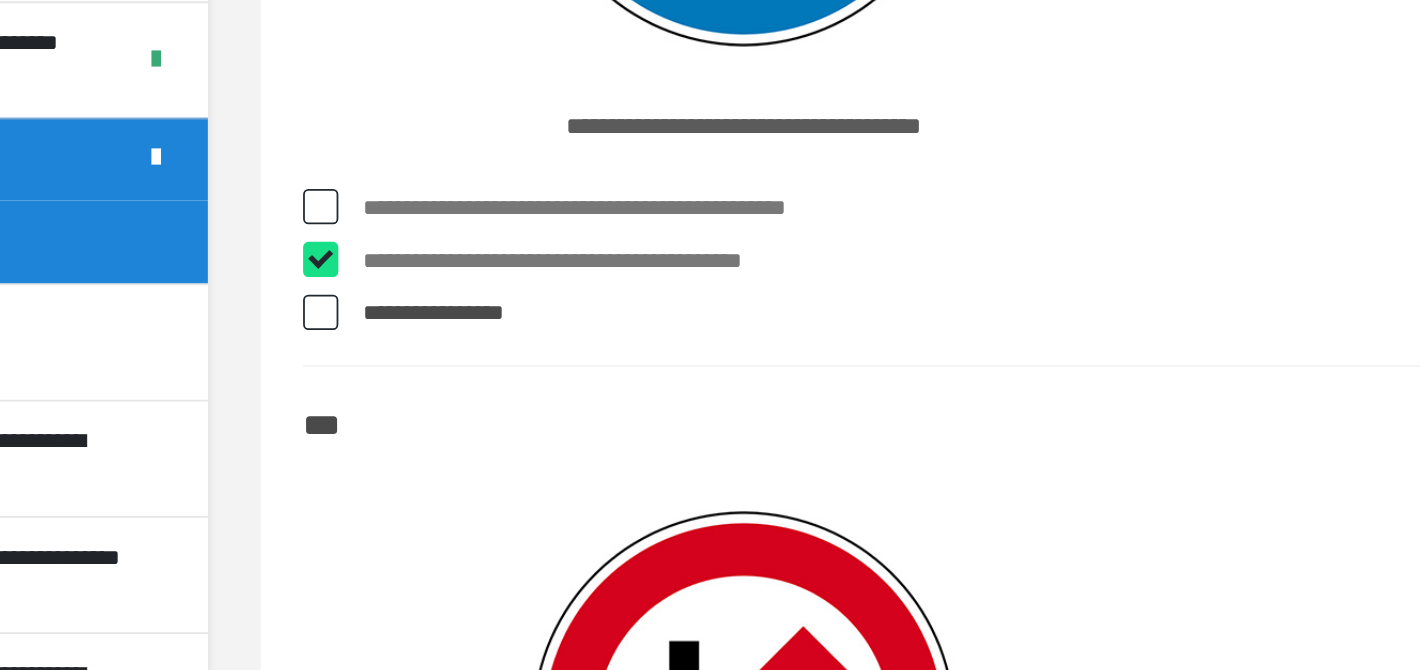 checkbox on "****" 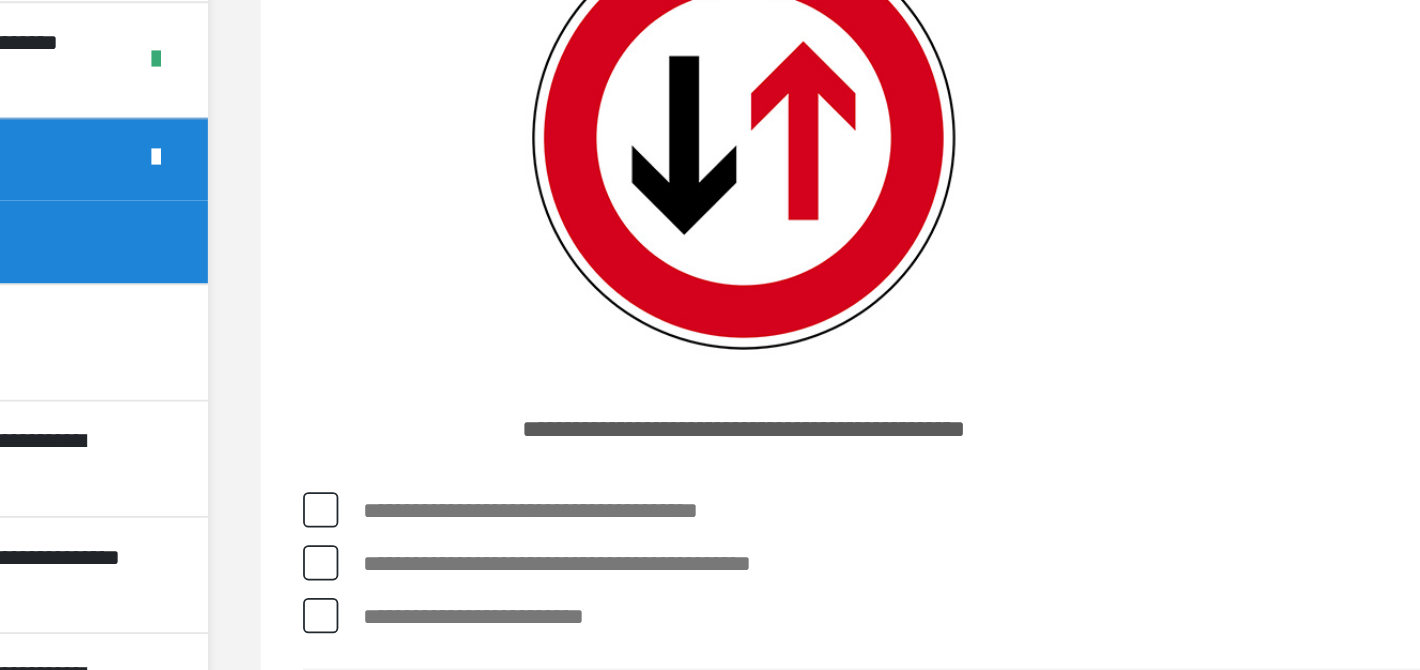 scroll, scrollTop: 6828, scrollLeft: 0, axis: vertical 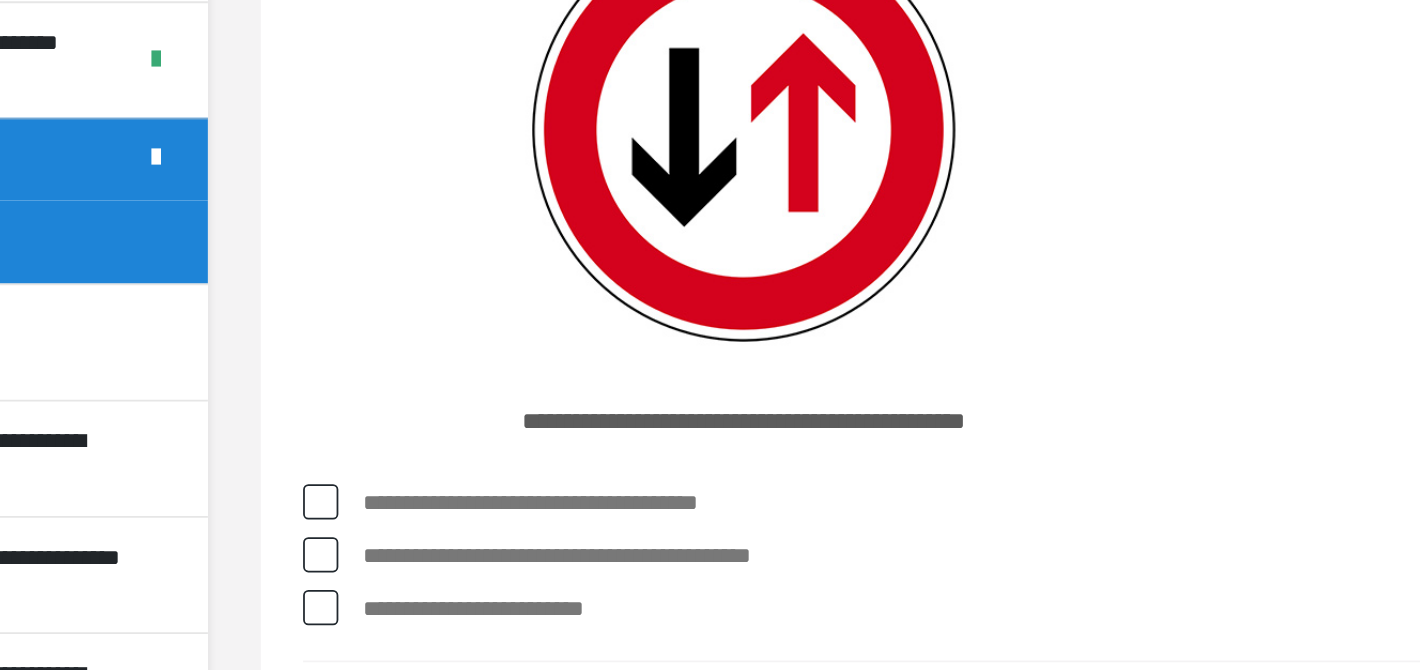 click on "**********" at bounding box center [874, 605] 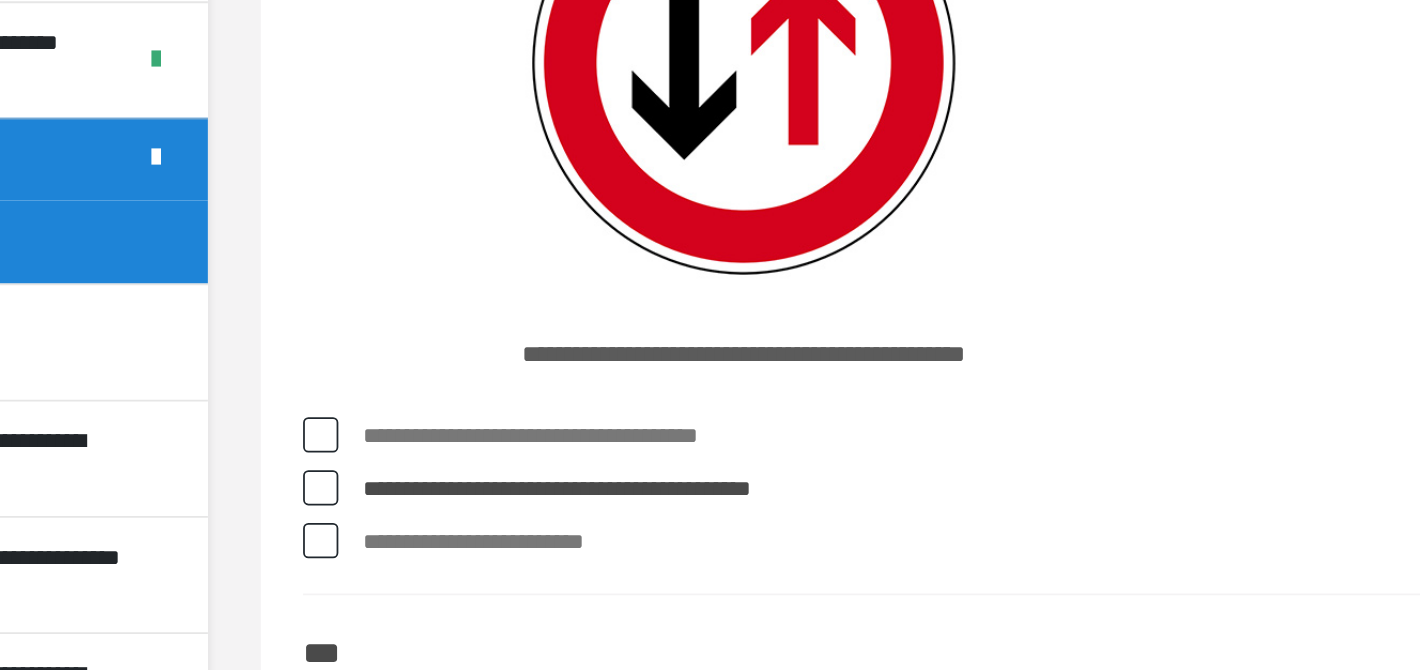 scroll, scrollTop: 6869, scrollLeft: 0, axis: vertical 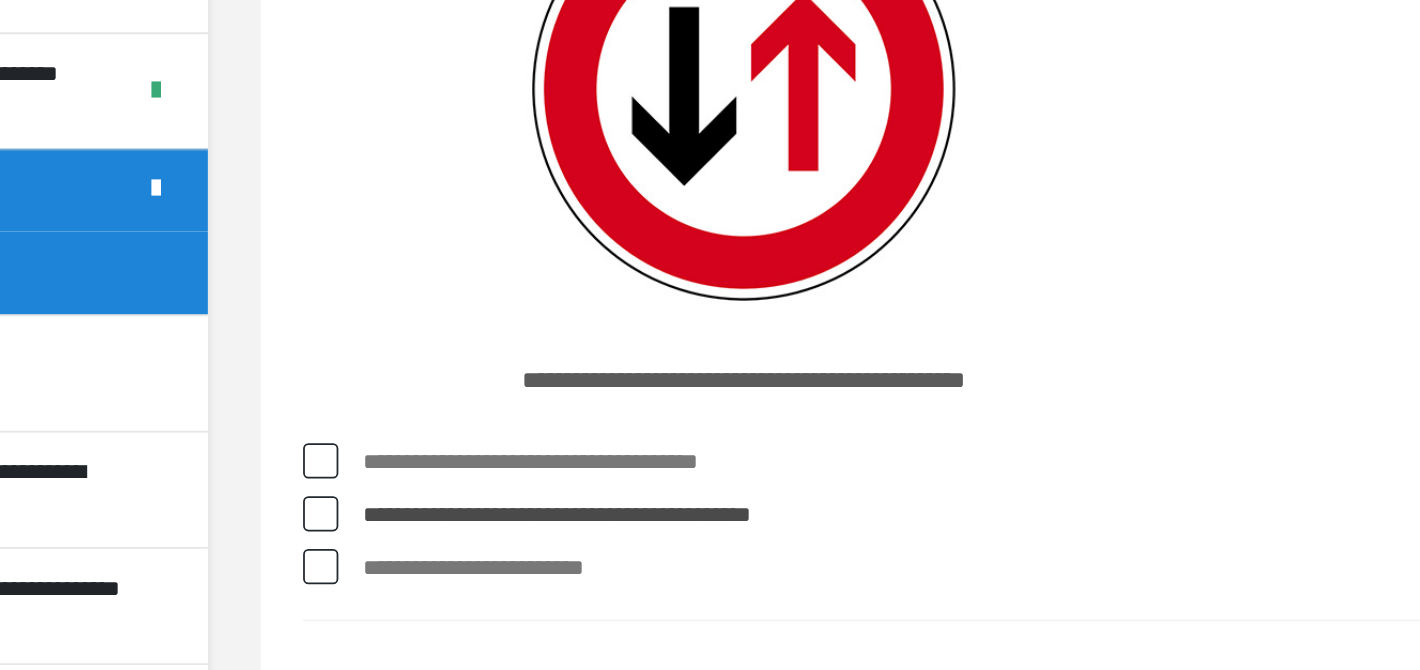 click on "**********" at bounding box center [874, 594] 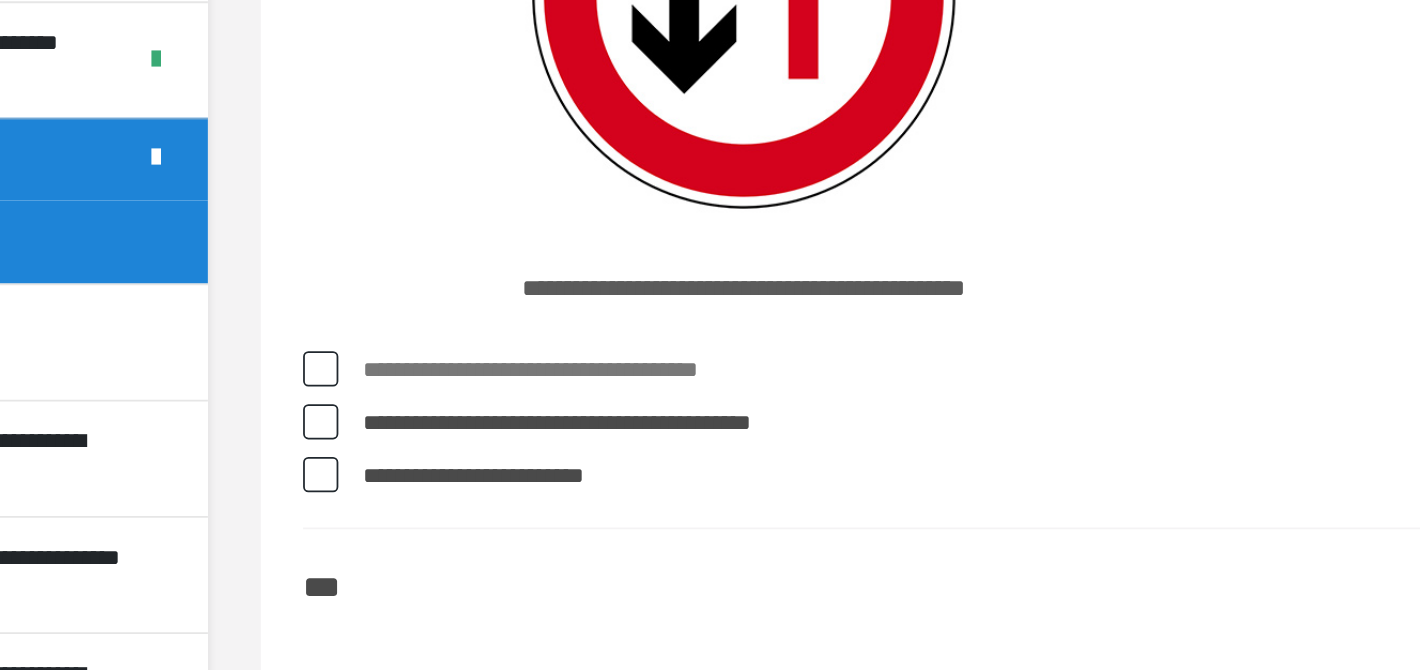 scroll, scrollTop: 6903, scrollLeft: 0, axis: vertical 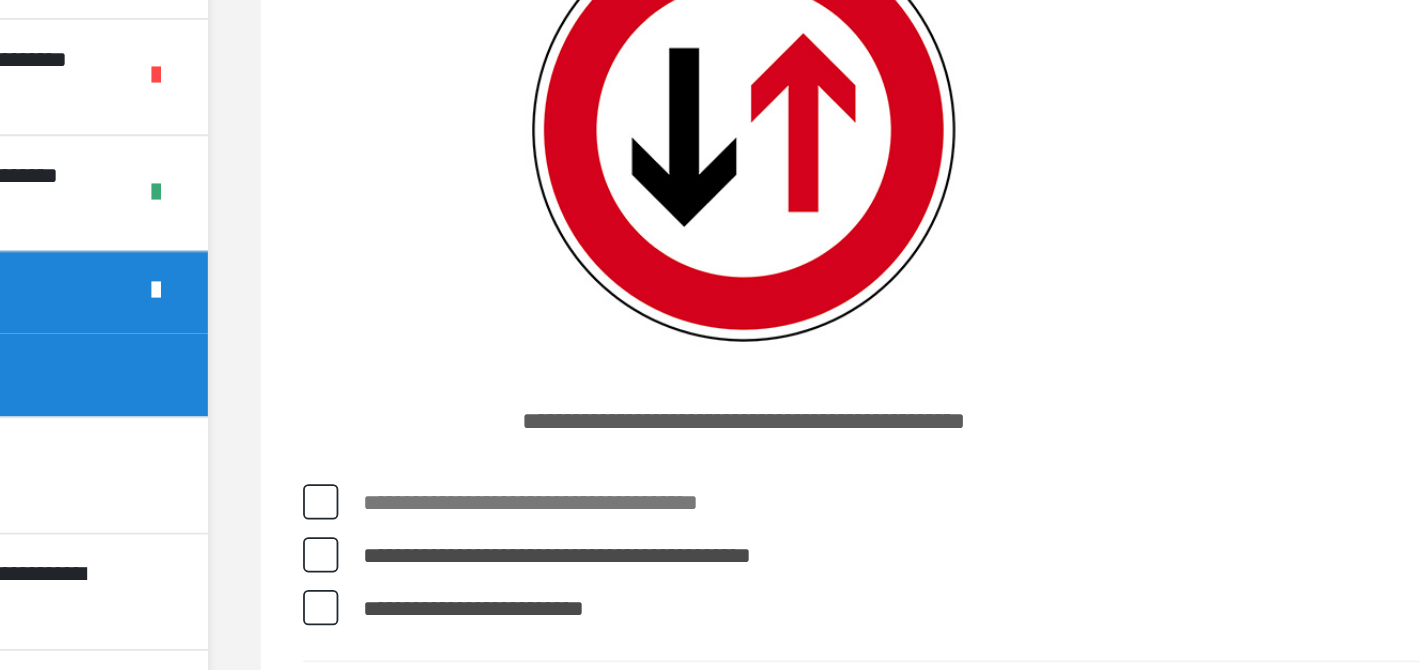 click on "**********" at bounding box center (874, 560) 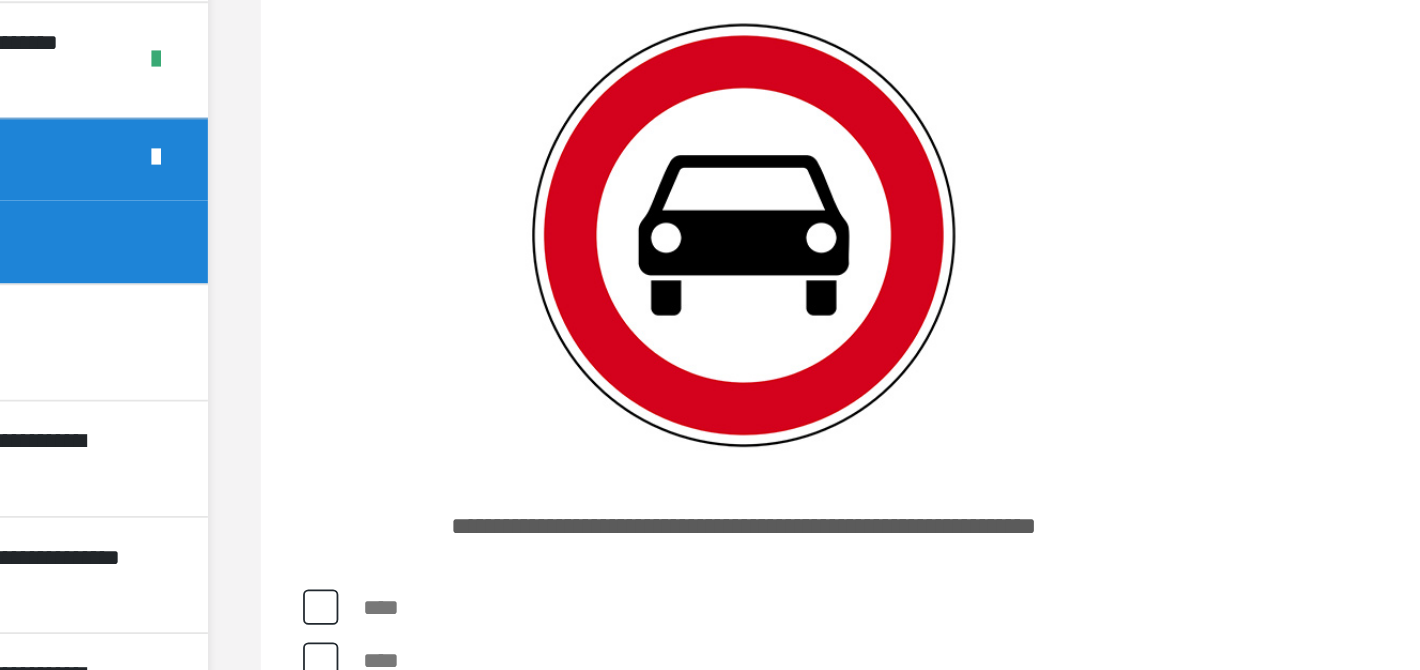 scroll, scrollTop: 7368, scrollLeft: 0, axis: vertical 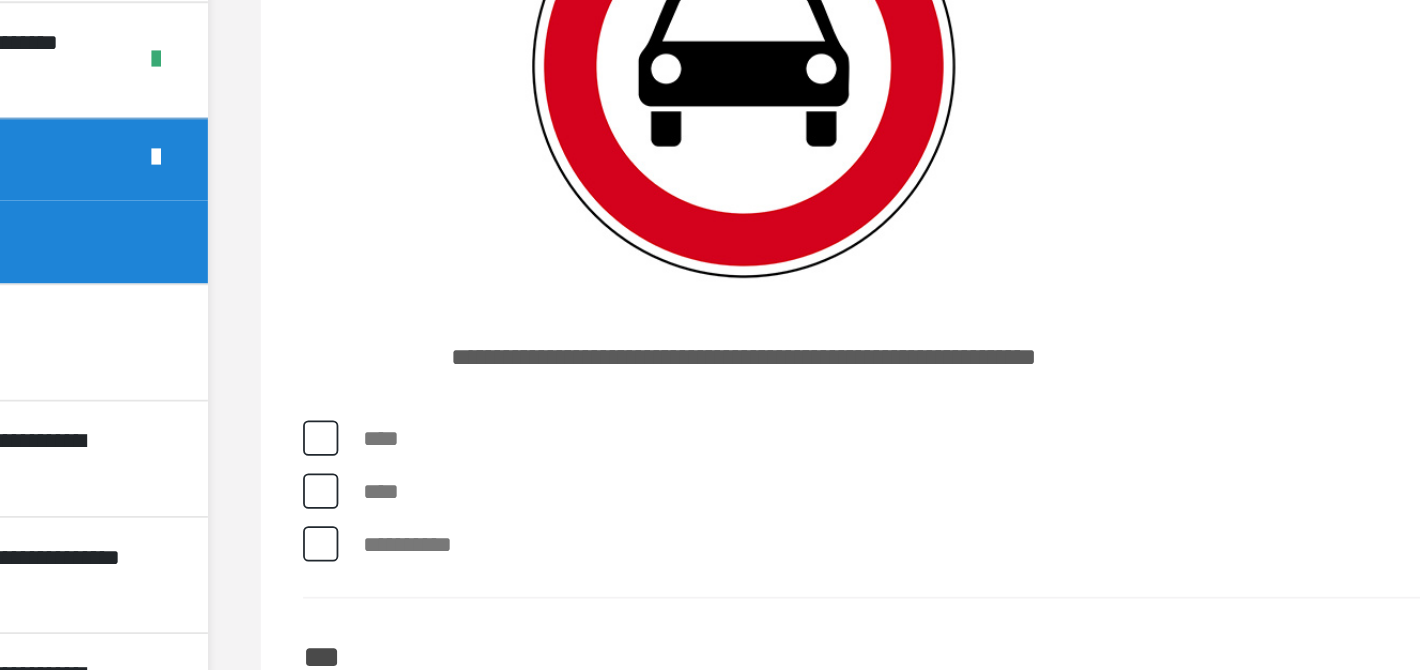 click on "****" at bounding box center [874, 539] 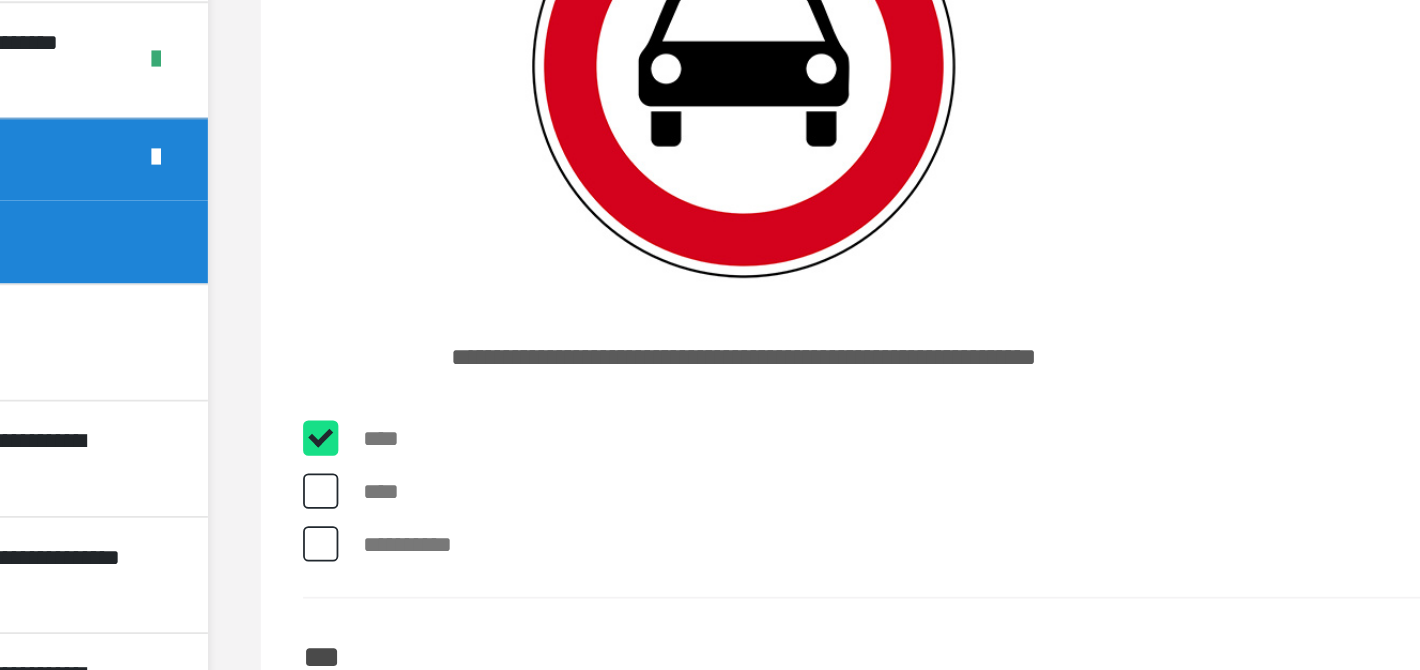 checkbox on "****" 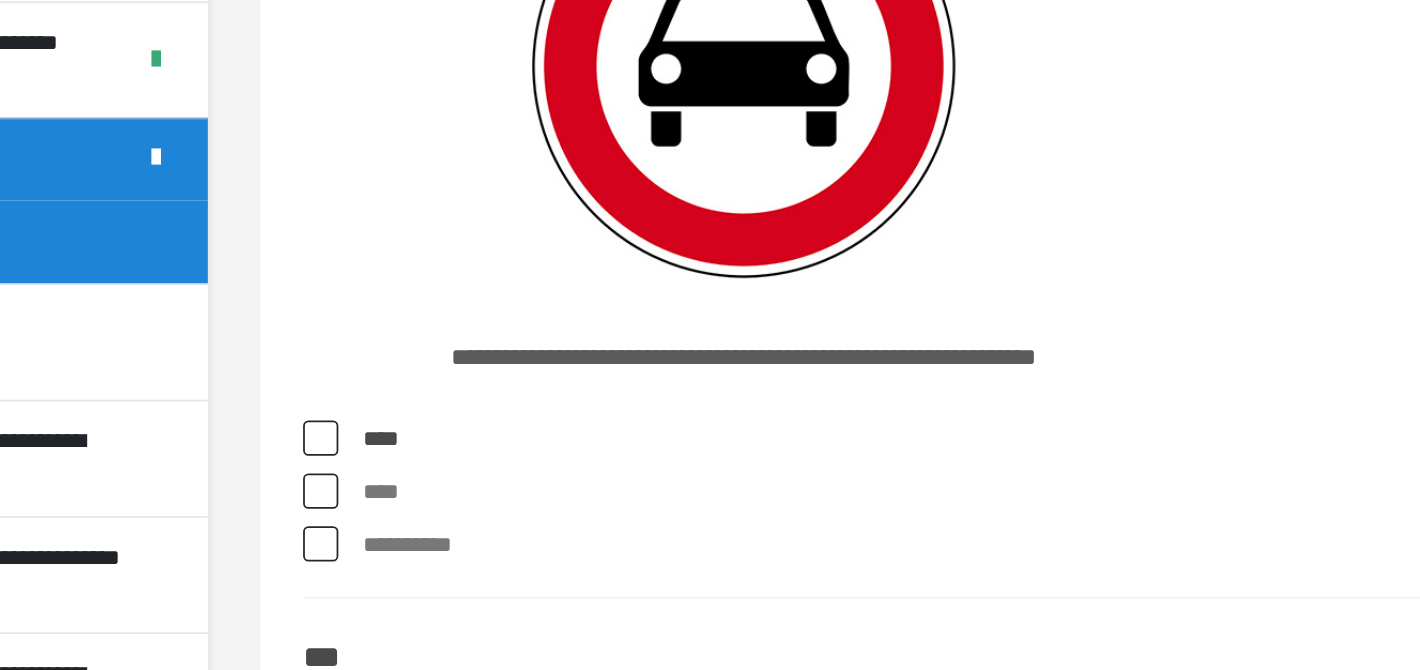 click on "****" at bounding box center (874, 569) 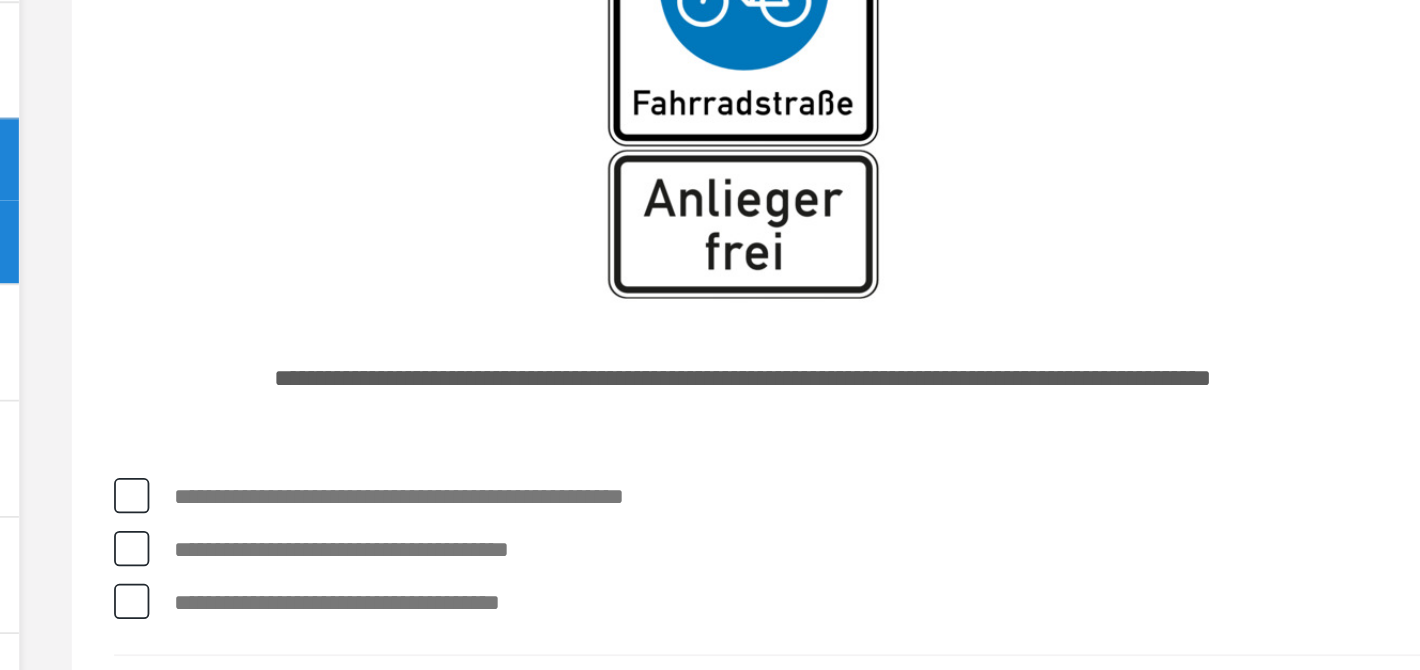 scroll, scrollTop: 7862, scrollLeft: 0, axis: vertical 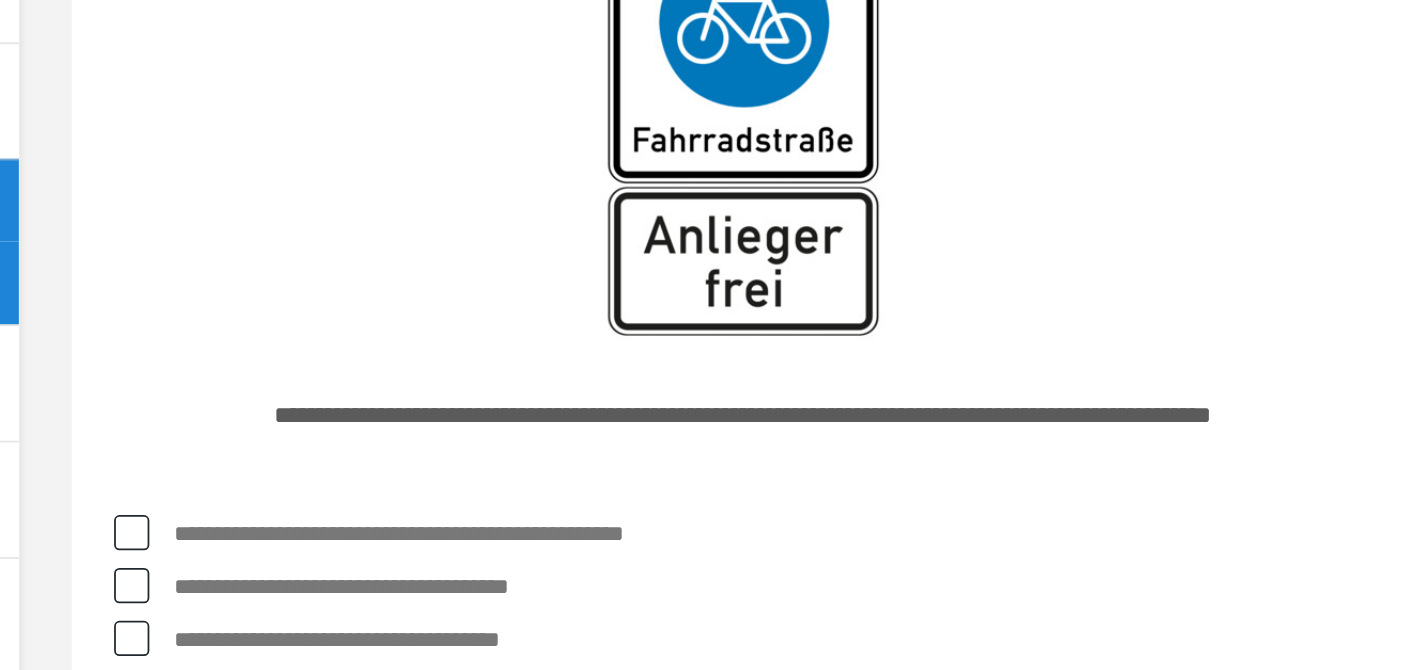 click on "**********" at bounding box center (874, 569) 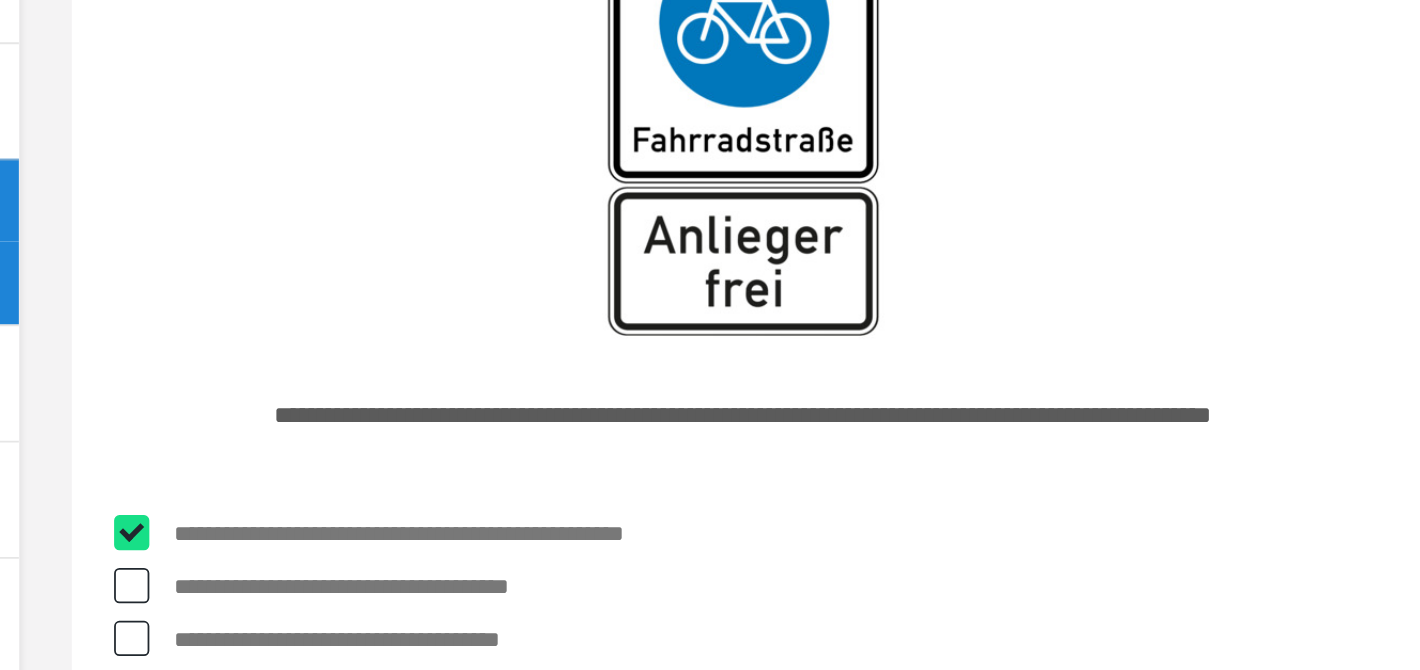 checkbox on "****" 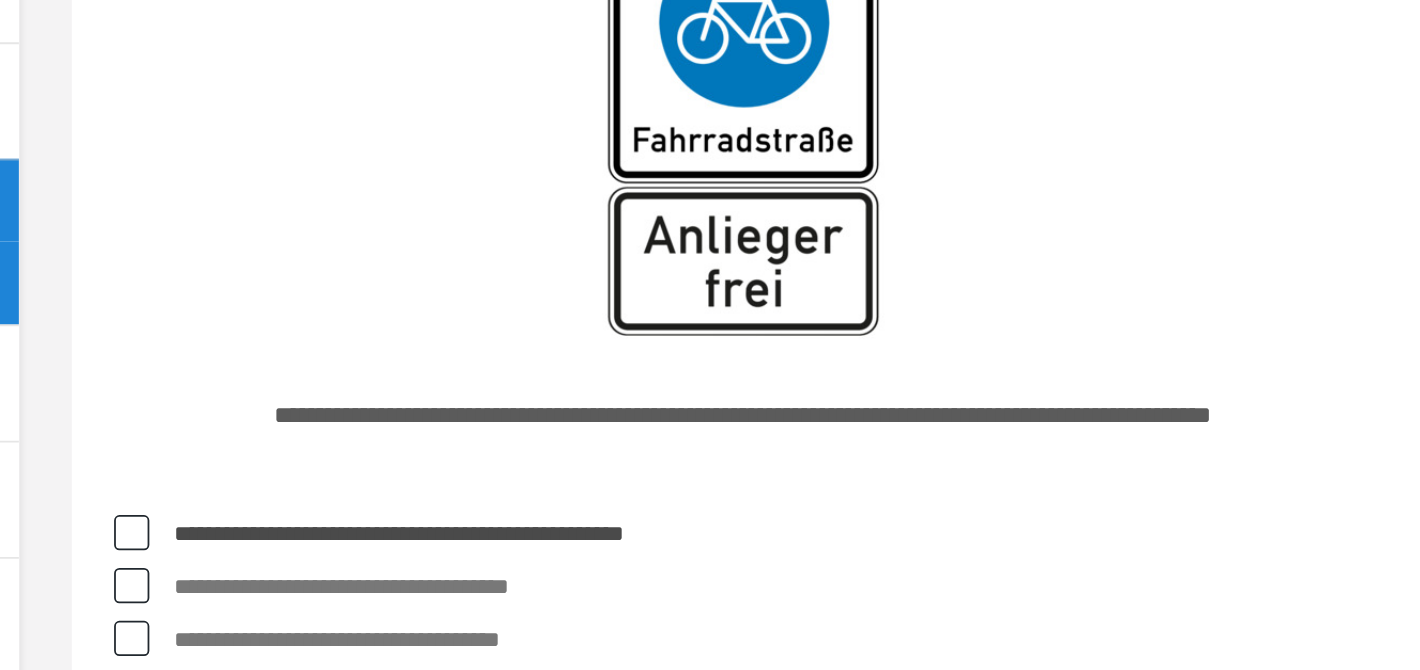click on "**********" at bounding box center (874, 599) 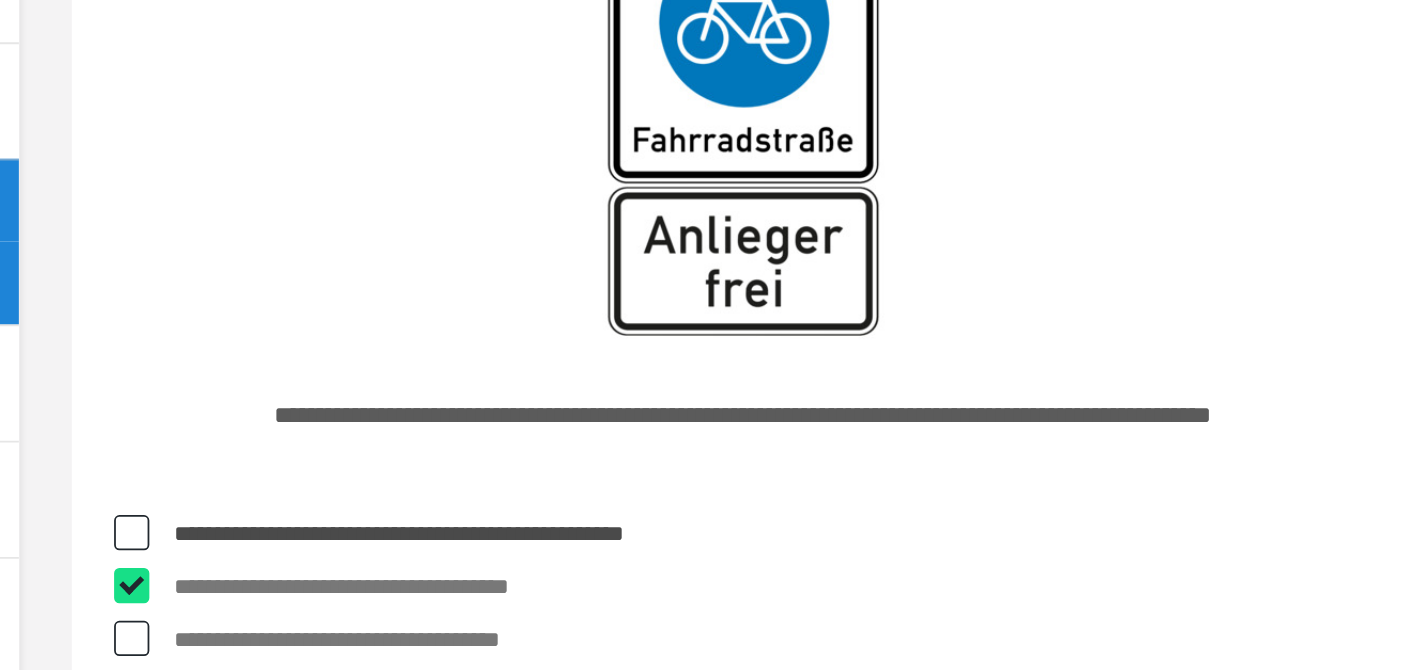 checkbox on "****" 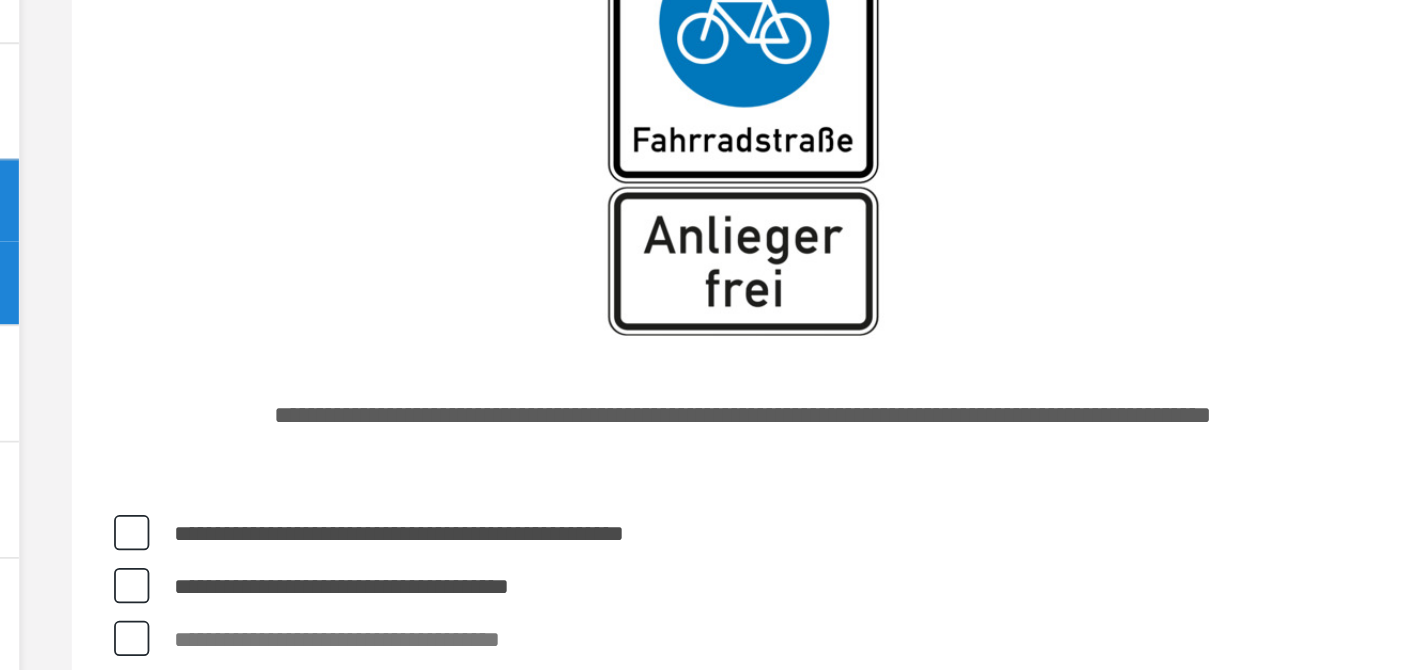 click on "**********" at bounding box center [874, 629] 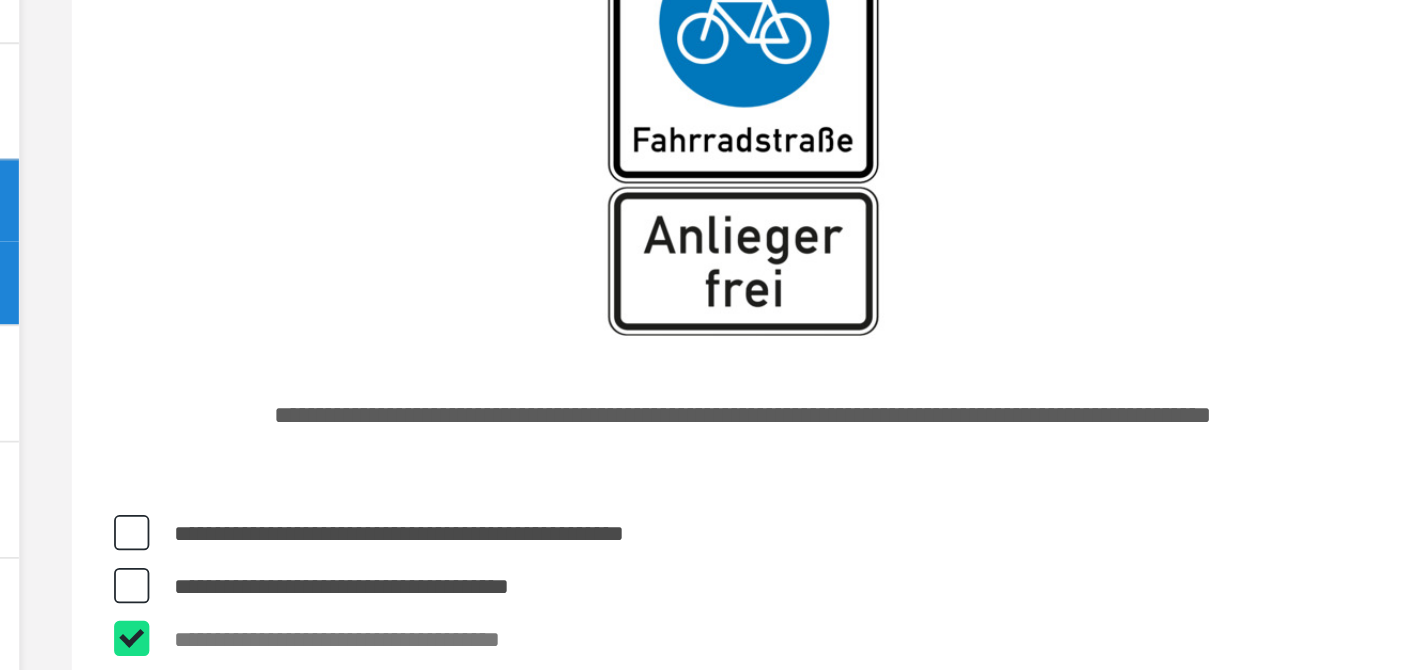 checkbox on "****" 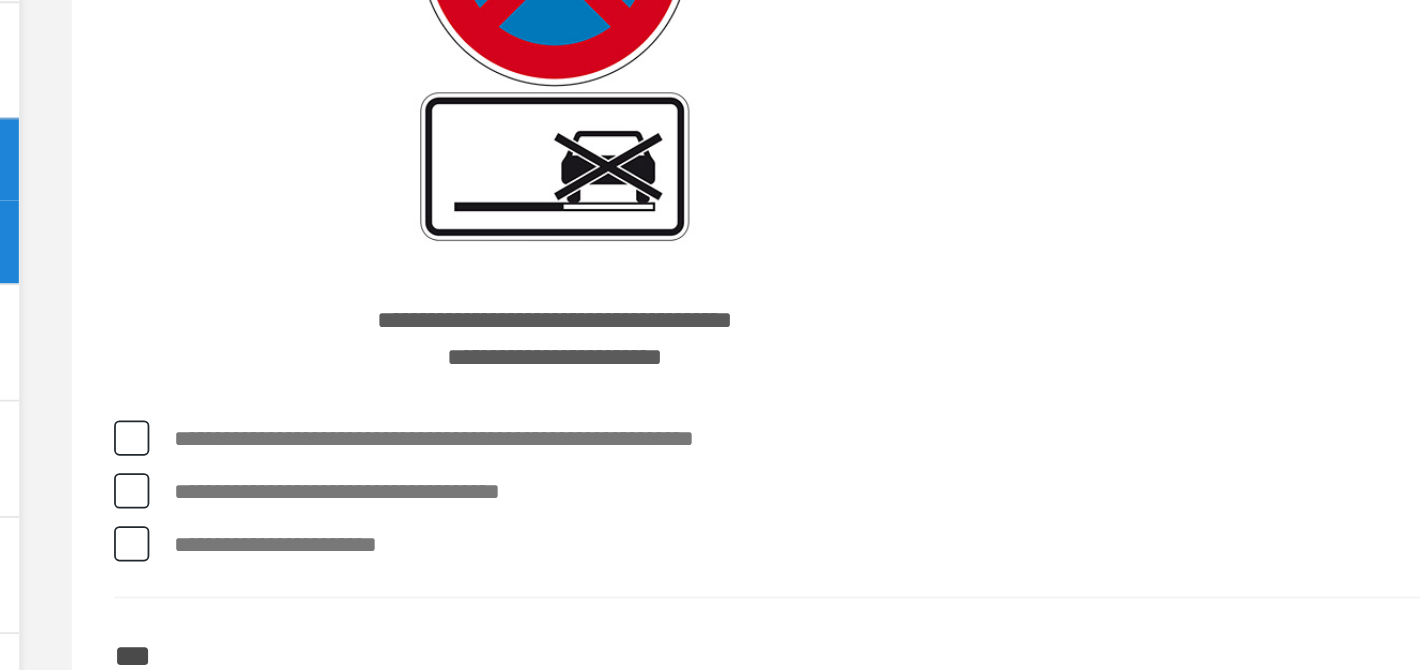 scroll, scrollTop: 8443, scrollLeft: 0, axis: vertical 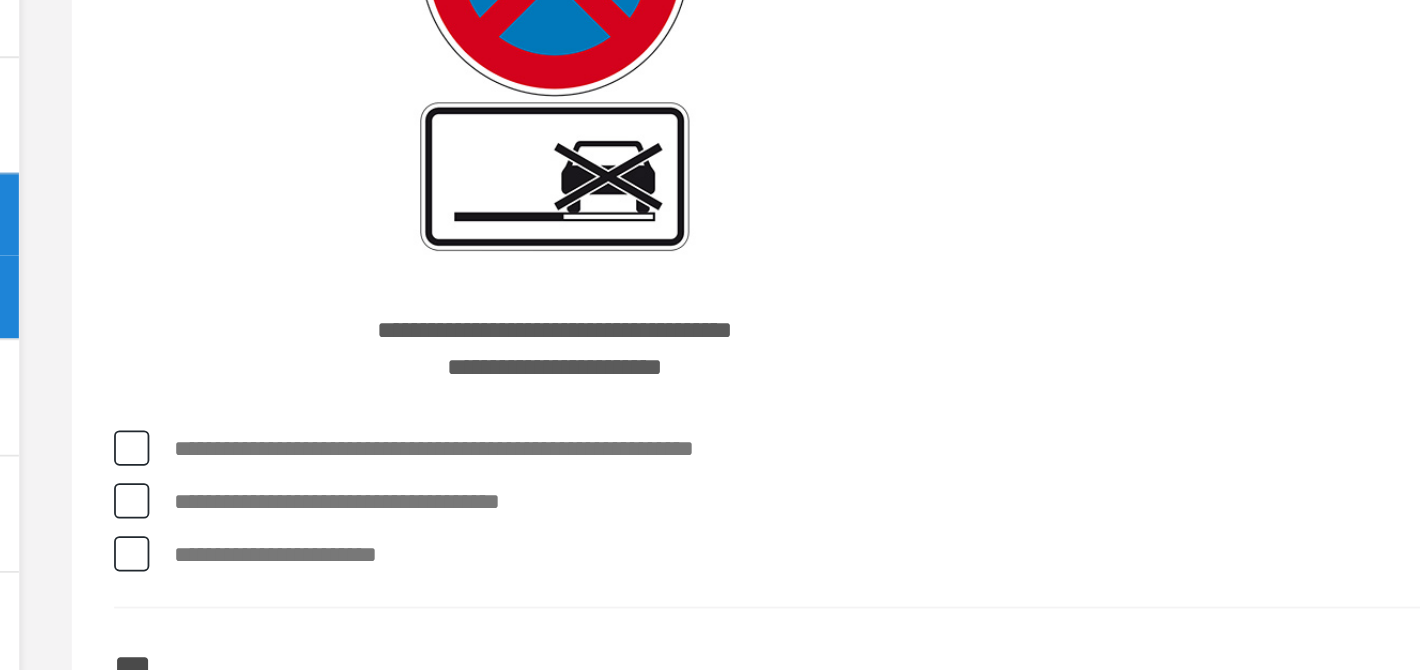 click on "**********" at bounding box center [874, 513] 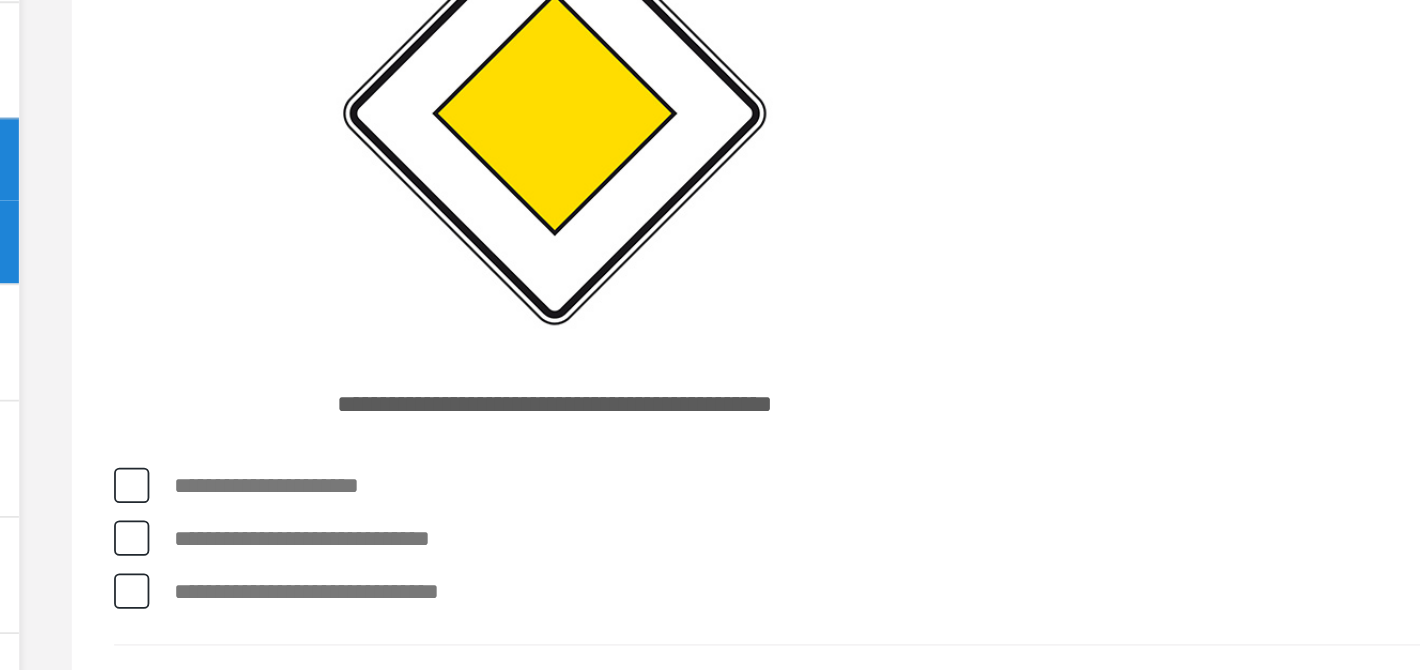 scroll, scrollTop: 8943, scrollLeft: 0, axis: vertical 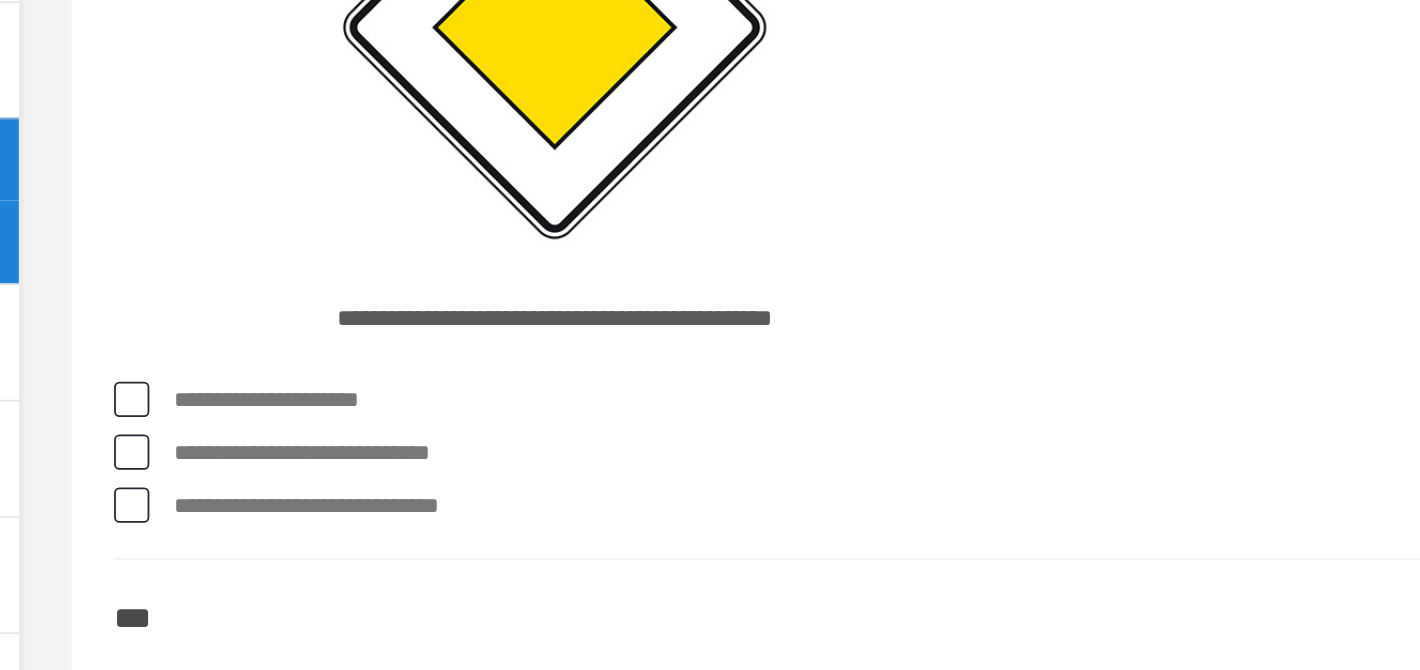 click on "**********" at bounding box center [874, 547] 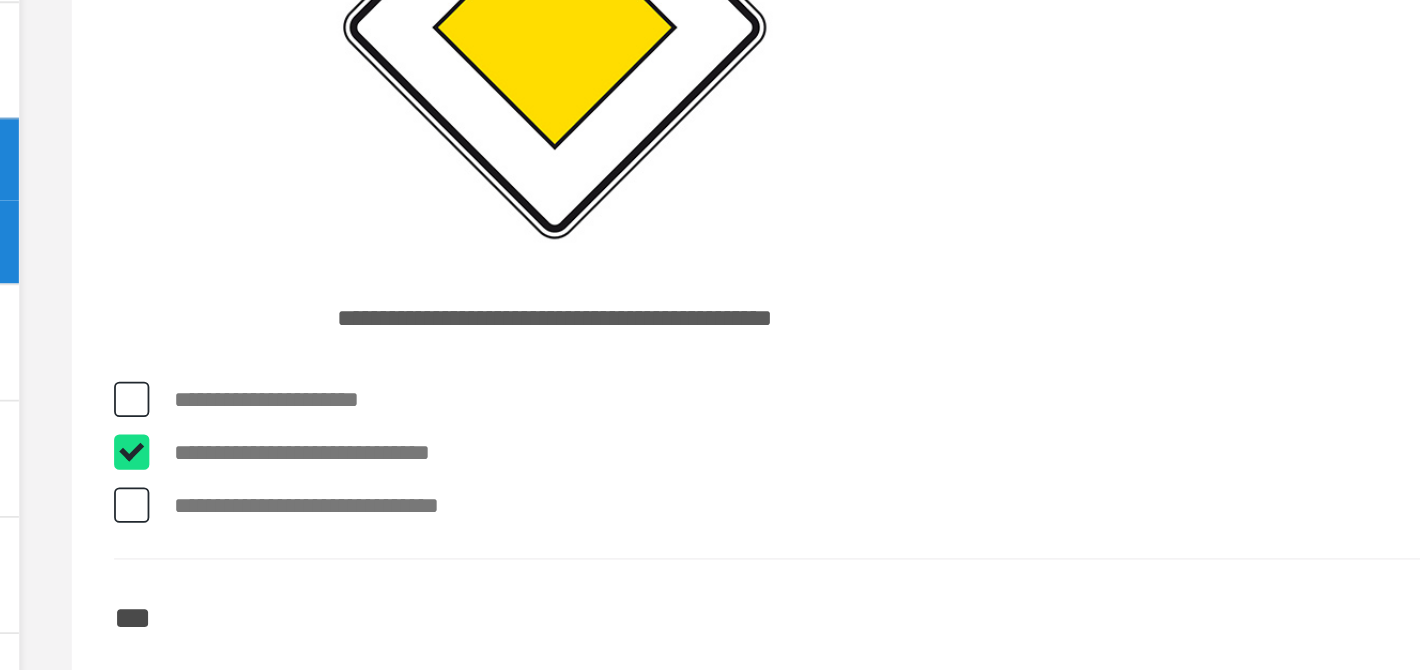 checkbox on "****" 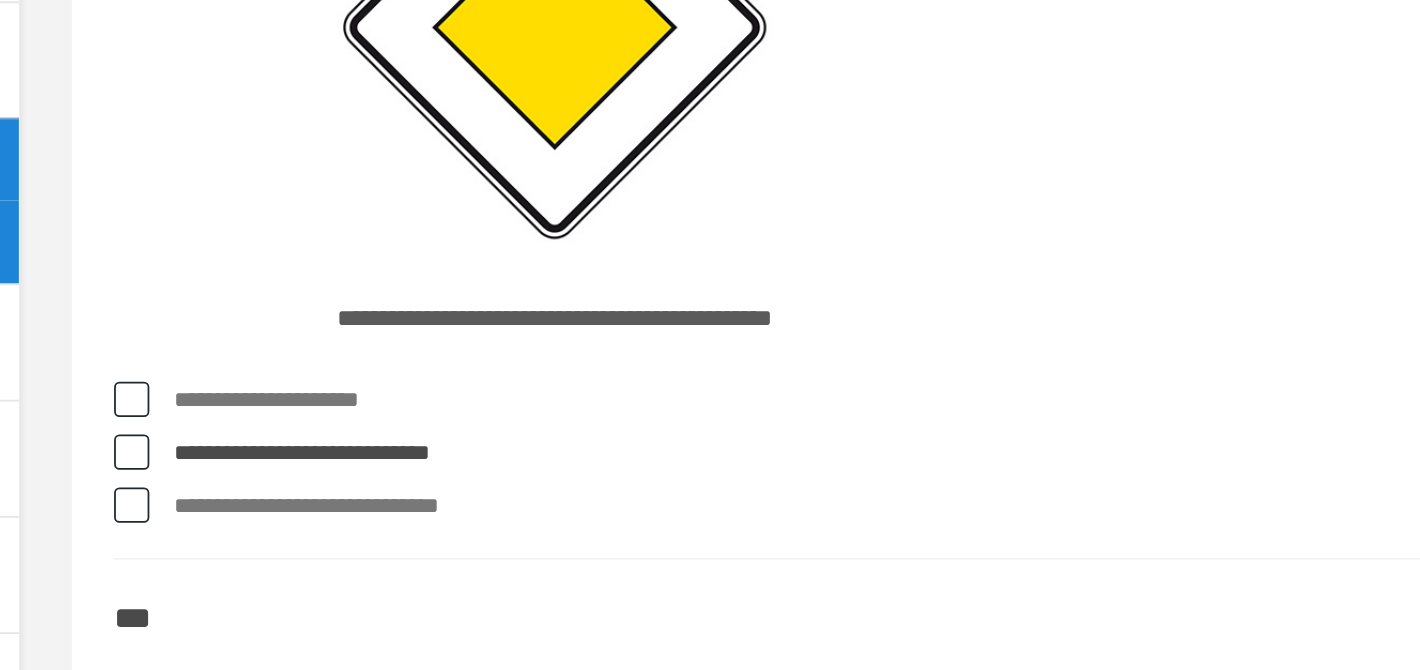 click on "**********" at bounding box center (874, 577) 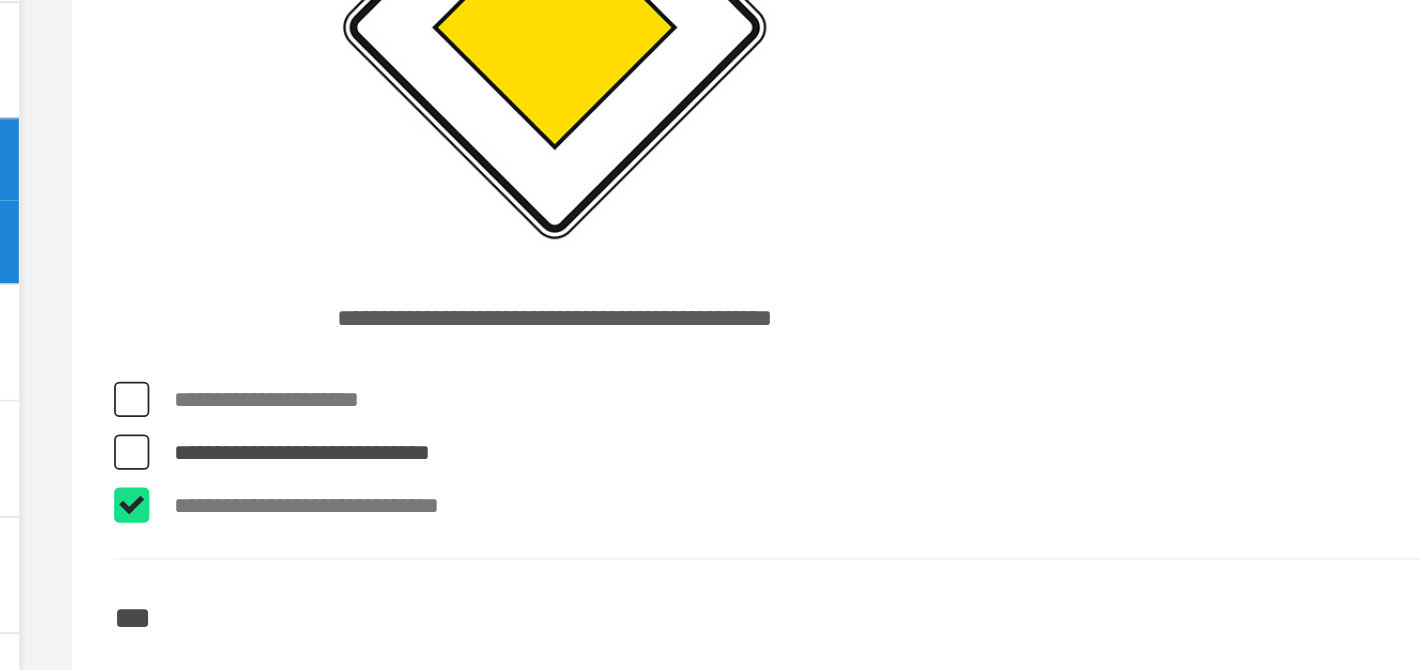 checkbox on "****" 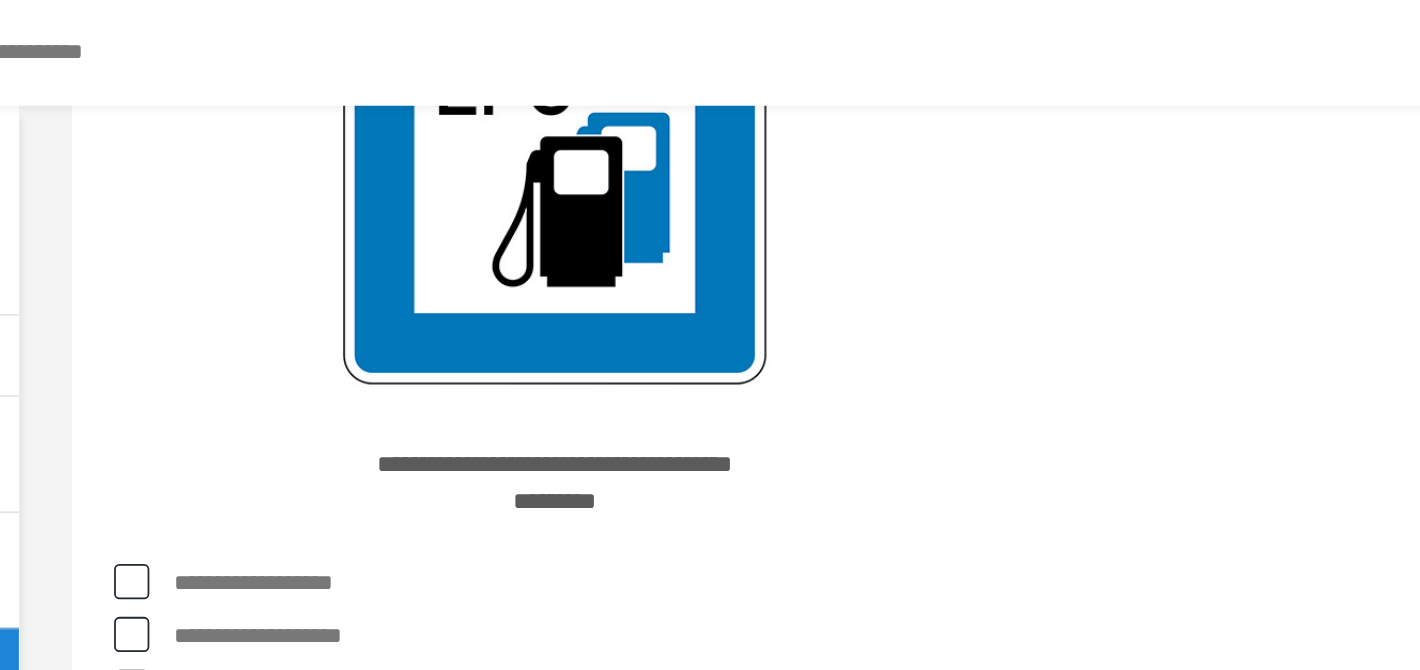 scroll, scrollTop: 9639, scrollLeft: 0, axis: vertical 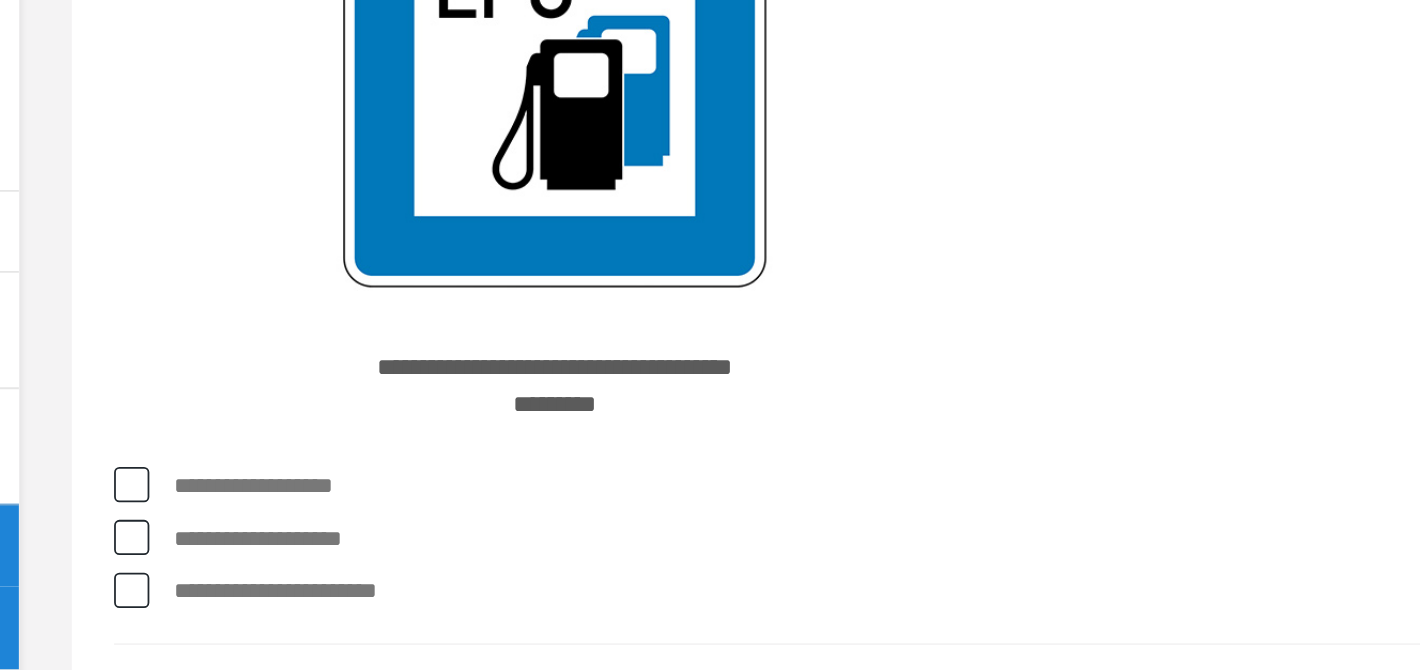 click on "**********" at bounding box center [874, 376] 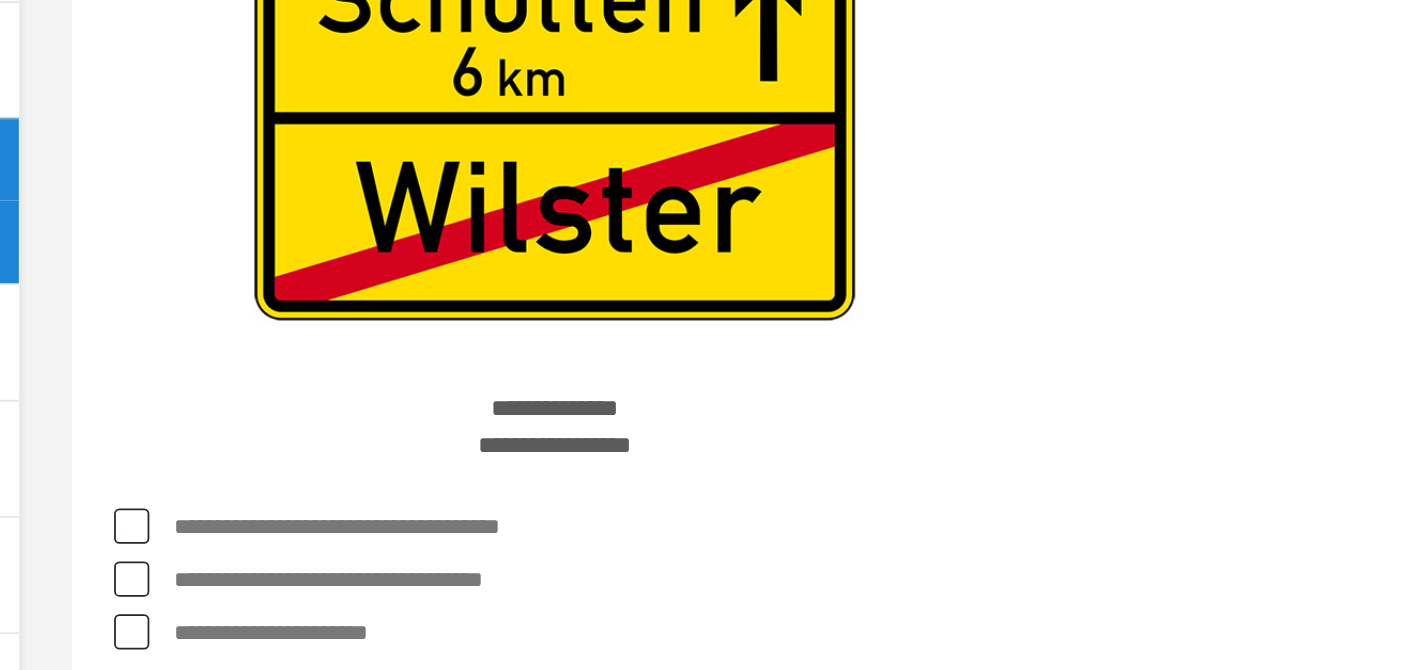 scroll, scrollTop: 9967, scrollLeft: 0, axis: vertical 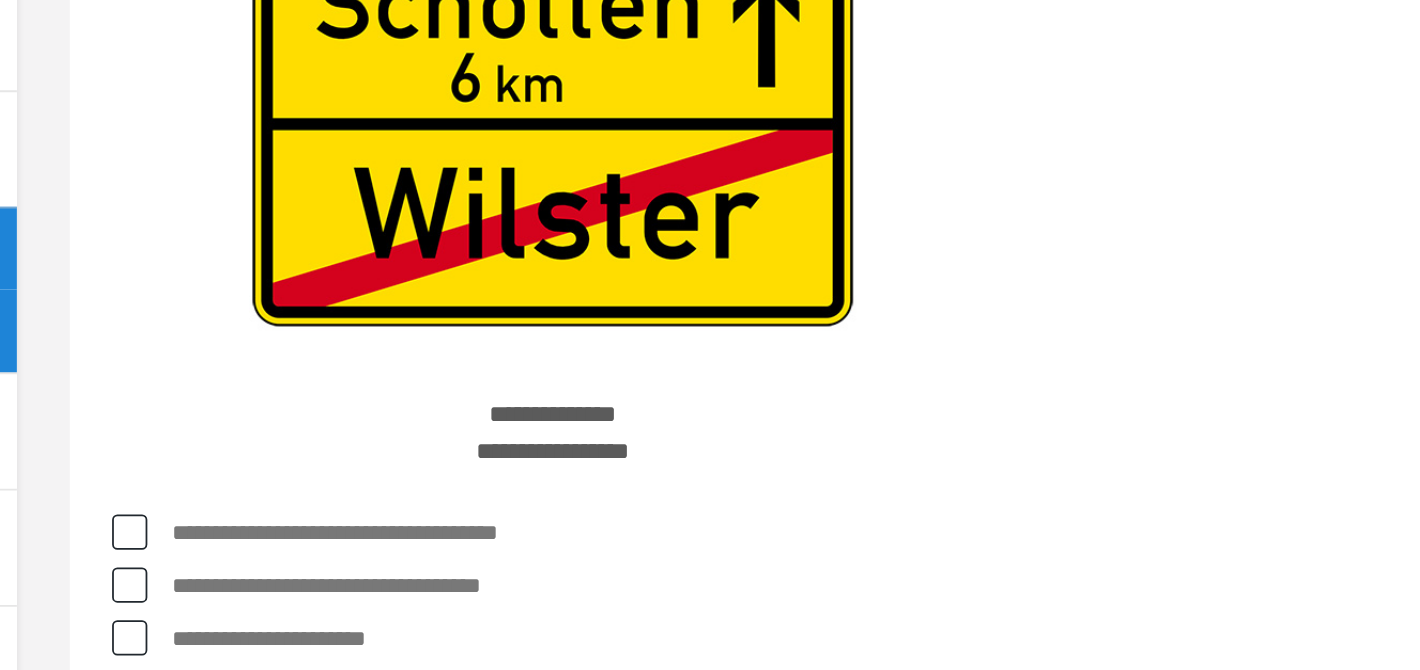 click on "**********" at bounding box center (874, 572) 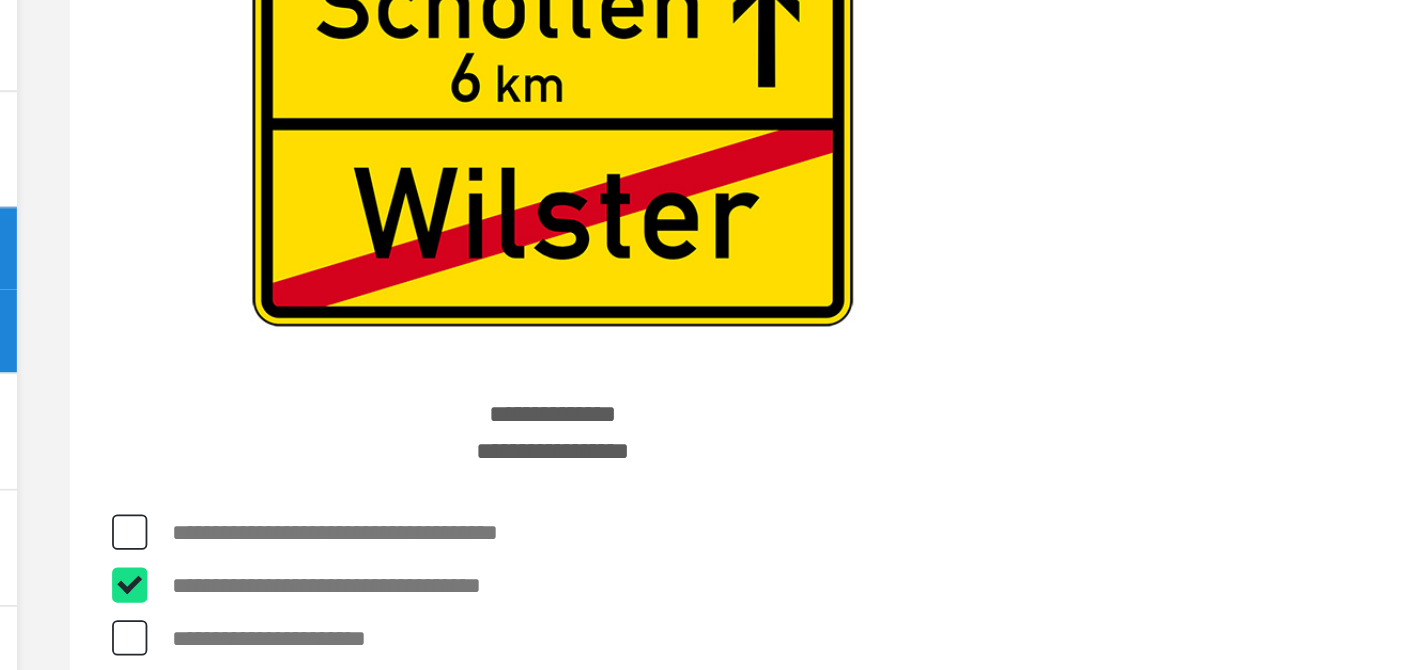checkbox on "****" 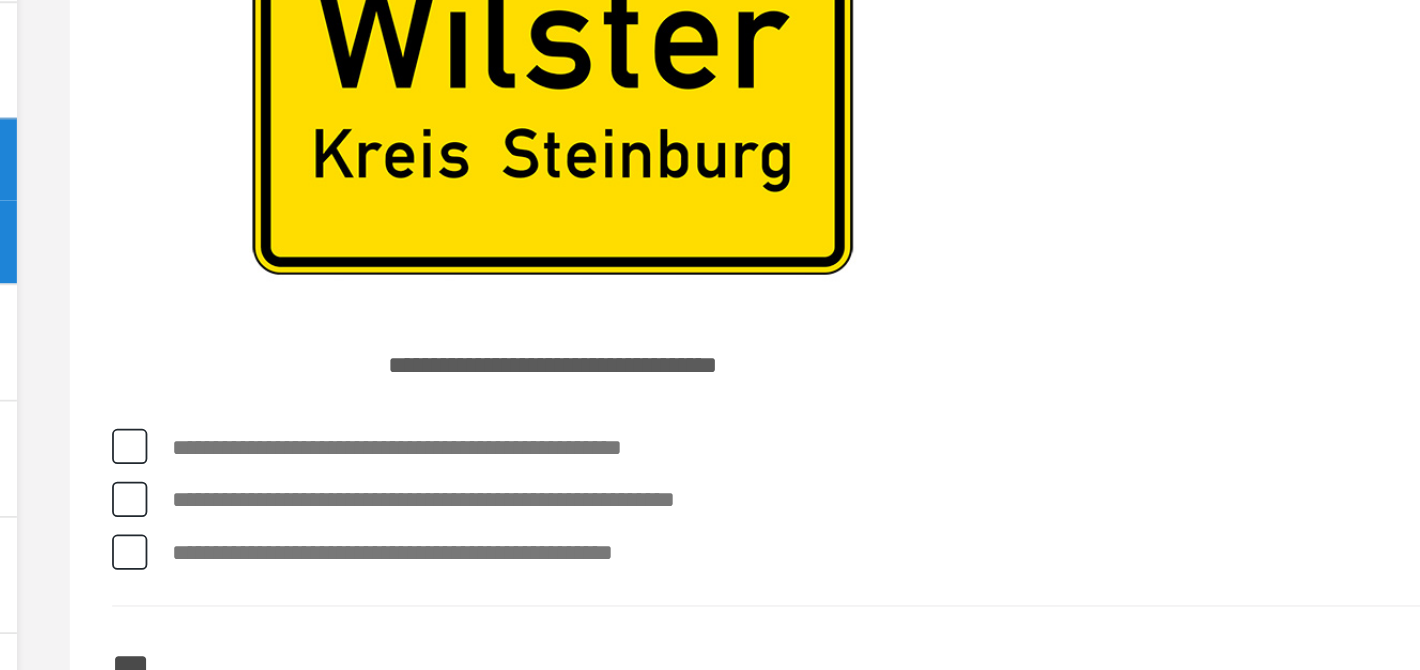 scroll, scrollTop: 10469, scrollLeft: 0, axis: vertical 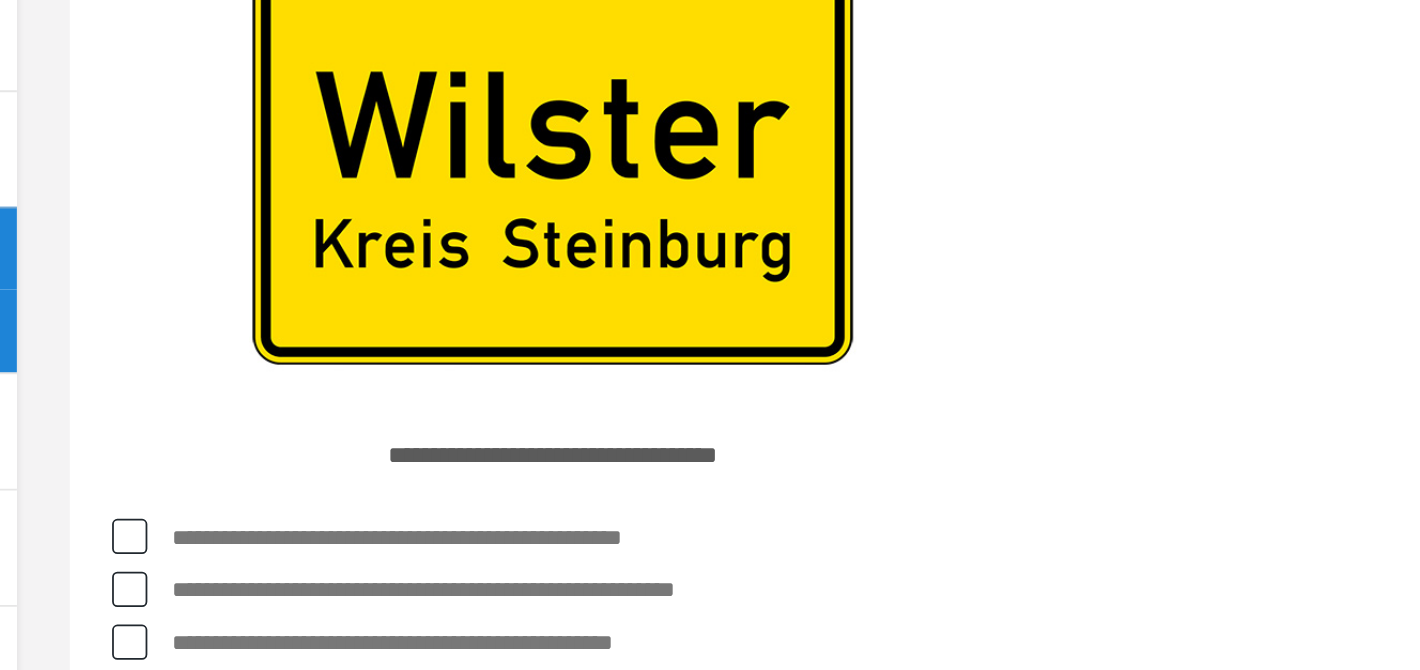 click on "**********" at bounding box center [874, 544] 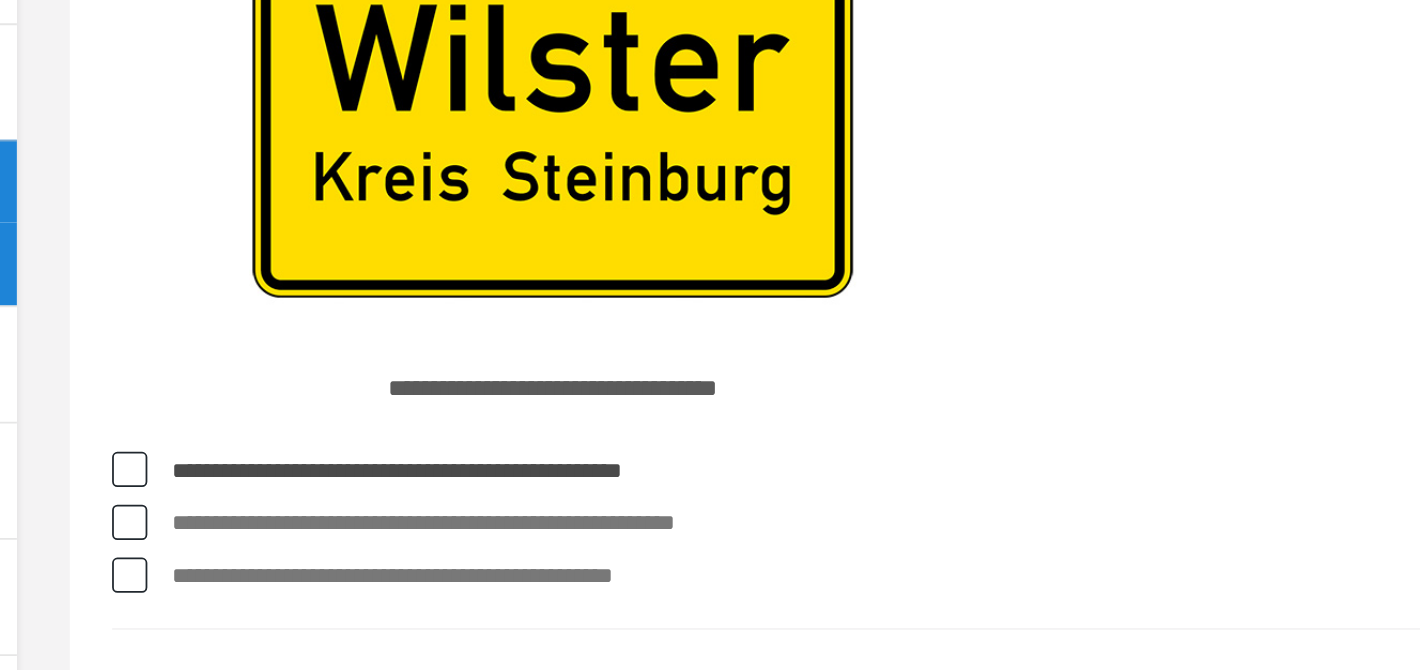 click on "**********" at bounding box center [874, 574] 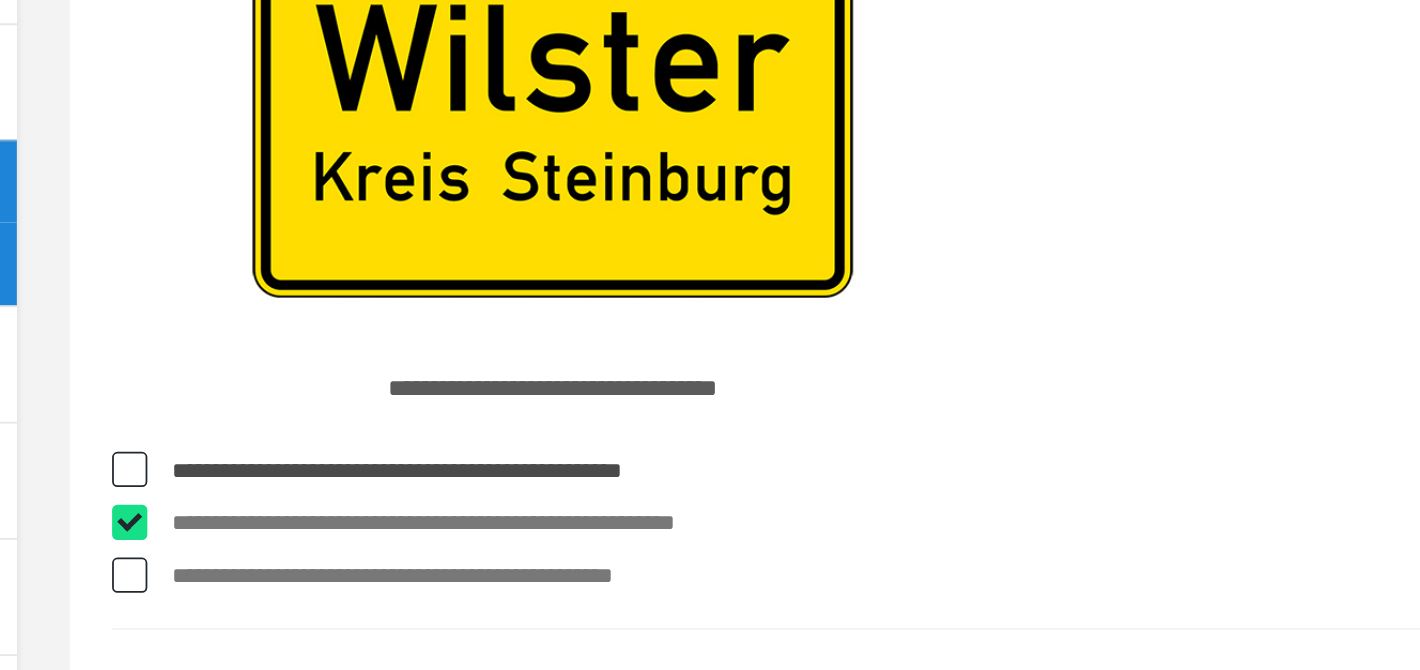 checkbox on "****" 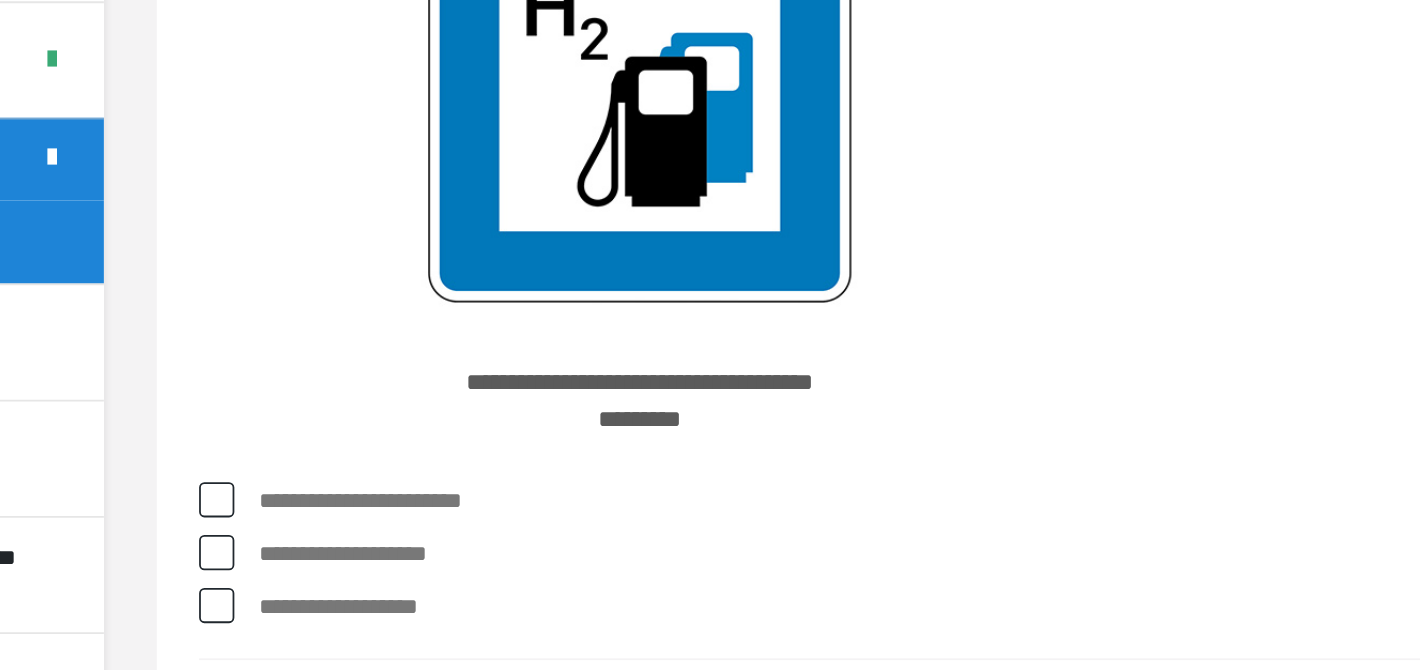 scroll, scrollTop: 10984, scrollLeft: 0, axis: vertical 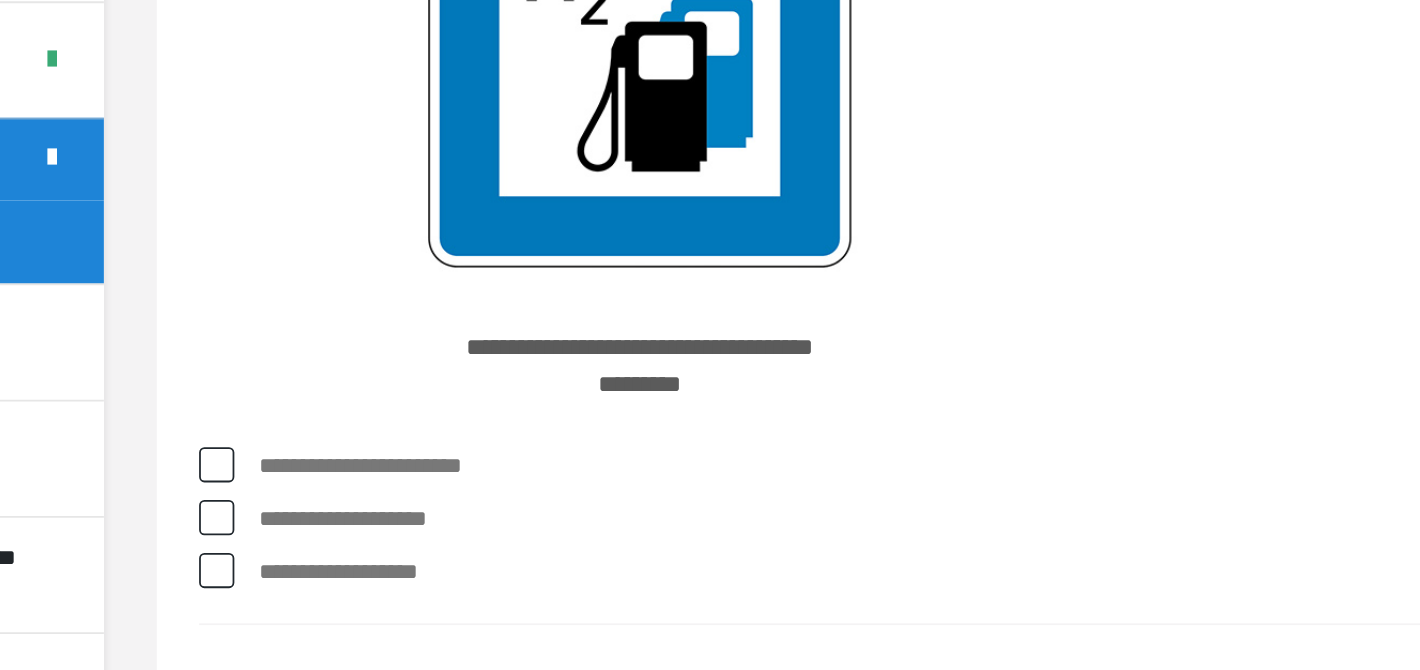 click on "**********" at bounding box center [874, 554] 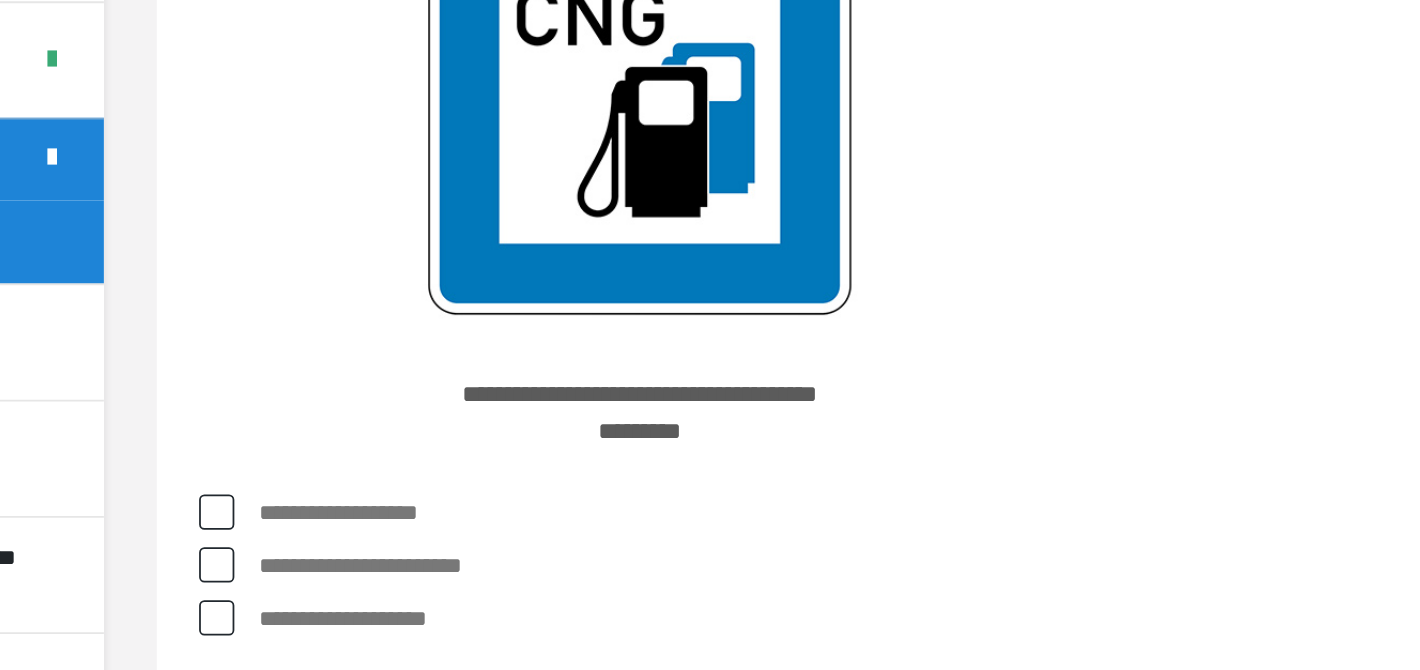 scroll, scrollTop: 11518, scrollLeft: 0, axis: vertical 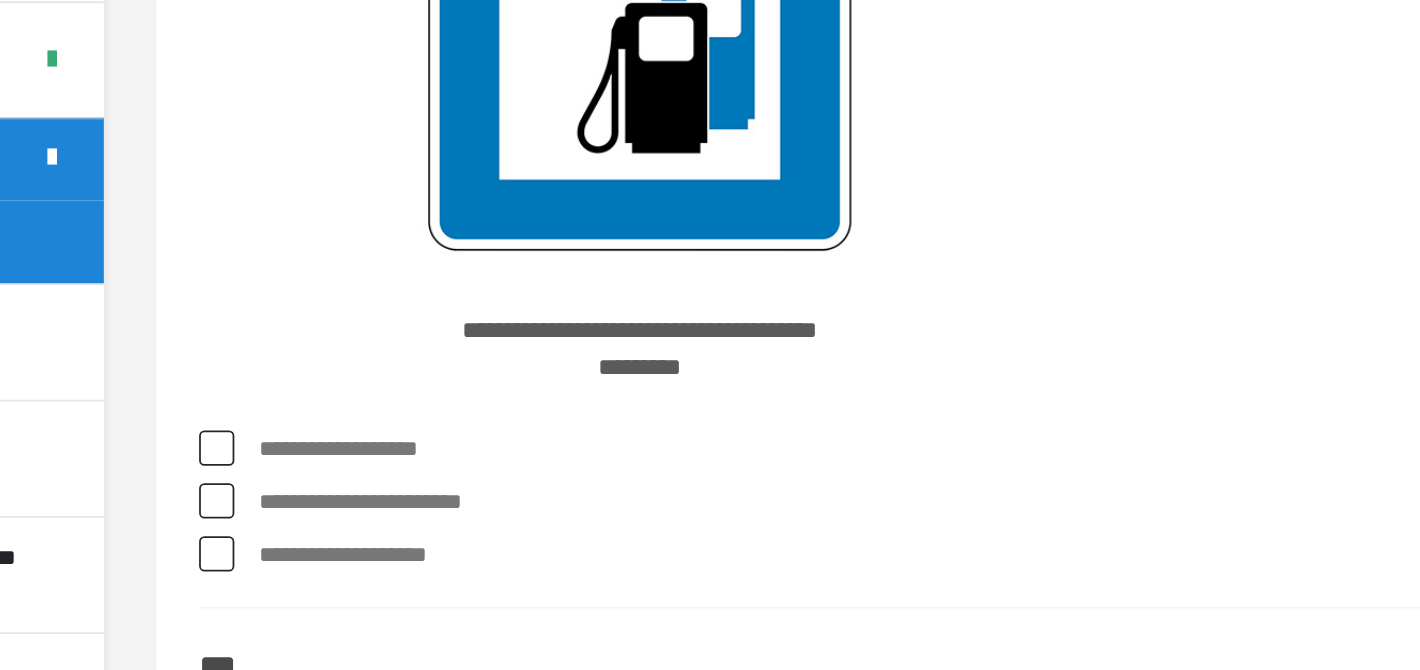 click on "**********" at bounding box center [874, 545] 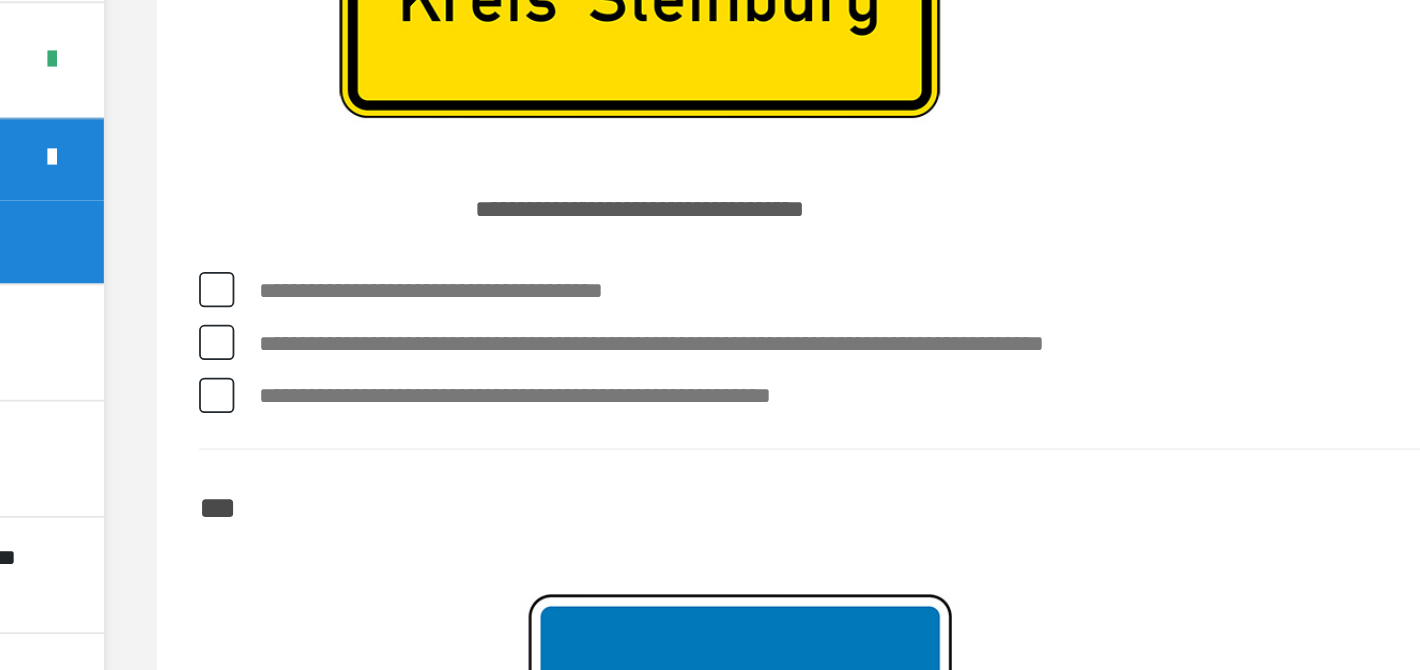scroll, scrollTop: 12117, scrollLeft: 0, axis: vertical 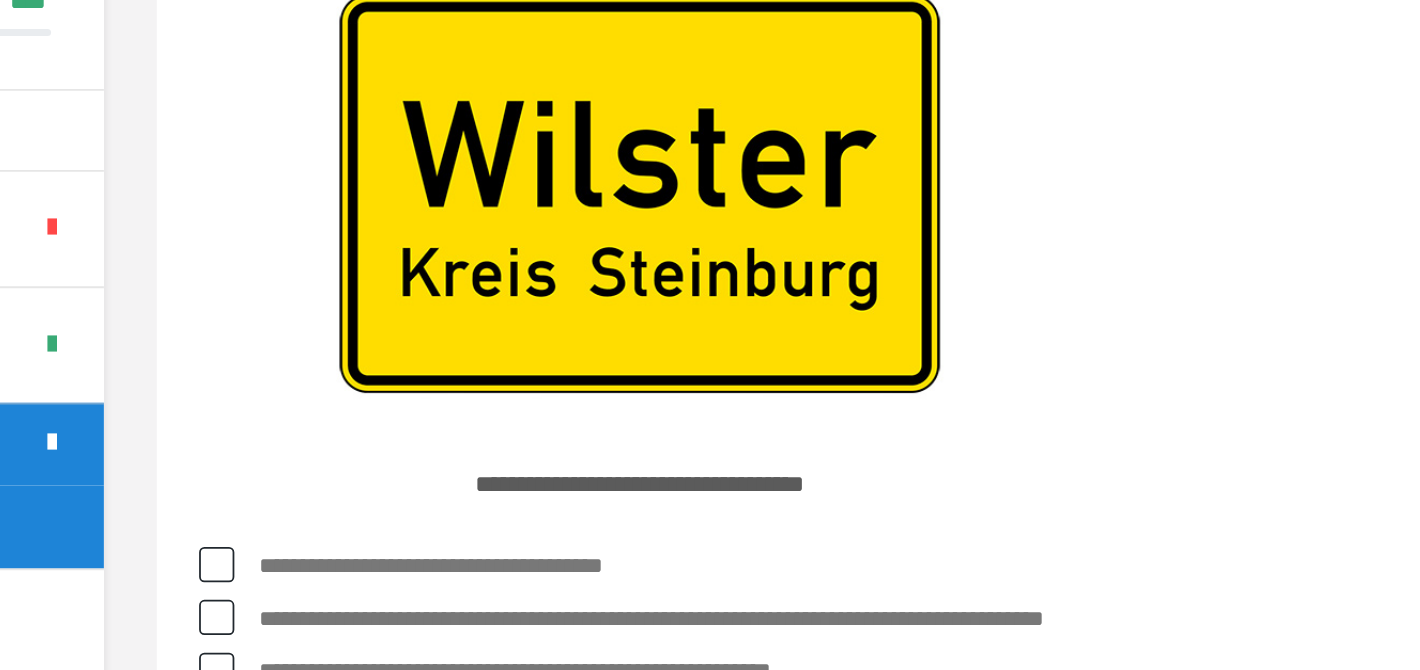 click on "**********" at bounding box center (857, 483) 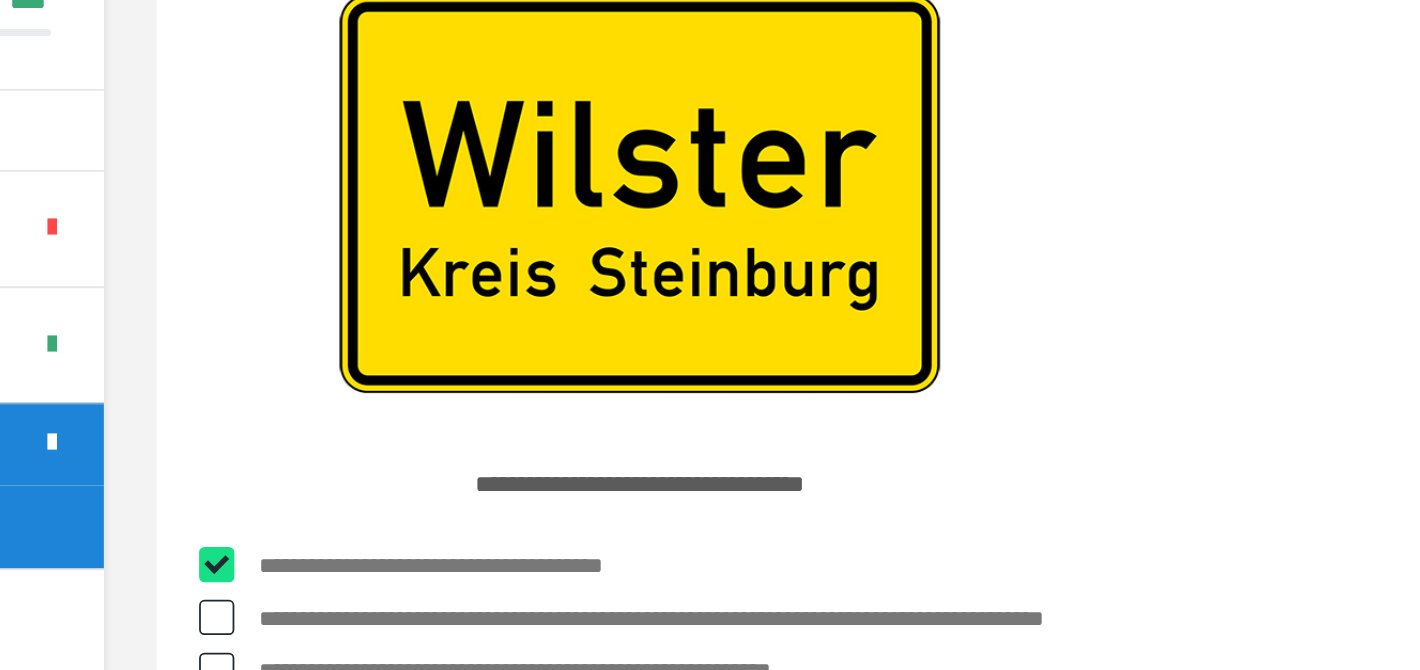 checkbox on "****" 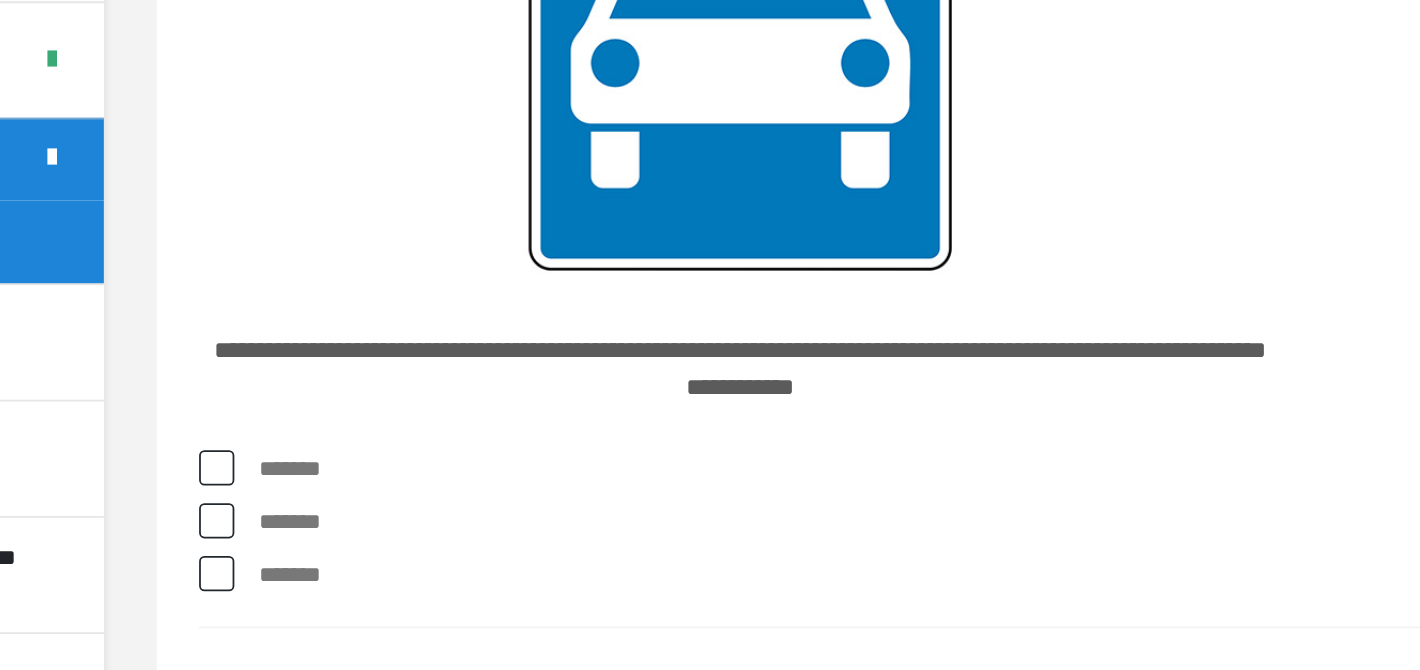 scroll, scrollTop: 12546, scrollLeft: 0, axis: vertical 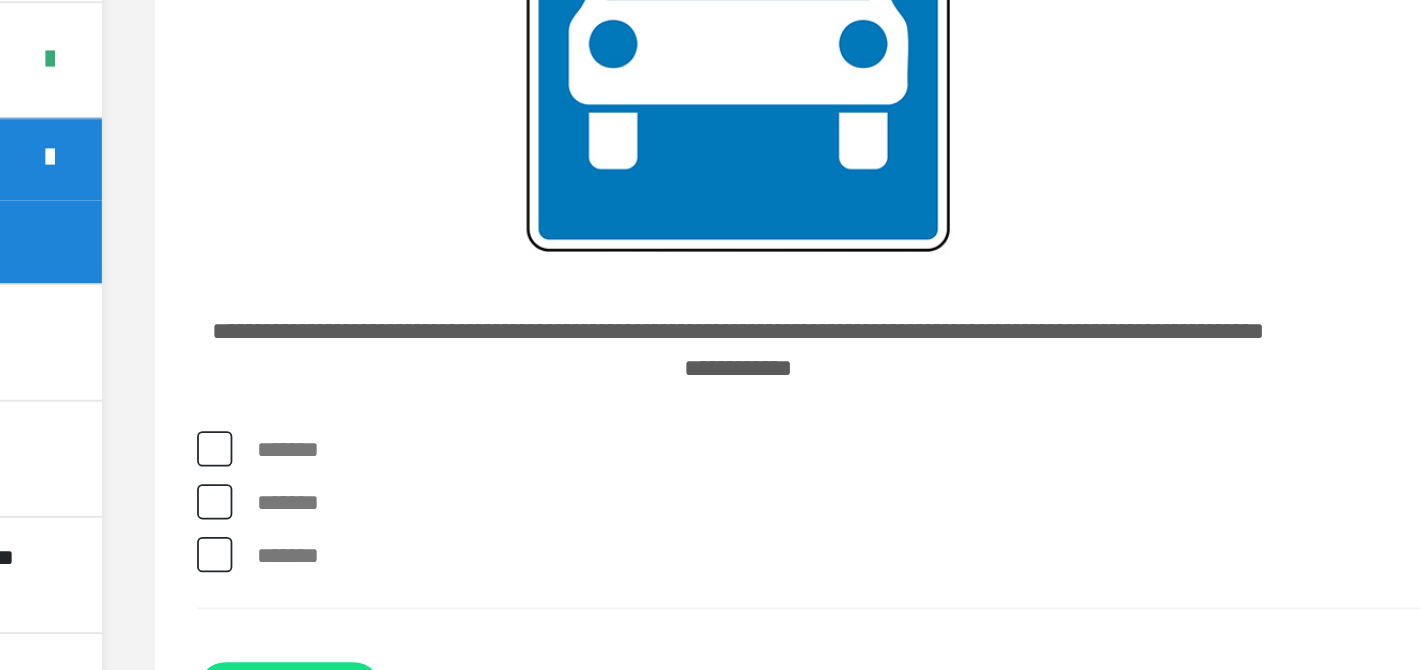 click on "*******" at bounding box center (874, 605) 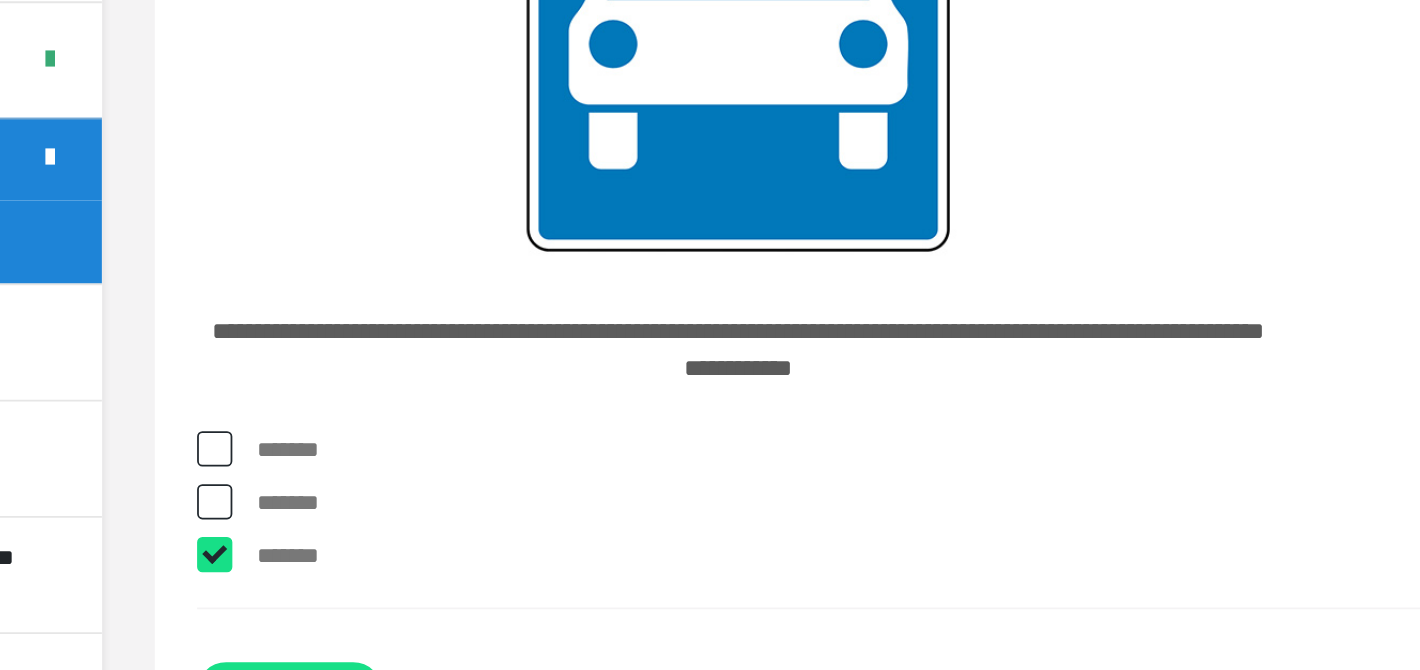 checkbox on "****" 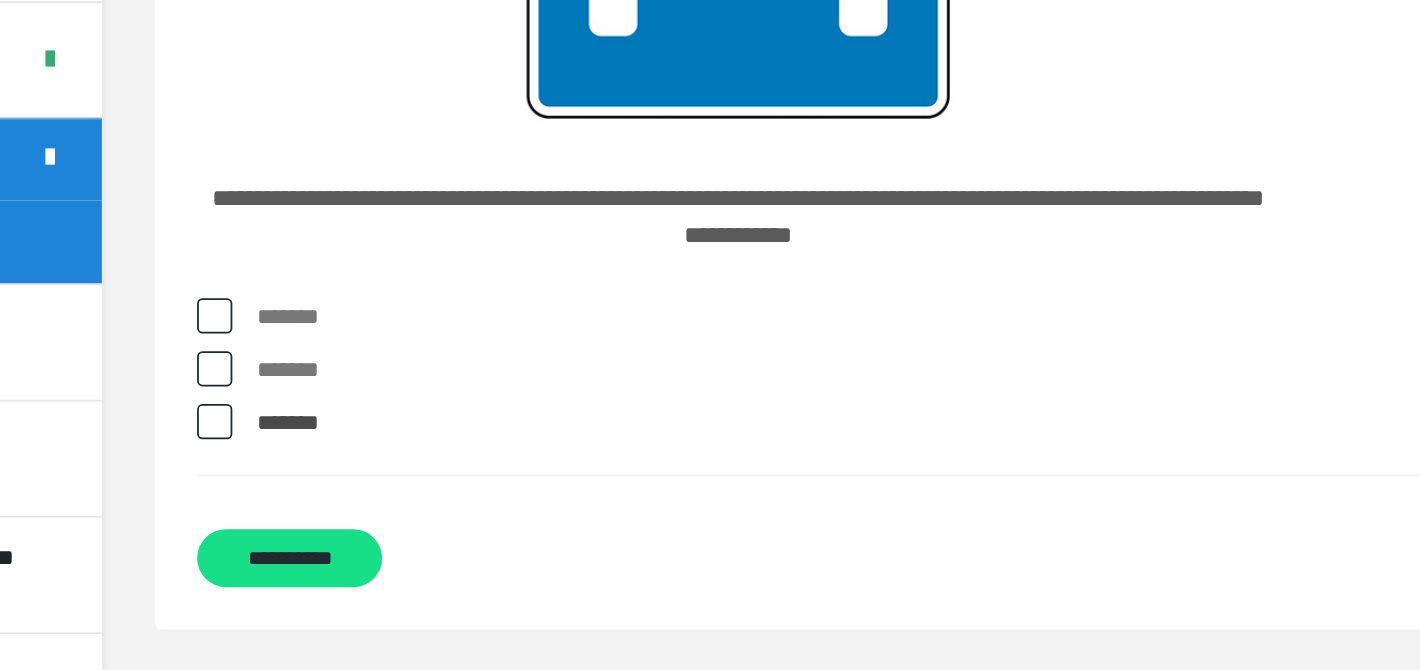 scroll, scrollTop: 12622, scrollLeft: 0, axis: vertical 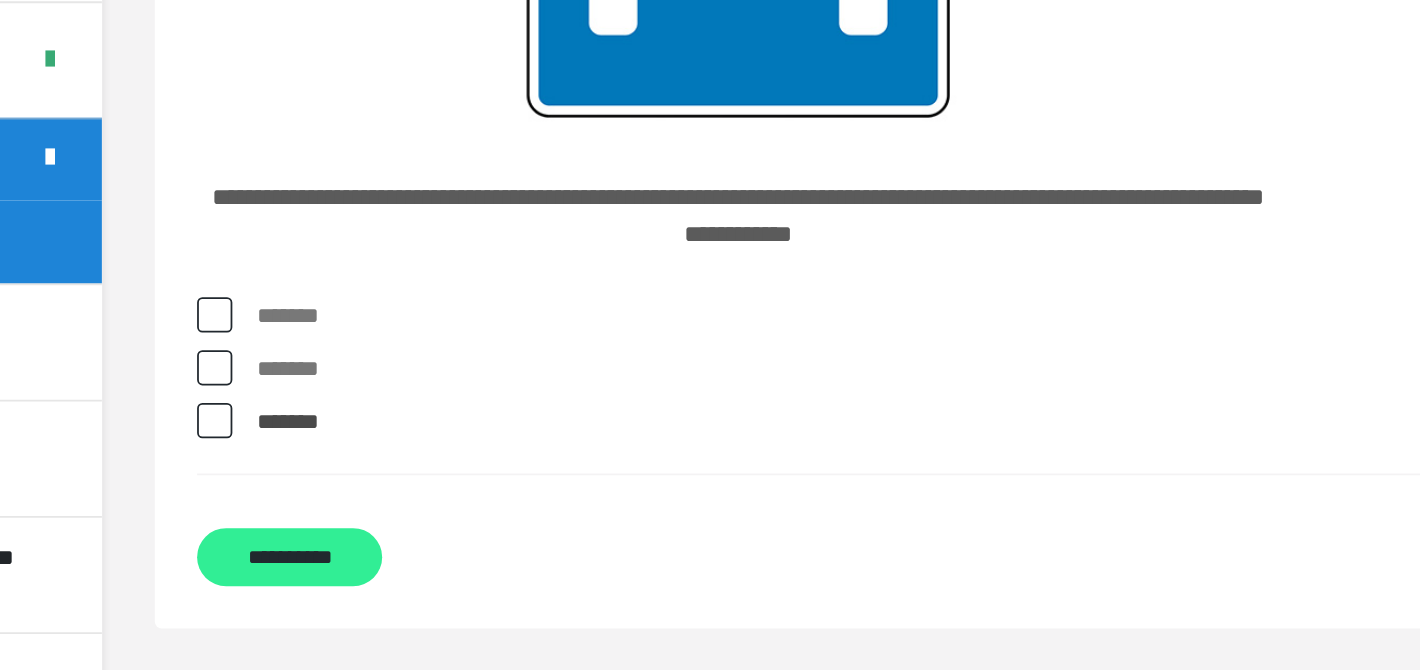 click on "**********" at bounding box center (401, 605) 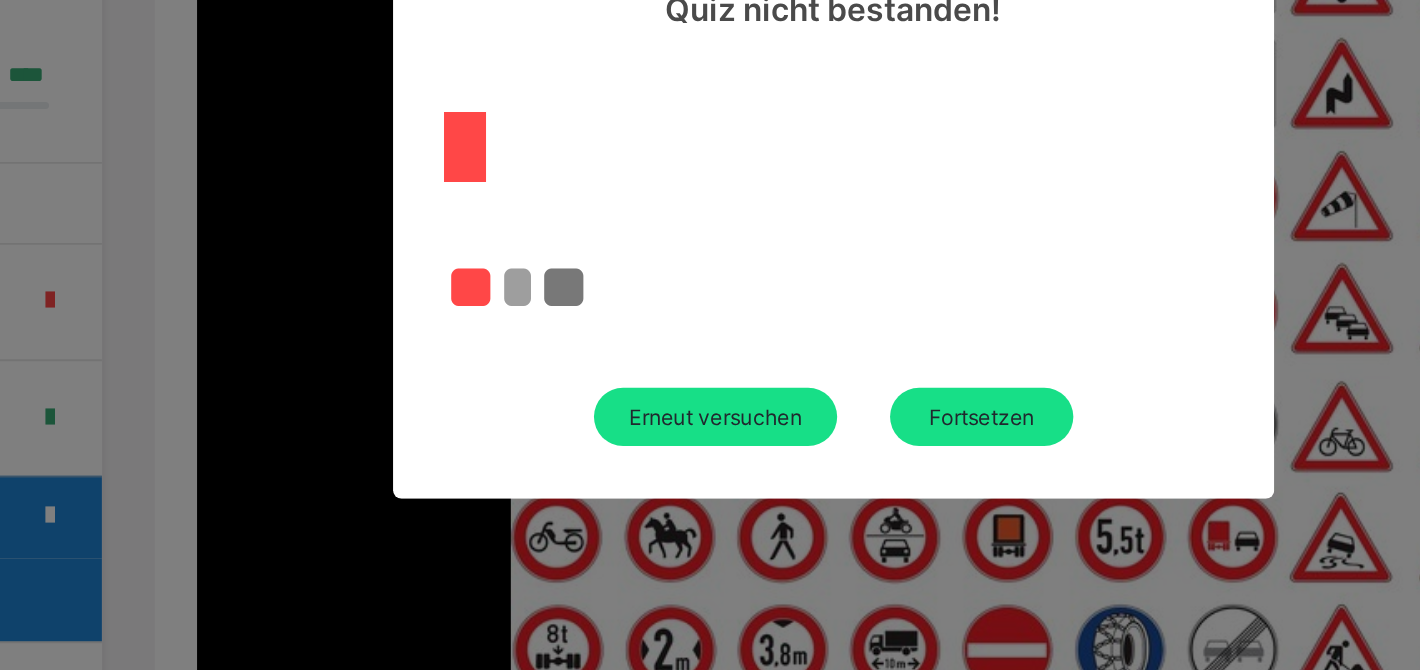 scroll, scrollTop: 272, scrollLeft: 0, axis: vertical 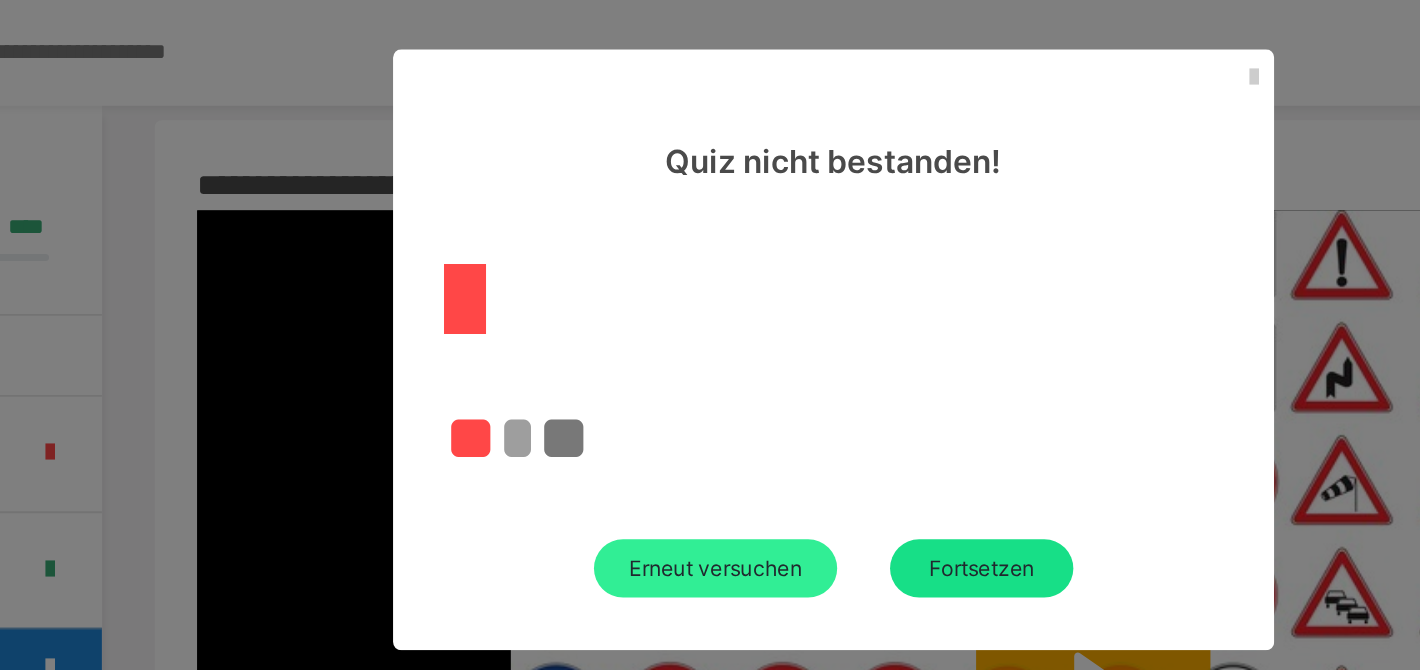 click on "Erneut versuchen" at bounding box center [643, 322] 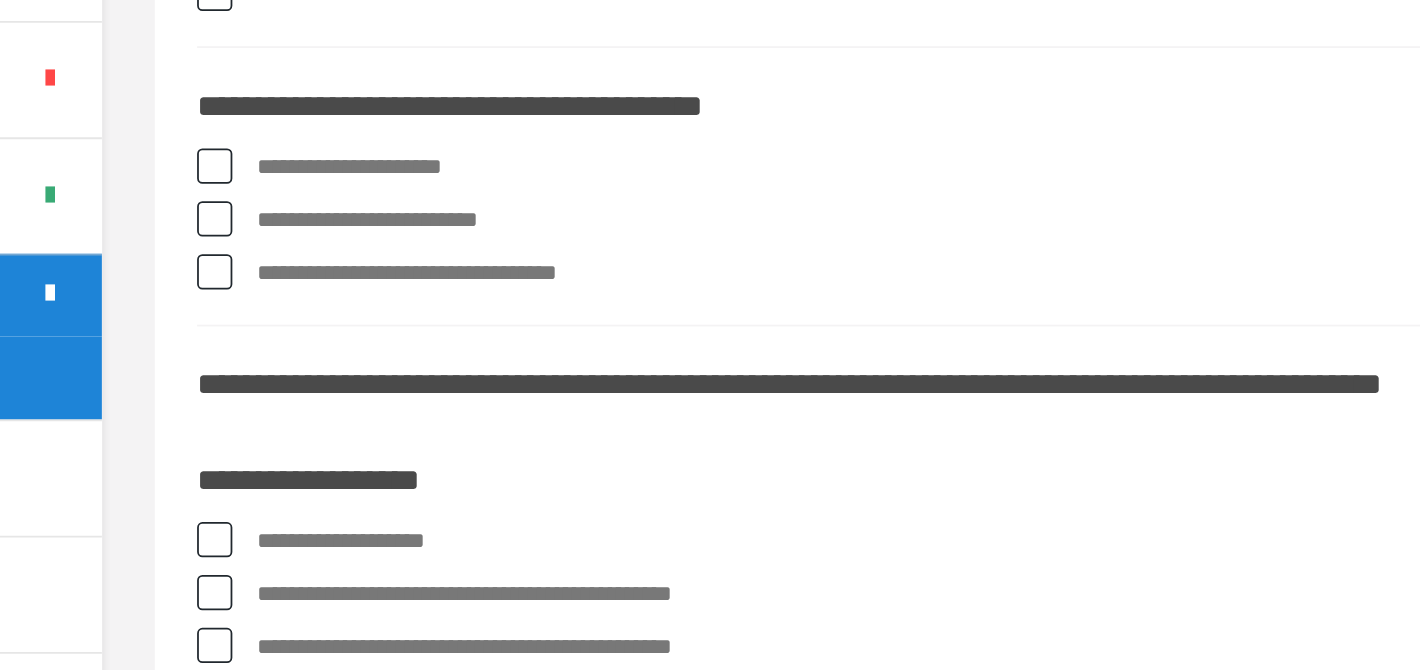 scroll, scrollTop: 0, scrollLeft: 0, axis: both 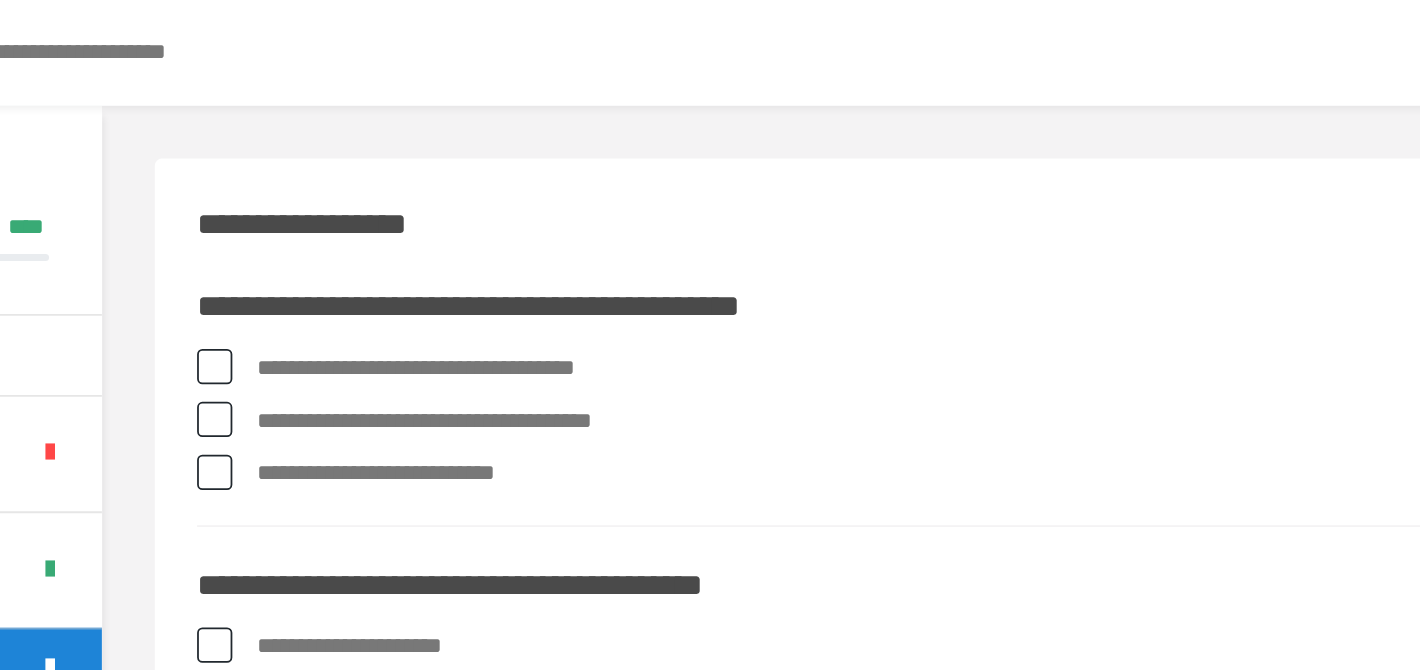 click on "**********" at bounding box center (874, 209) 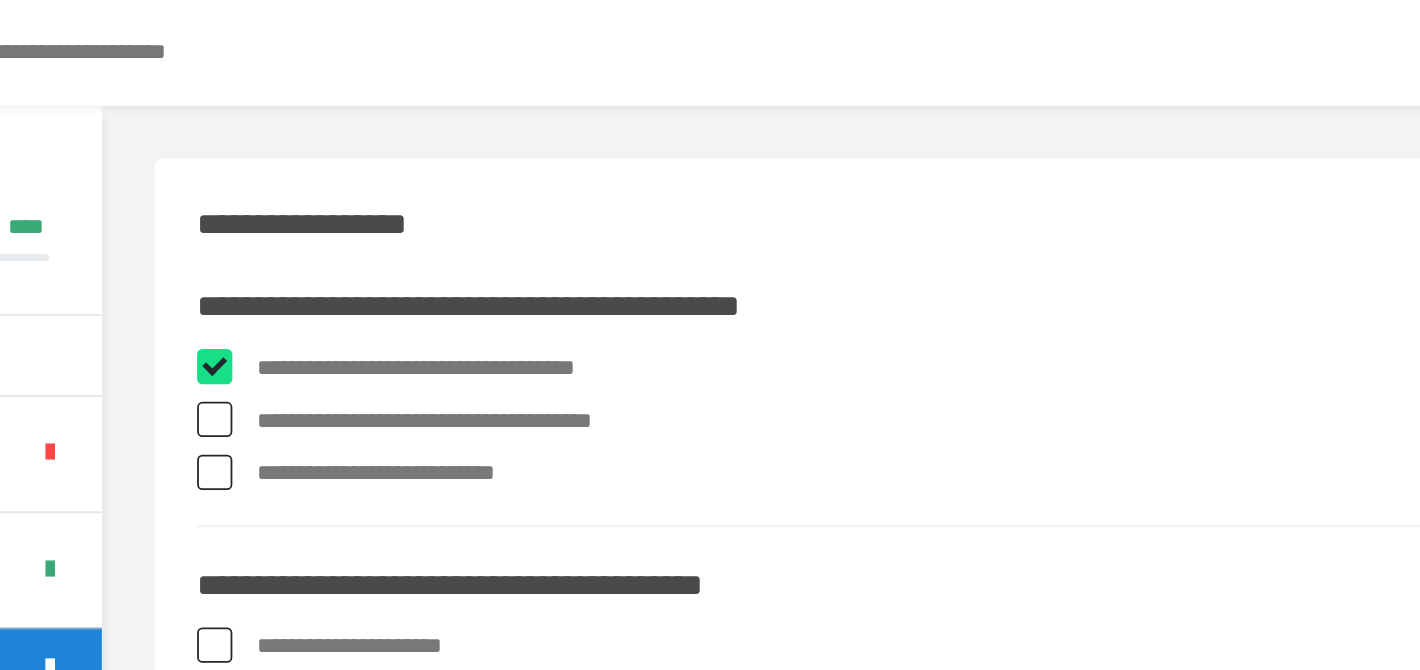 checkbox on "****" 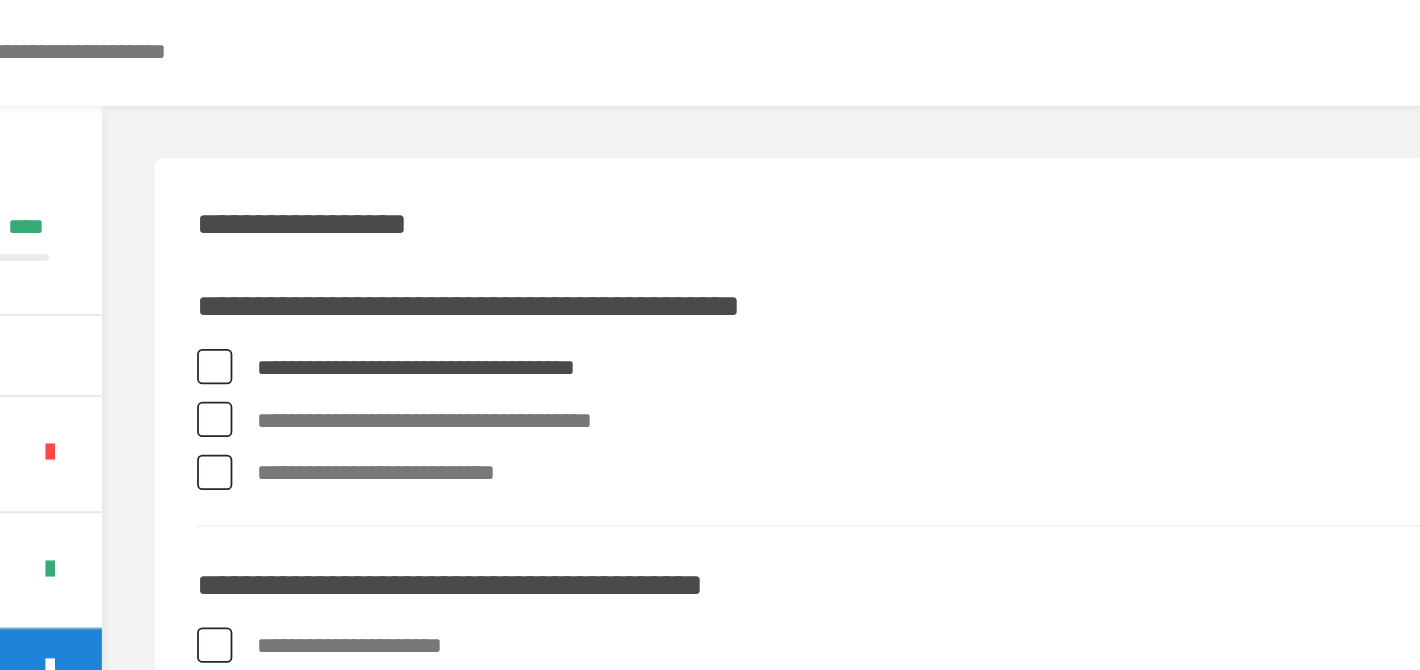 click on "**********" at bounding box center (874, 239) 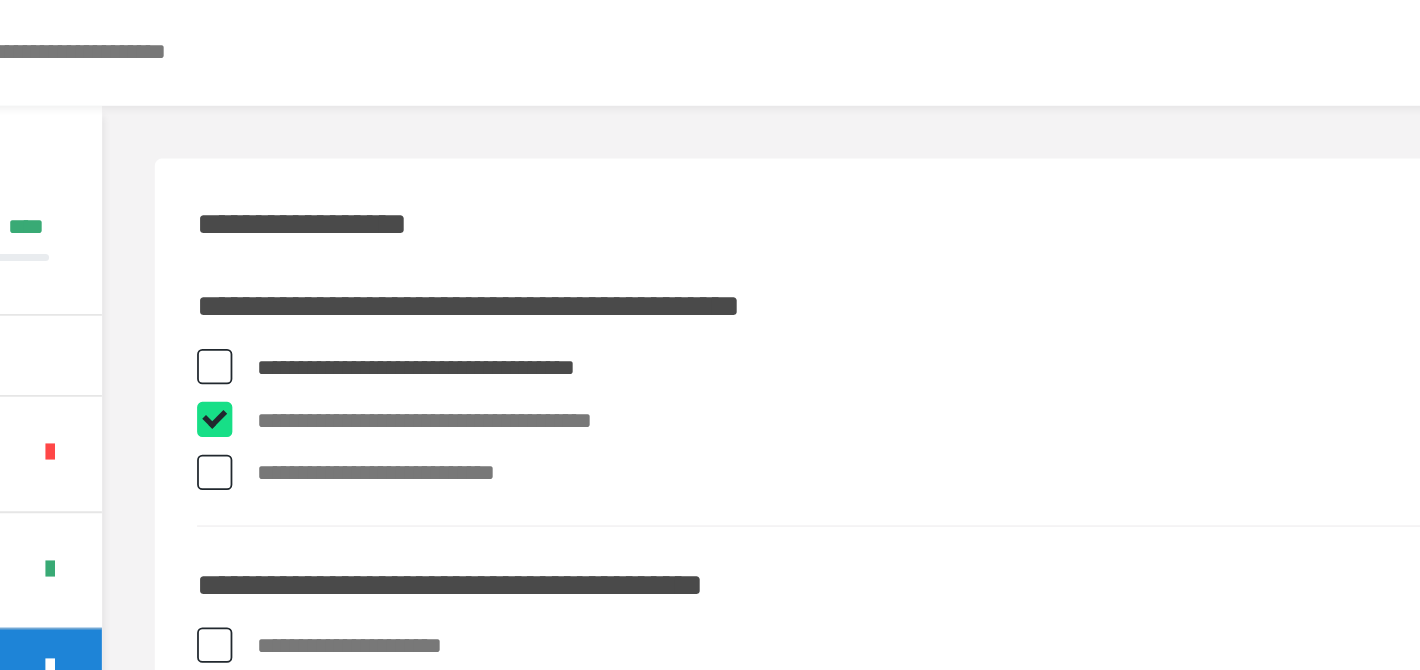 checkbox on "****" 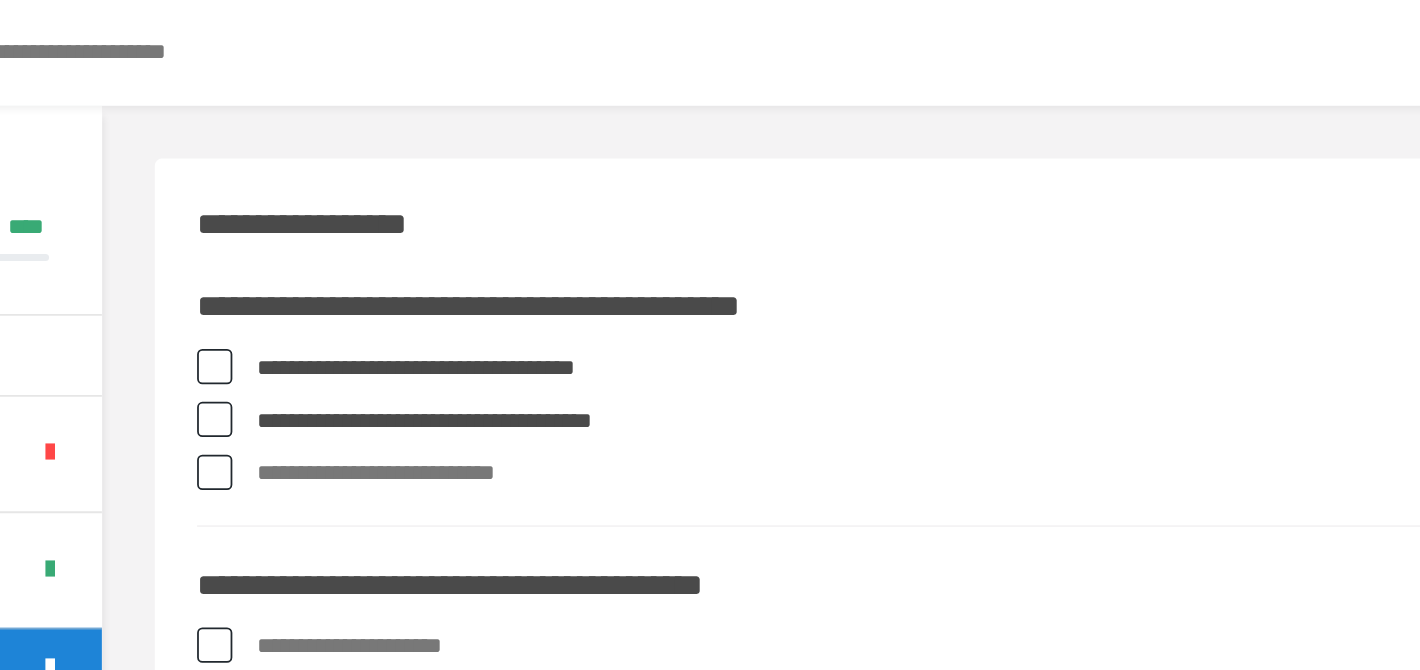 click on "**********" at bounding box center (874, 269) 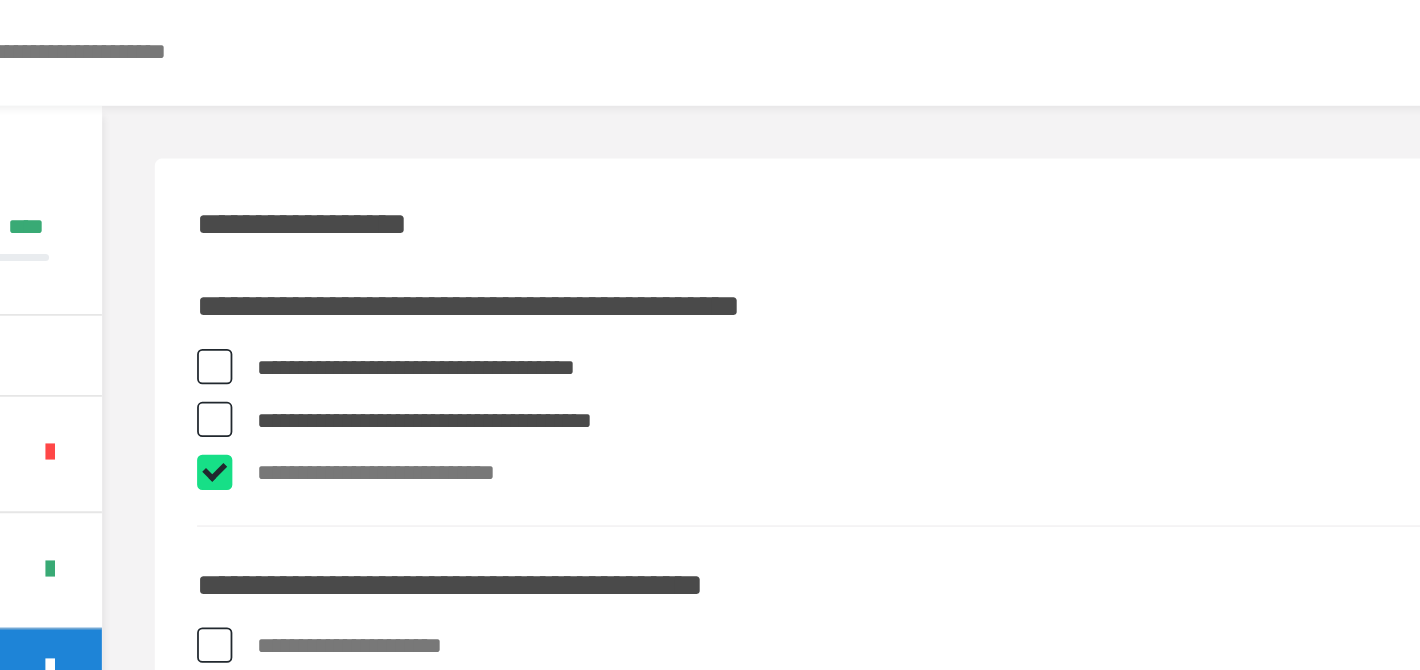 checkbox on "****" 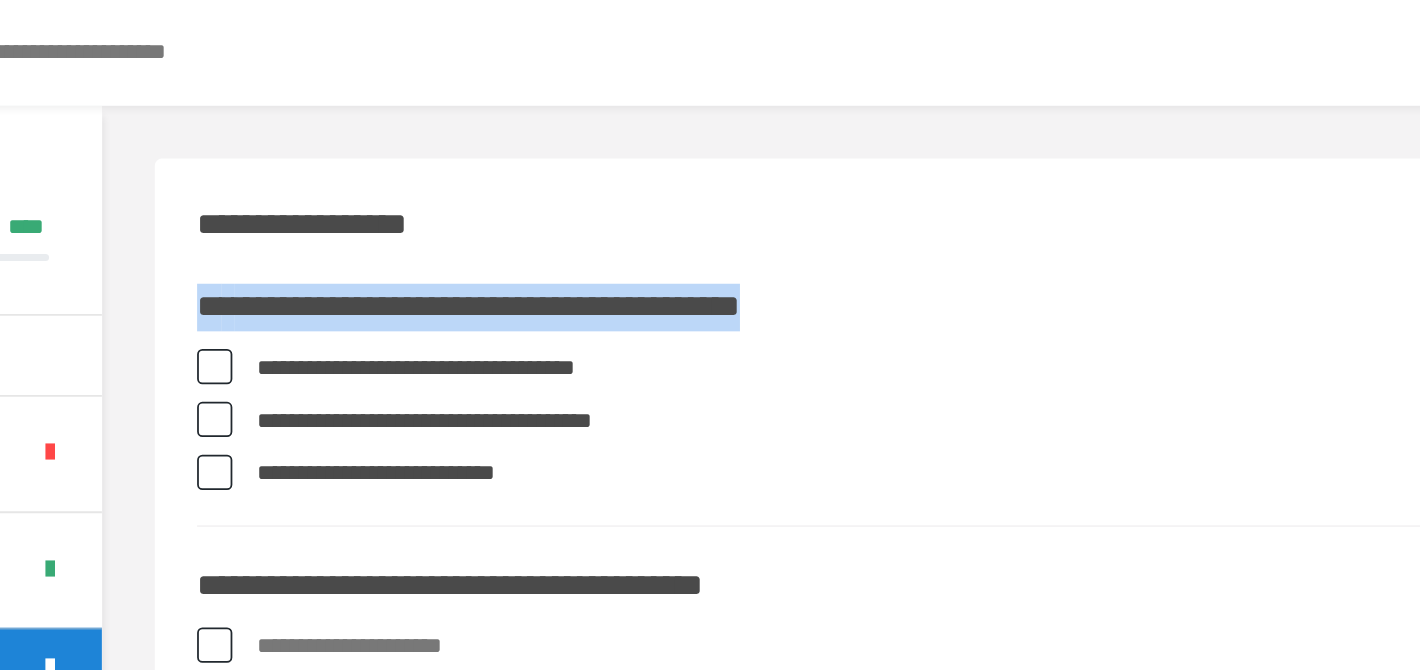 drag, startPoint x: 750, startPoint y: 171, endPoint x: 352, endPoint y: 155, distance: 398.32147 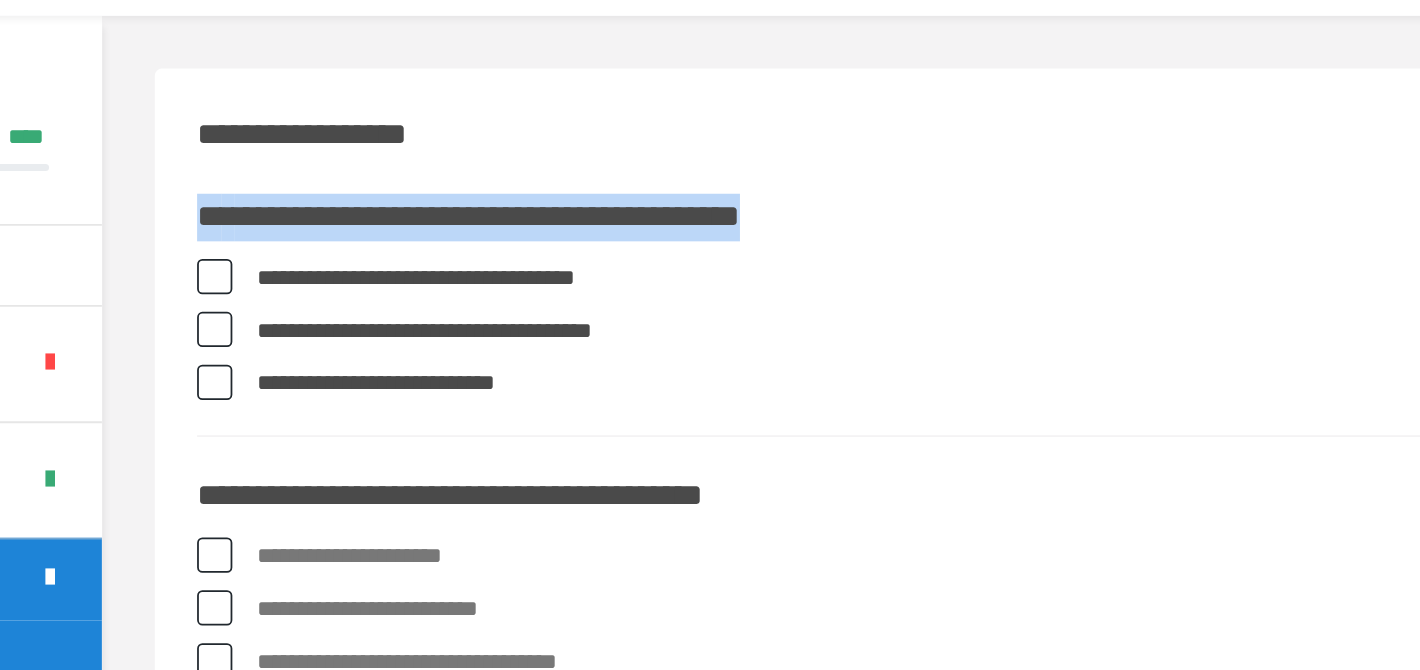 click on "**********" at bounding box center [874, 239] 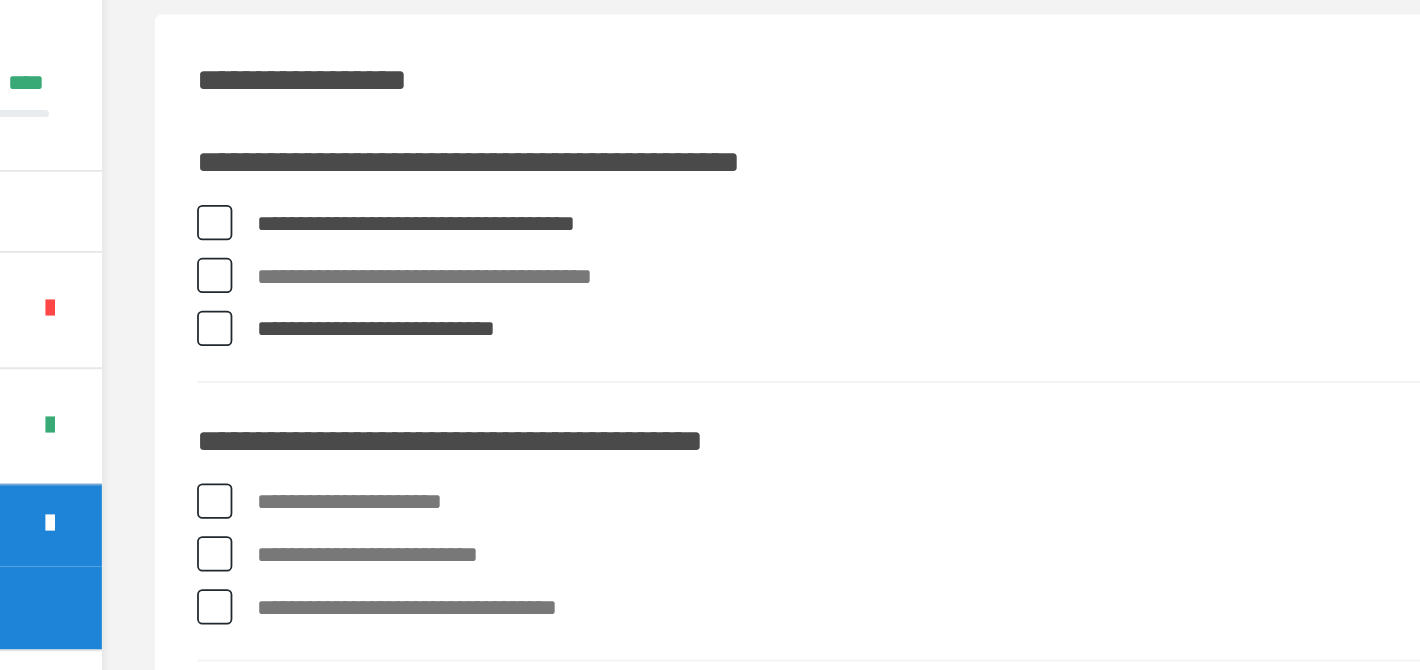 click on "**********" at bounding box center (857, 6702) 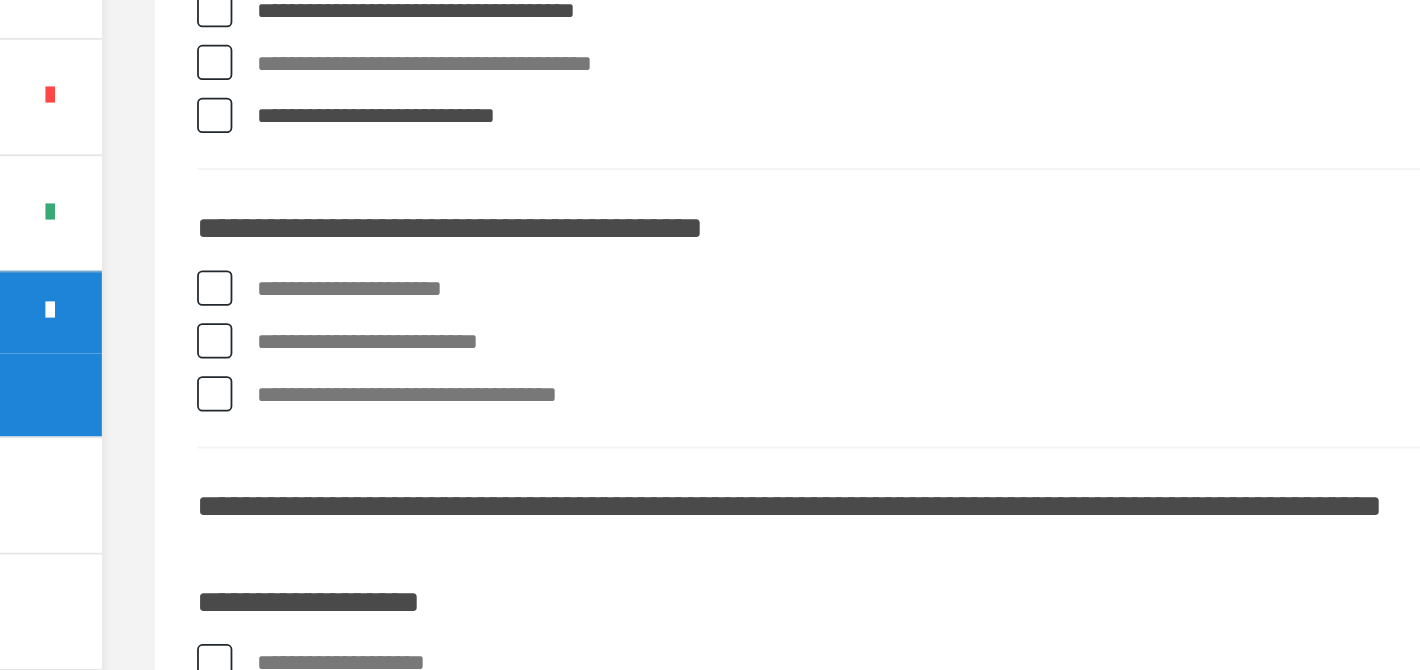 click on "**********" at bounding box center (874, 367) 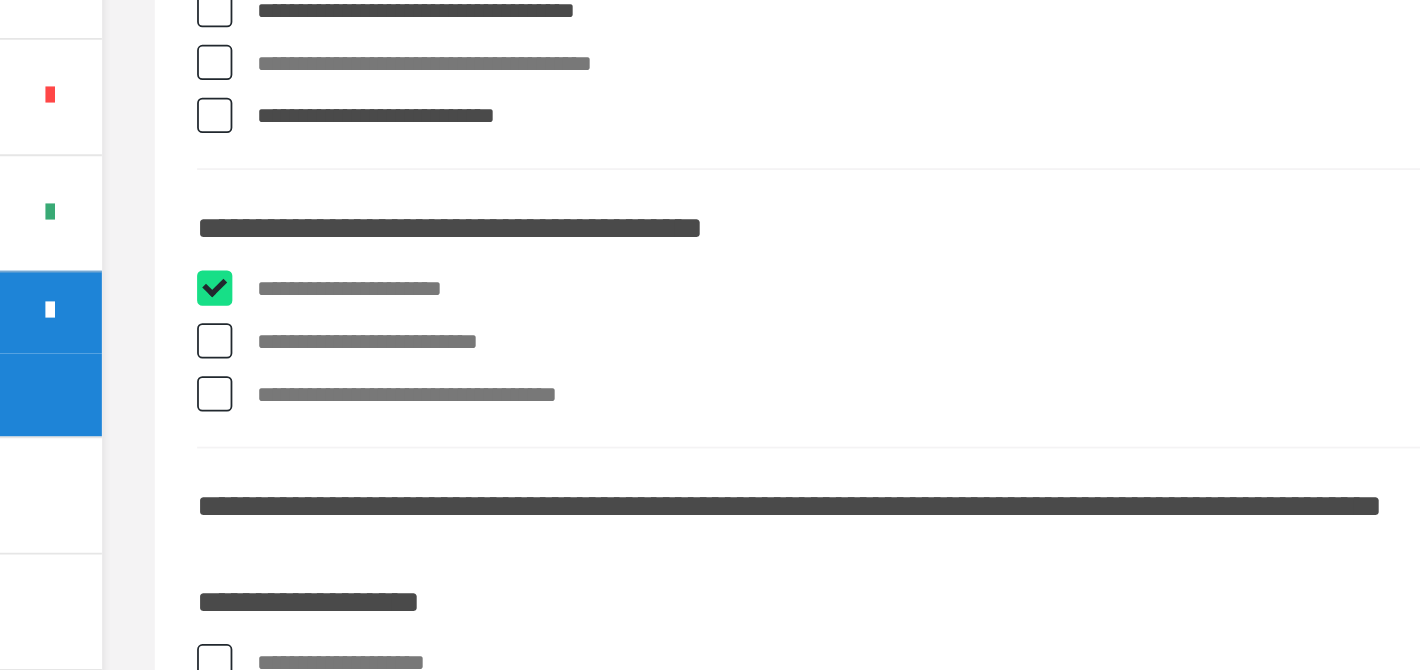 checkbox on "****" 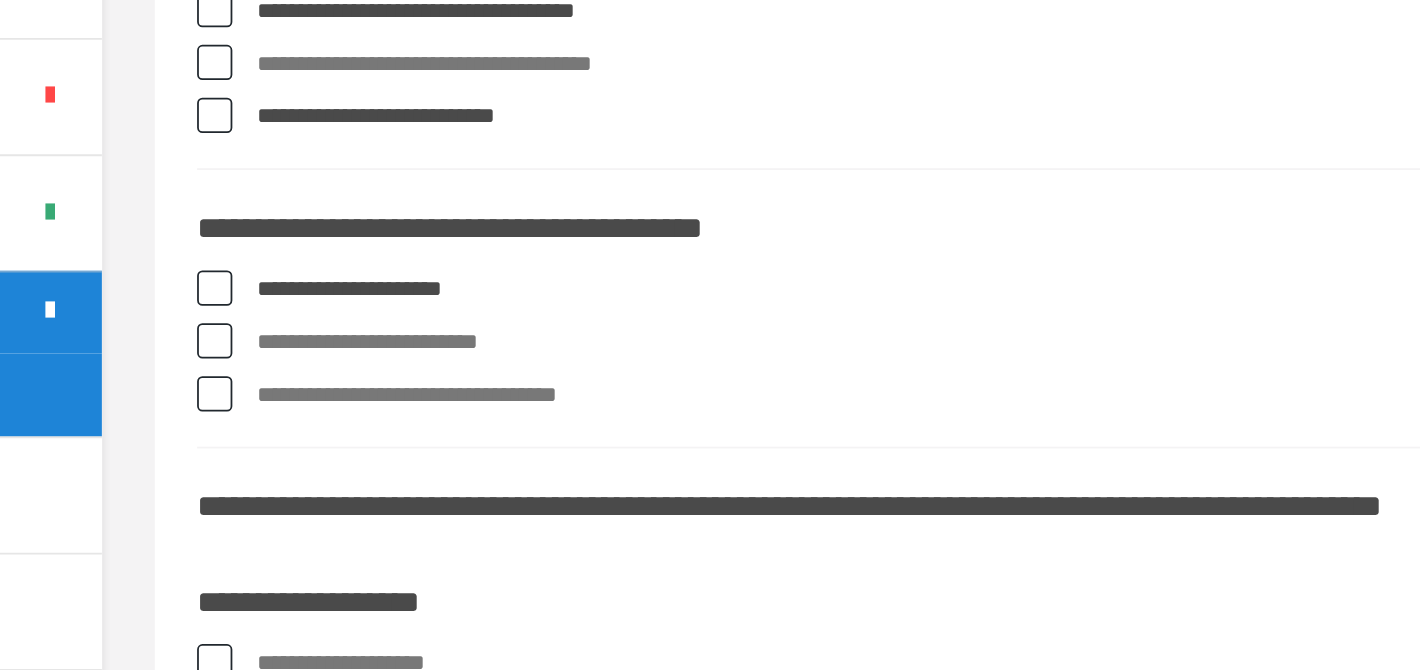 click on "**********" at bounding box center (874, 397) 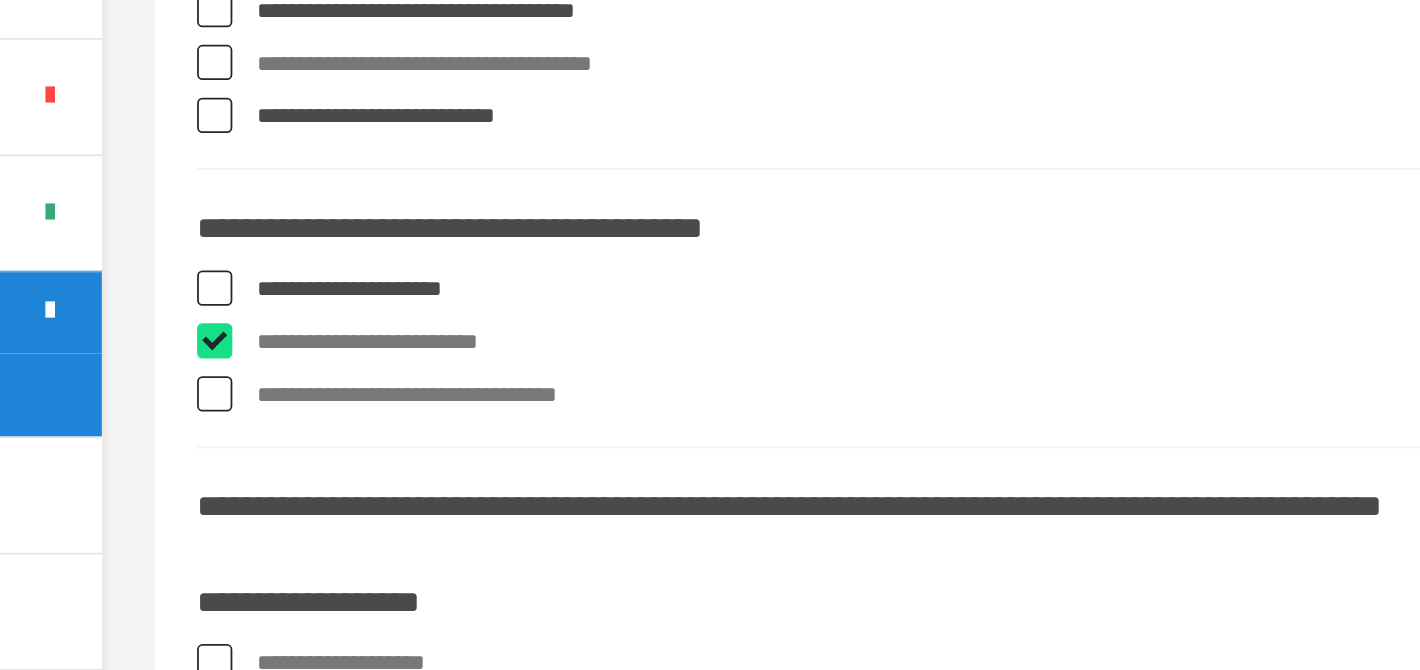checkbox on "****" 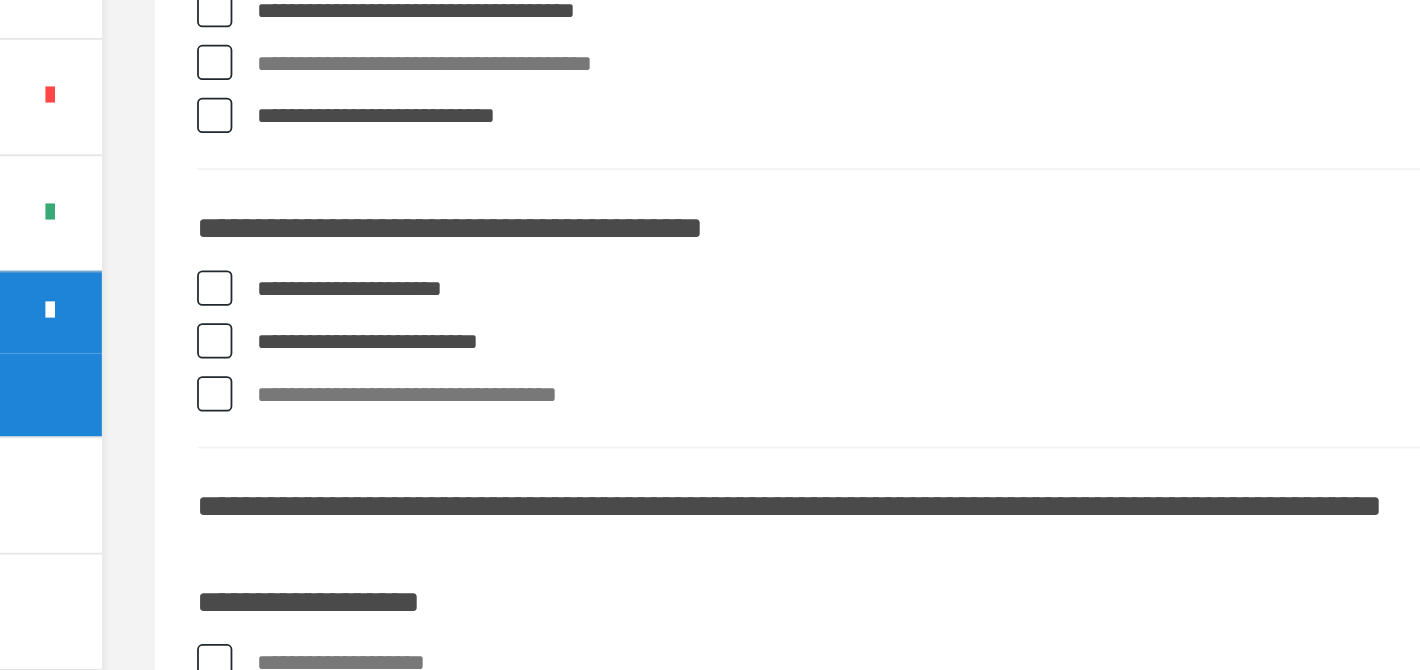 click on "**********" at bounding box center (874, 427) 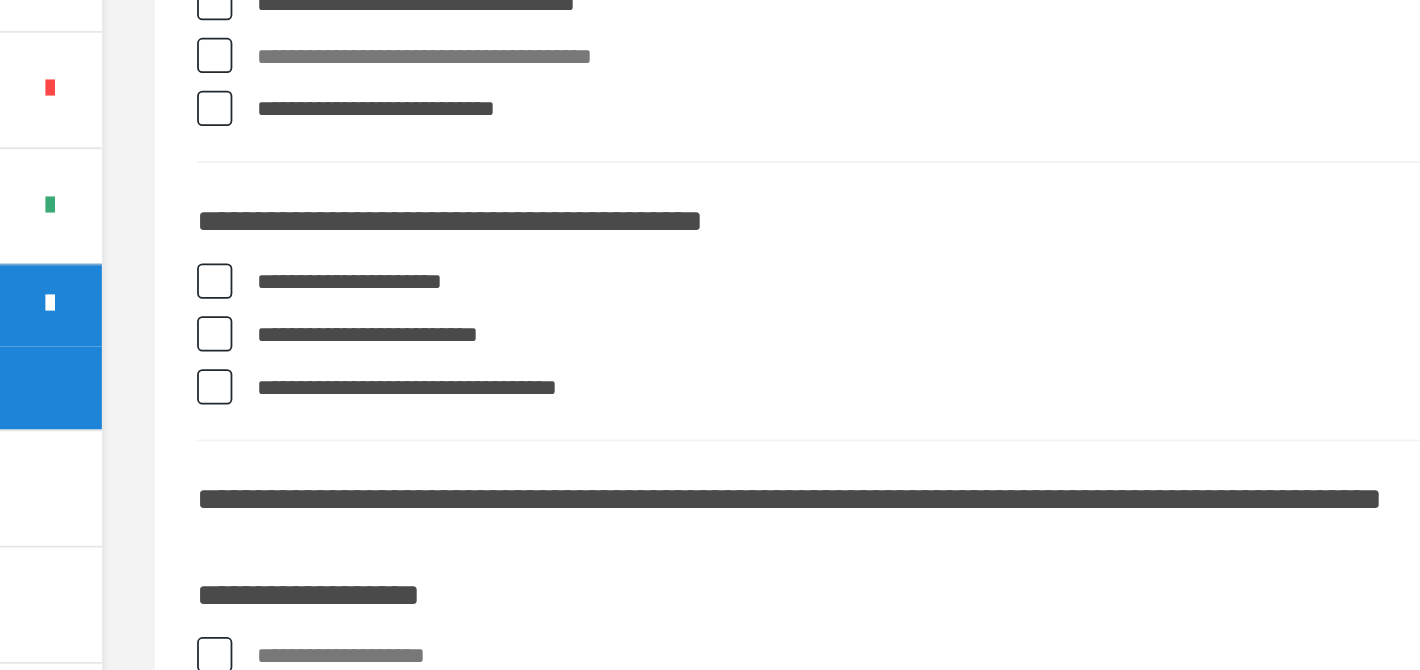 click on "**********" at bounding box center (874, 427) 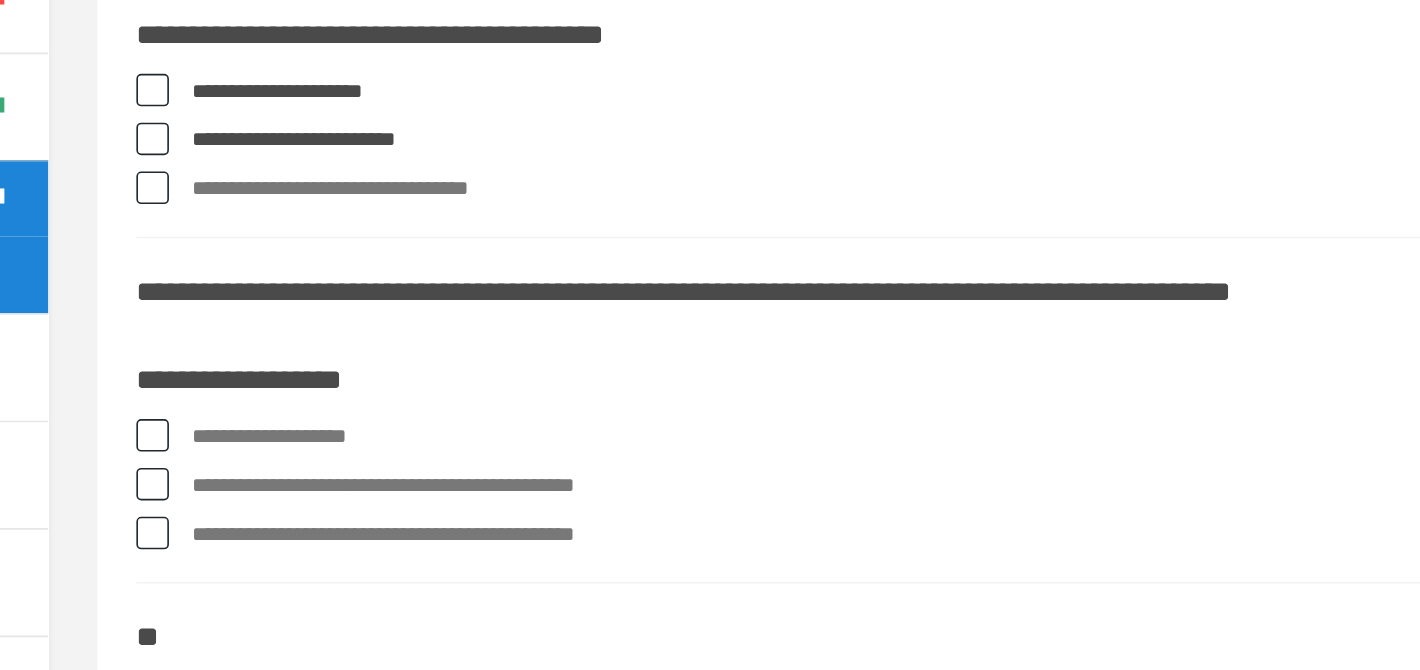 scroll, scrollTop: 52, scrollLeft: 0, axis: vertical 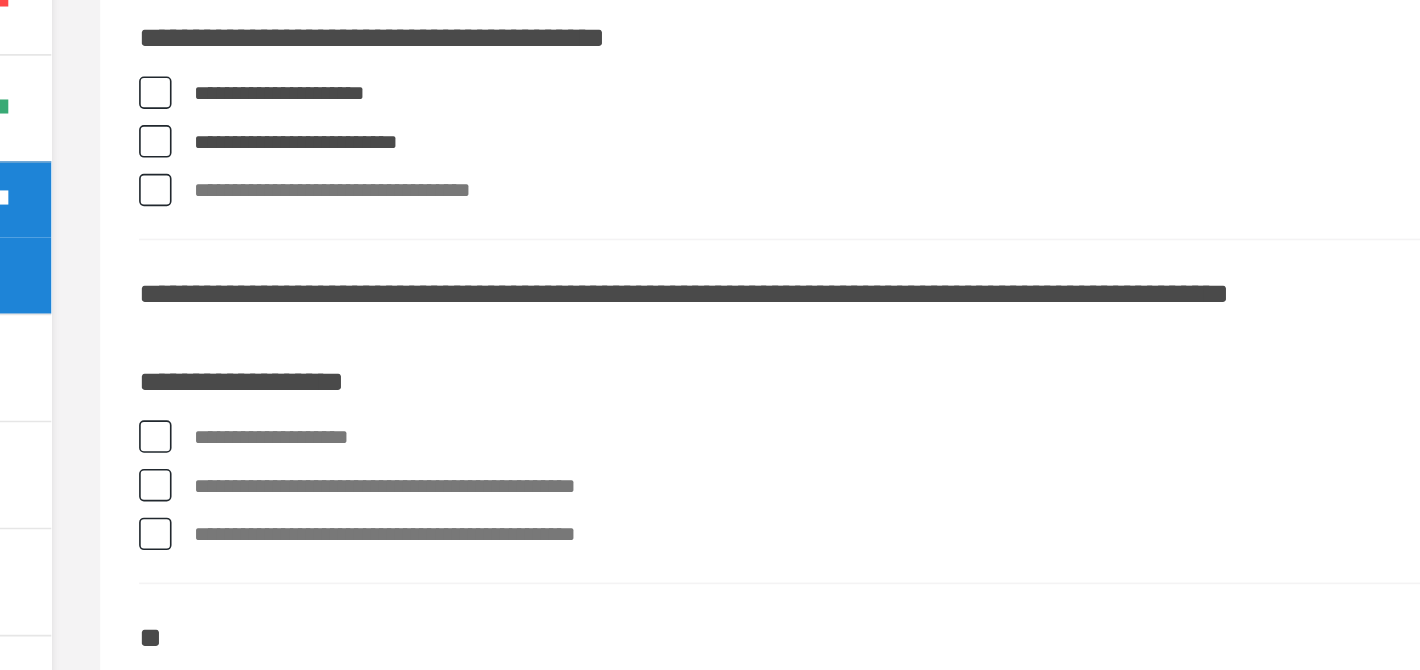 click on "**********" at bounding box center [874, 527] 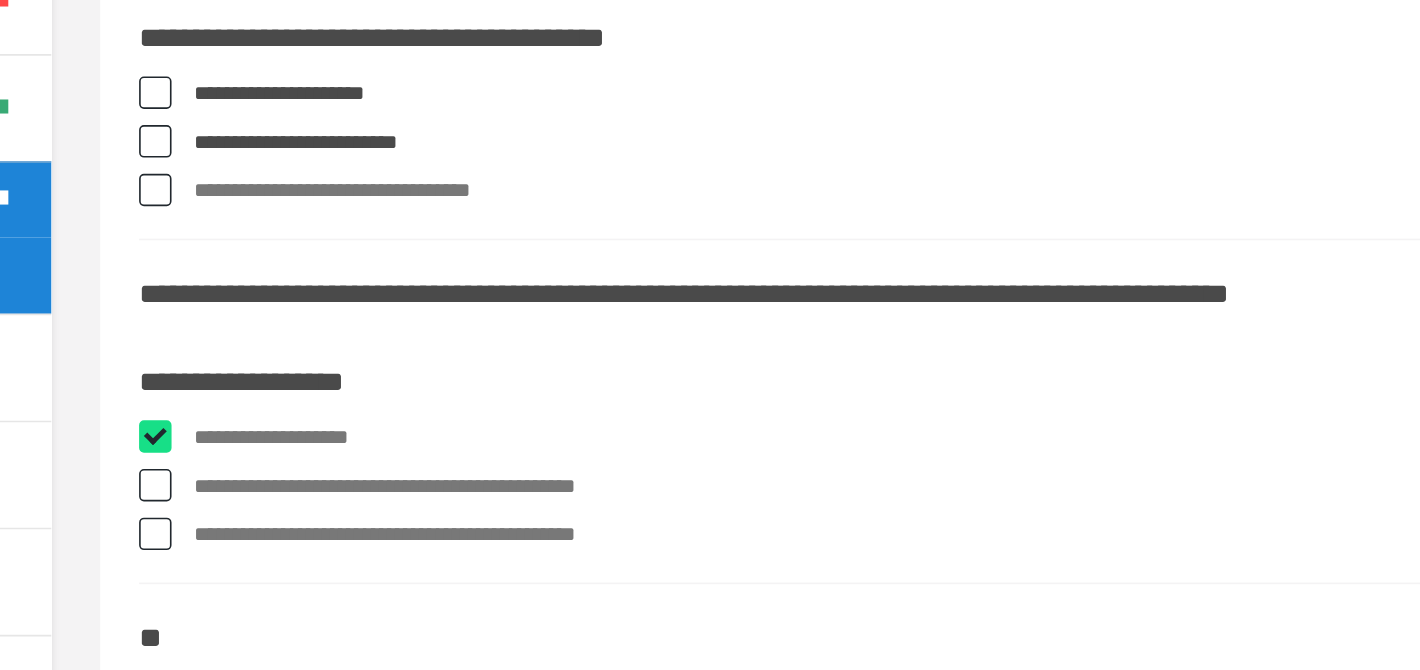 checkbox on "****" 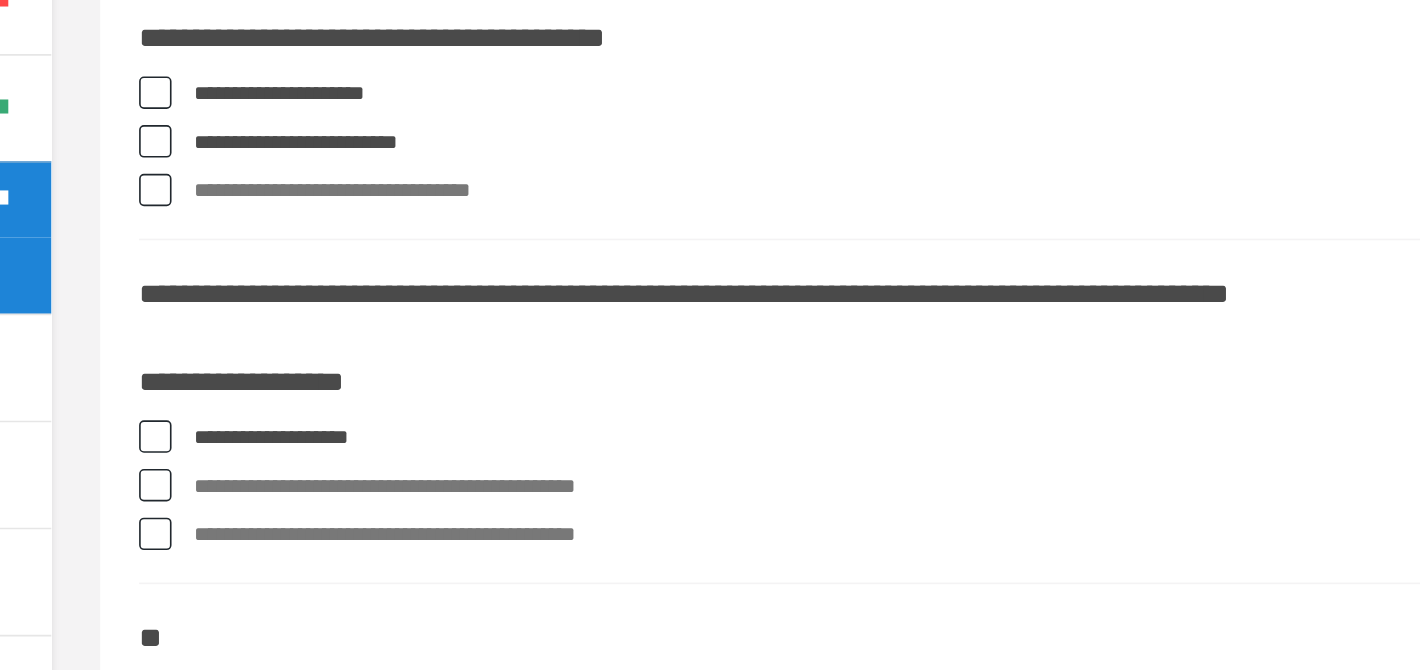 click on "**********" at bounding box center [874, 557] 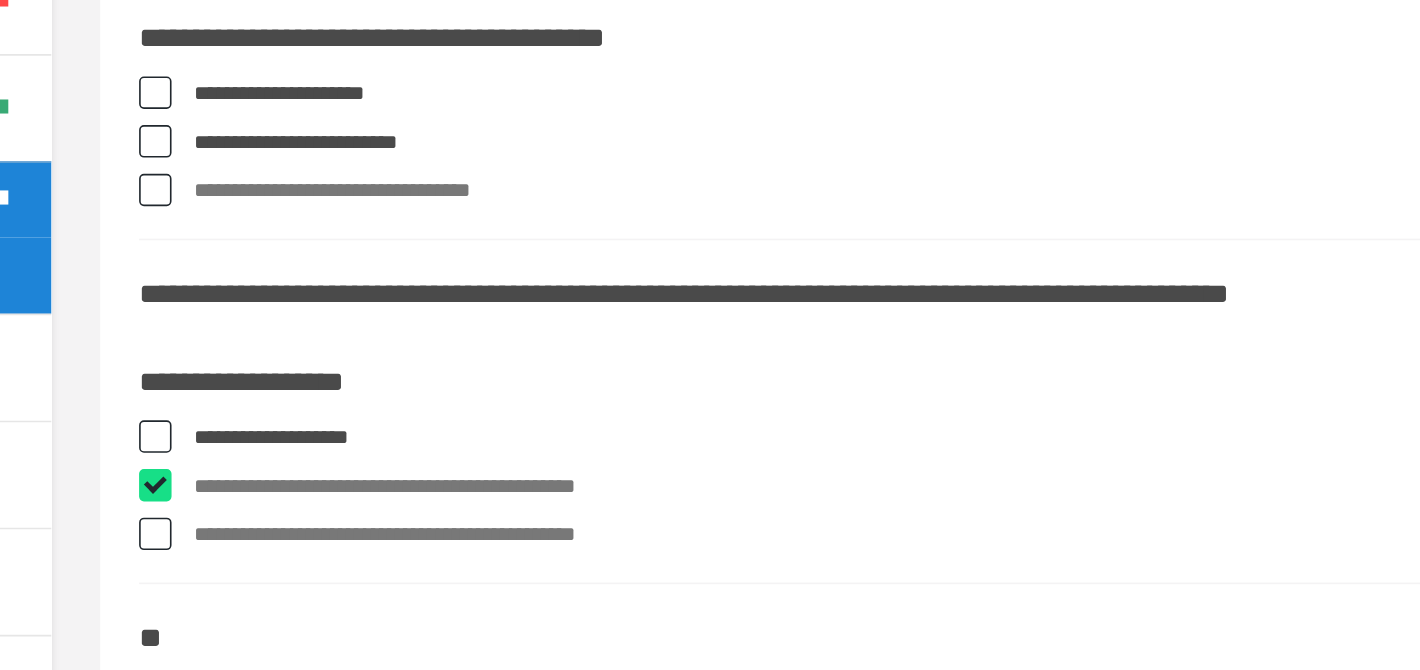 checkbox on "****" 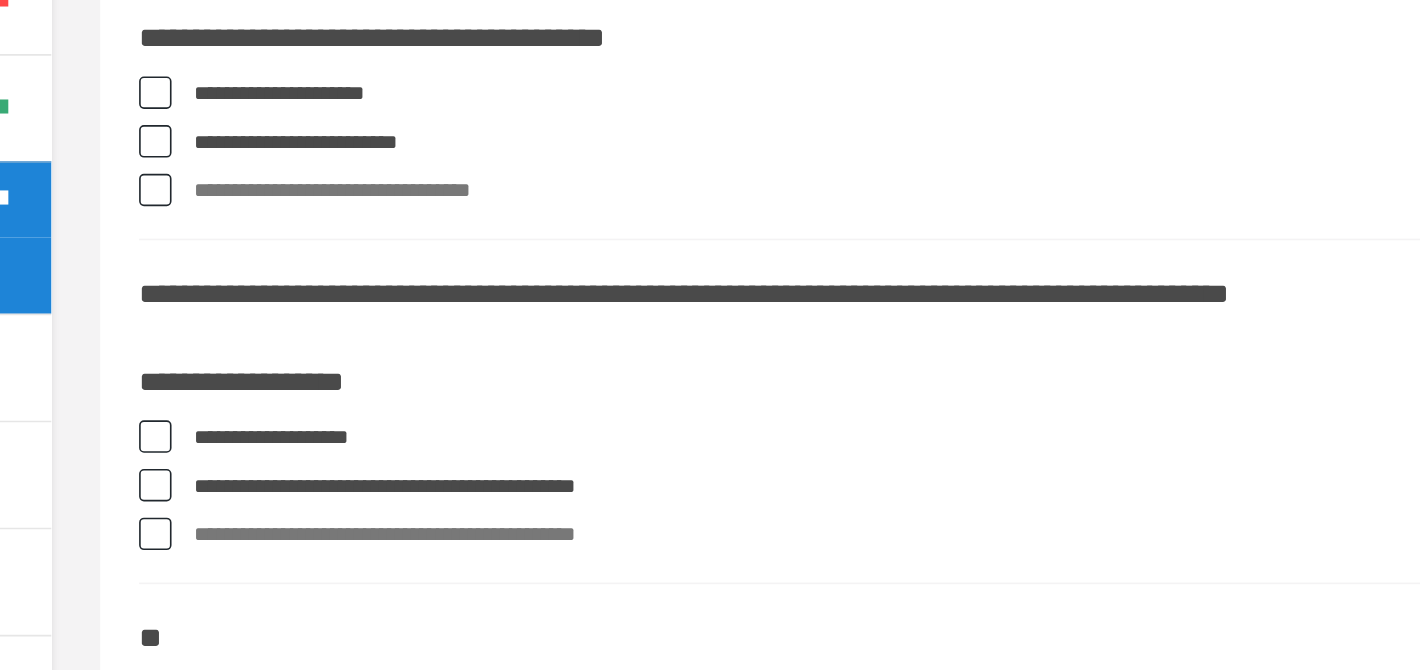 click on "**********" at bounding box center (874, 587) 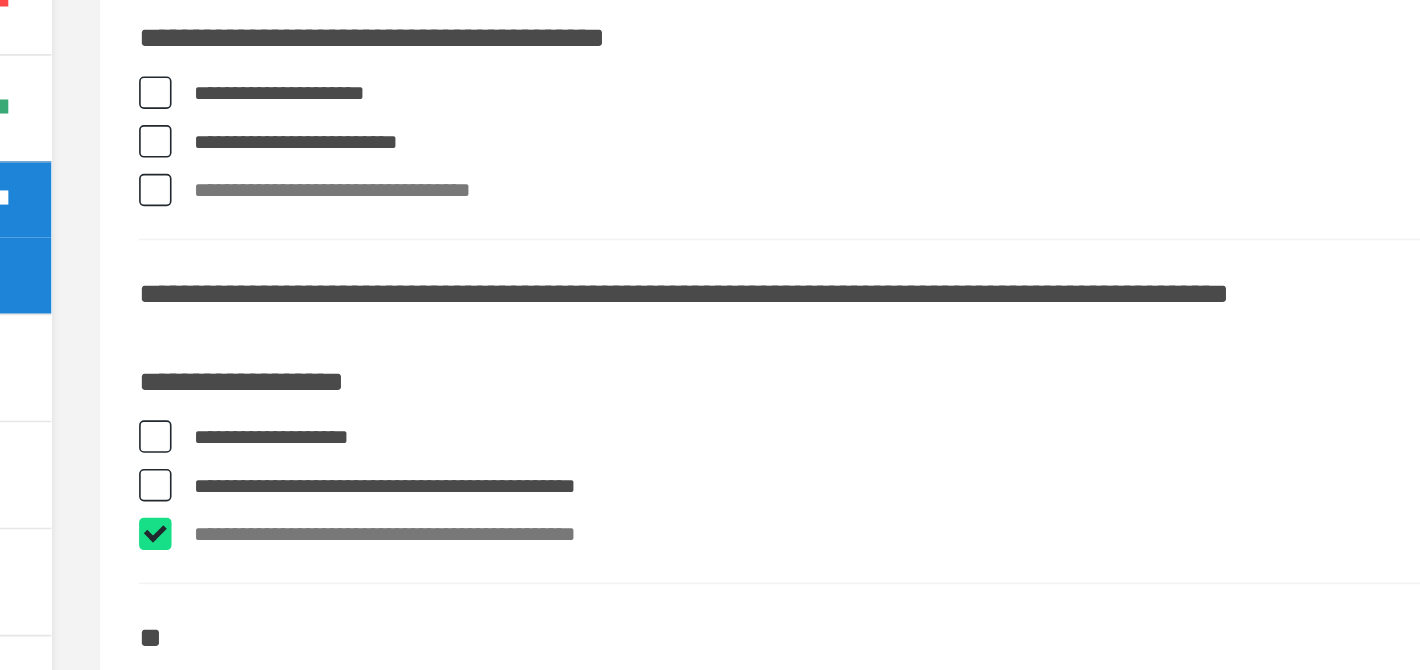 checkbox on "****" 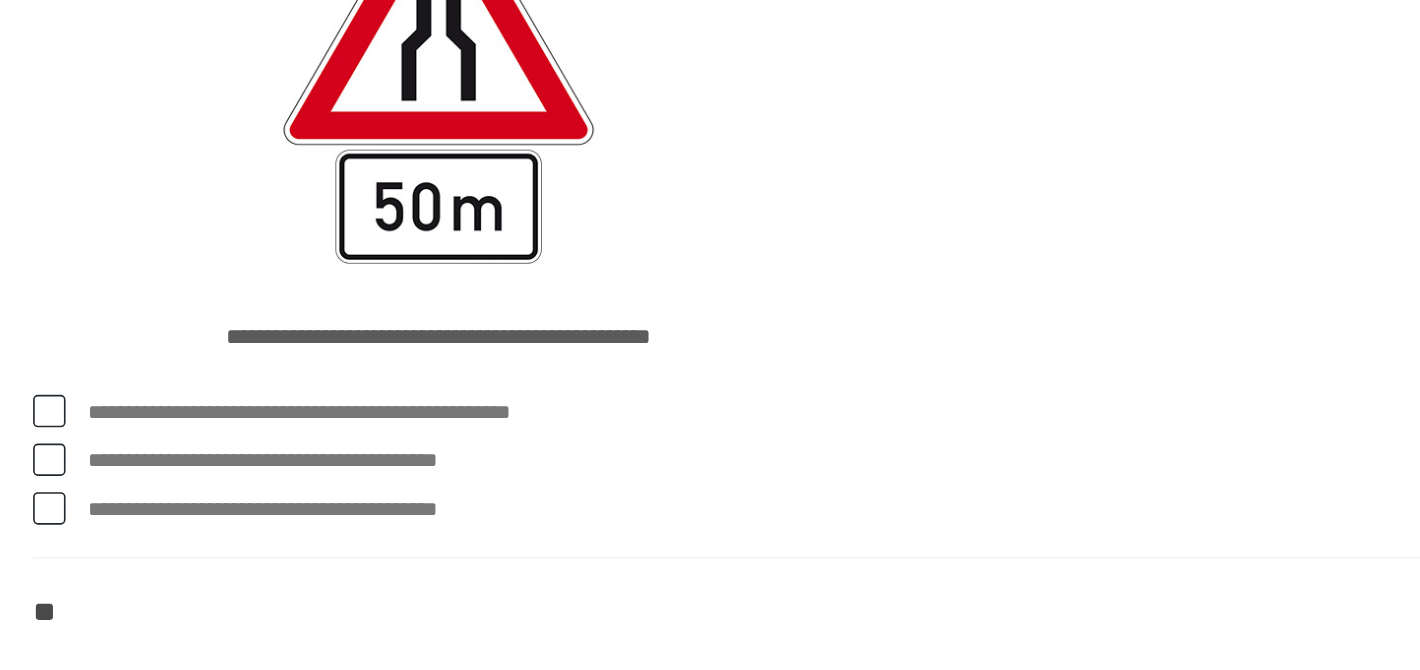 scroll, scrollTop: 578, scrollLeft: 0, axis: vertical 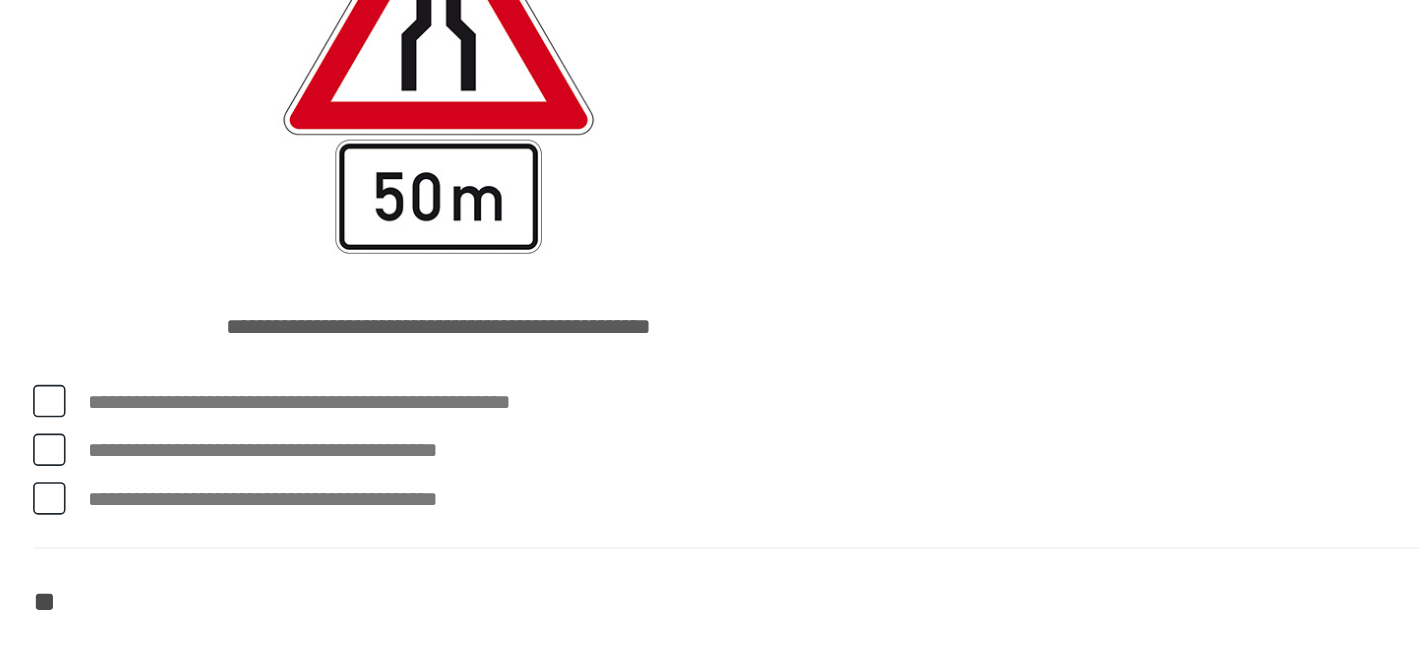 click on "**********" at bounding box center [874, 565] 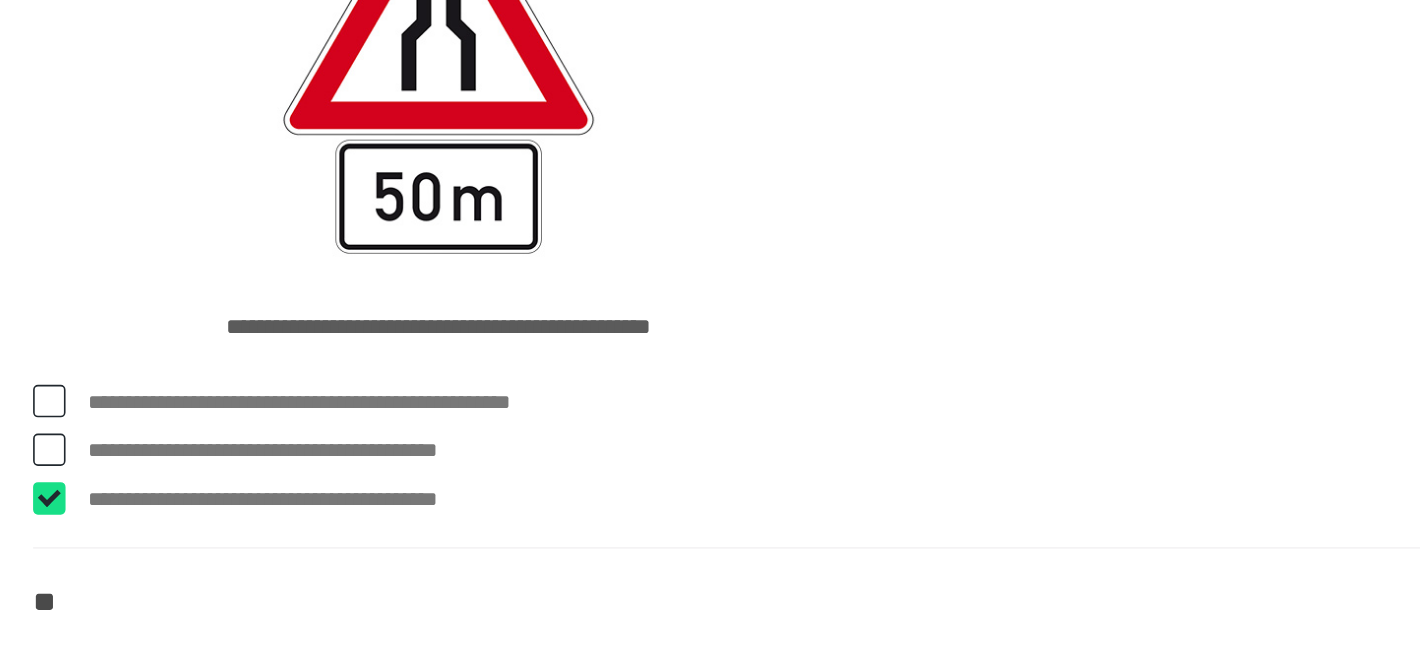 checkbox on "****" 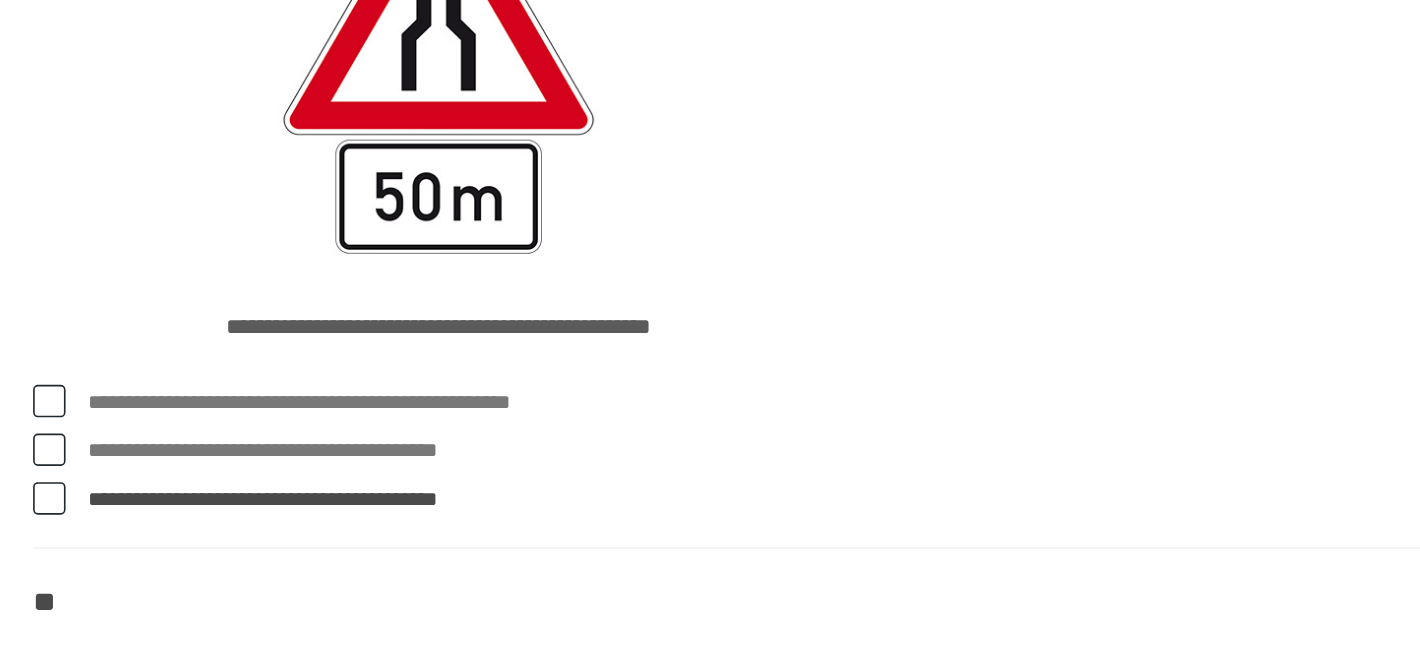 scroll, scrollTop: 577, scrollLeft: 0, axis: vertical 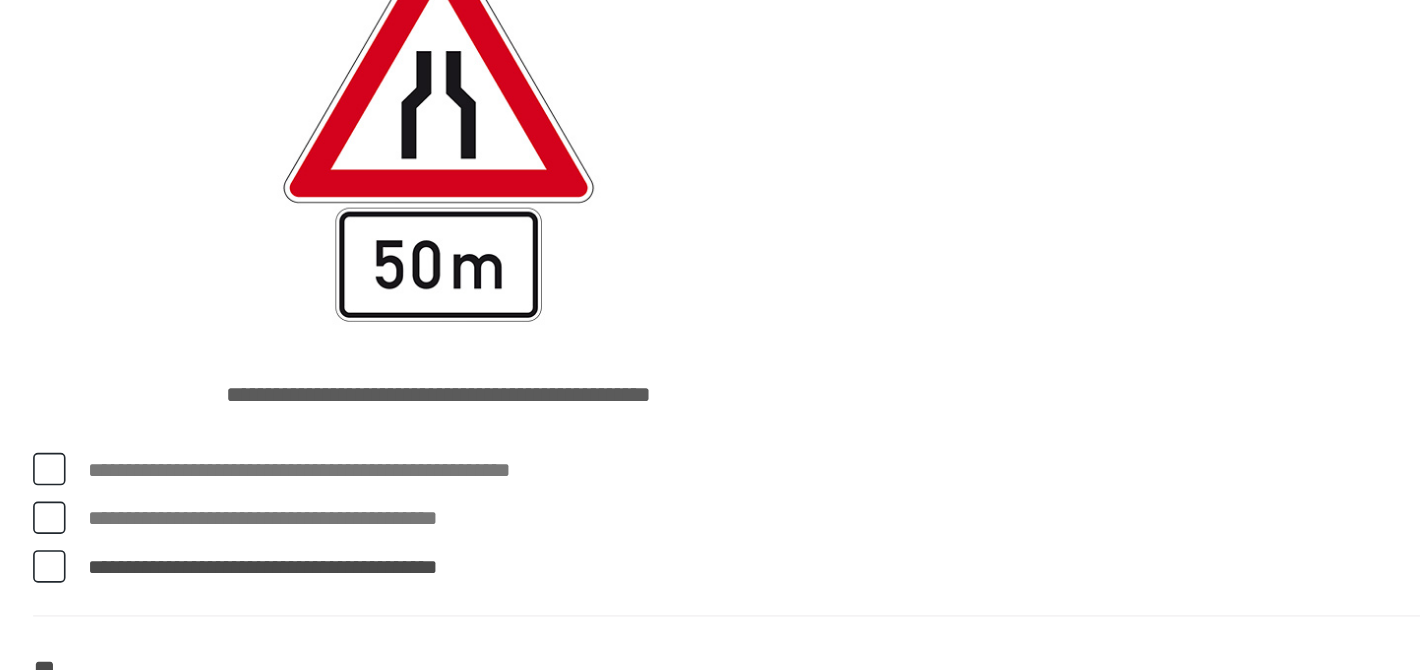 click on "**********" at bounding box center [874, 506] 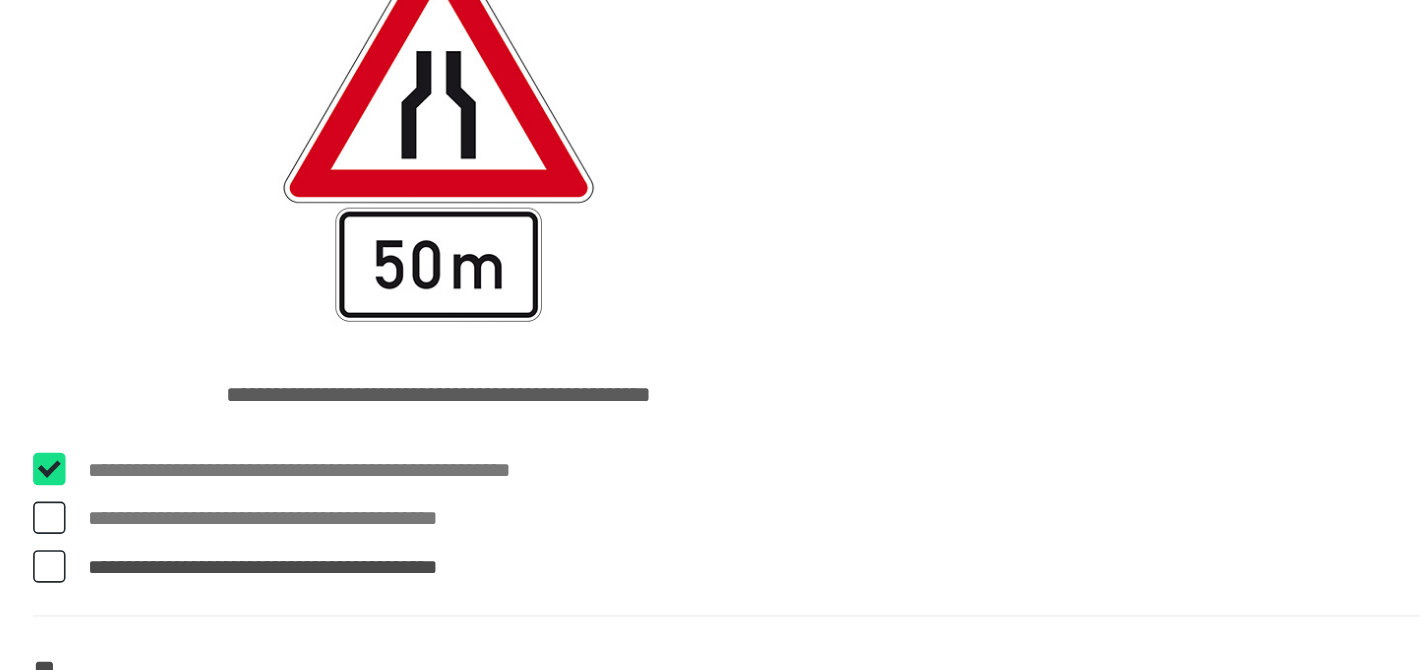 checkbox on "****" 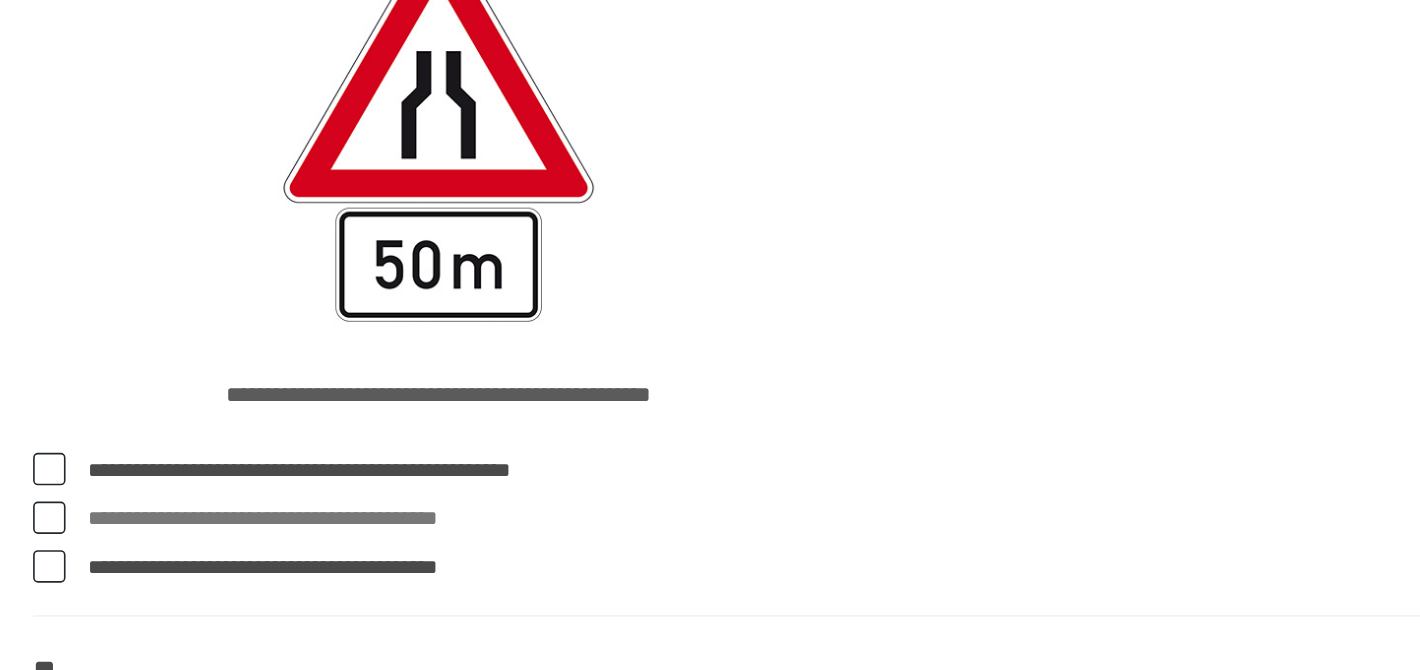 click on "**********" at bounding box center (874, 566) 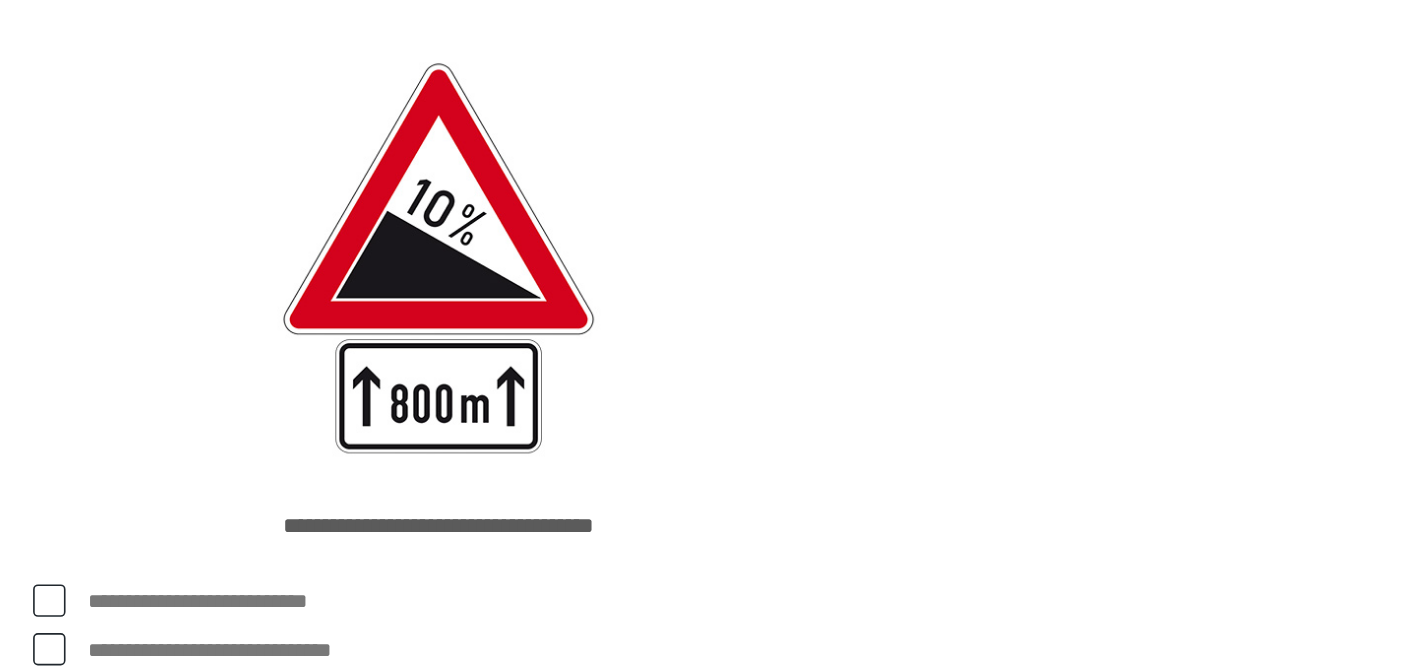 scroll, scrollTop: 1037, scrollLeft: 0, axis: vertical 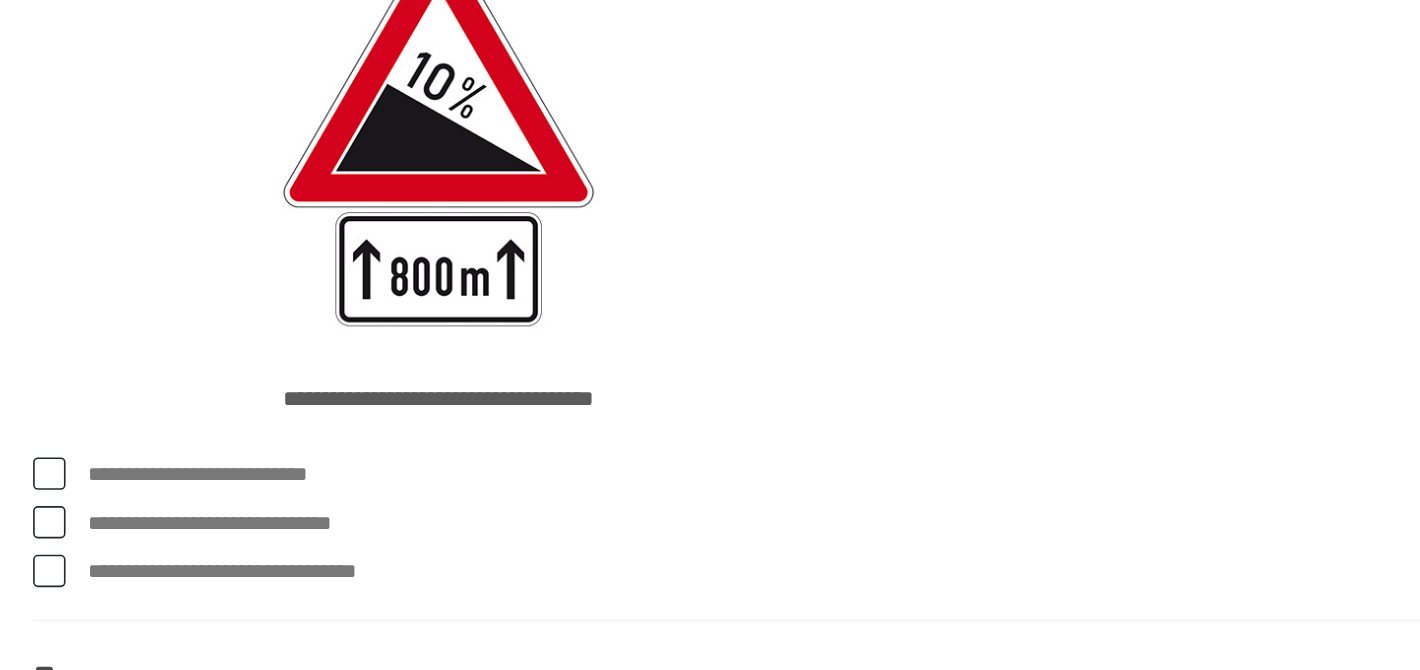 click on "**********" at bounding box center (874, 550) 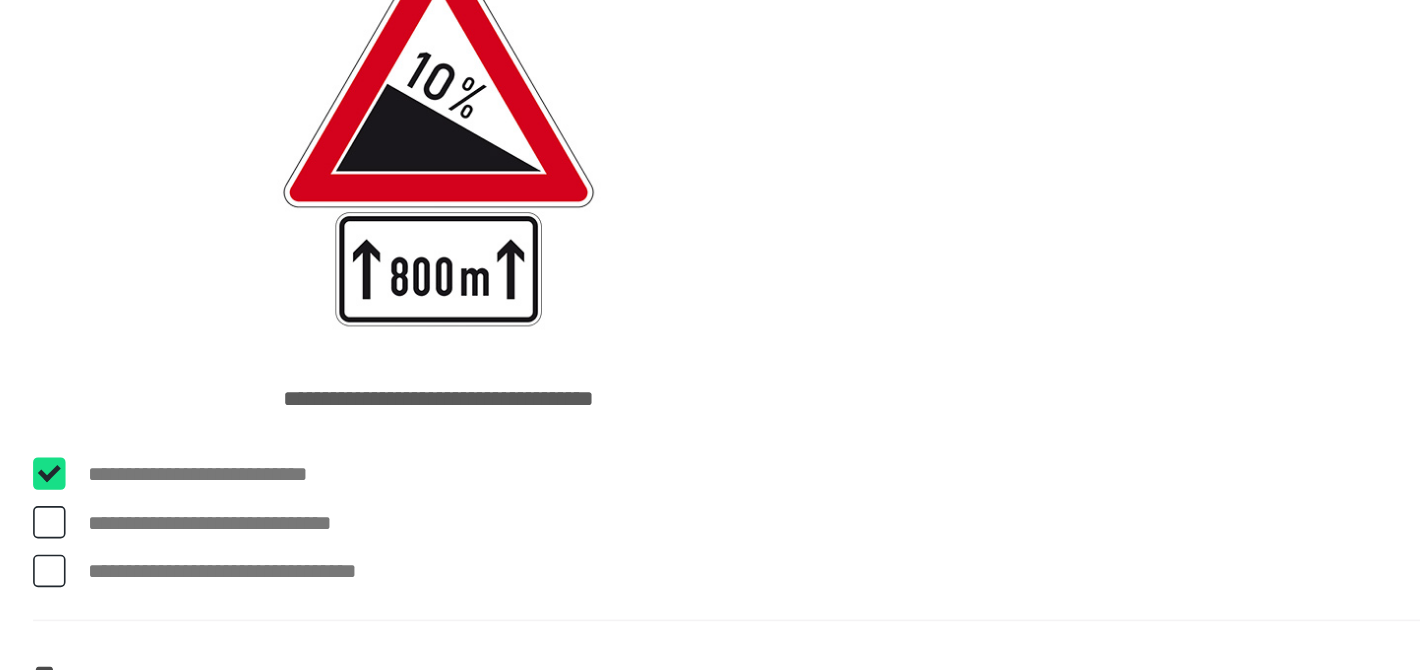 checkbox on "****" 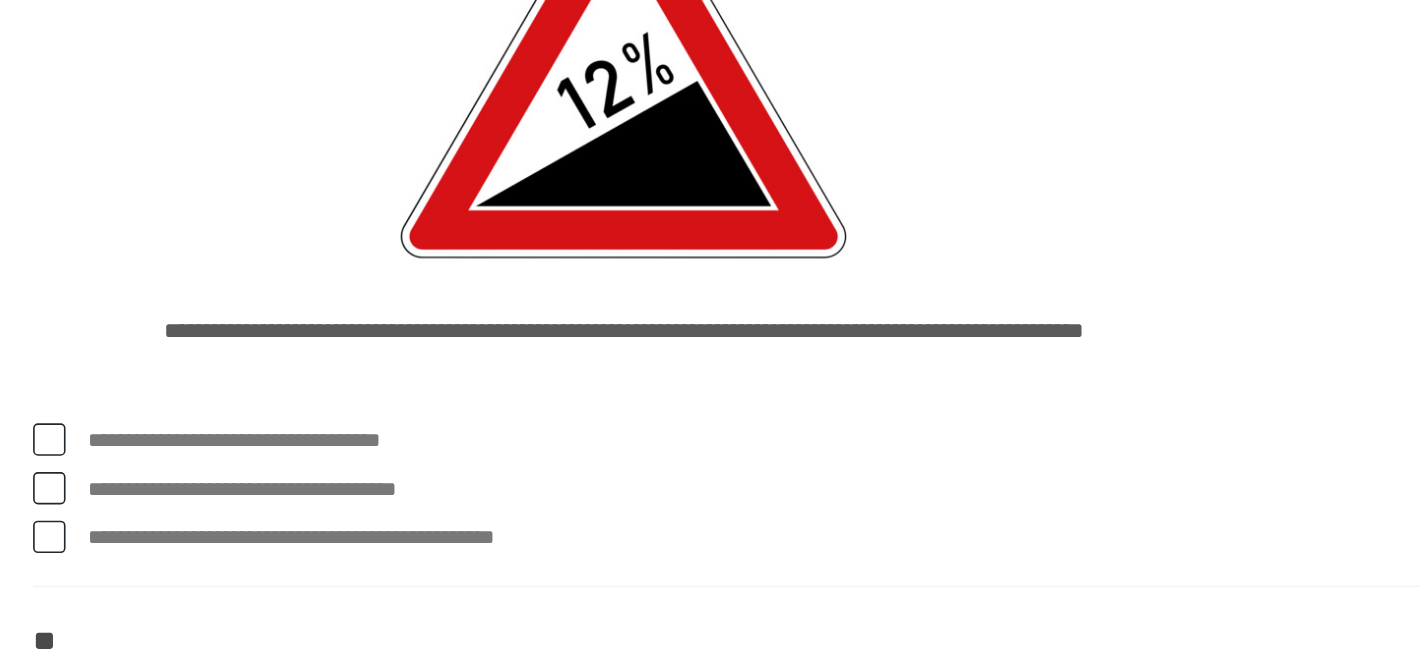 scroll, scrollTop: 1585, scrollLeft: 0, axis: vertical 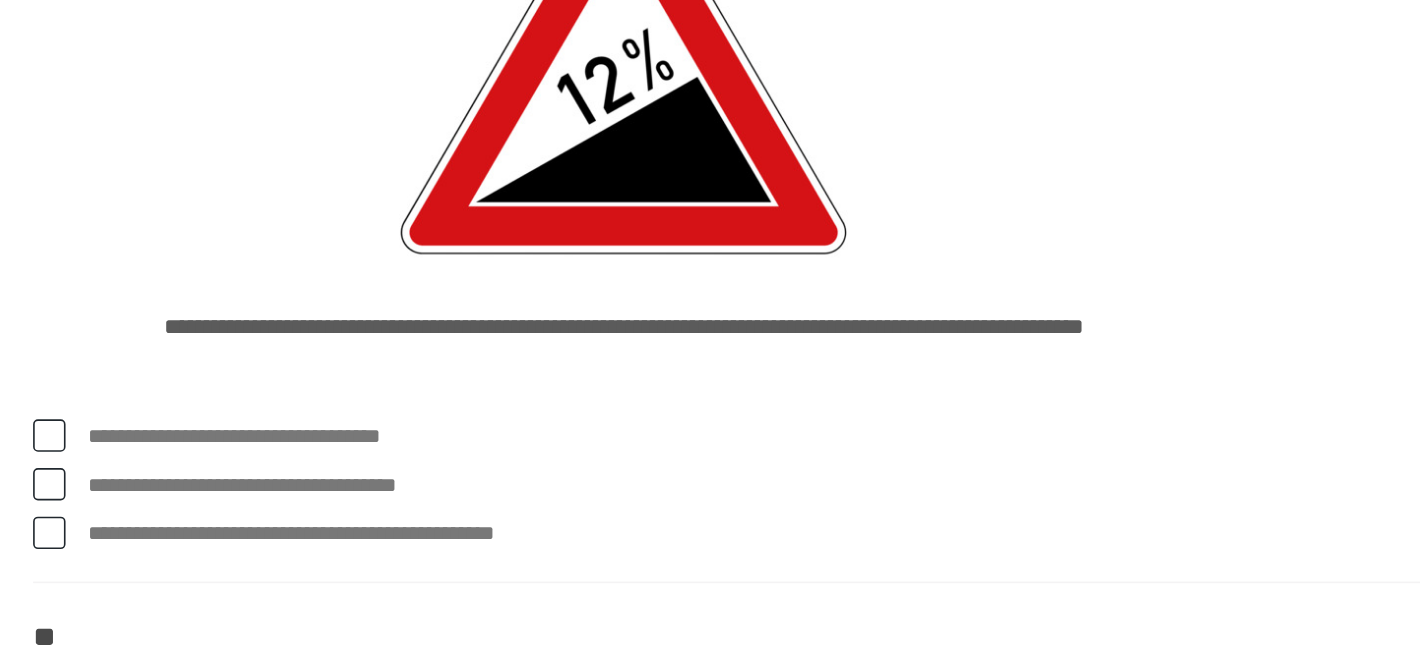 click on "**********" at bounding box center (874, 586) 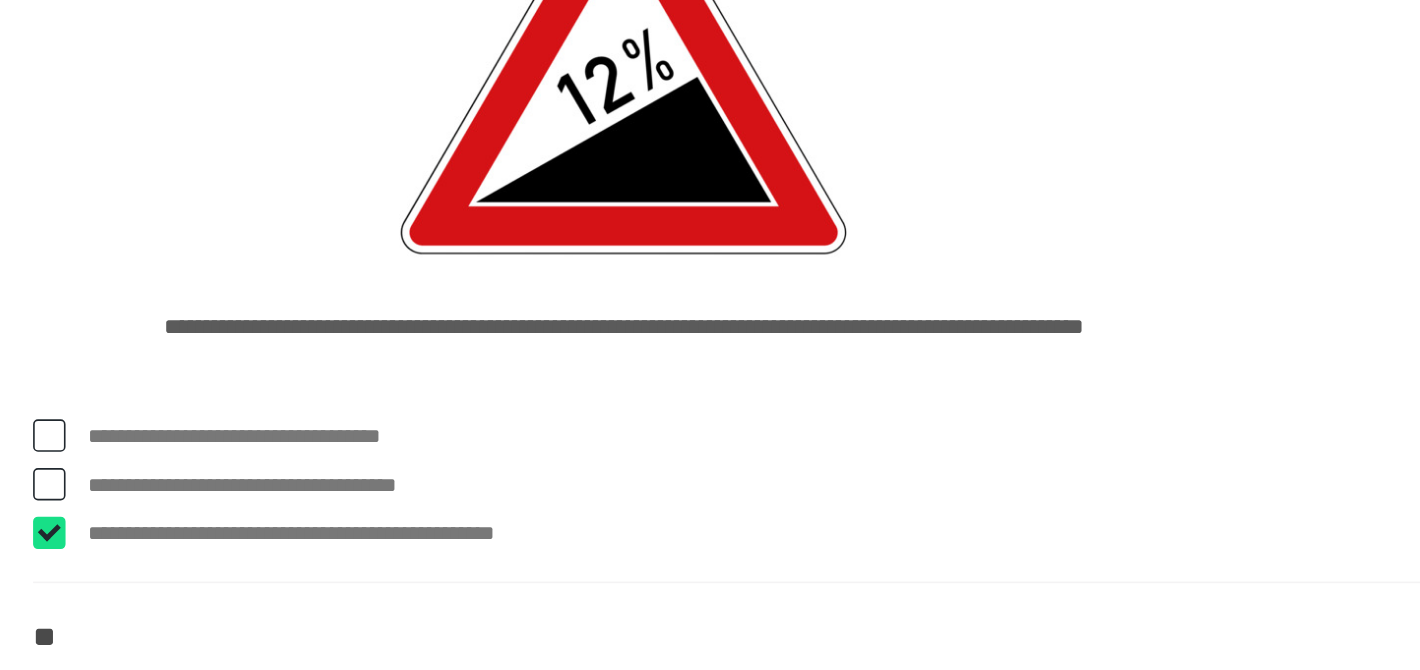 checkbox on "****" 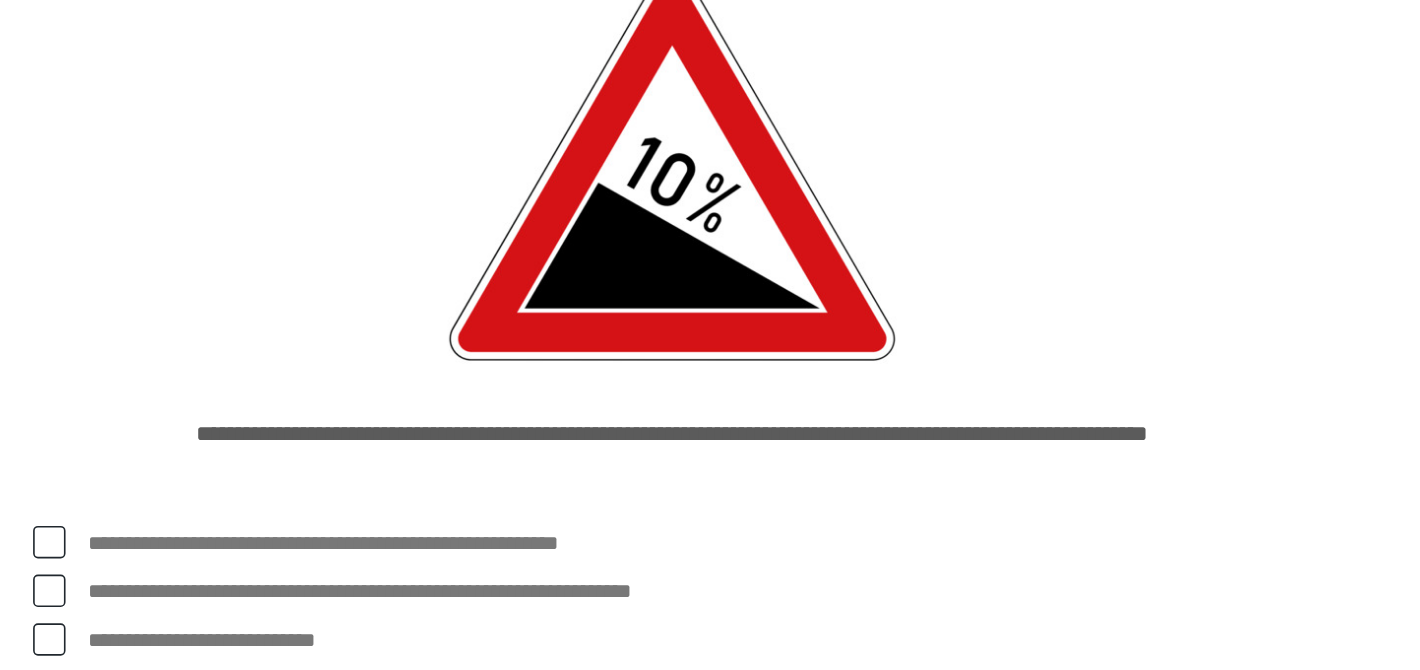 scroll, scrollTop: 2048, scrollLeft: 0, axis: vertical 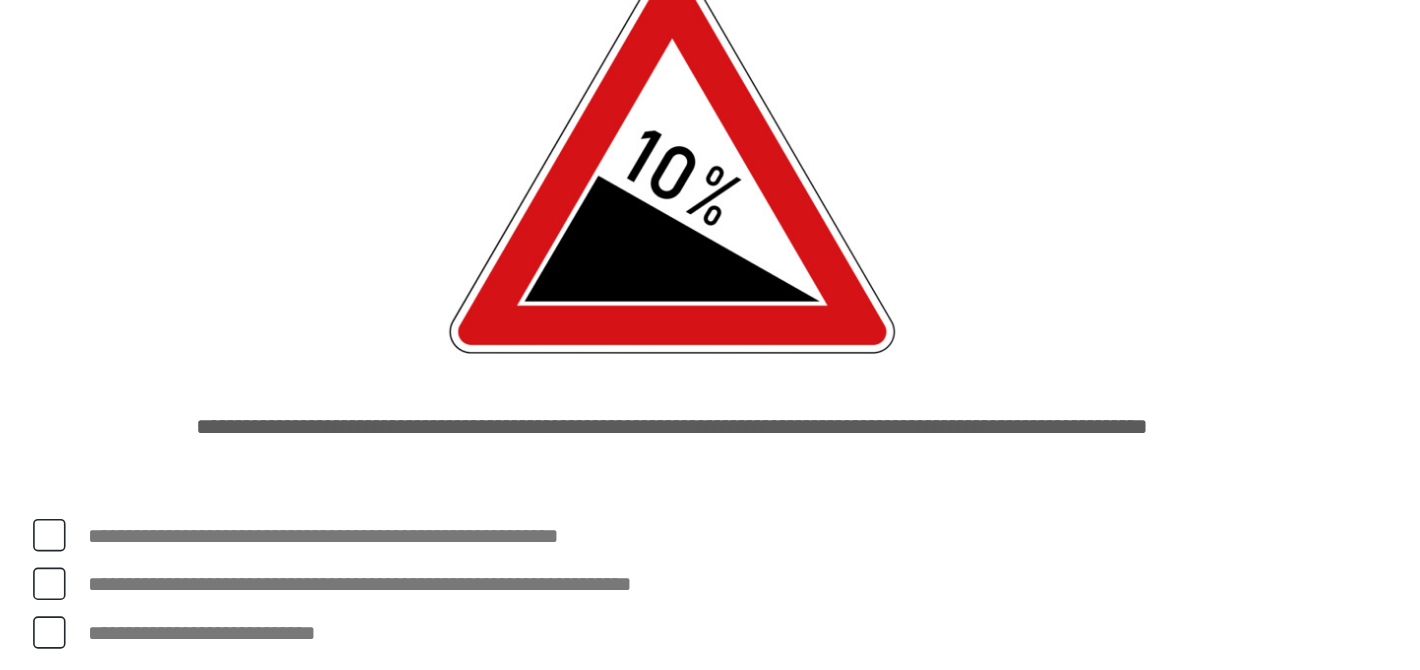 click on "**********" at bounding box center [874, 618] 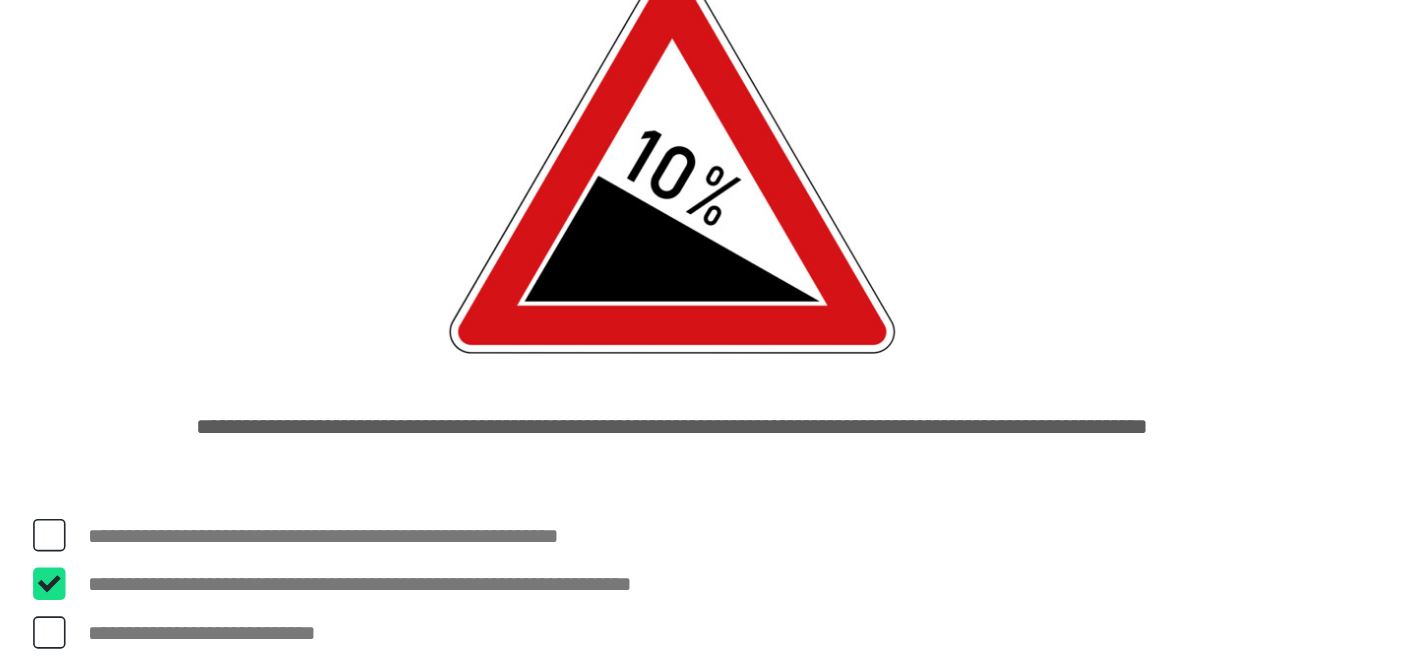 checkbox on "****" 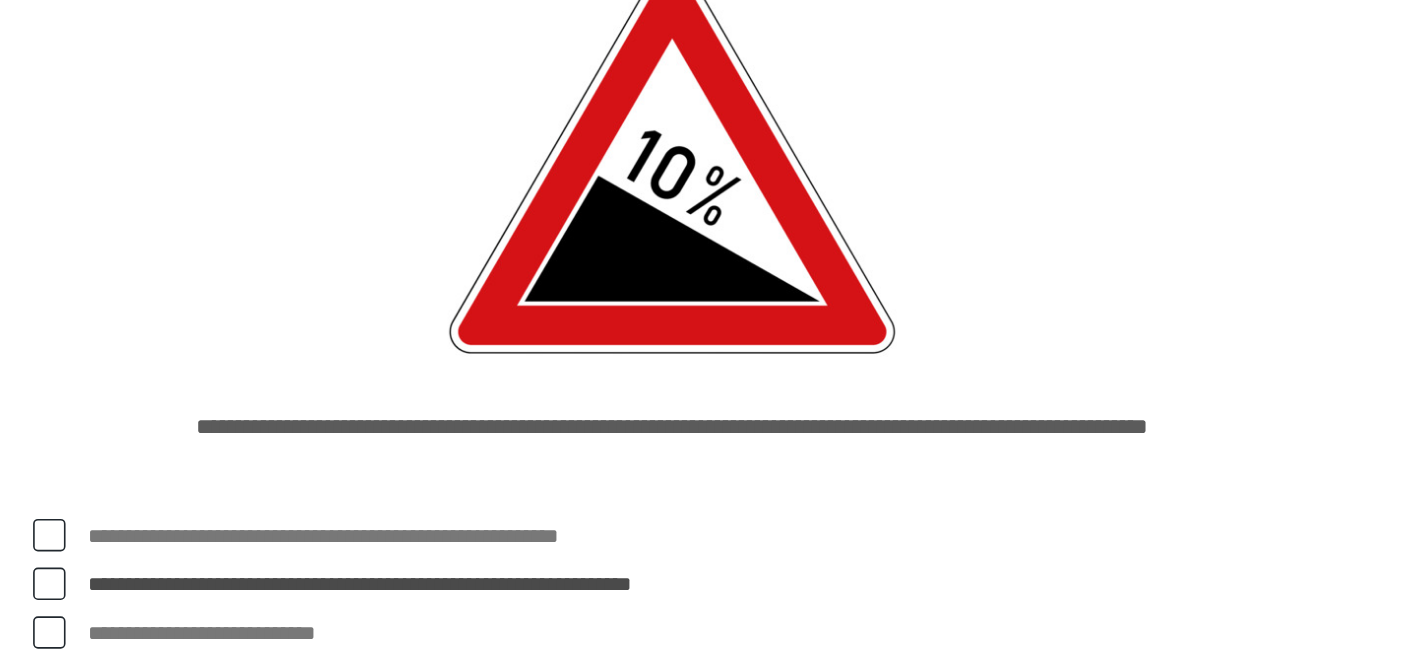 click on "**********" at bounding box center [874, 648] 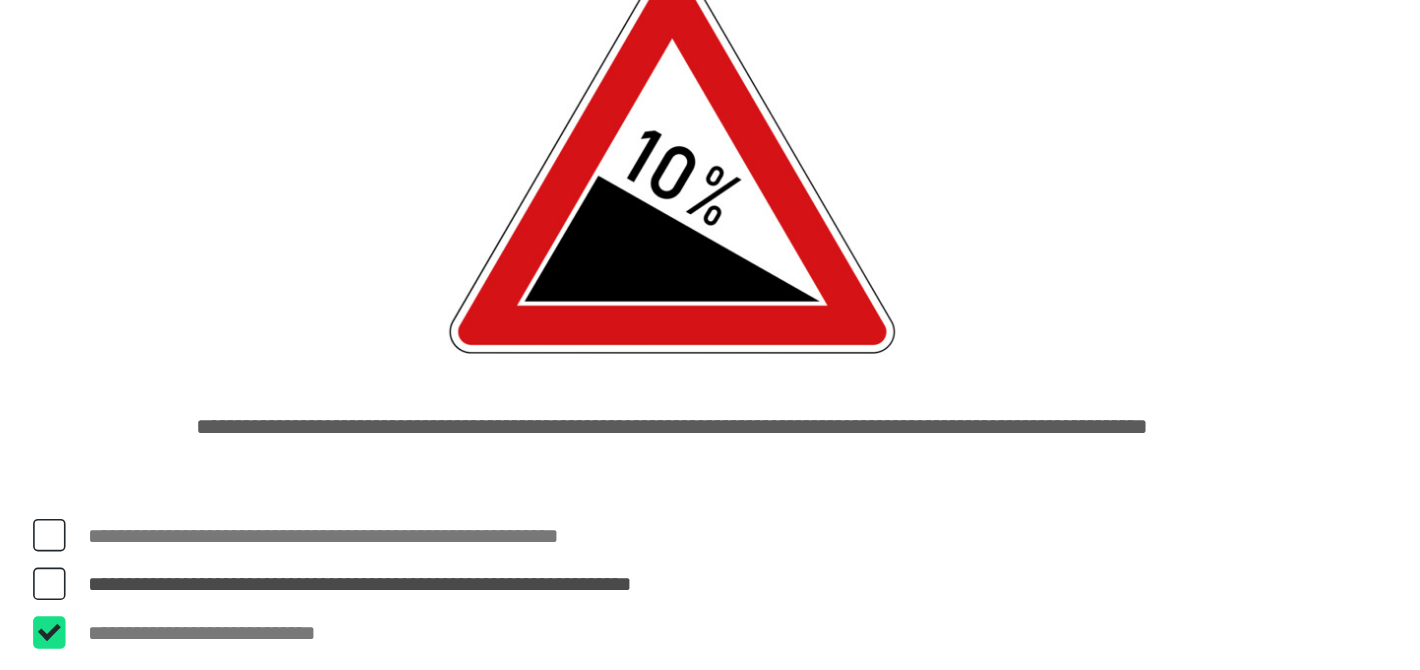 checkbox on "****" 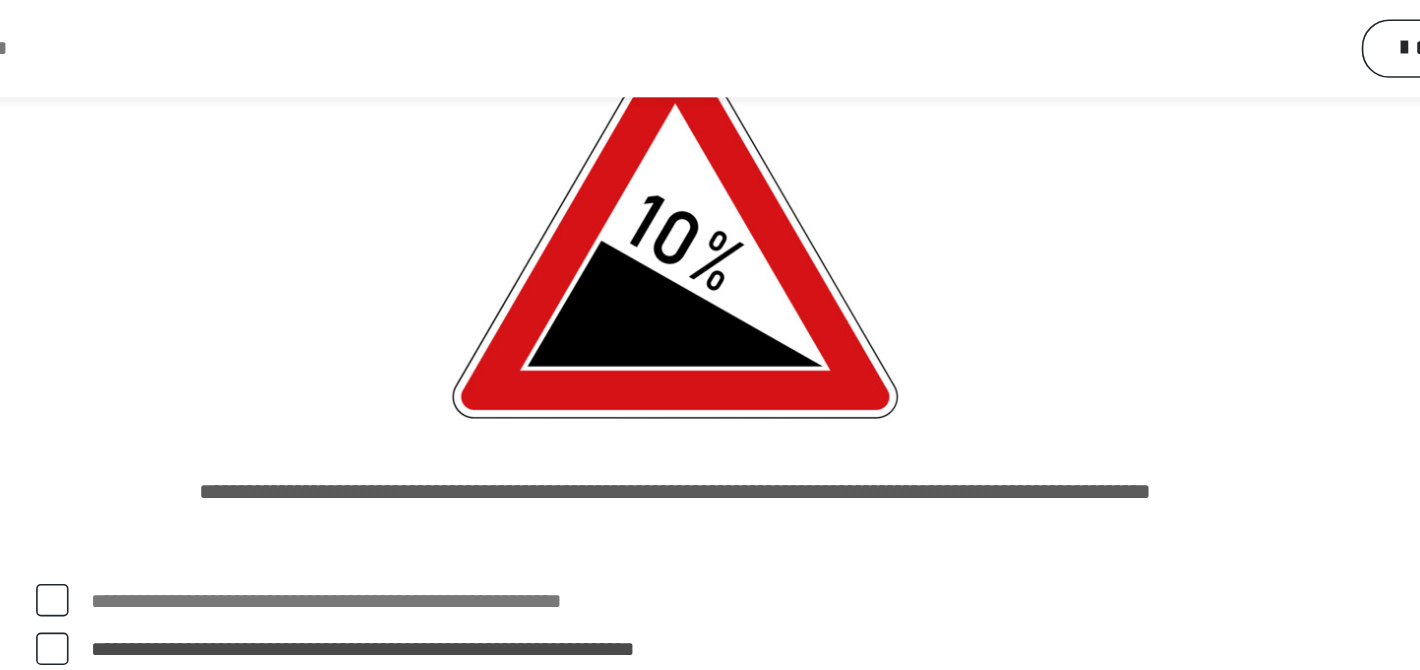 scroll, scrollTop: 2263, scrollLeft: 0, axis: vertical 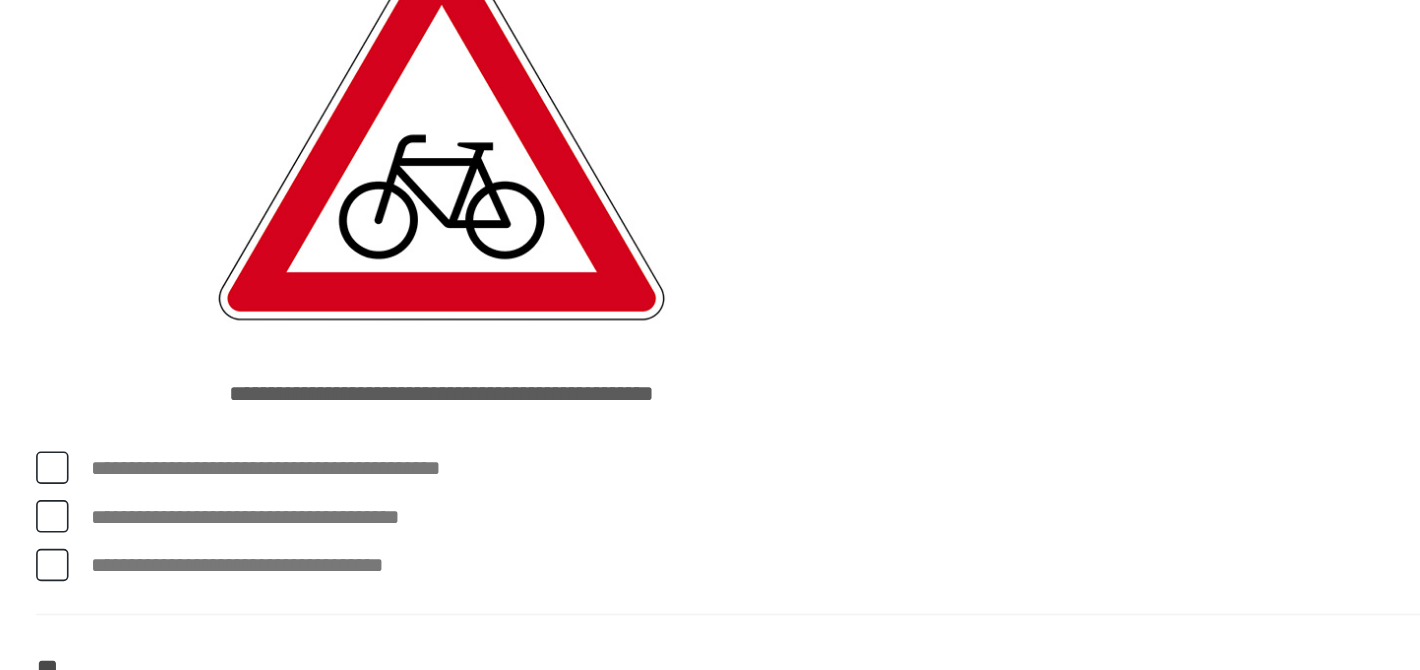 click on "**********" at bounding box center (874, 546) 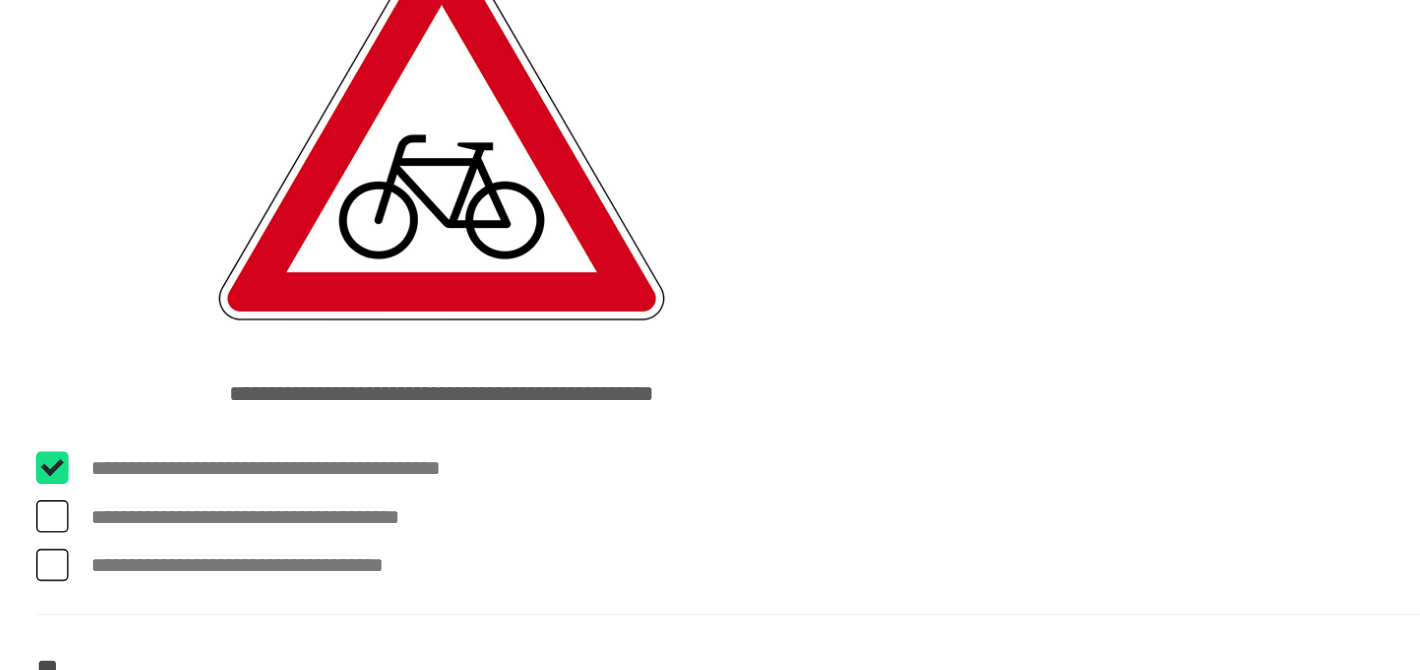 checkbox on "****" 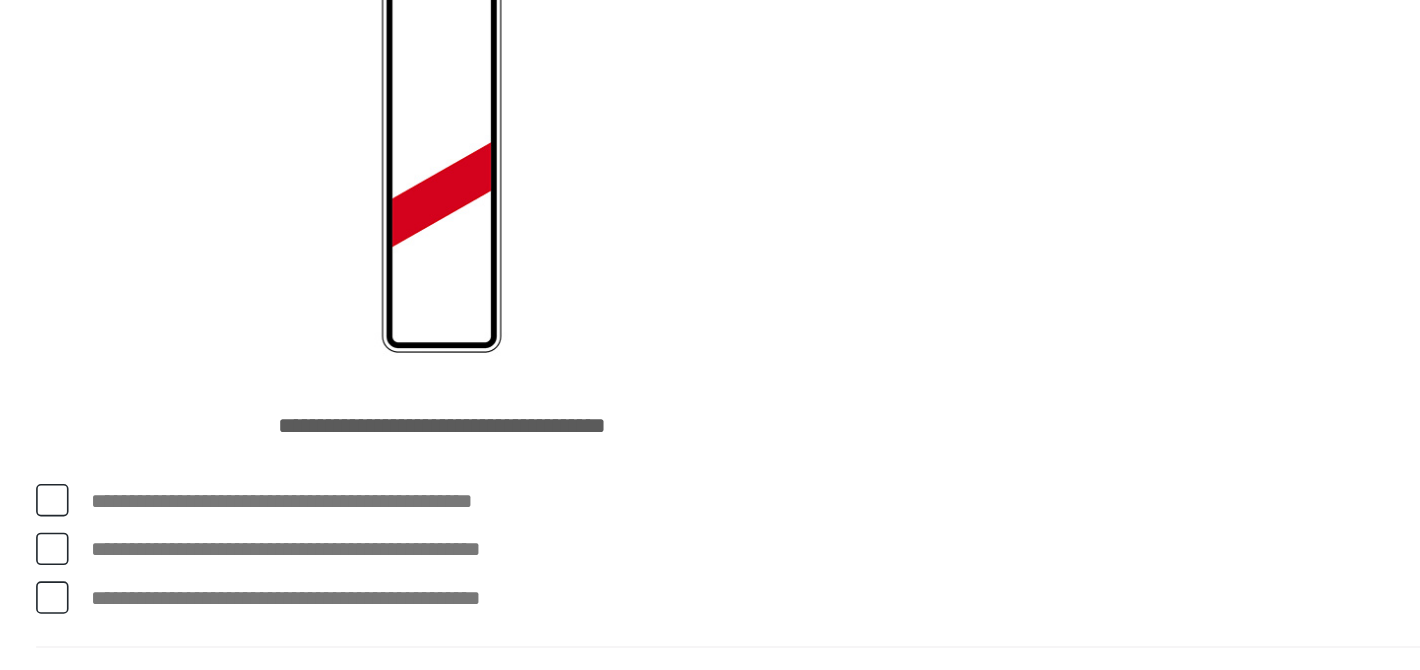 scroll, scrollTop: 3079, scrollLeft: 0, axis: vertical 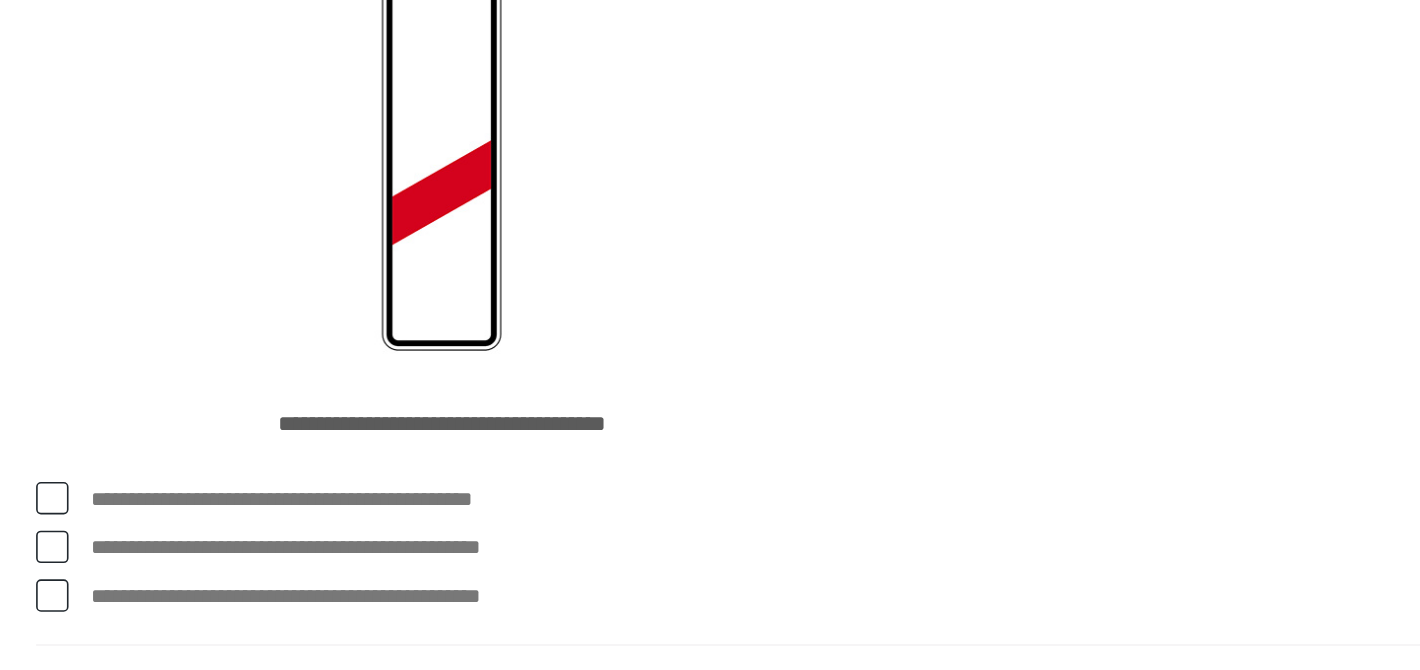click on "**********" at bounding box center [874, 565] 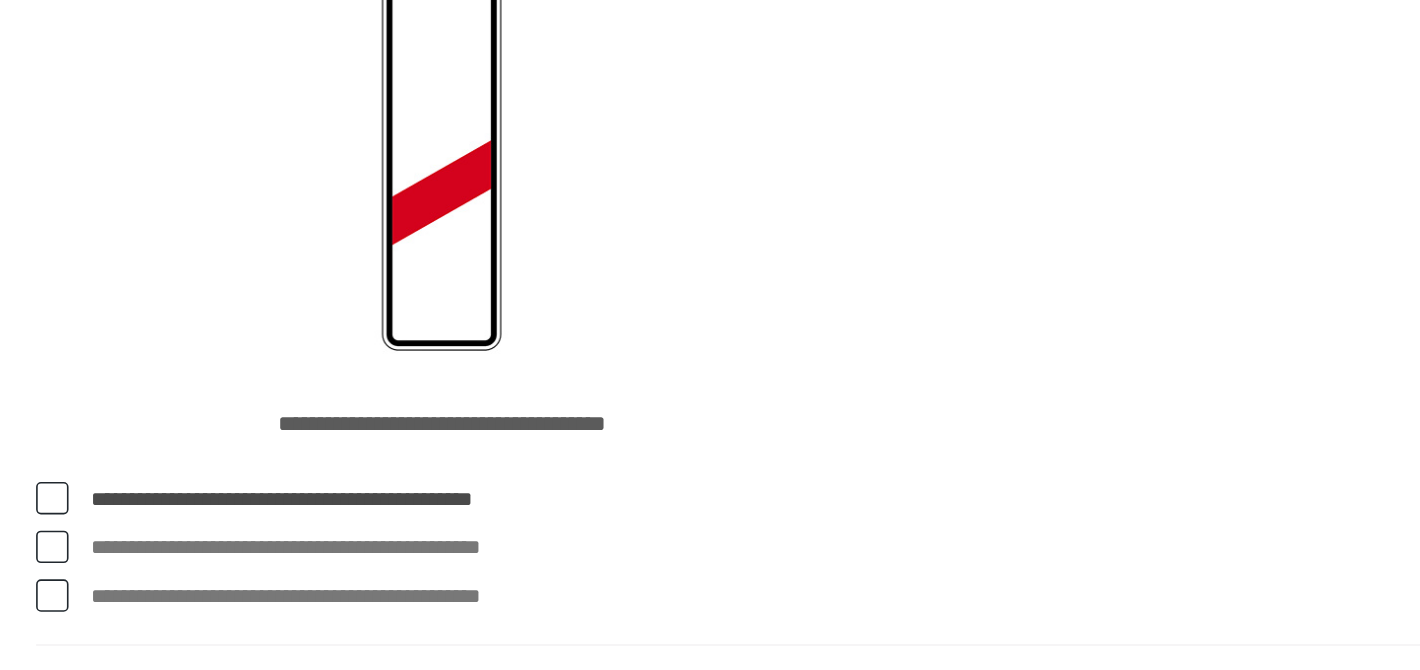 click on "**********" at bounding box center (874, 565) 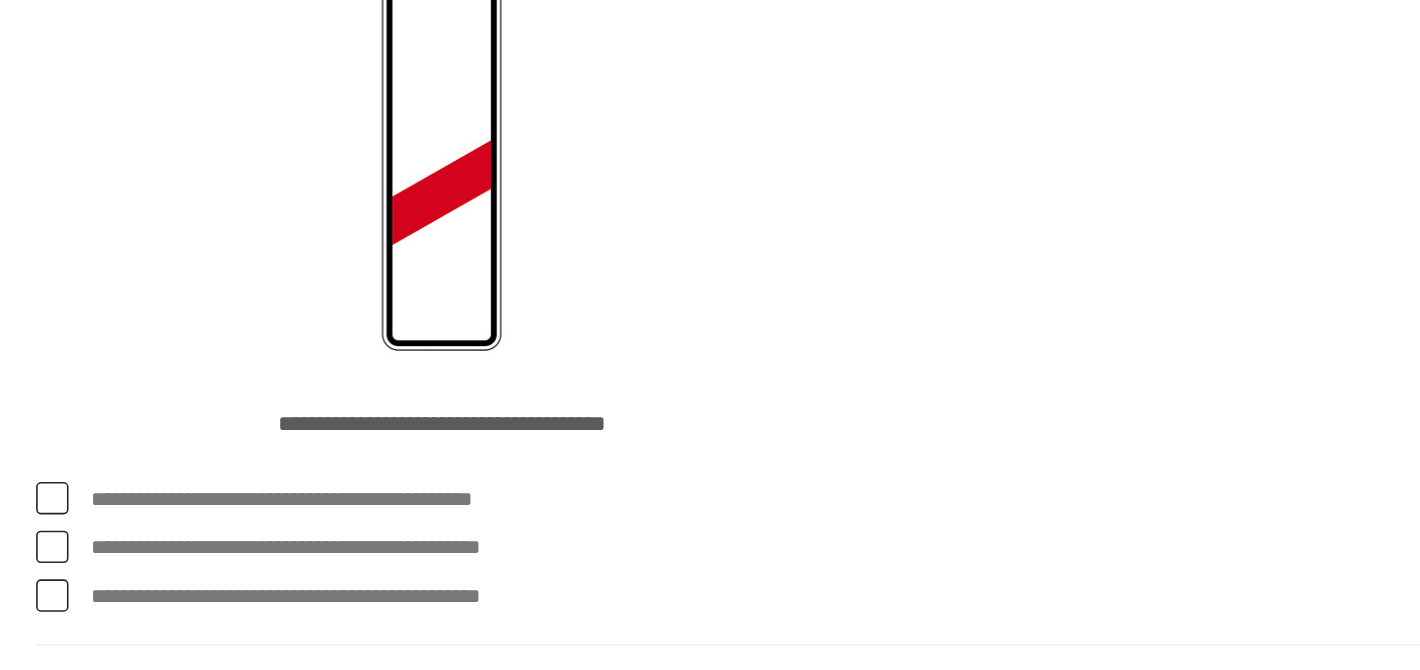 click on "**********" at bounding box center (874, 565) 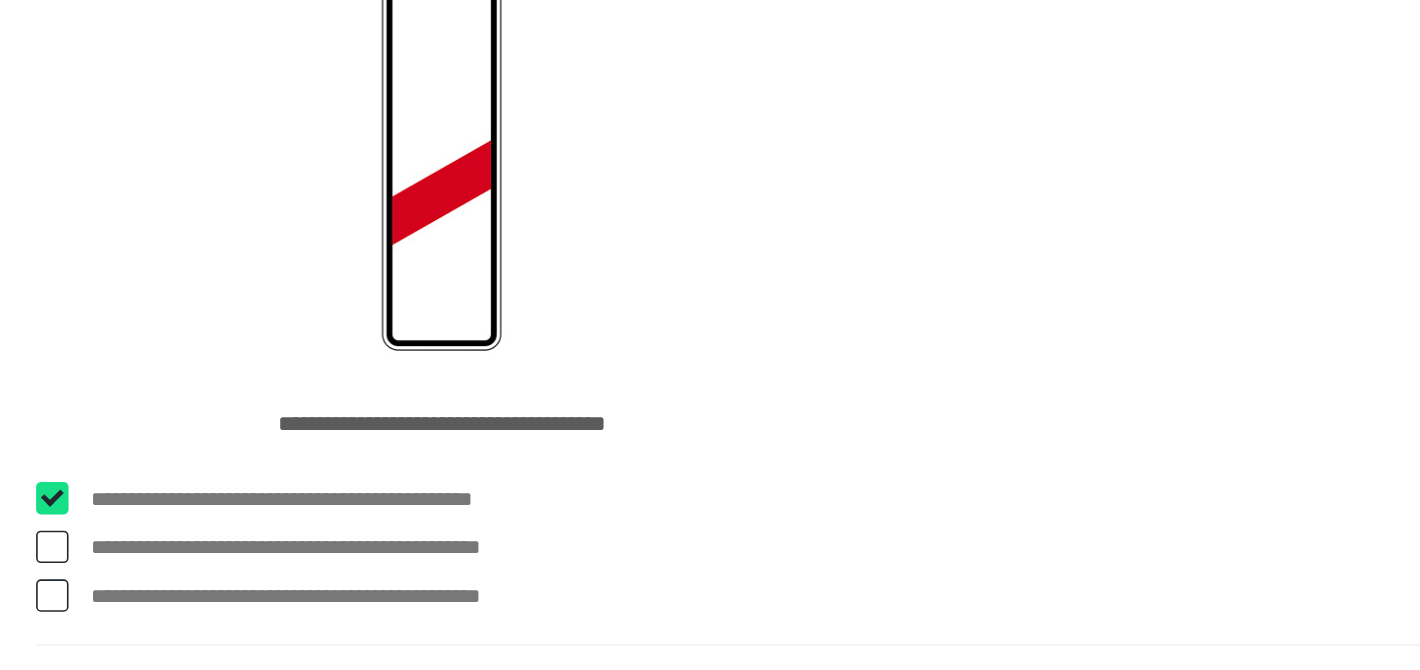 checkbox on "****" 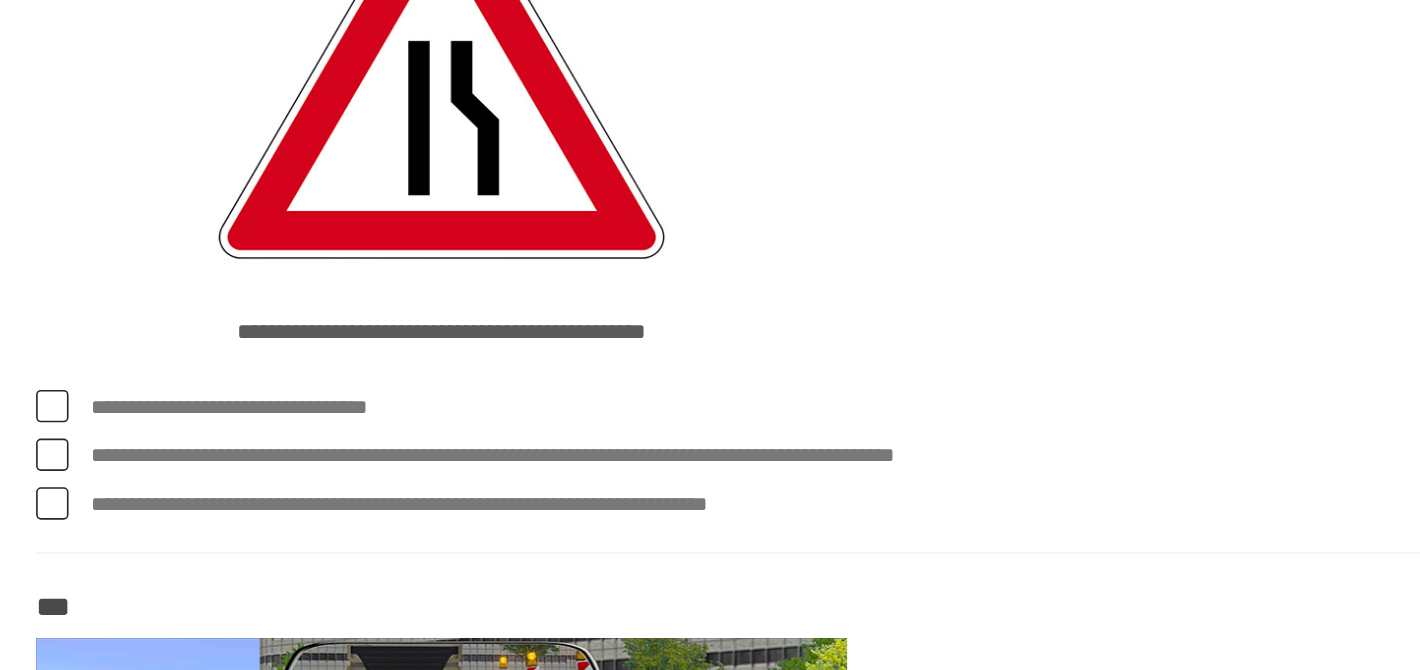 scroll, scrollTop: 3643, scrollLeft: 0, axis: vertical 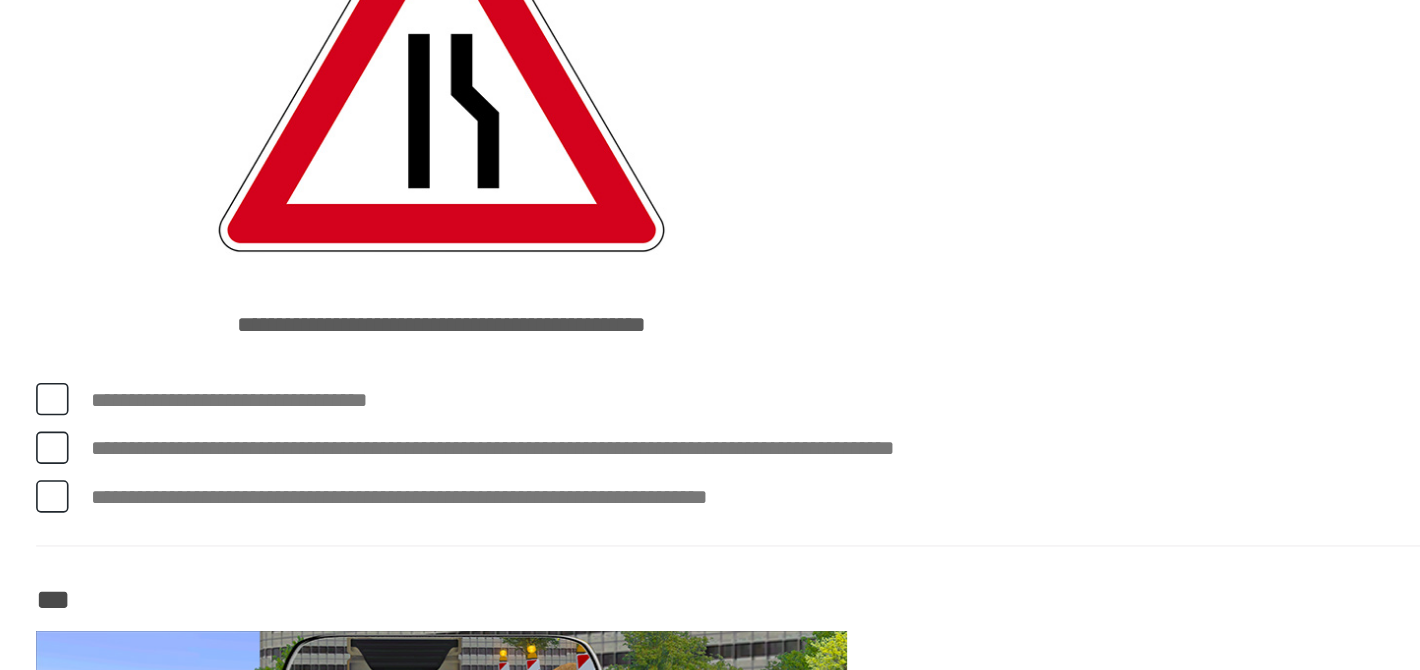 click on "**********" at bounding box center (874, 564) 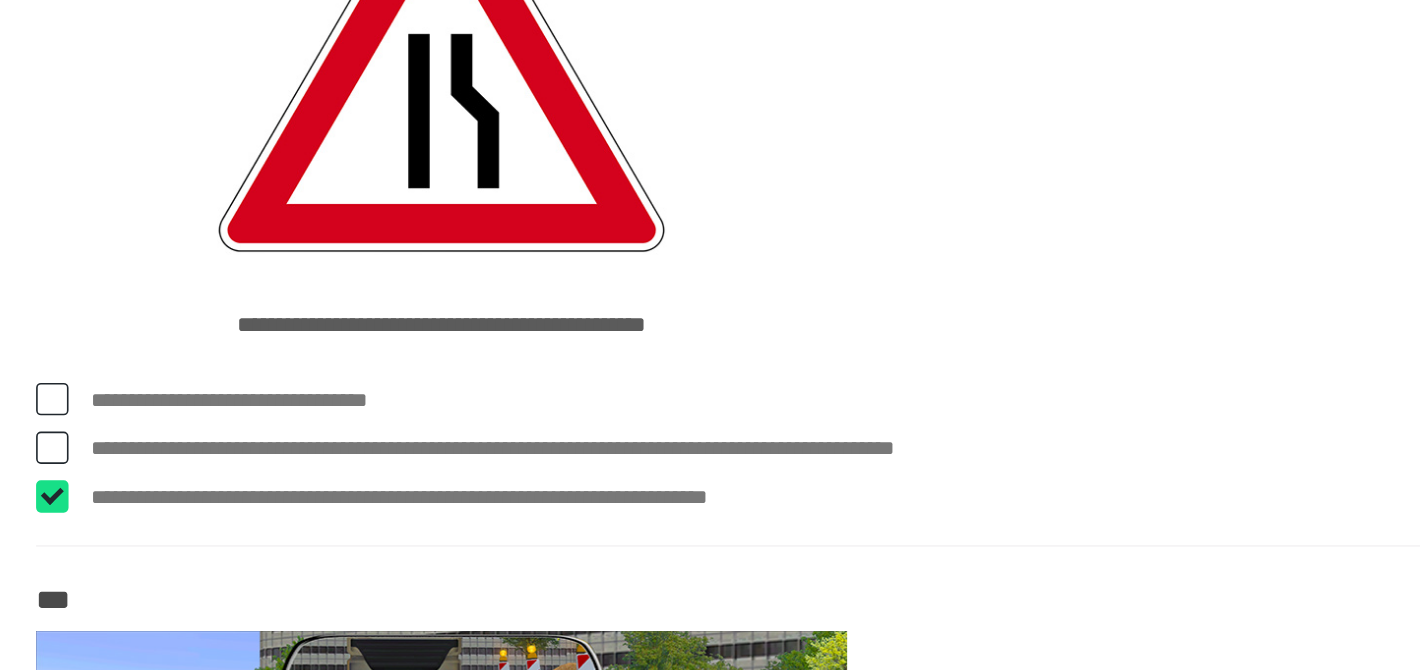 checkbox on "****" 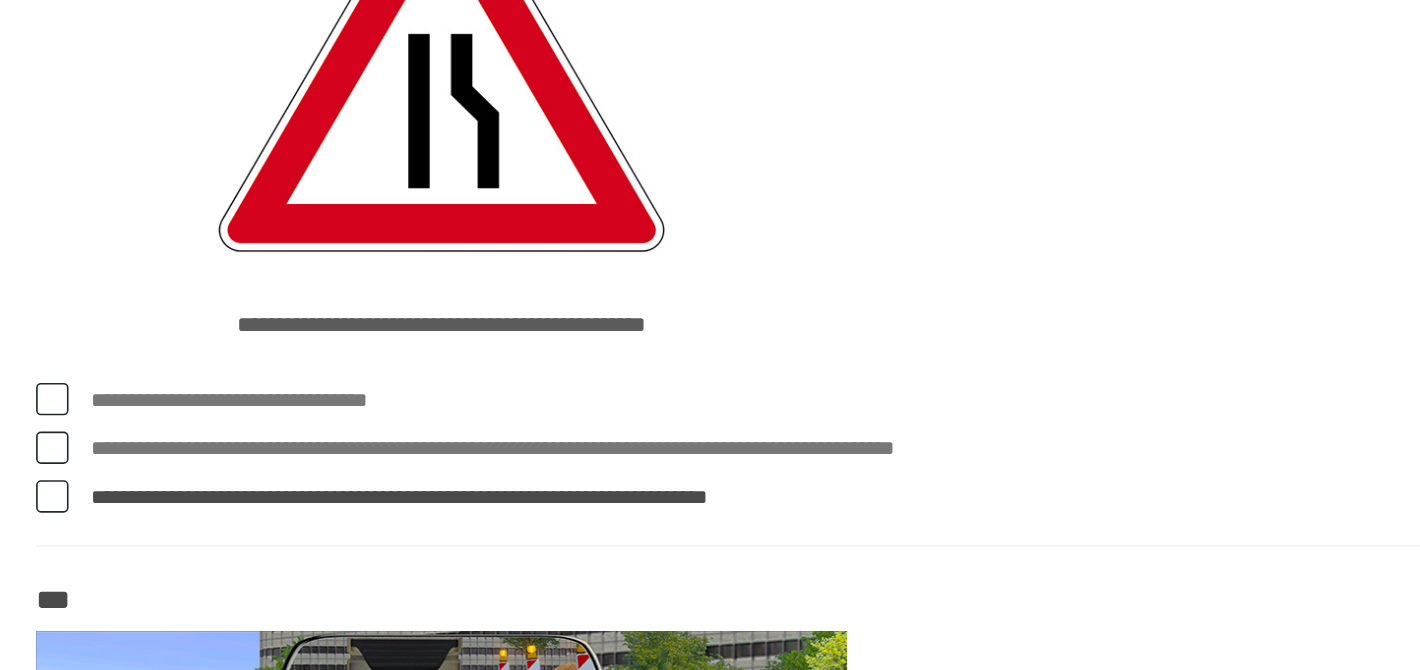 click on "**********" at bounding box center [874, 504] 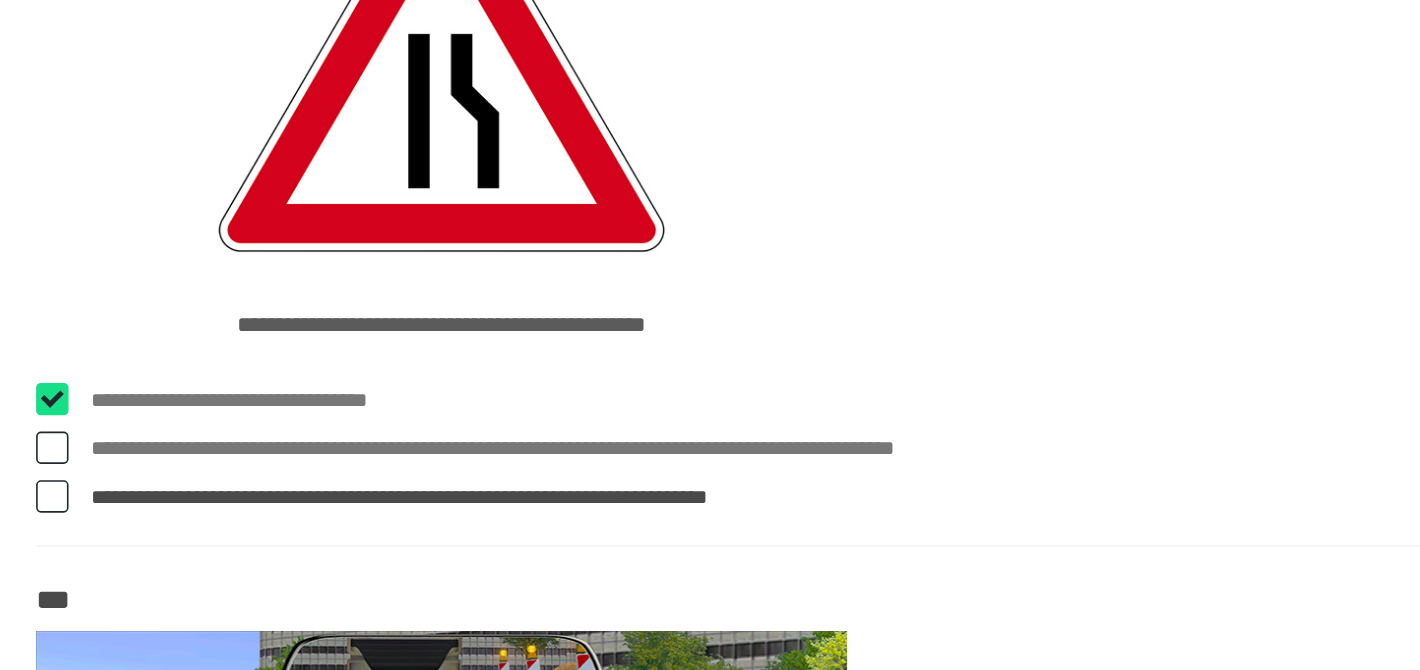 checkbox on "****" 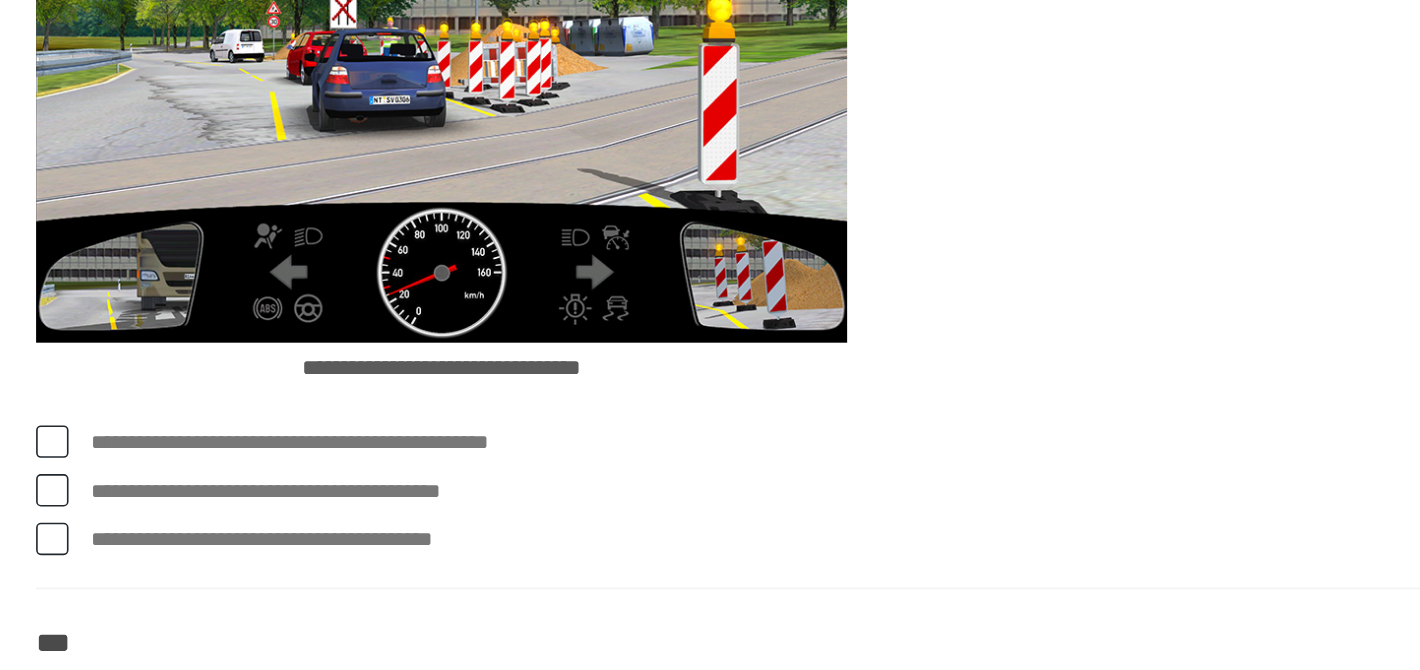 scroll, scrollTop: 4124, scrollLeft: 0, axis: vertical 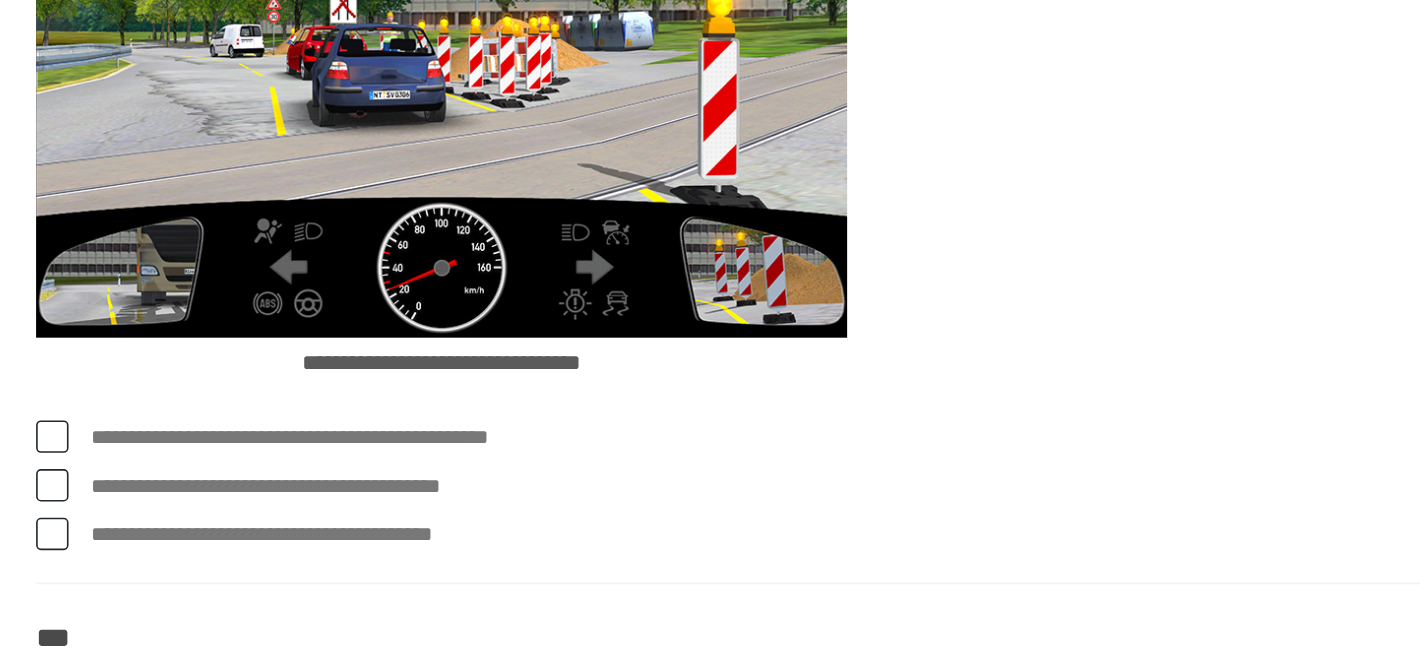 click on "**********" at bounding box center (874, 557) 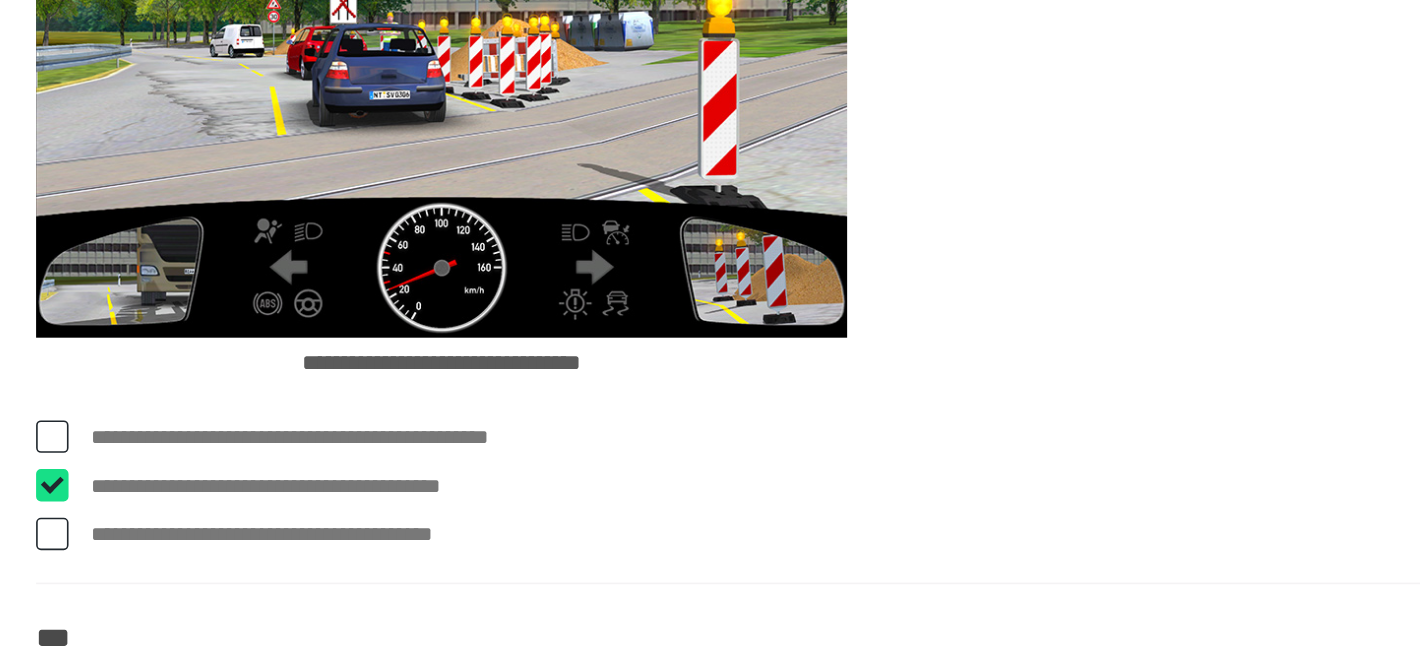checkbox on "****" 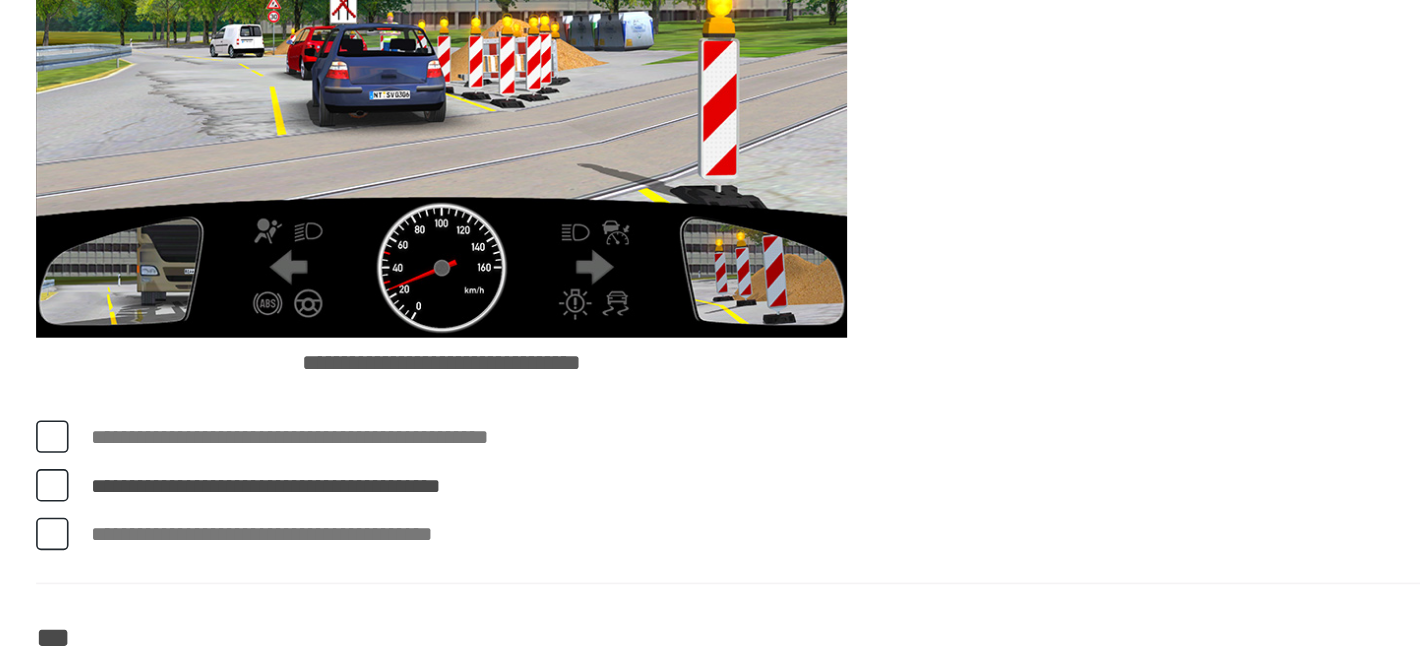 click on "**********" at bounding box center (874, 587) 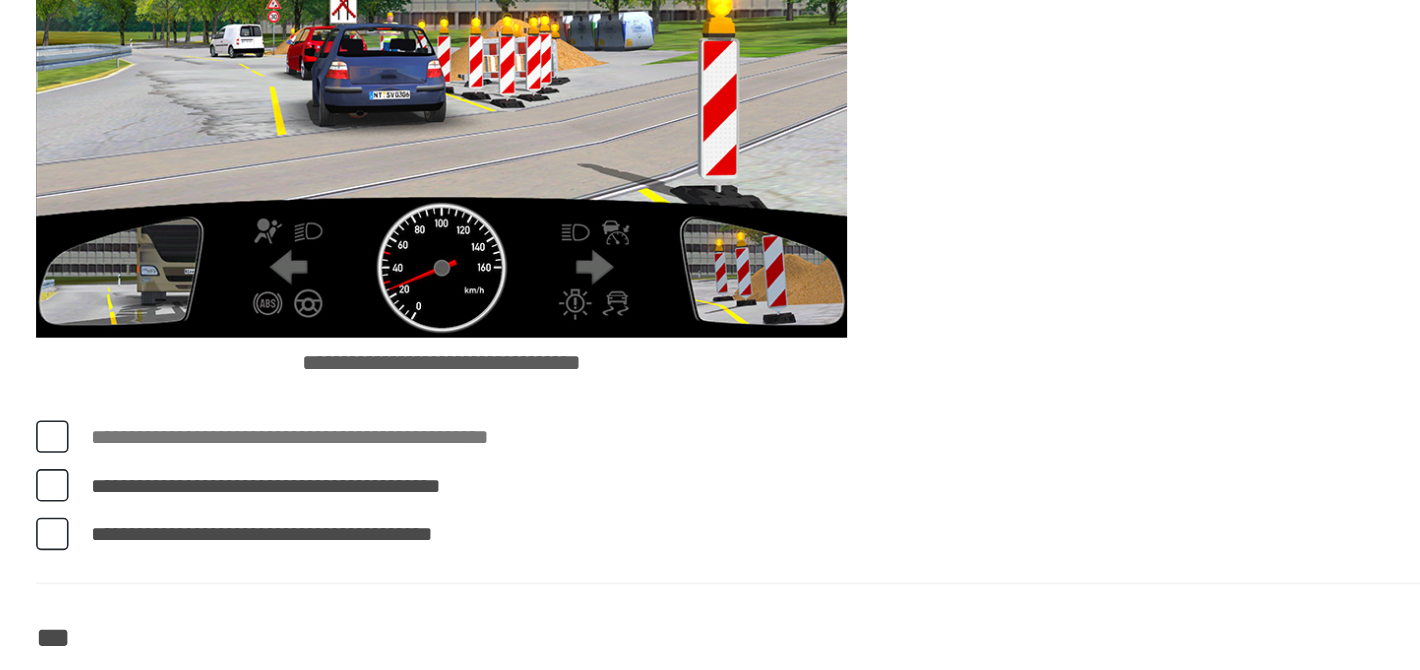 click on "**********" at bounding box center (874, 587) 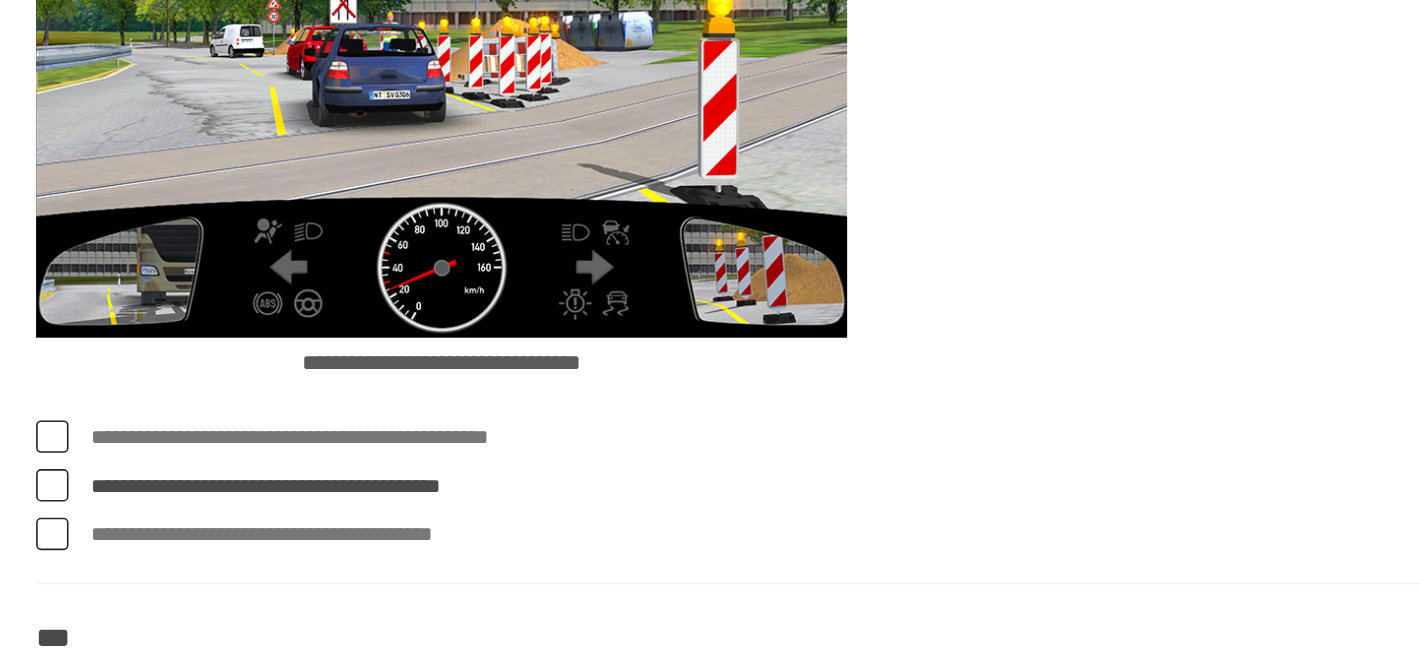 click on "**********" at bounding box center (874, 587) 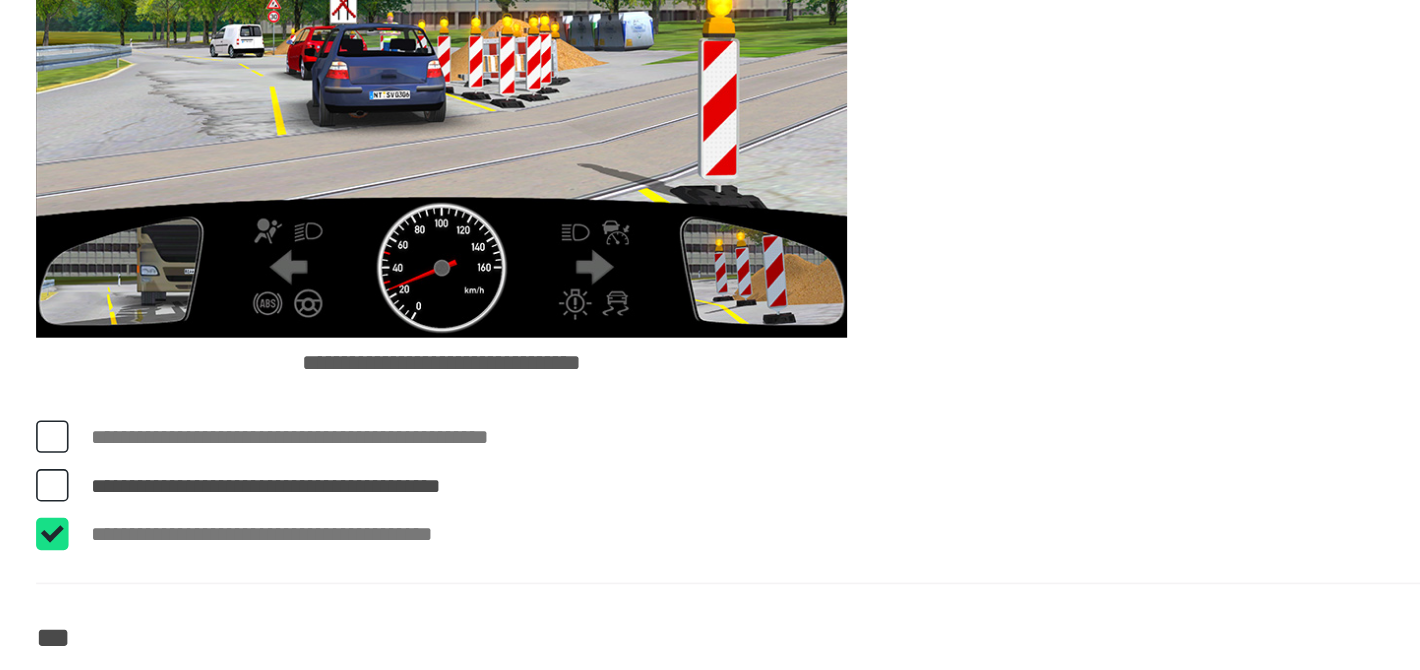 checkbox on "****" 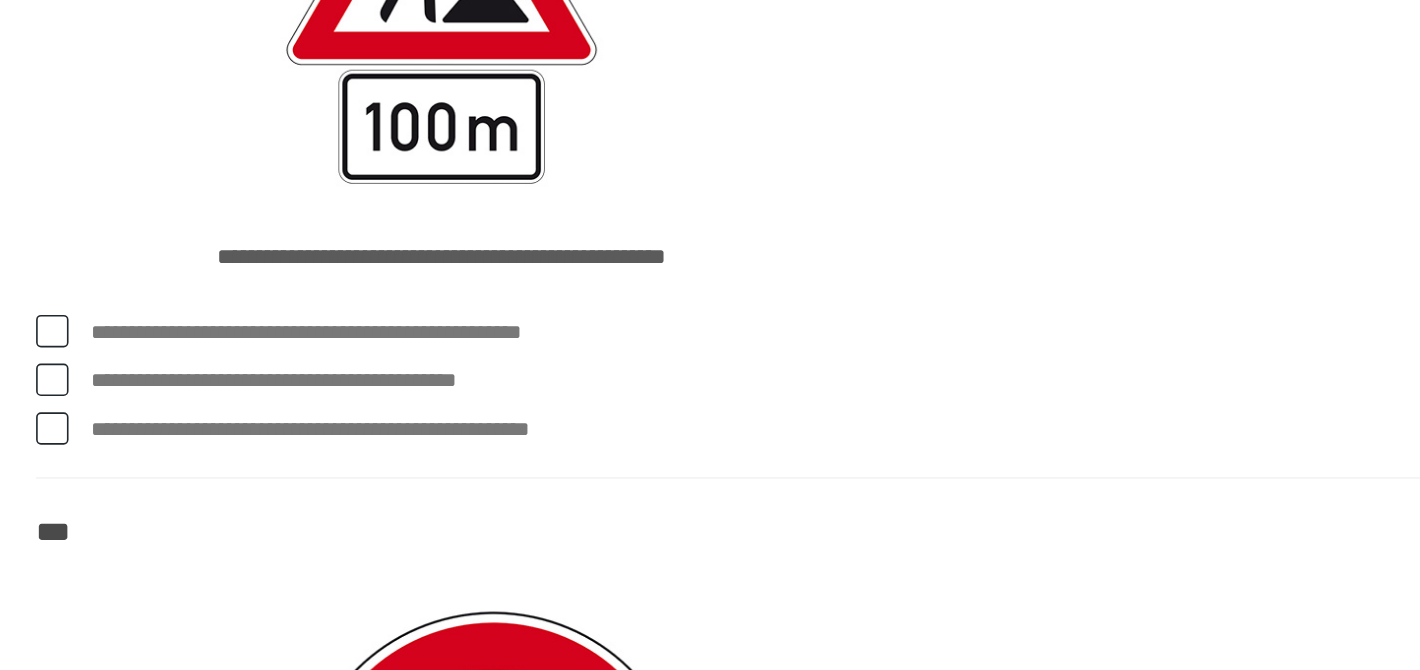 scroll, scrollTop: 4735, scrollLeft: 0, axis: vertical 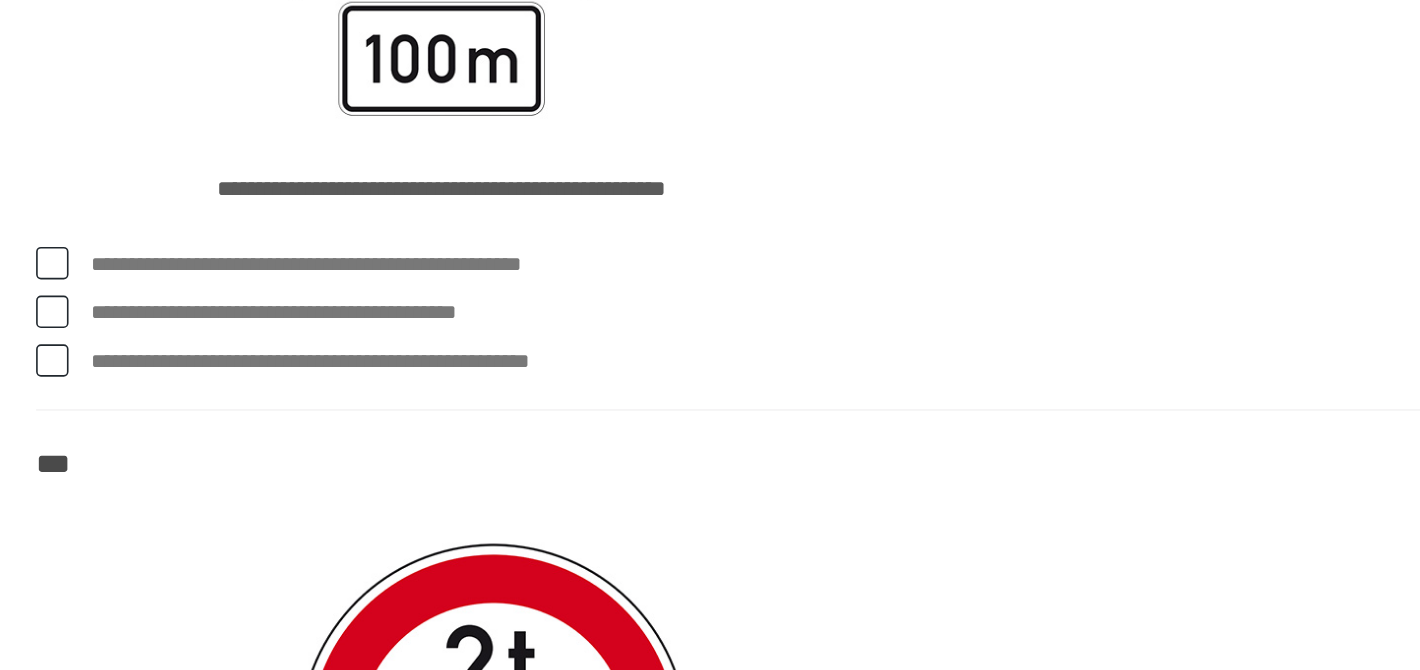 click on "**********" at bounding box center (874, 450) 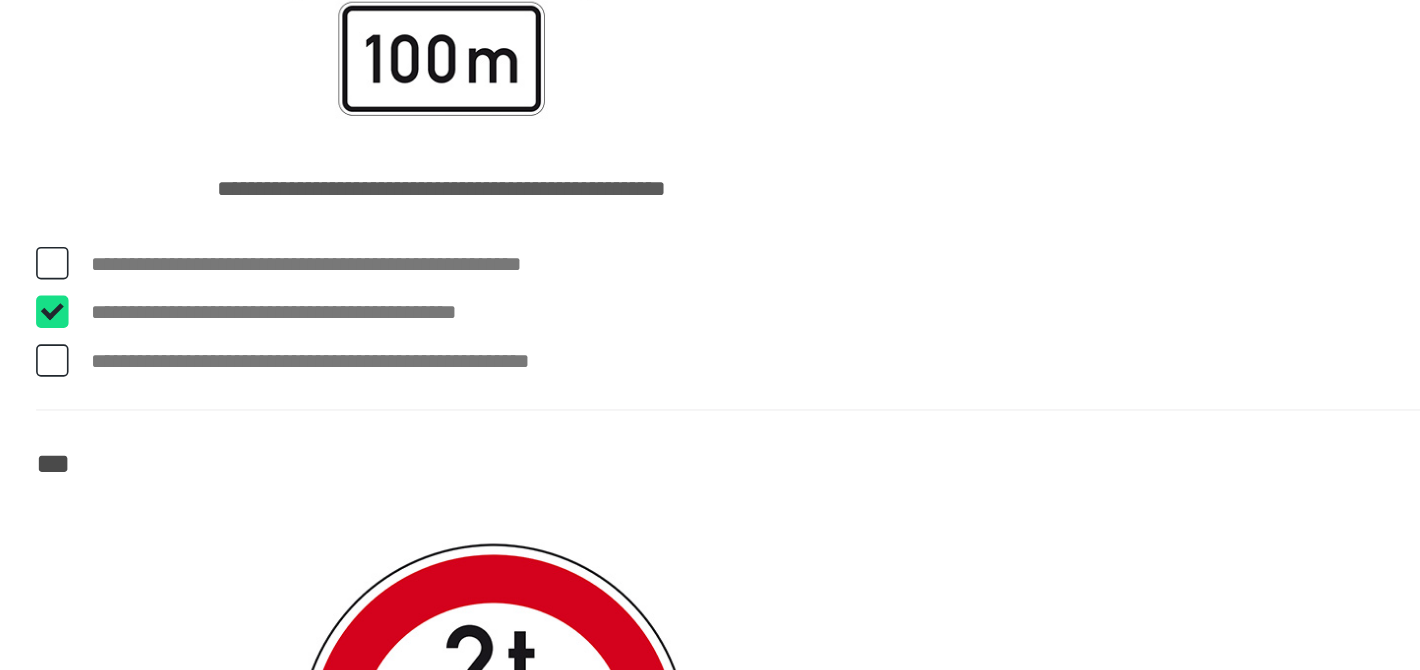 checkbox on "****" 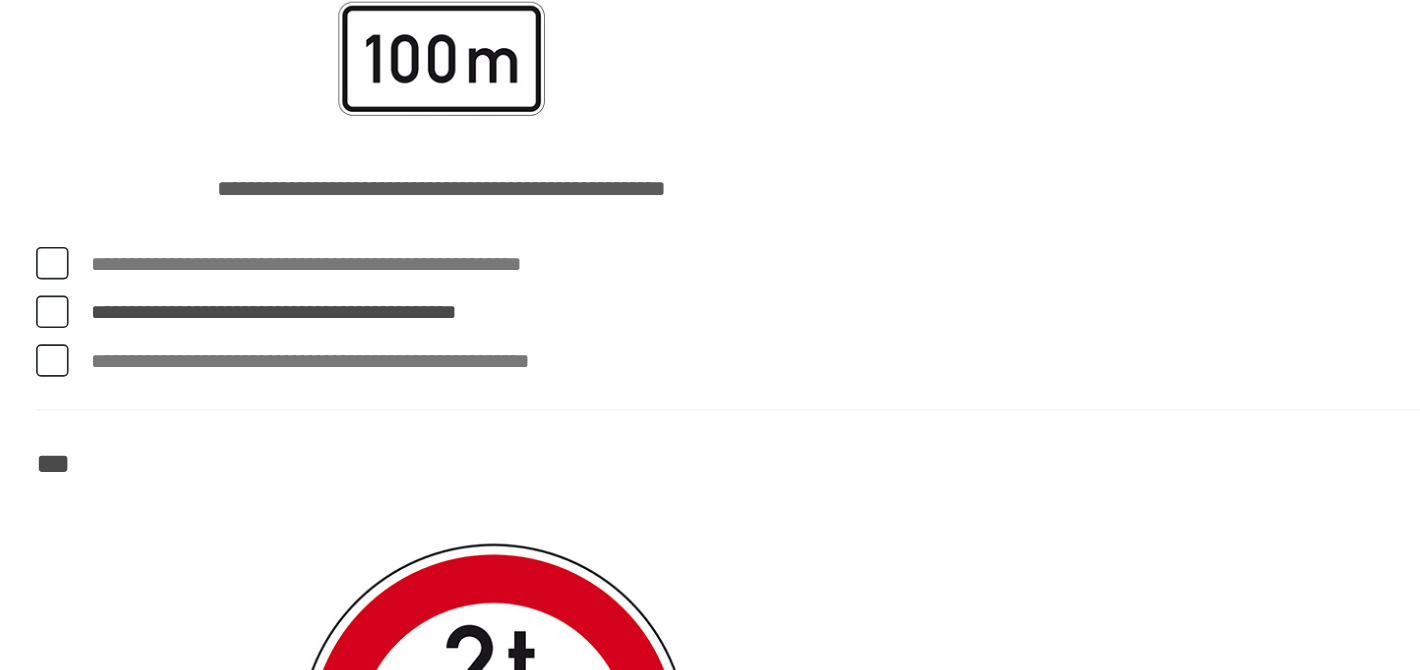 scroll, scrollTop: 4734, scrollLeft: 0, axis: vertical 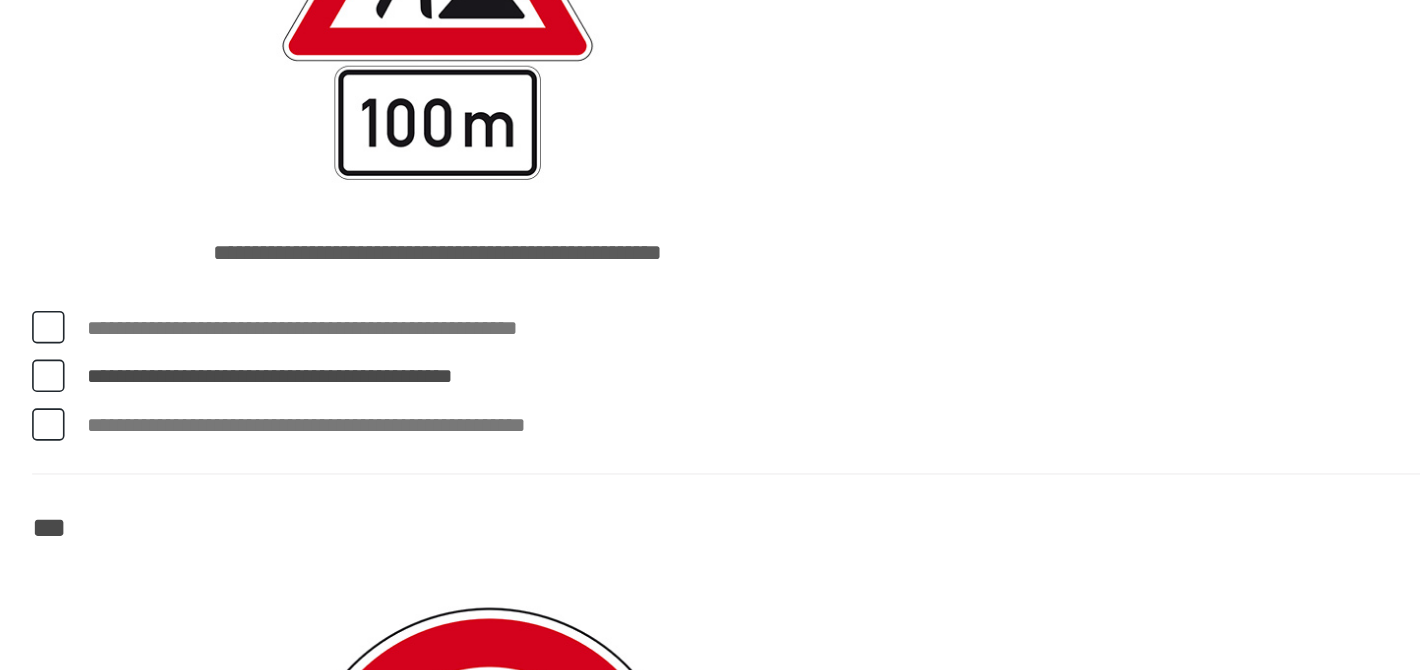 click on "**********" at bounding box center (874, 481) 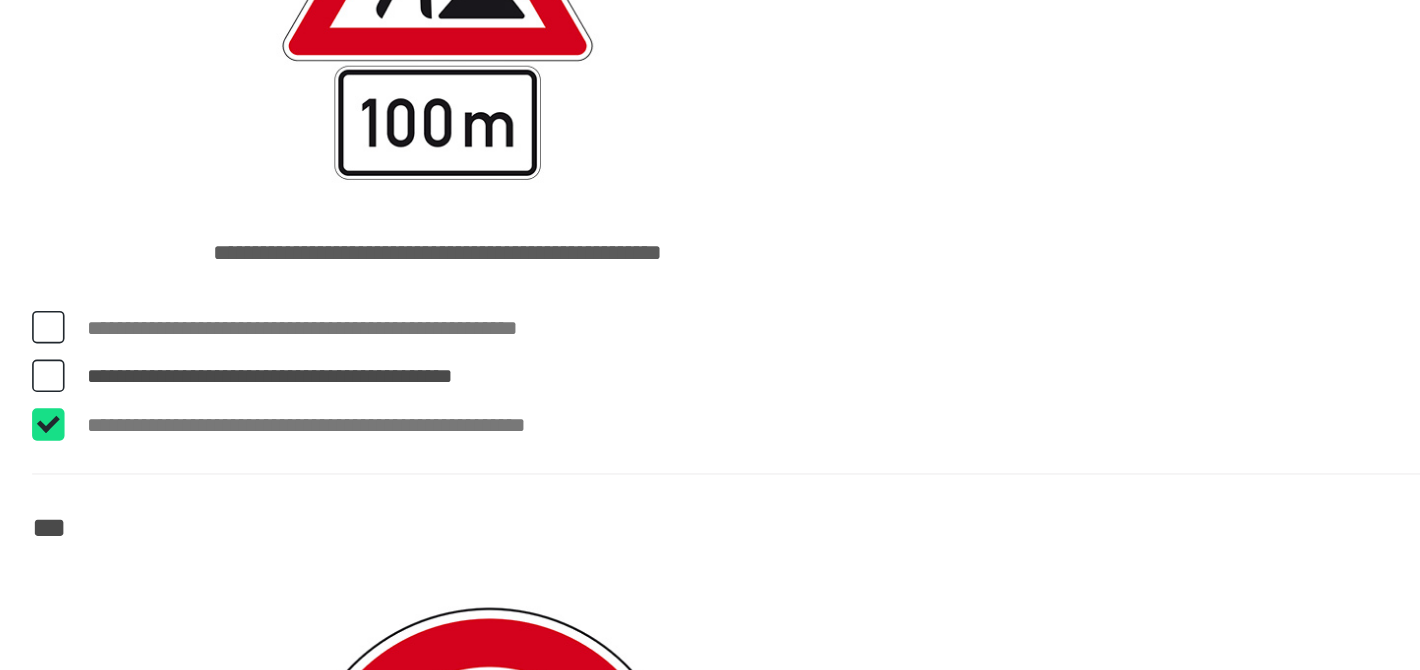 checkbox on "****" 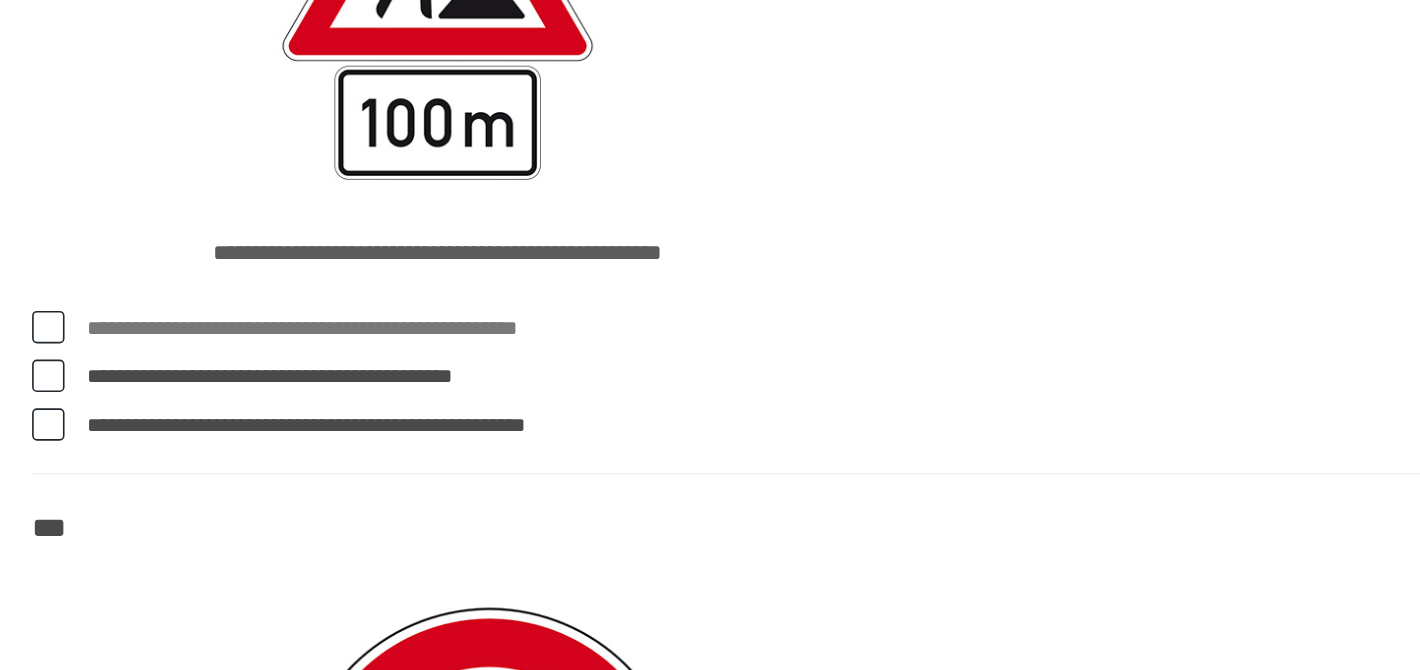 click on "**********" at bounding box center [874, 451] 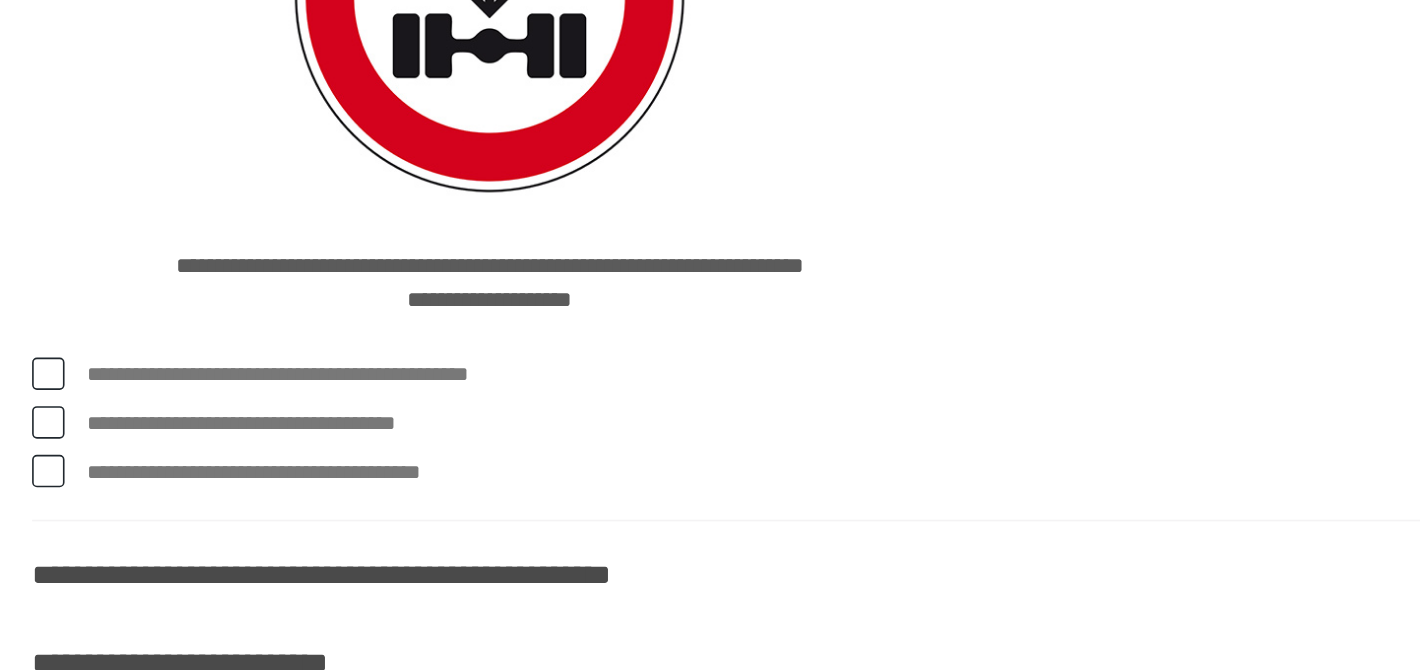 click on "**********" at bounding box center (874, 548) 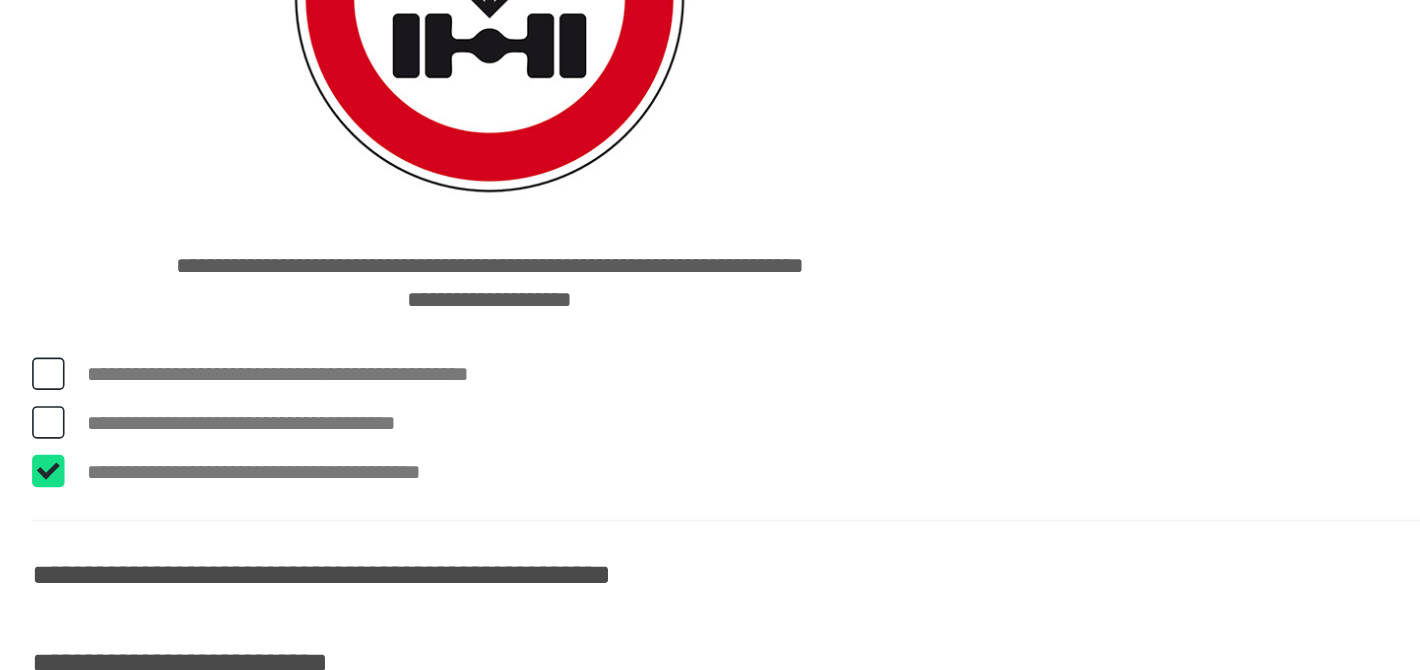 checkbox on "****" 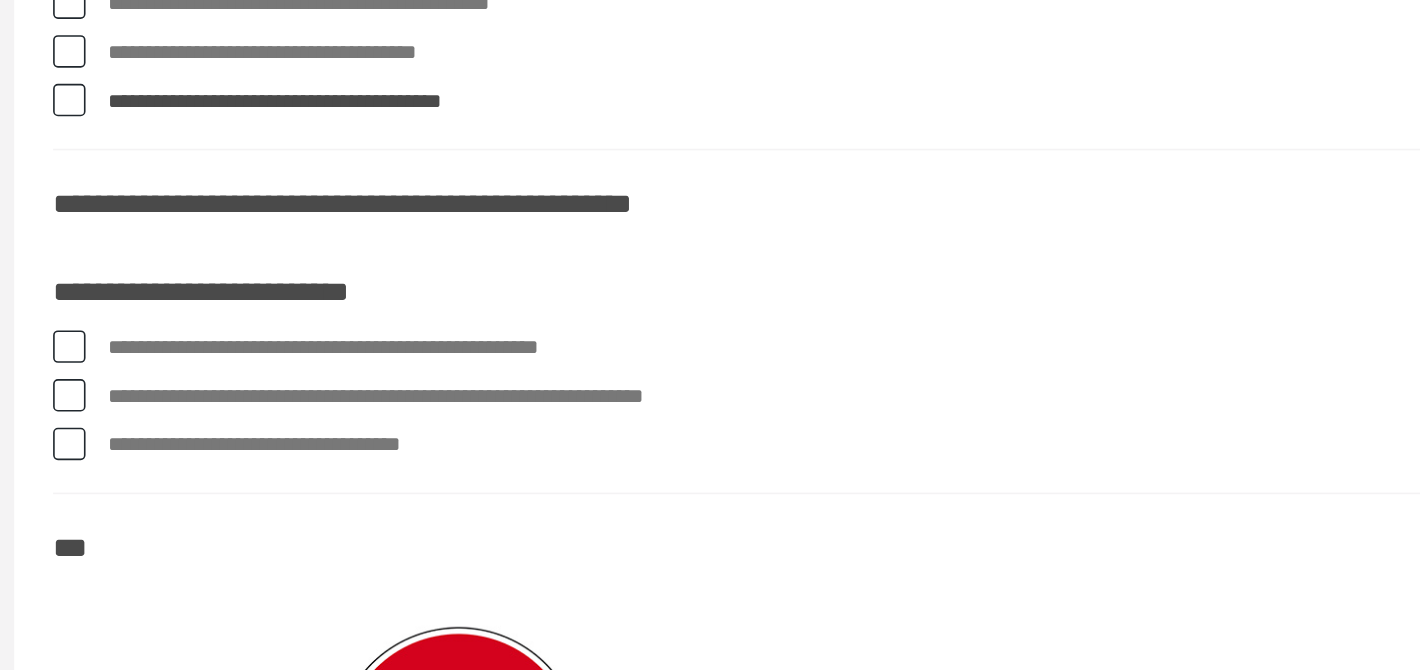 scroll, scrollTop: 5422, scrollLeft: 0, axis: vertical 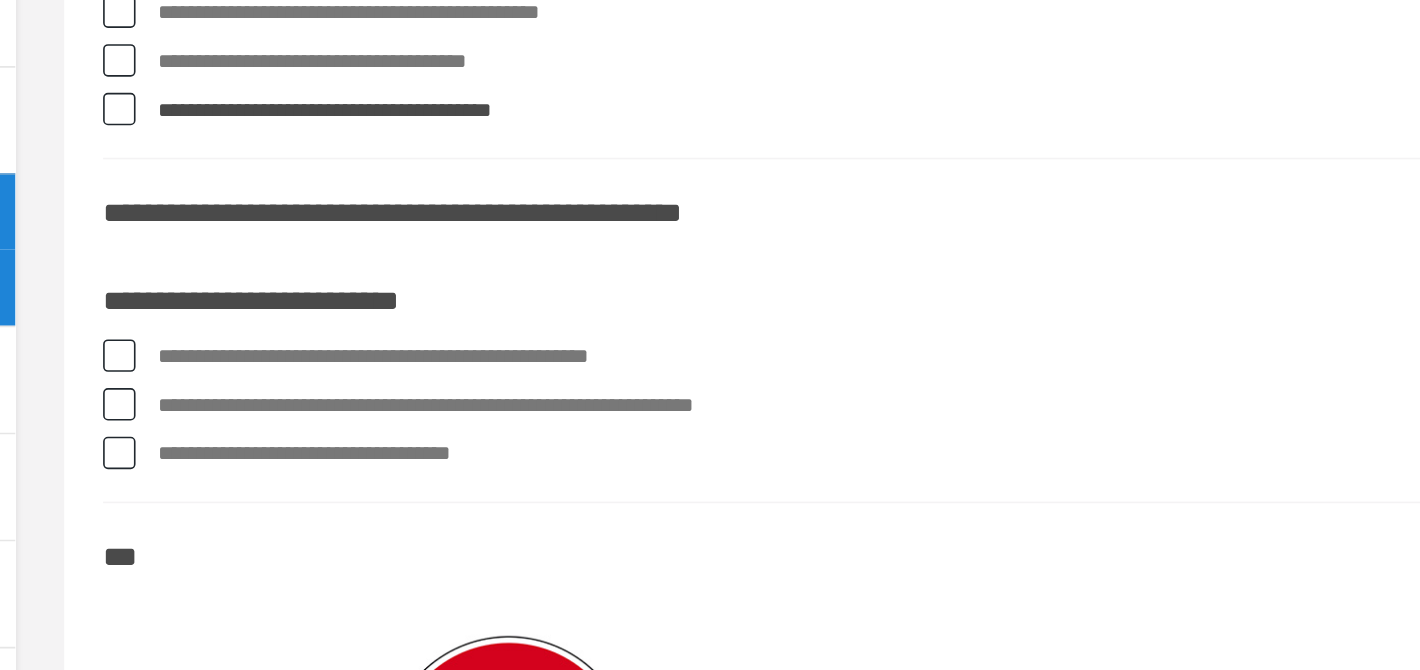 click on "**********" at bounding box center (874, 470) 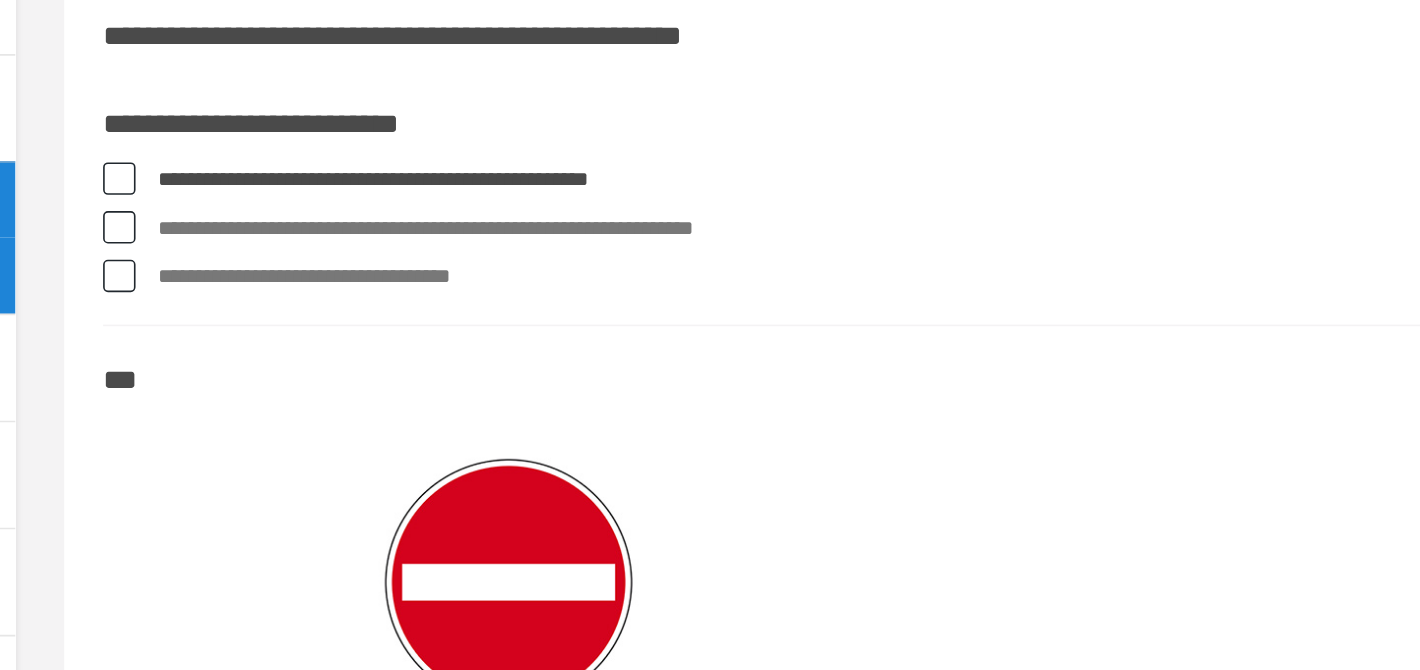 scroll, scrollTop: 5528, scrollLeft: 0, axis: vertical 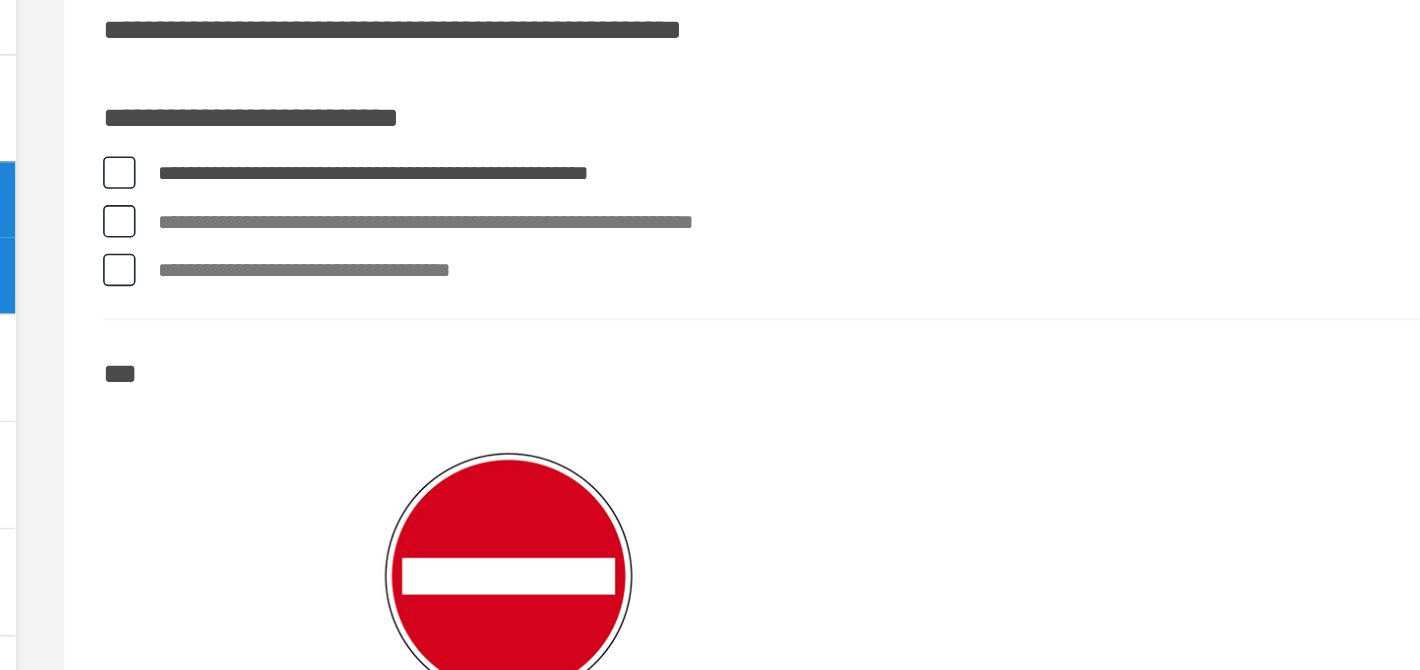 click on "**********" at bounding box center [874, 364] 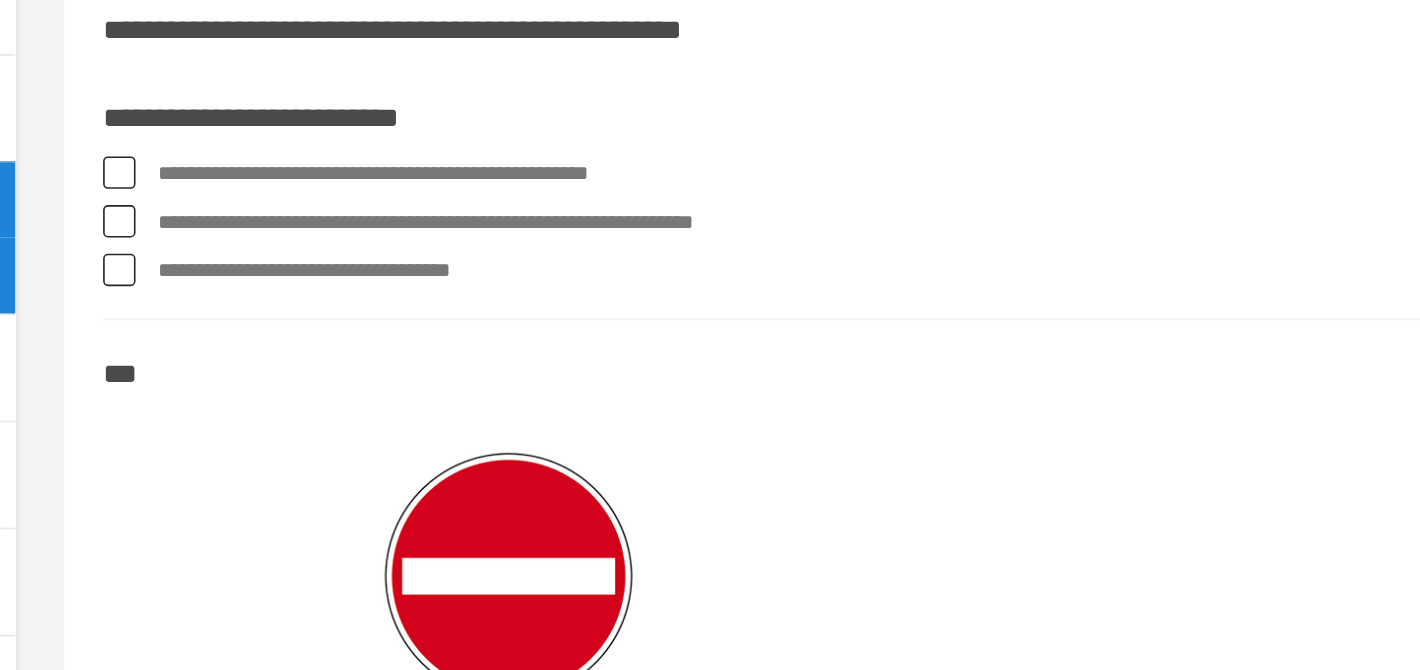 click on "**********" at bounding box center [874, 394] 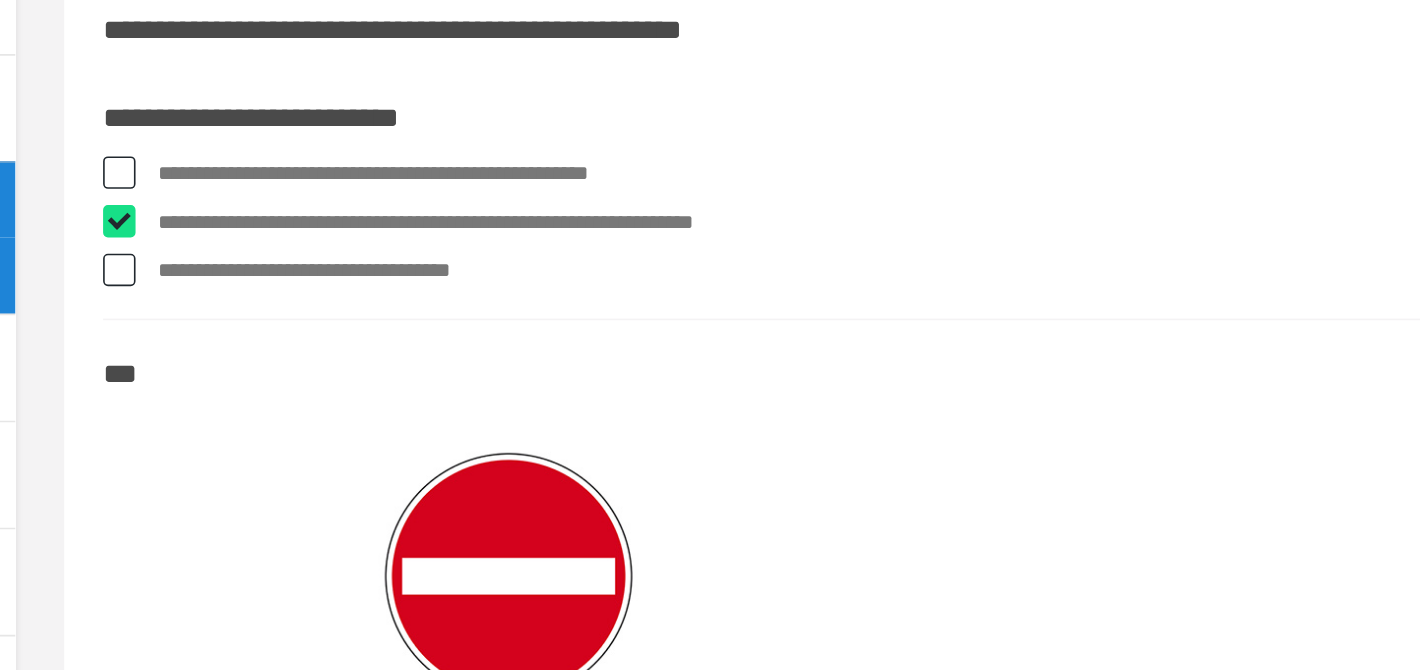 checkbox on "****" 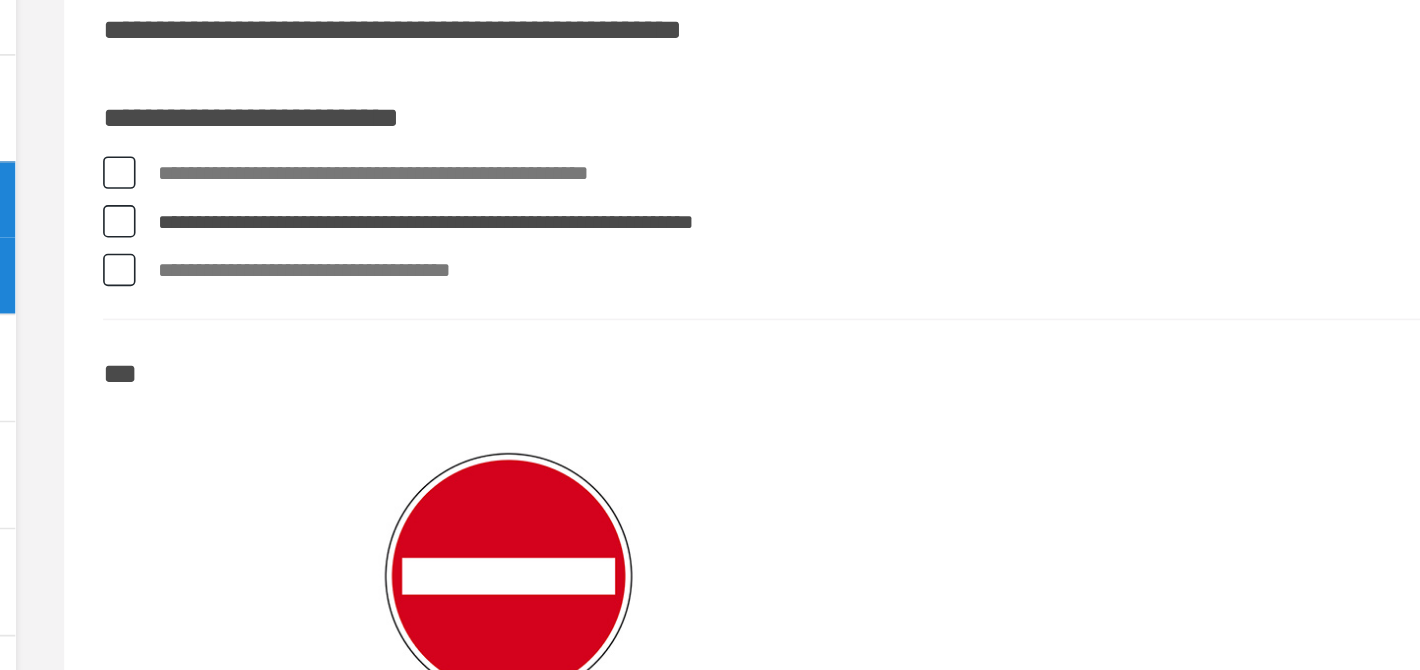 click on "**********" at bounding box center (857, 398) 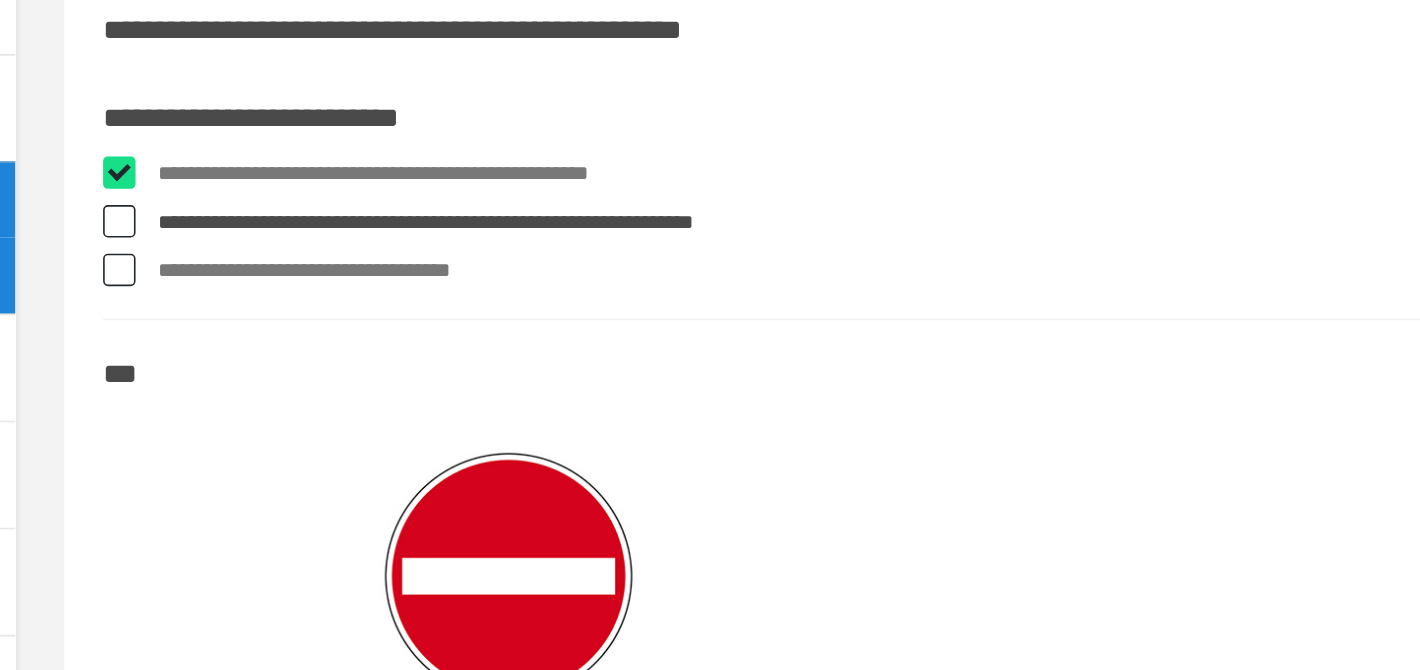checkbox on "****" 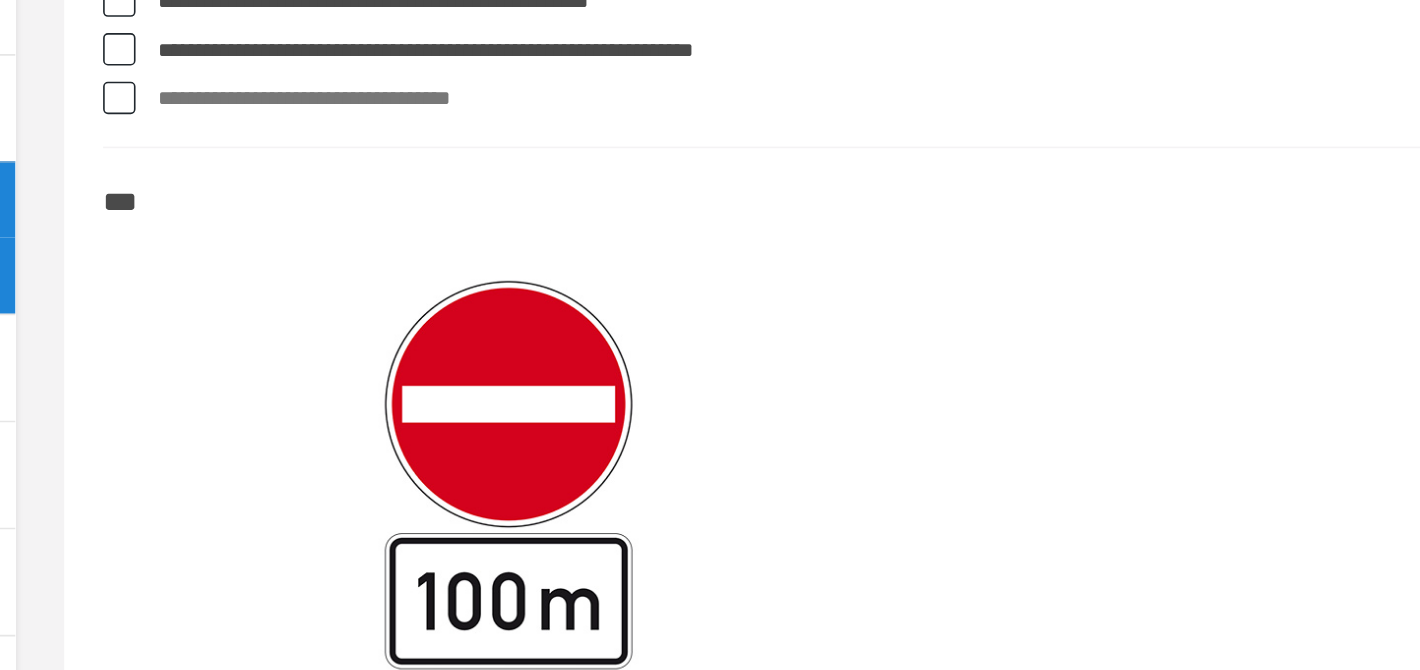 scroll, scrollTop: 5811, scrollLeft: 0, axis: vertical 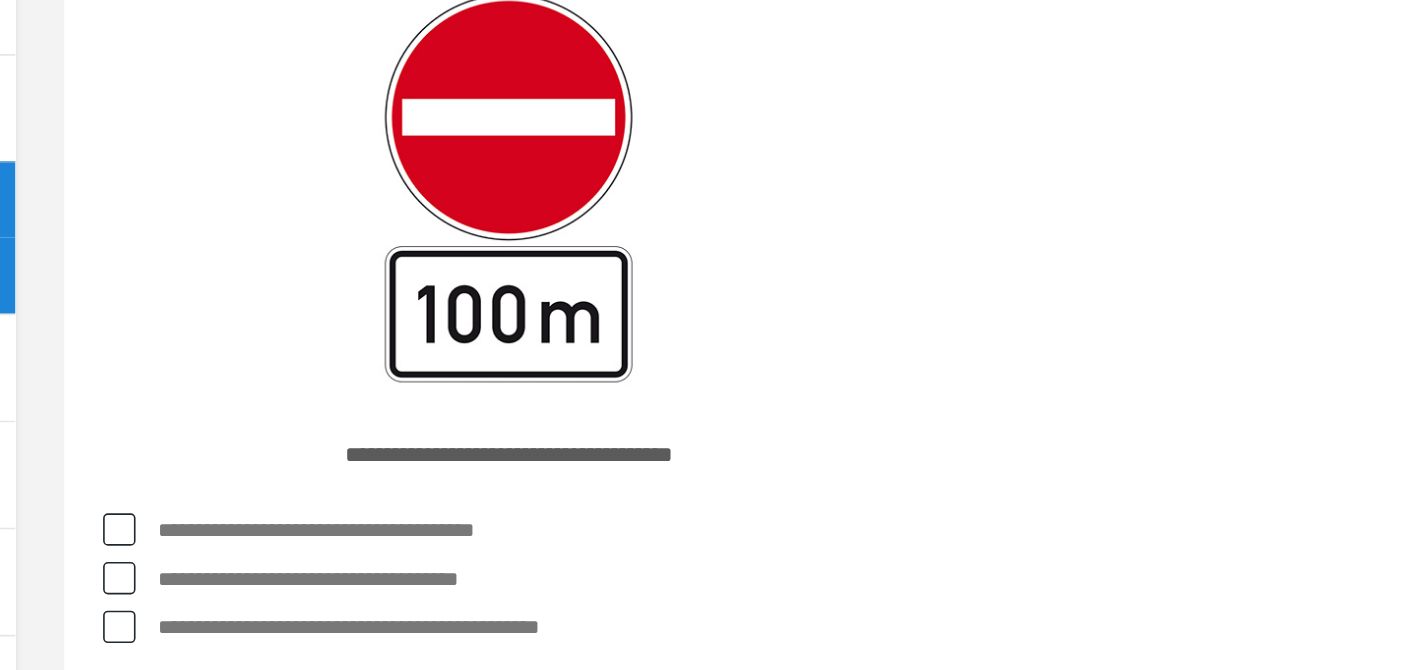 click on "**********" at bounding box center (874, 584) 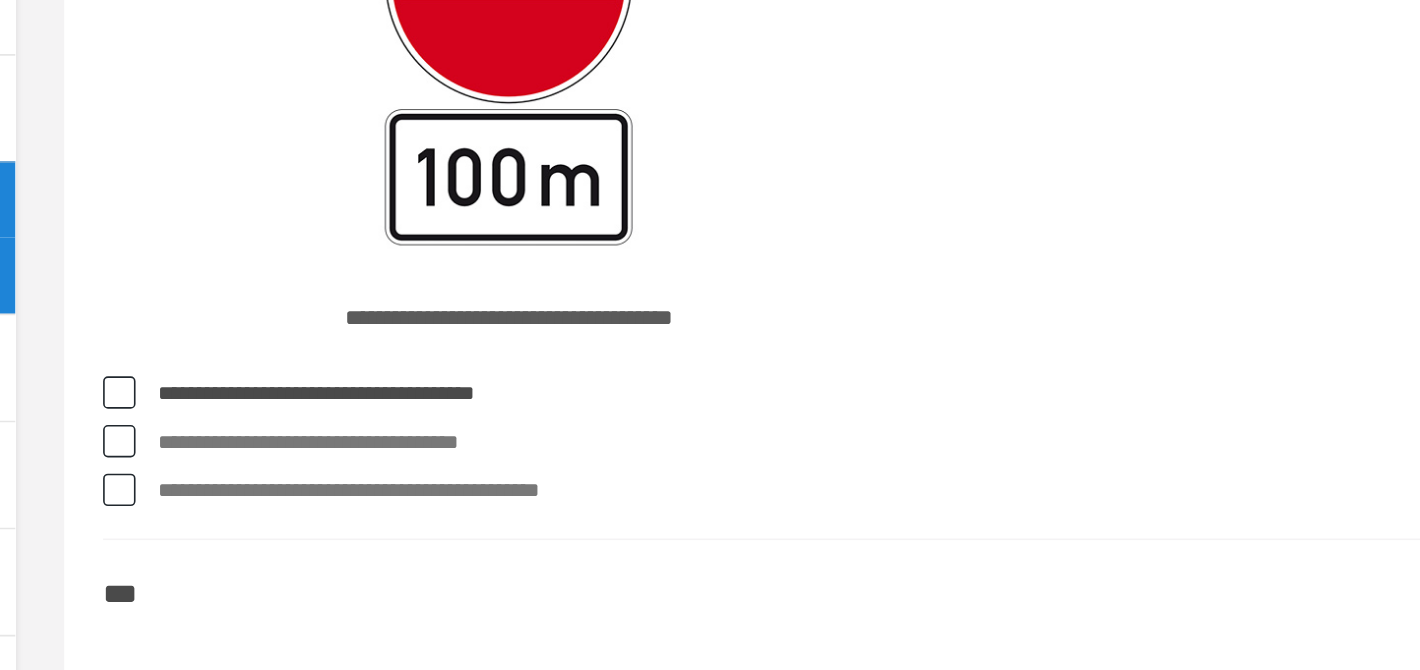 scroll, scrollTop: 5894, scrollLeft: 0, axis: vertical 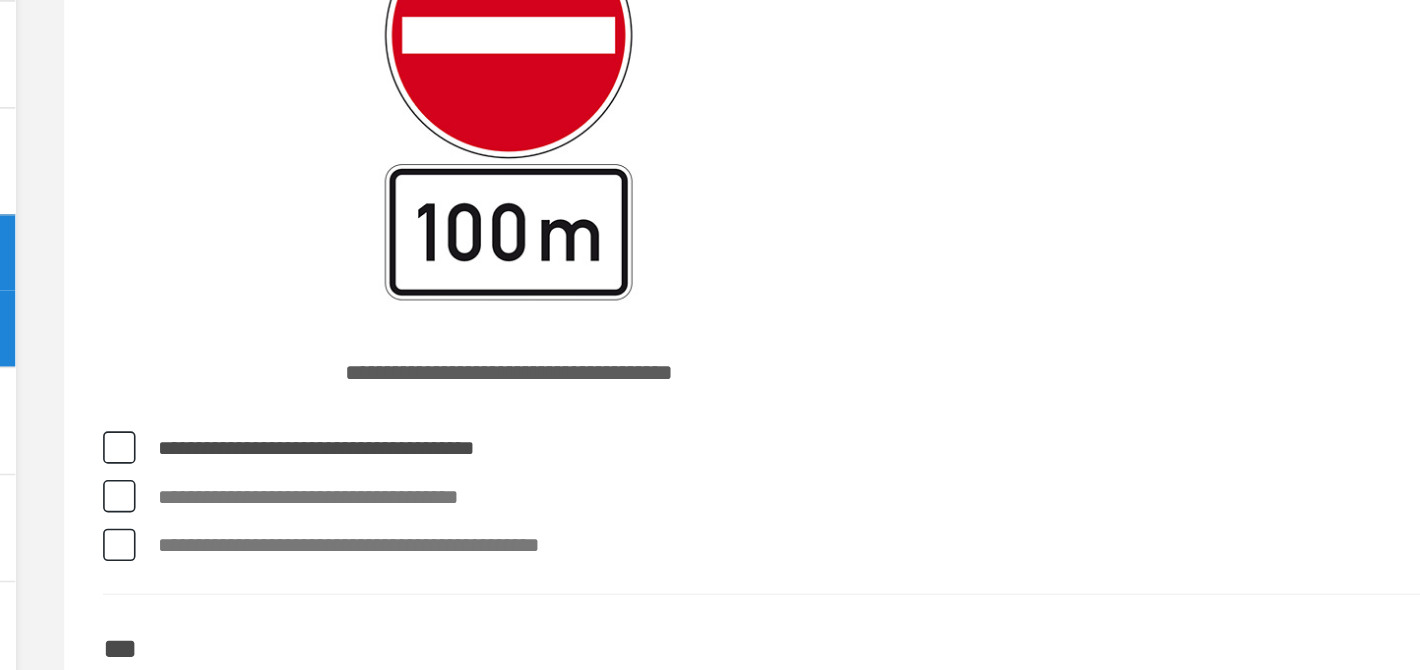 click on "**********" at bounding box center (874, 501) 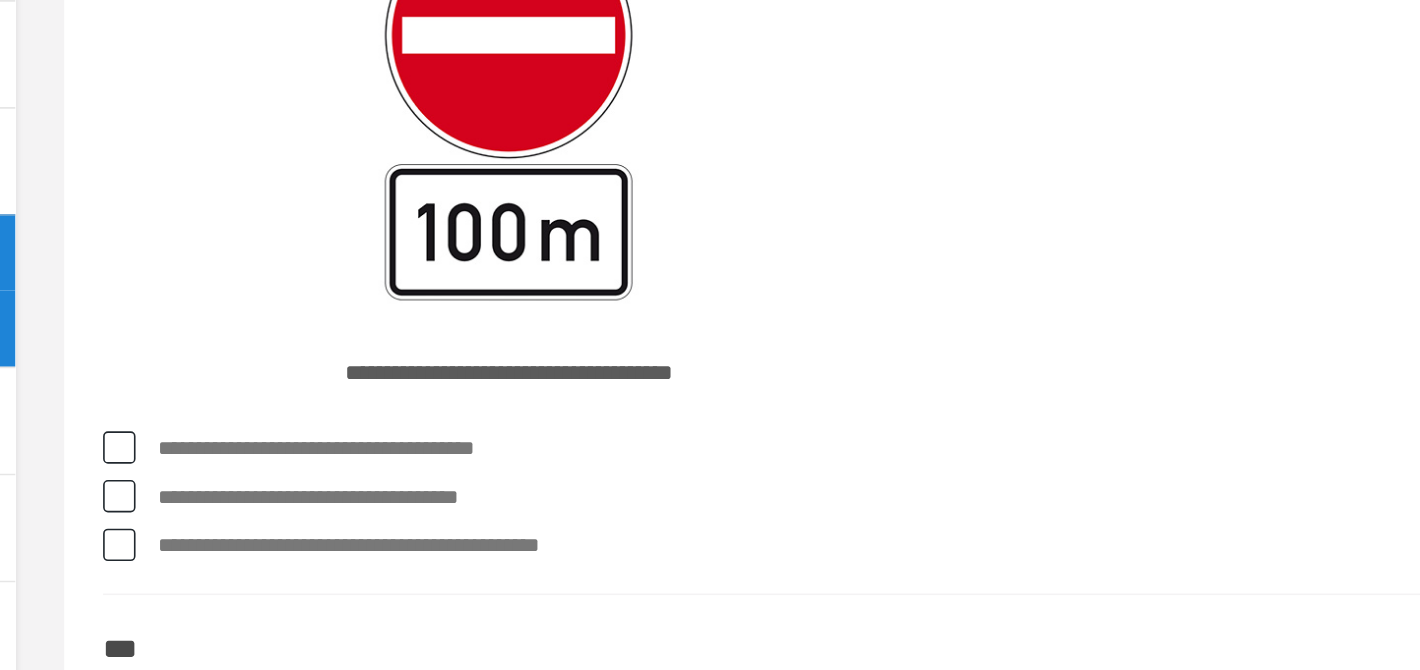 click on "**********" at bounding box center (874, 561) 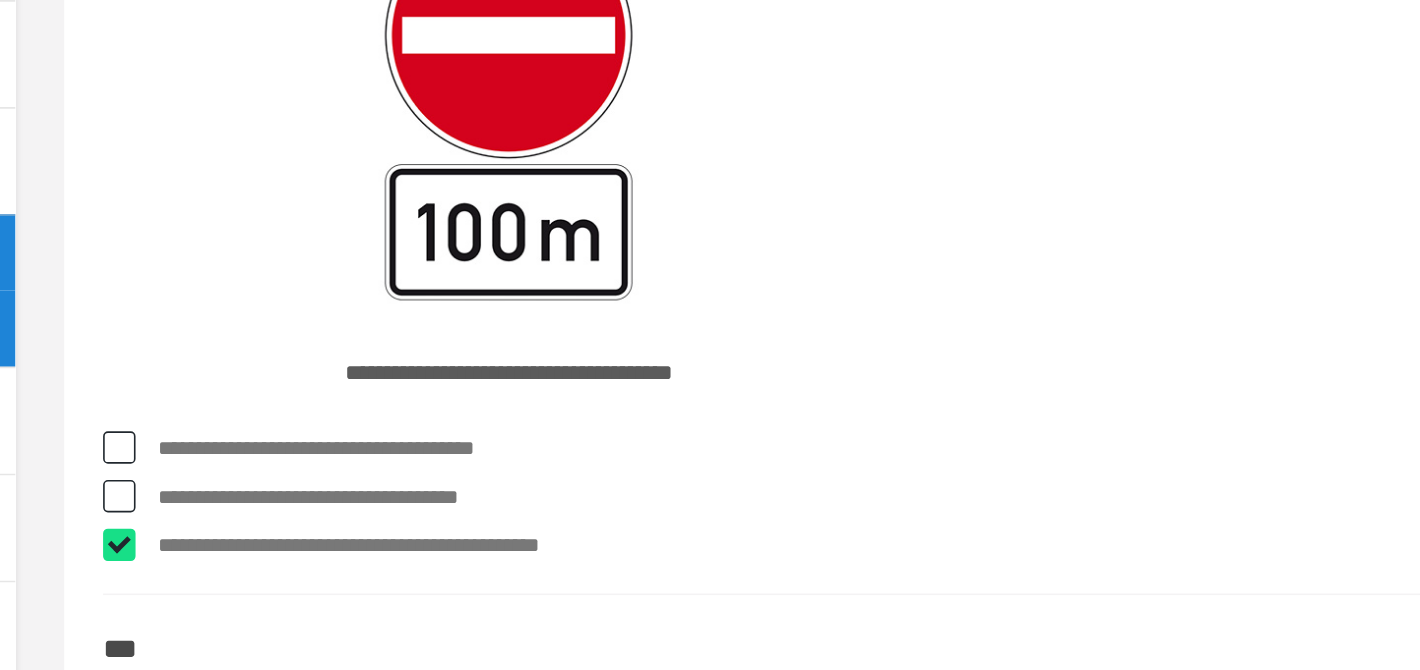 checkbox on "****" 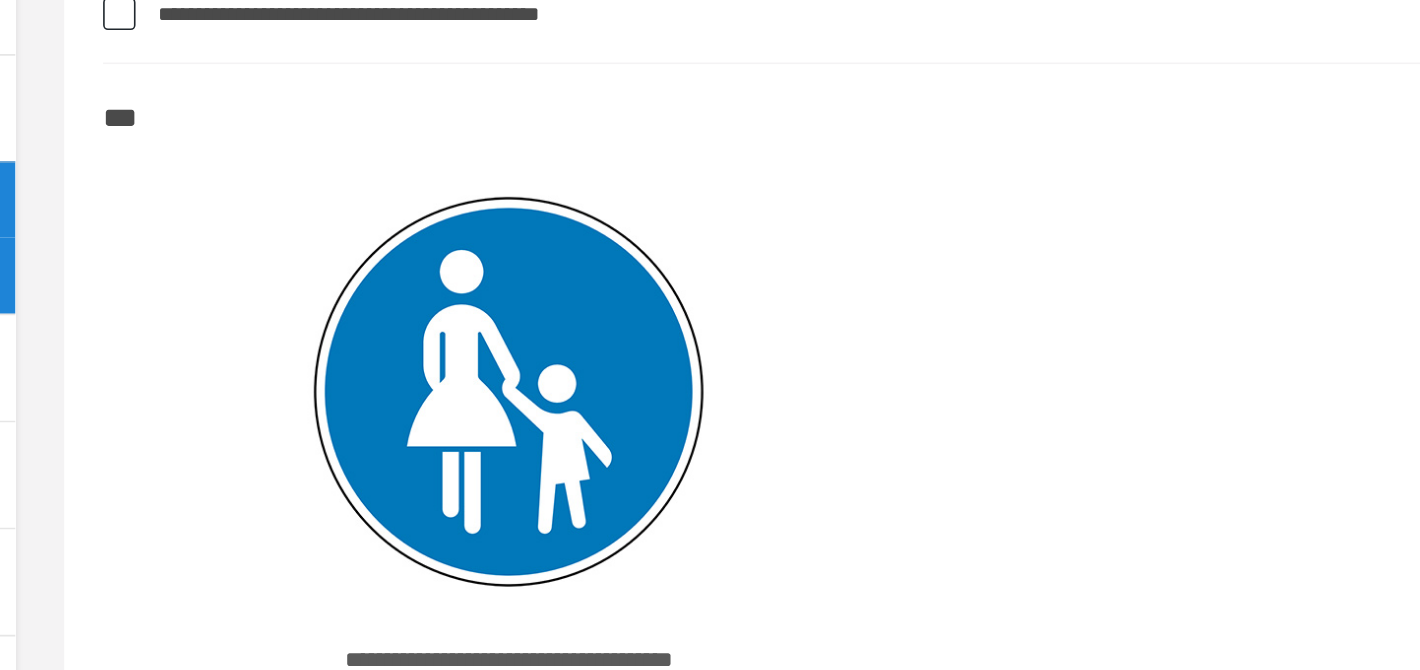 scroll, scrollTop: 6372, scrollLeft: 0, axis: vertical 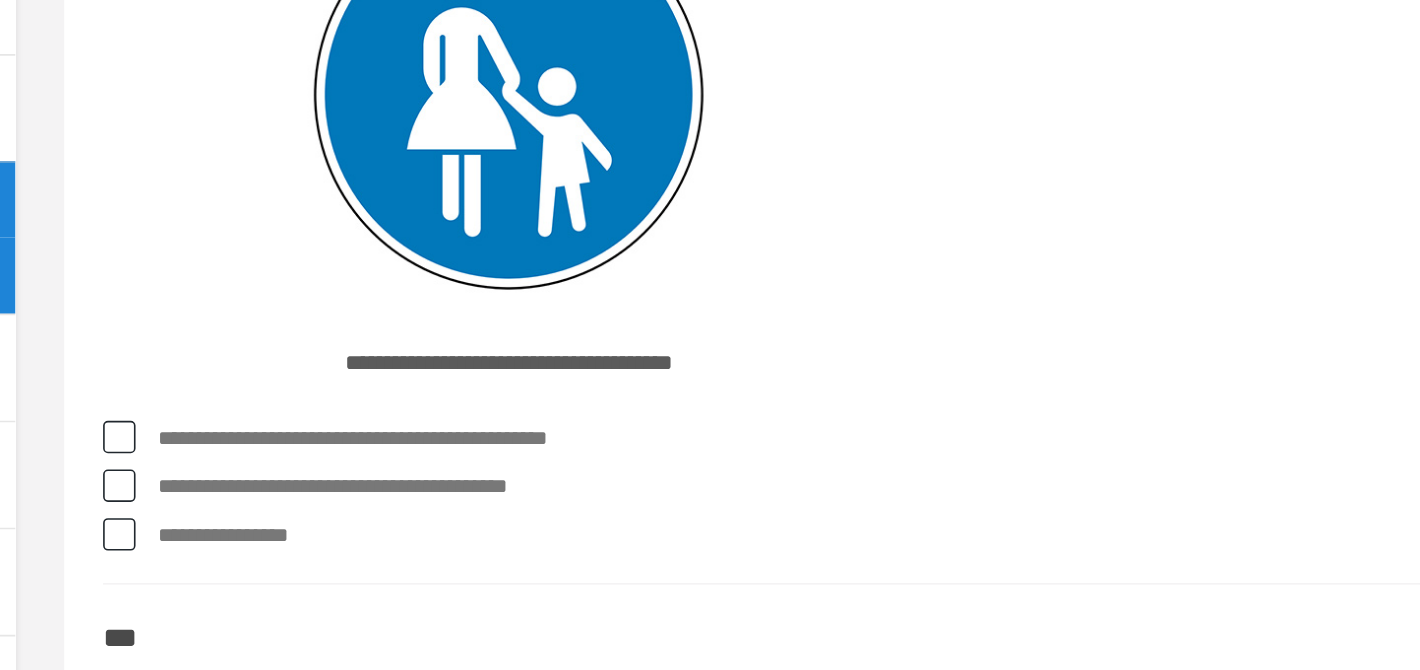 click on "**********" at bounding box center [874, 587] 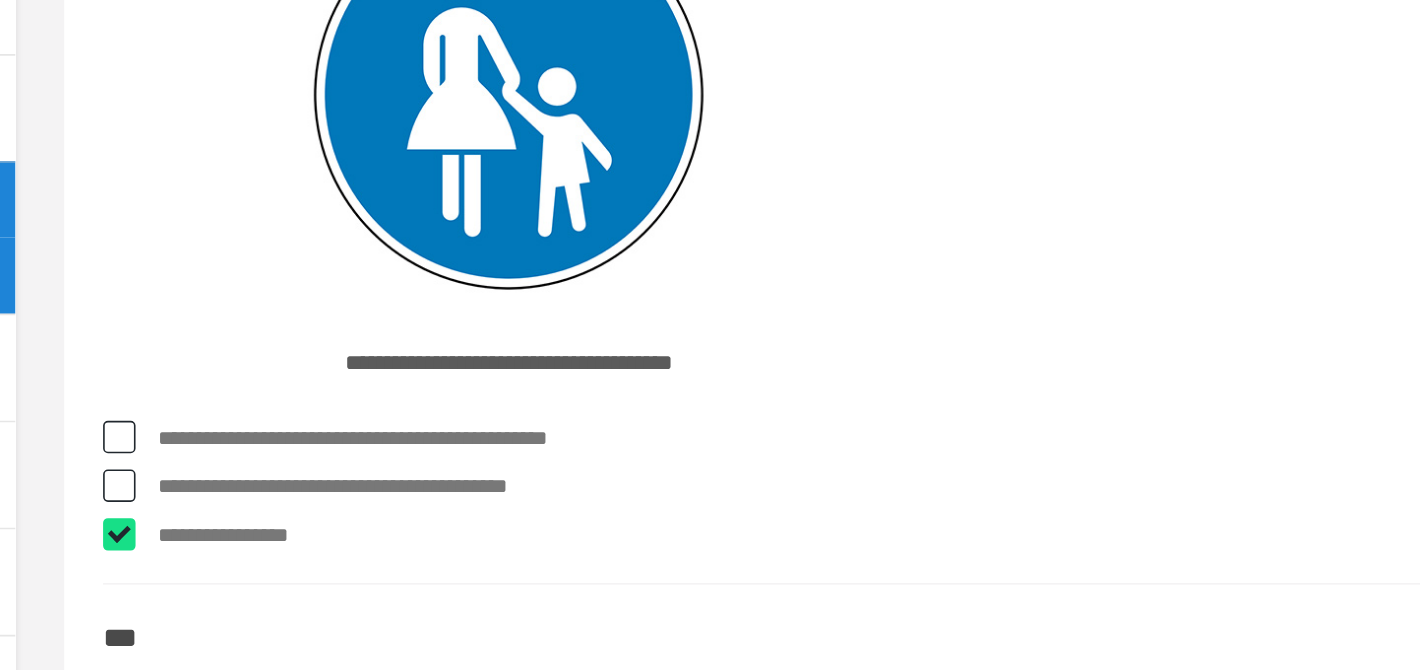 checkbox on "****" 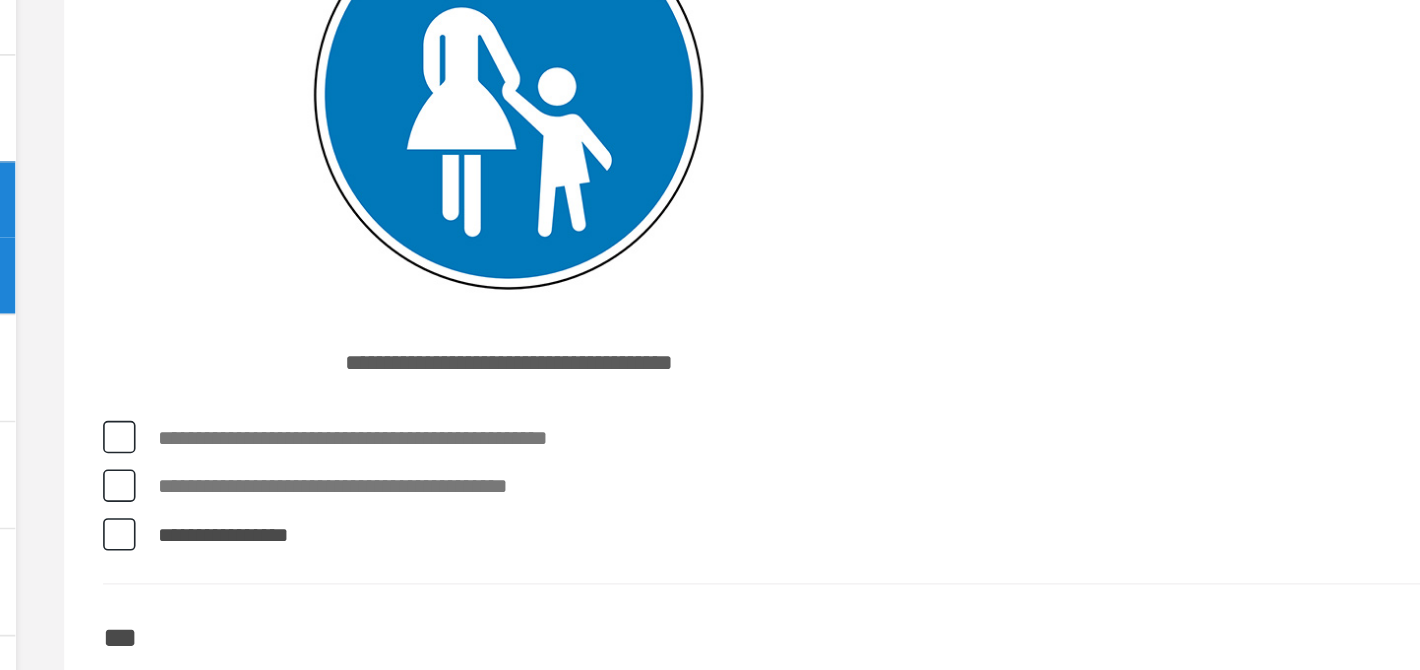 click on "**********" at bounding box center [874, 557] 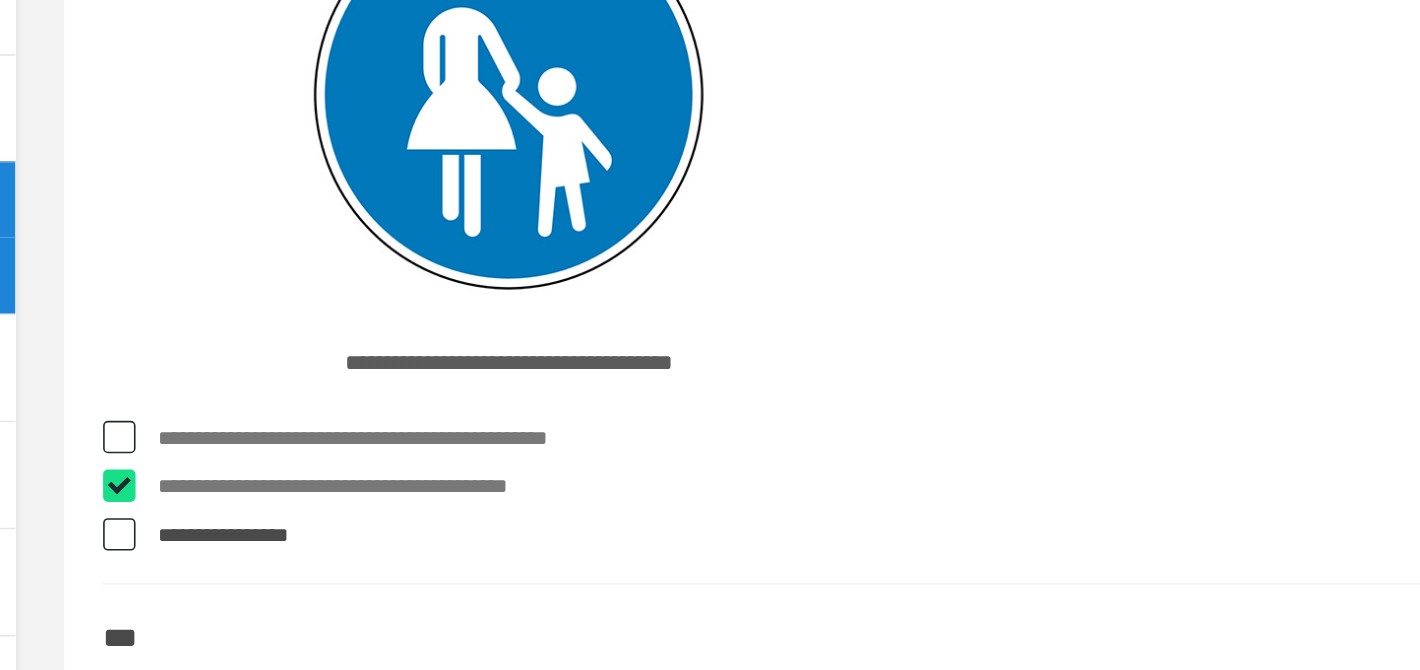 checkbox on "****" 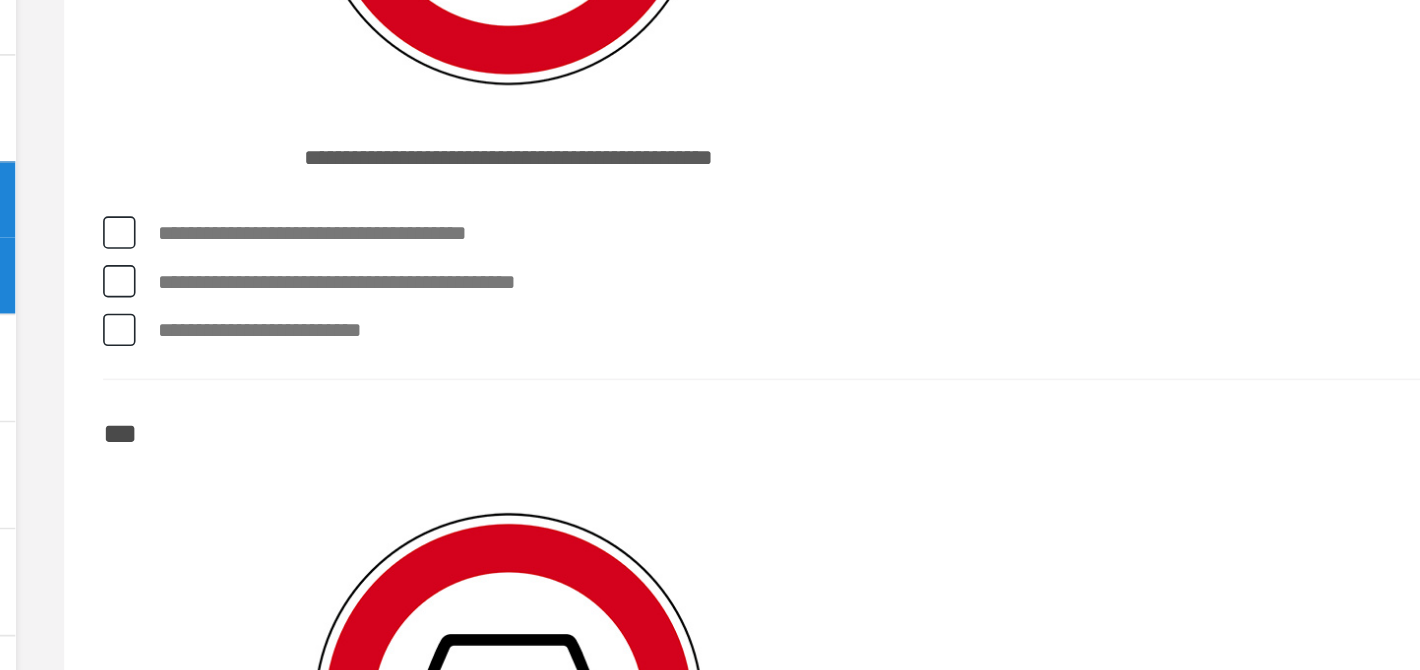 scroll, scrollTop: 7002, scrollLeft: 0, axis: vertical 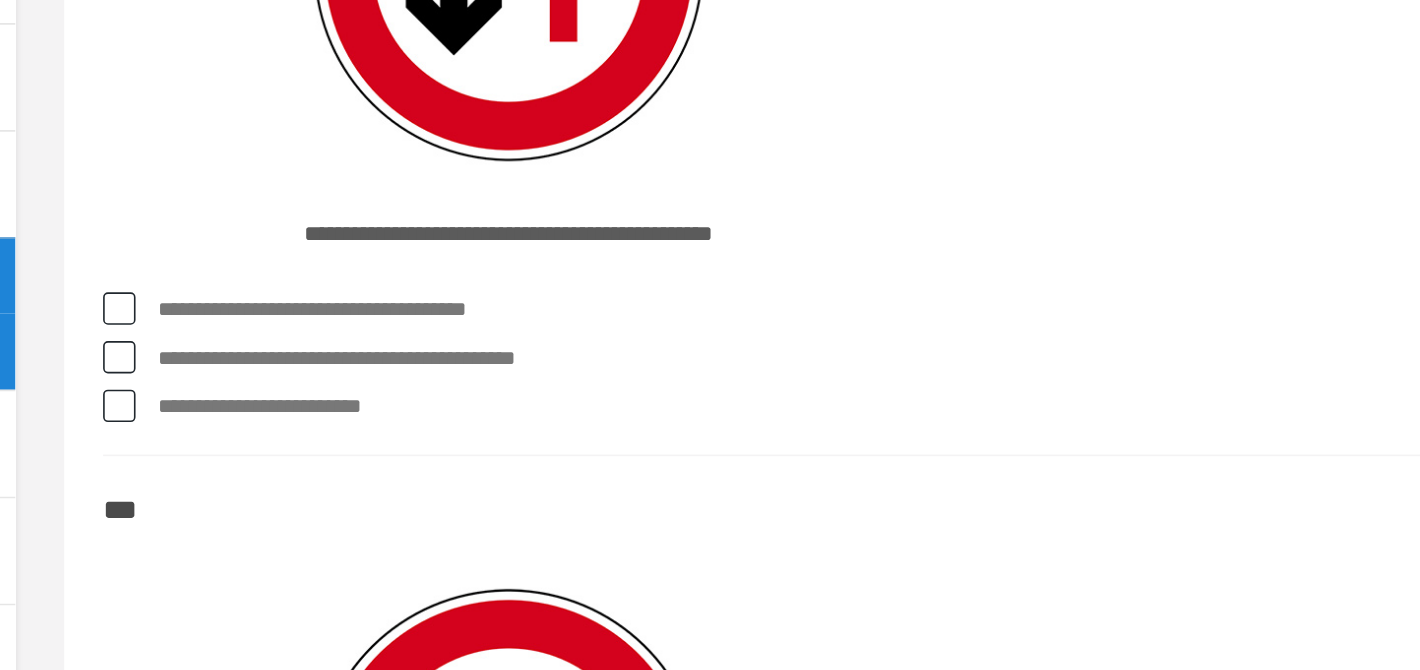 click on "**********" at bounding box center [874, 431] 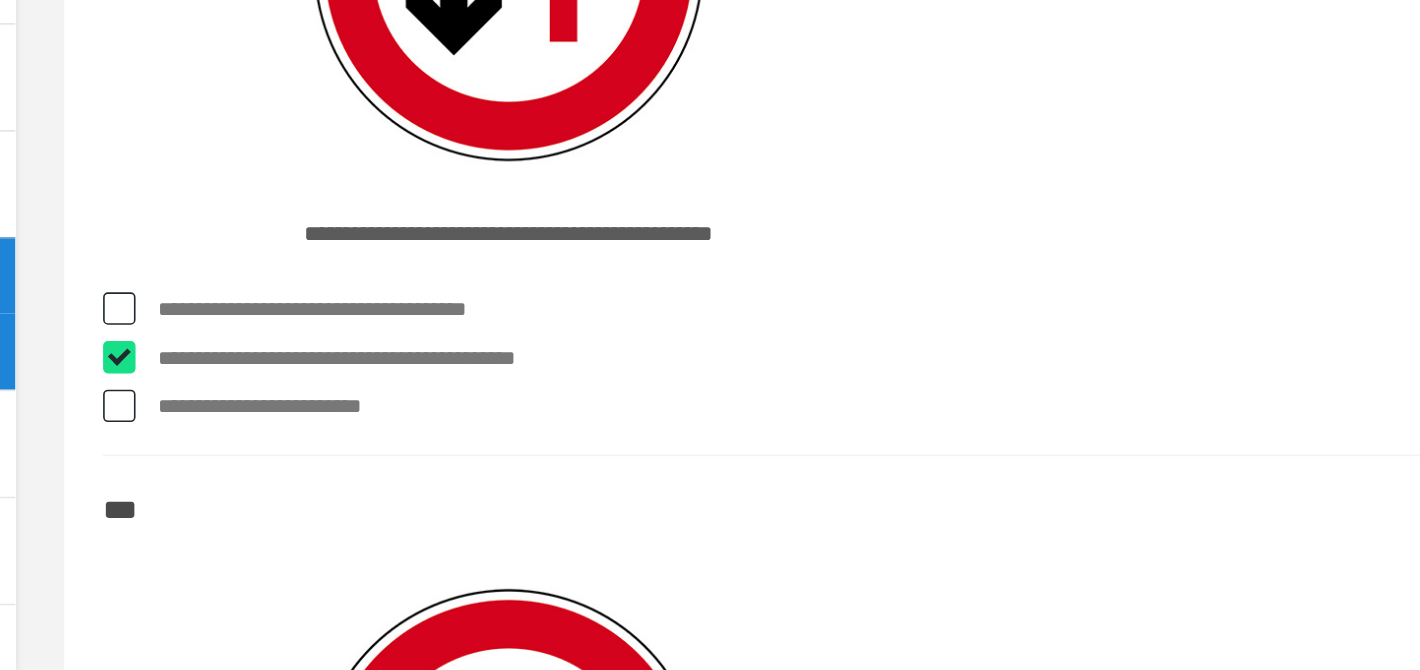 checkbox on "****" 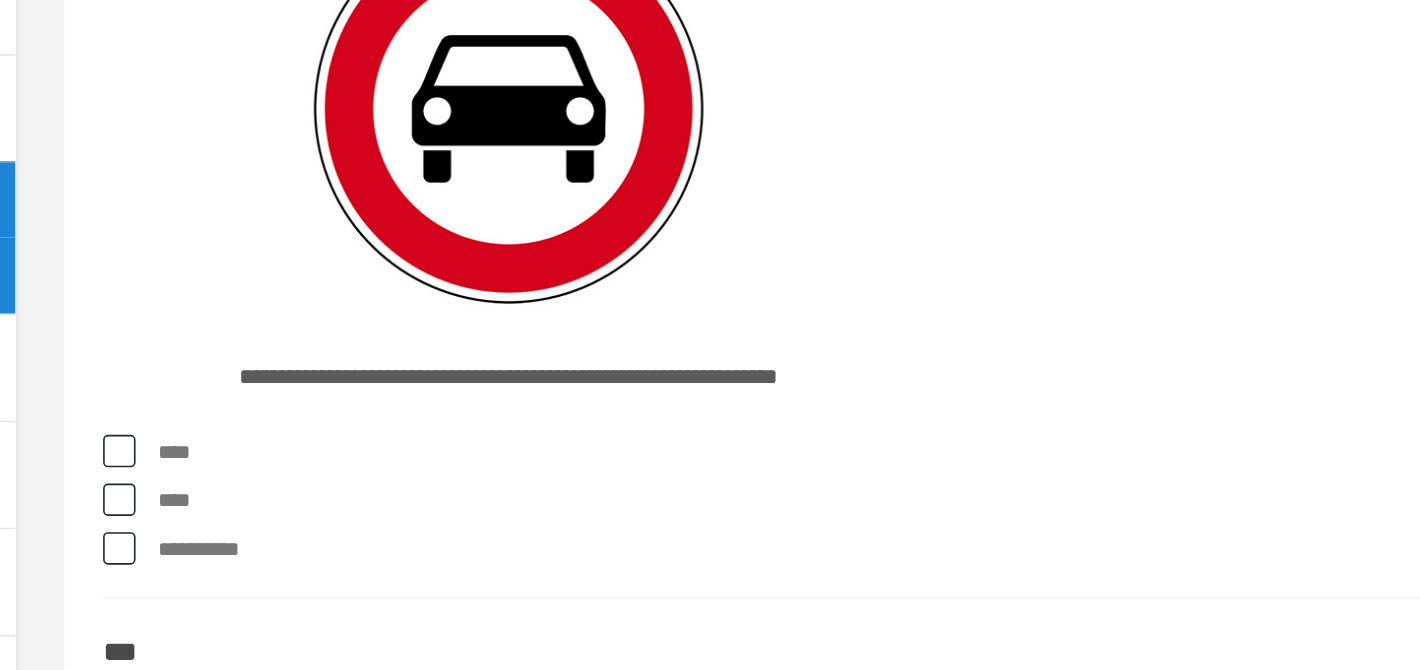 scroll, scrollTop: 7380, scrollLeft: 0, axis: vertical 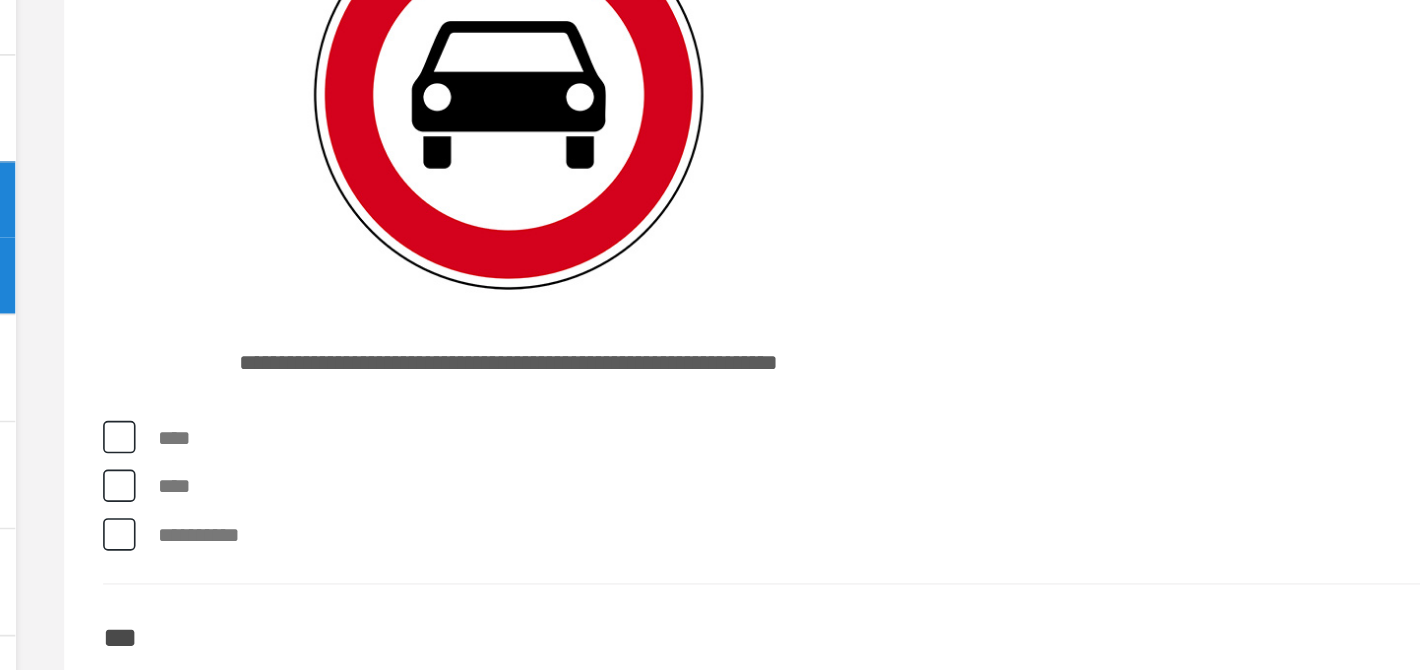 click on "****" at bounding box center (857, 527) 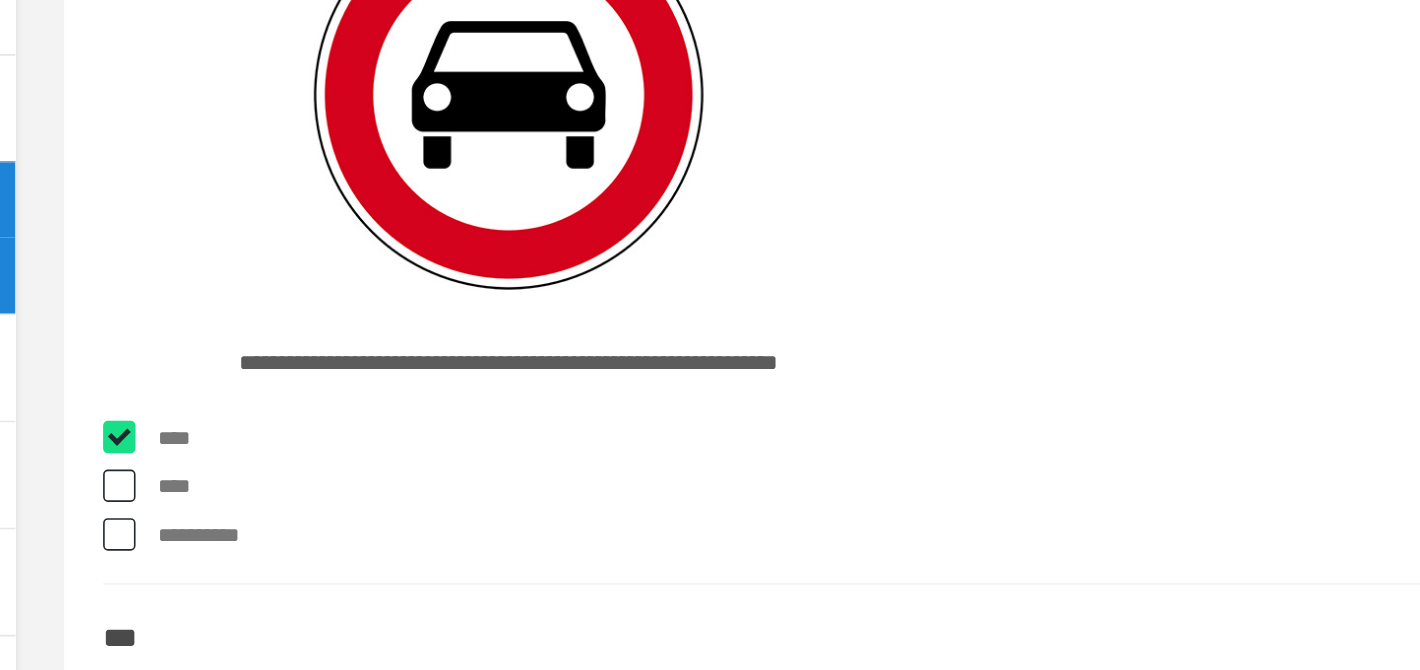 checkbox on "****" 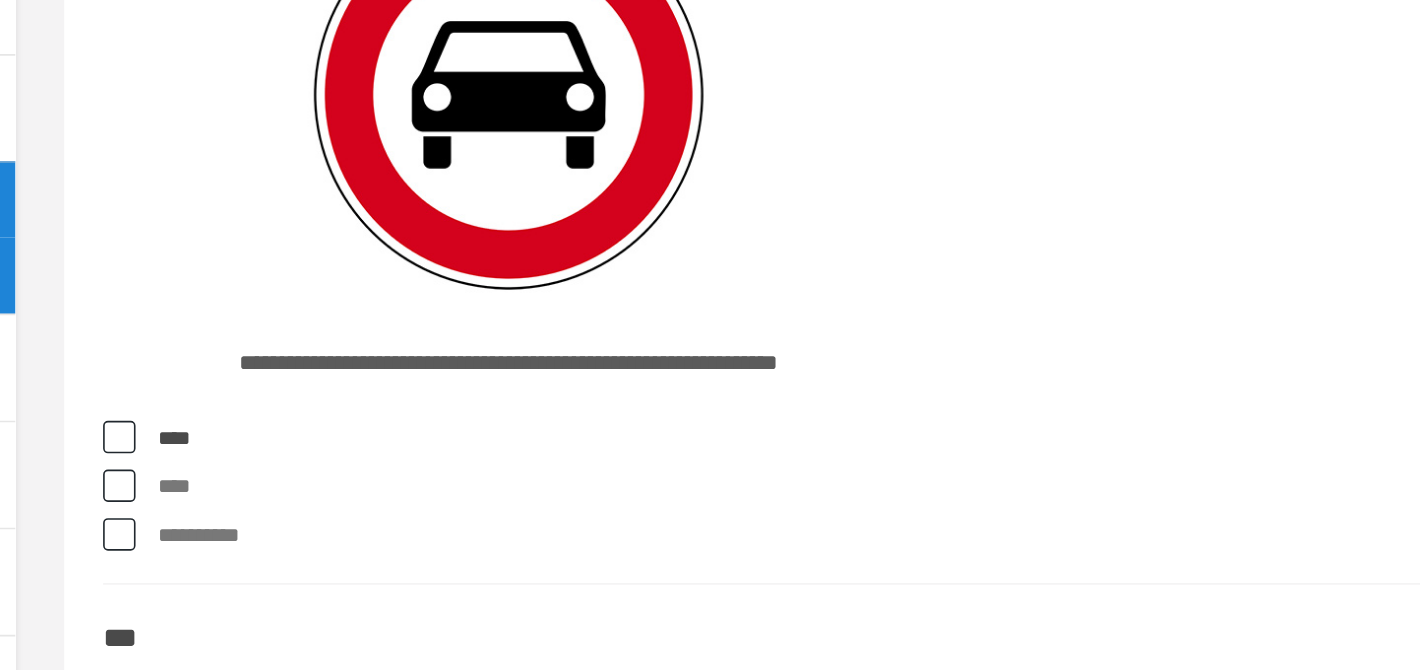 click on "****" at bounding box center (389, 552) 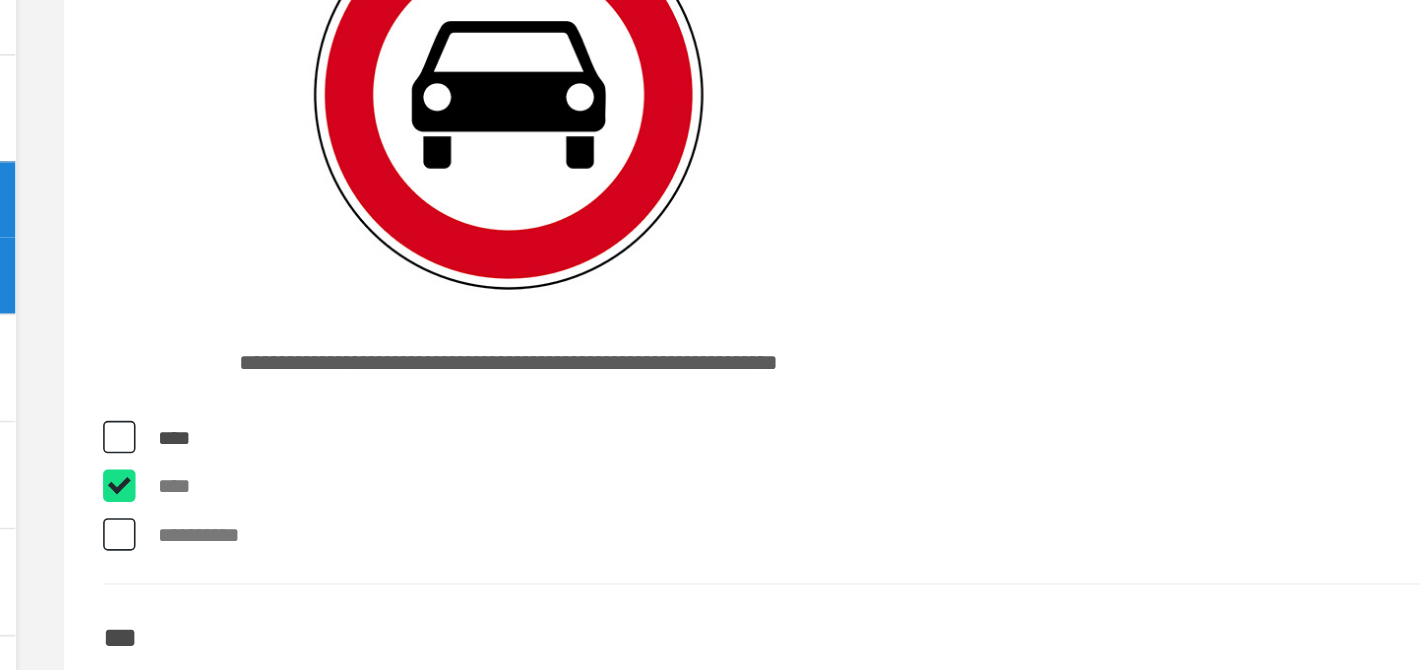 checkbox on "****" 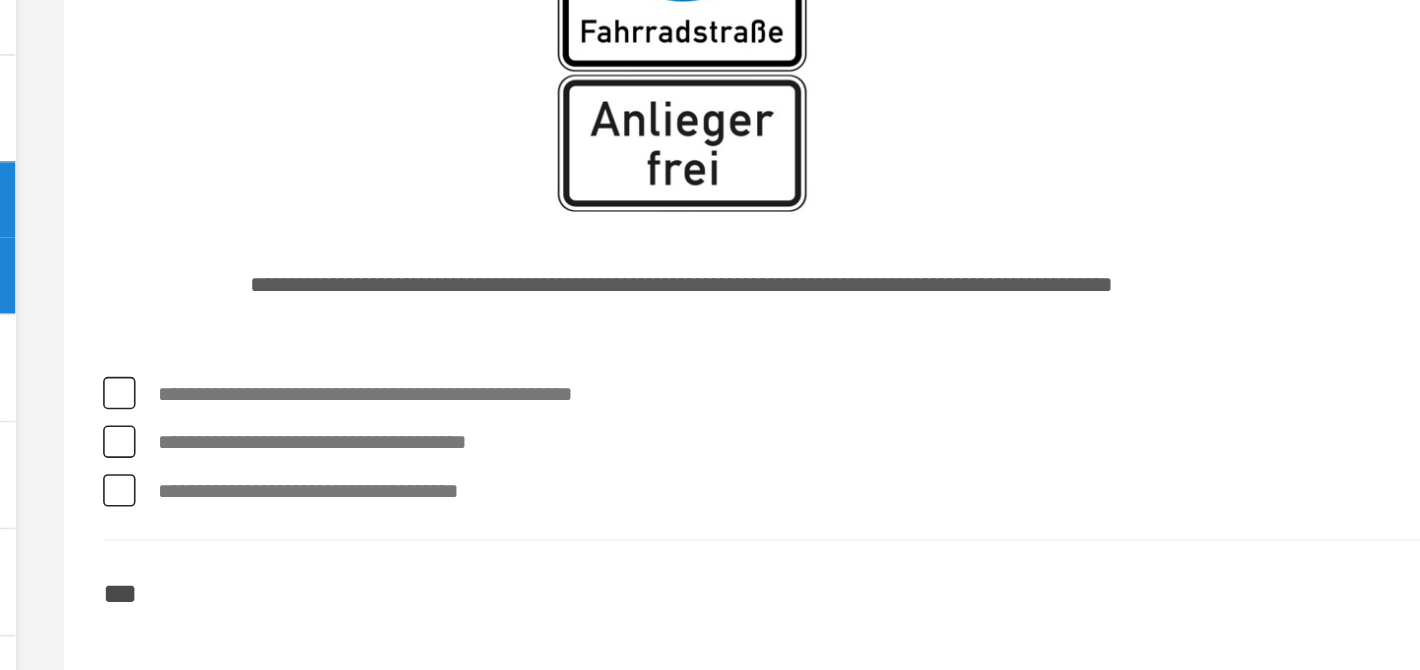 scroll, scrollTop: 7932, scrollLeft: 0, axis: vertical 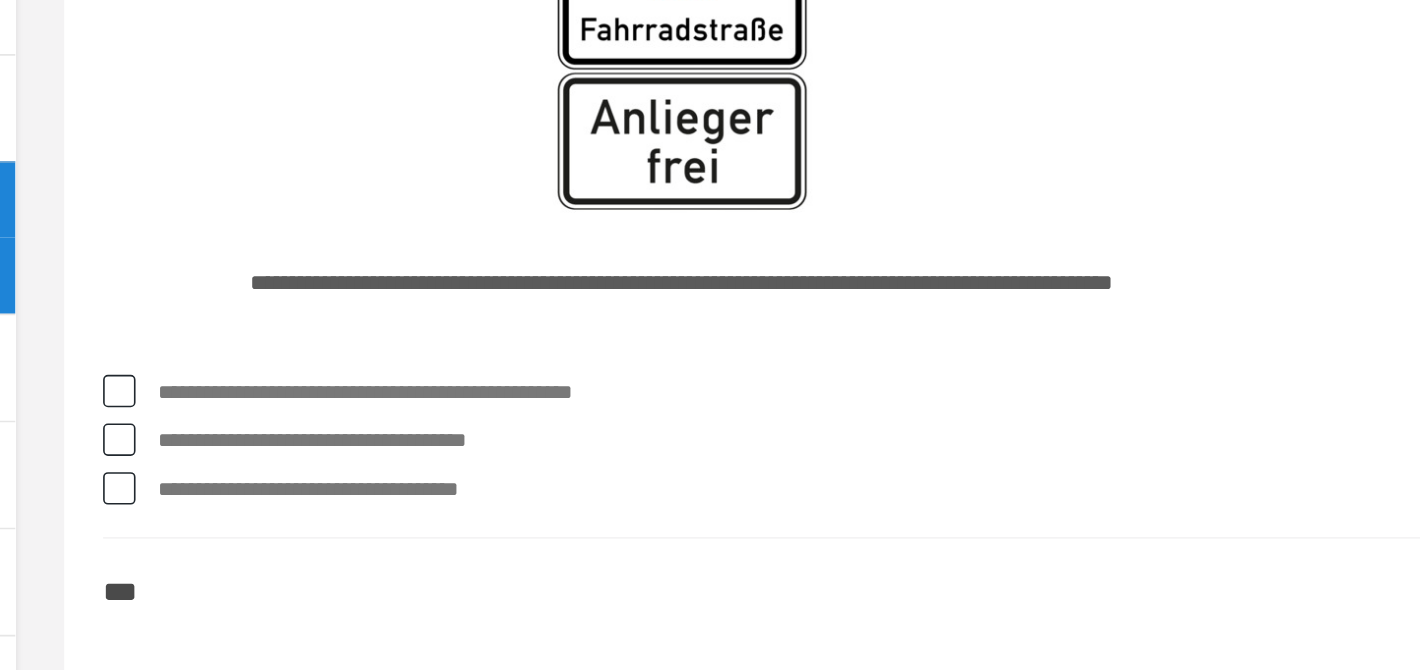 click on "**********" at bounding box center [874, 529] 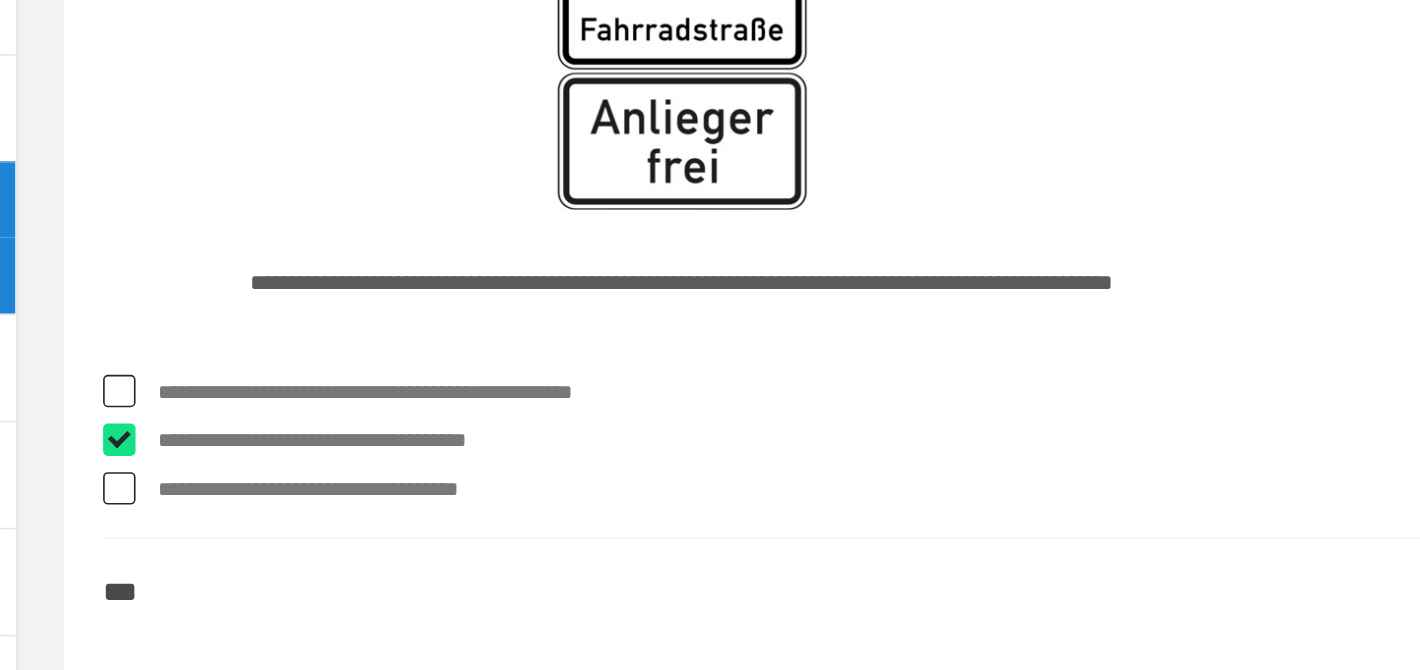 checkbox on "****" 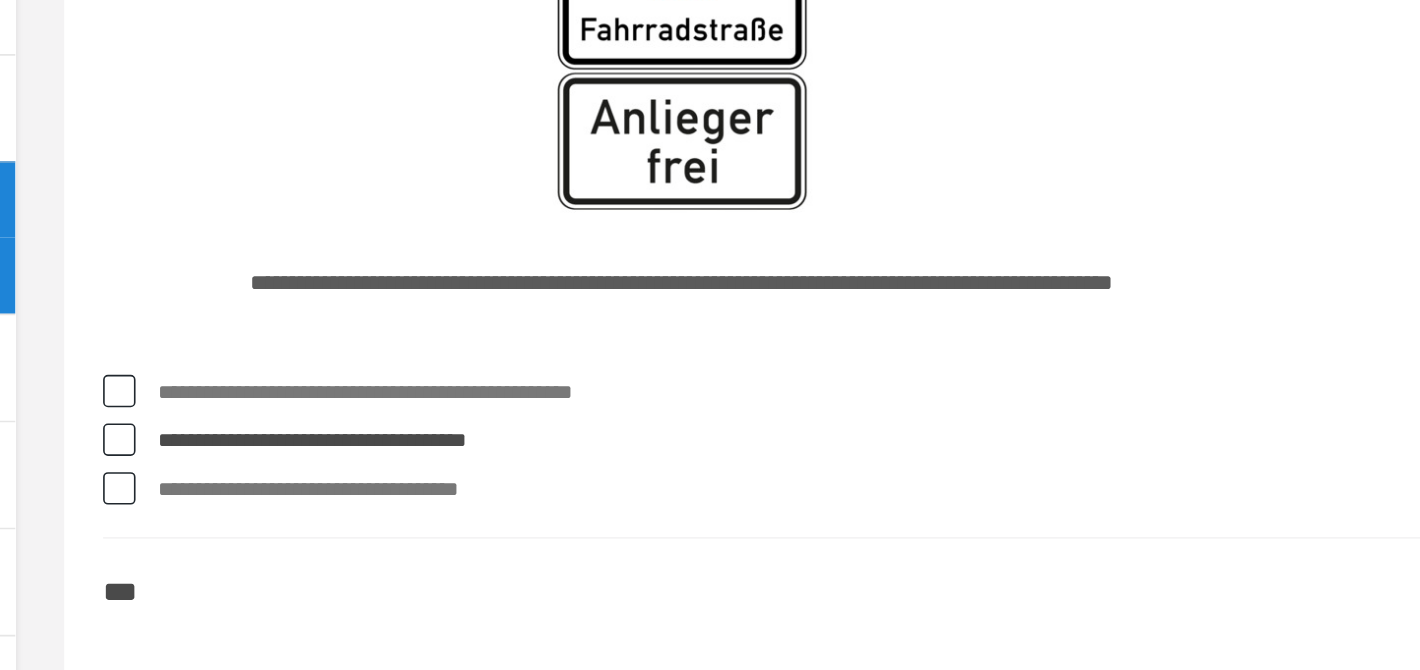 click on "**********" at bounding box center (874, 559) 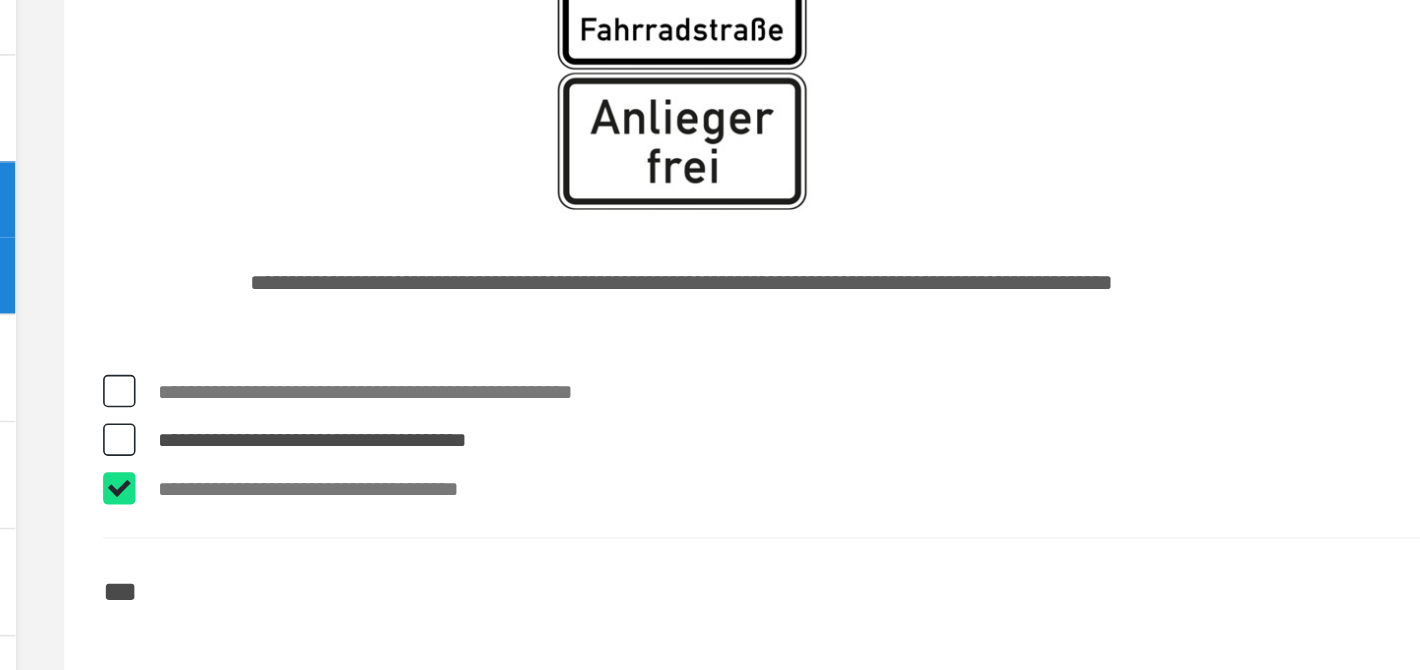 checkbox on "****" 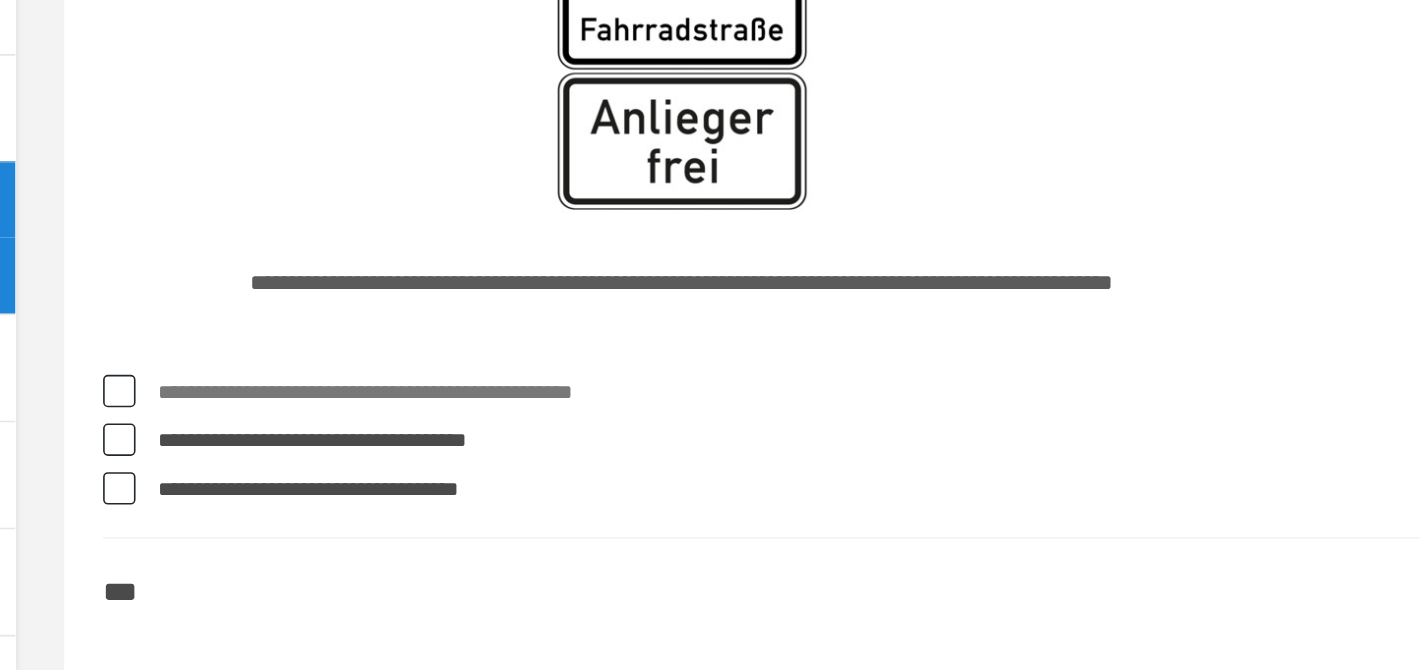 click on "**********" at bounding box center (874, 499) 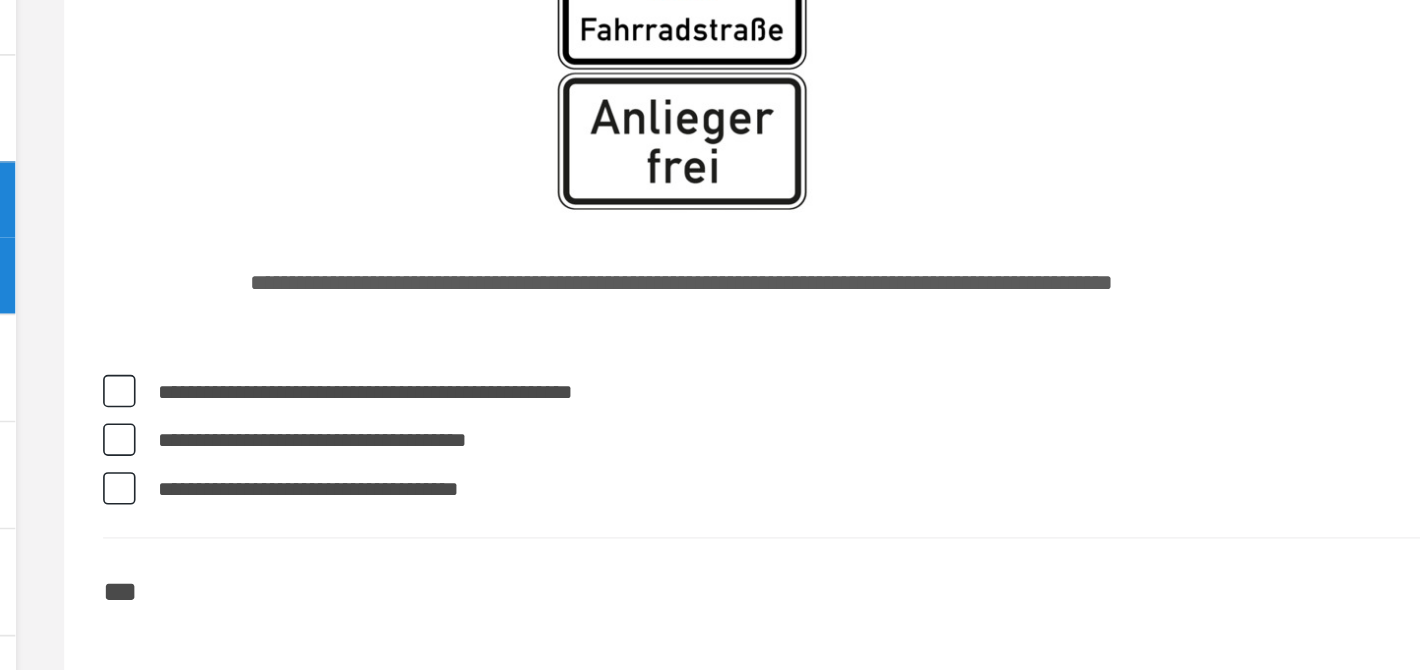 scroll, scrollTop: 7932, scrollLeft: 0, axis: vertical 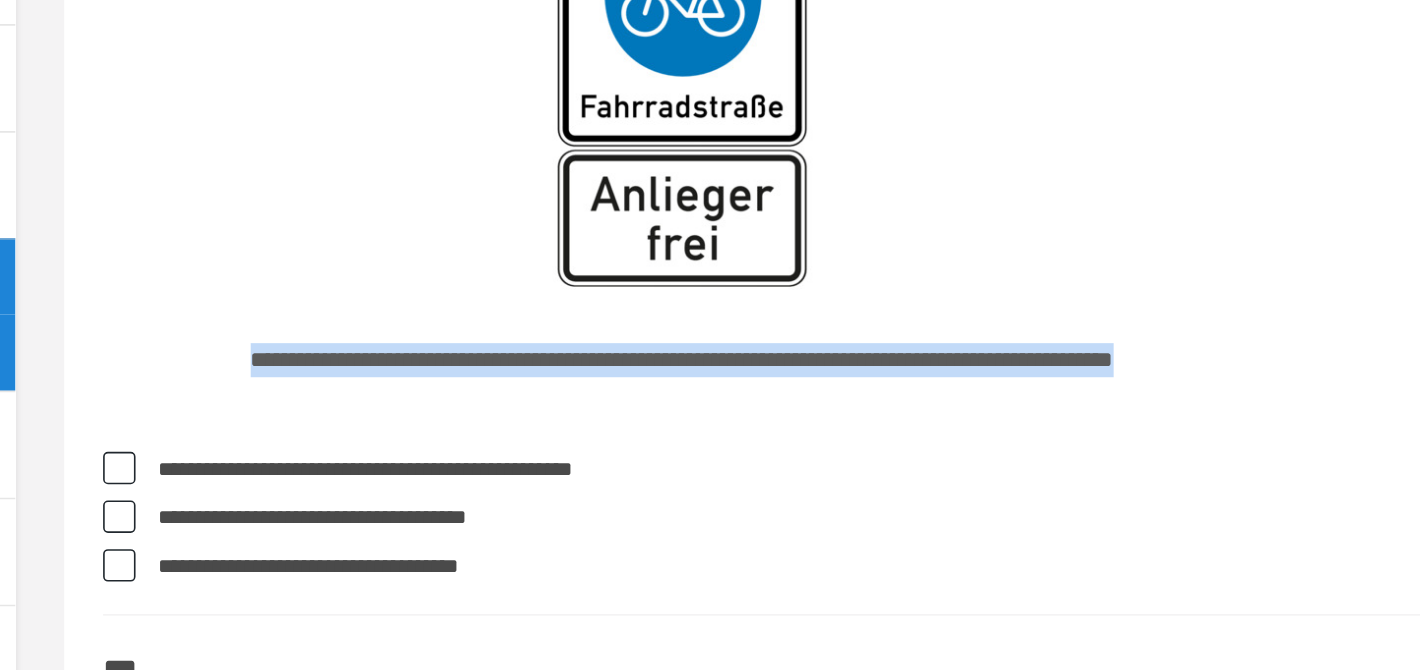 drag, startPoint x: 370, startPoint y: 431, endPoint x: 753, endPoint y: 456, distance: 383.81506 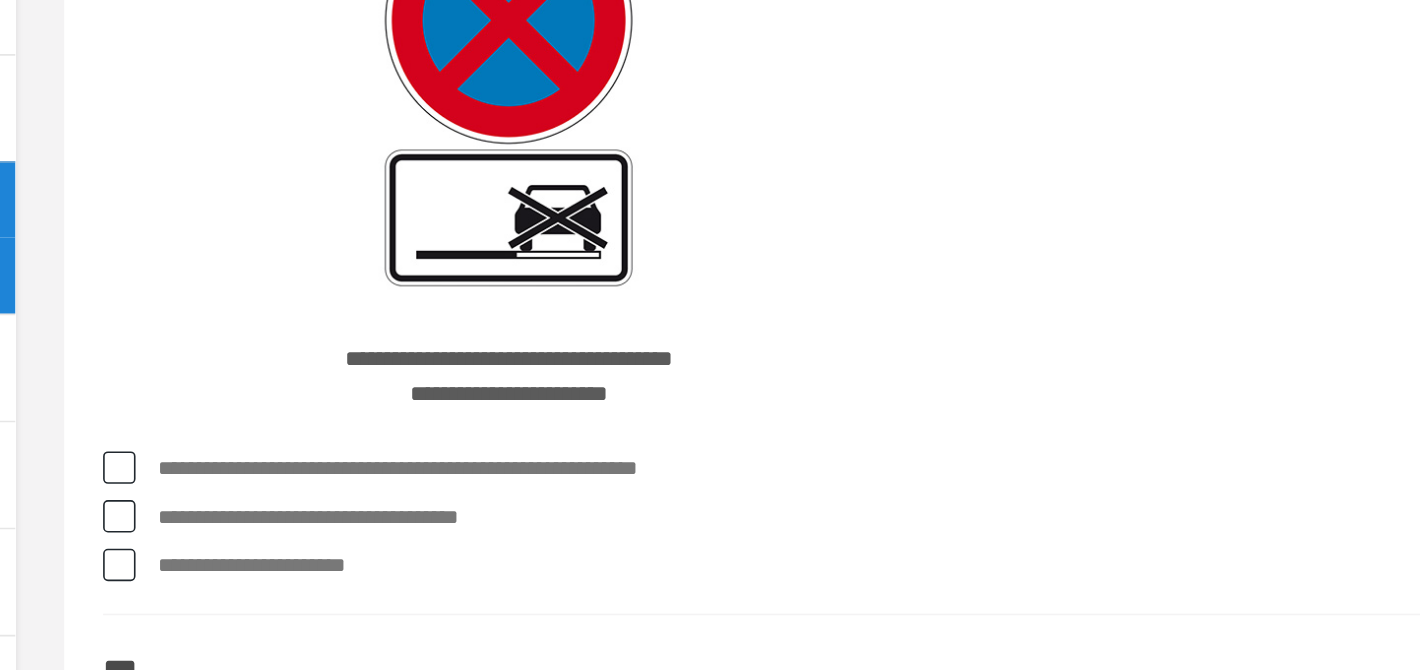 scroll, scrollTop: 8442, scrollLeft: 0, axis: vertical 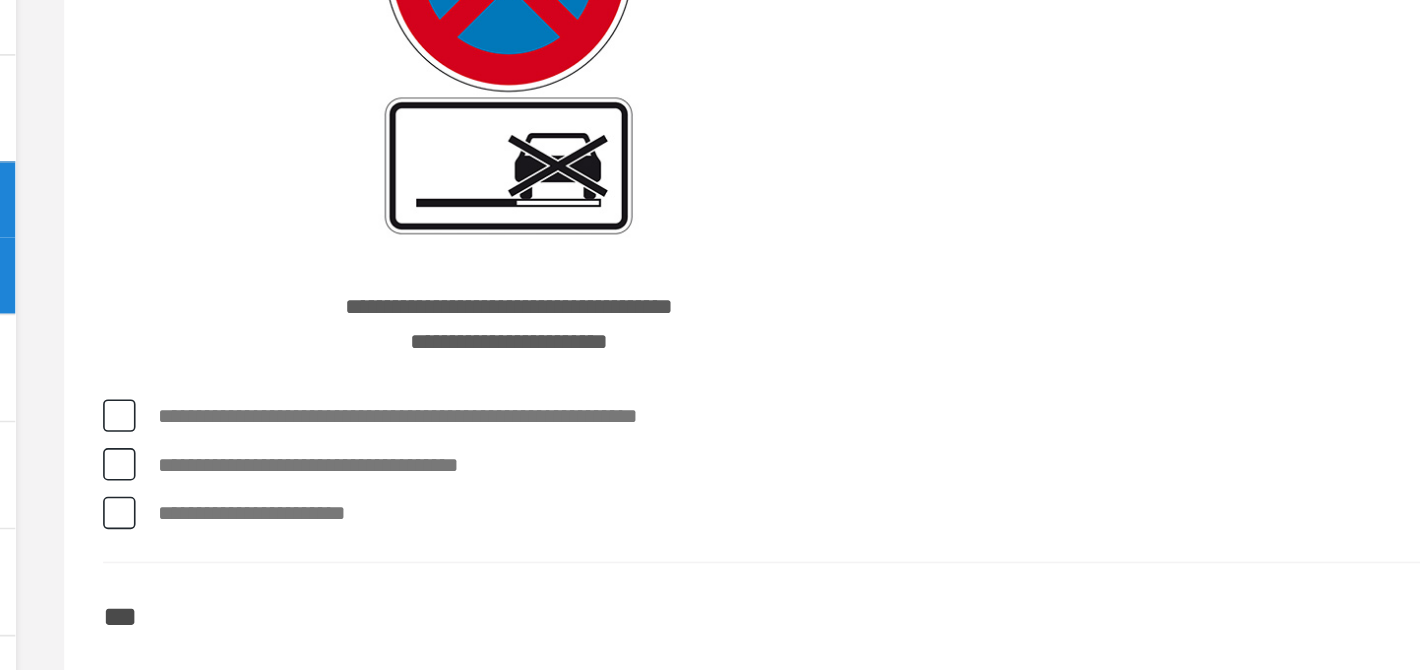 click on "**********" at bounding box center (874, 544) 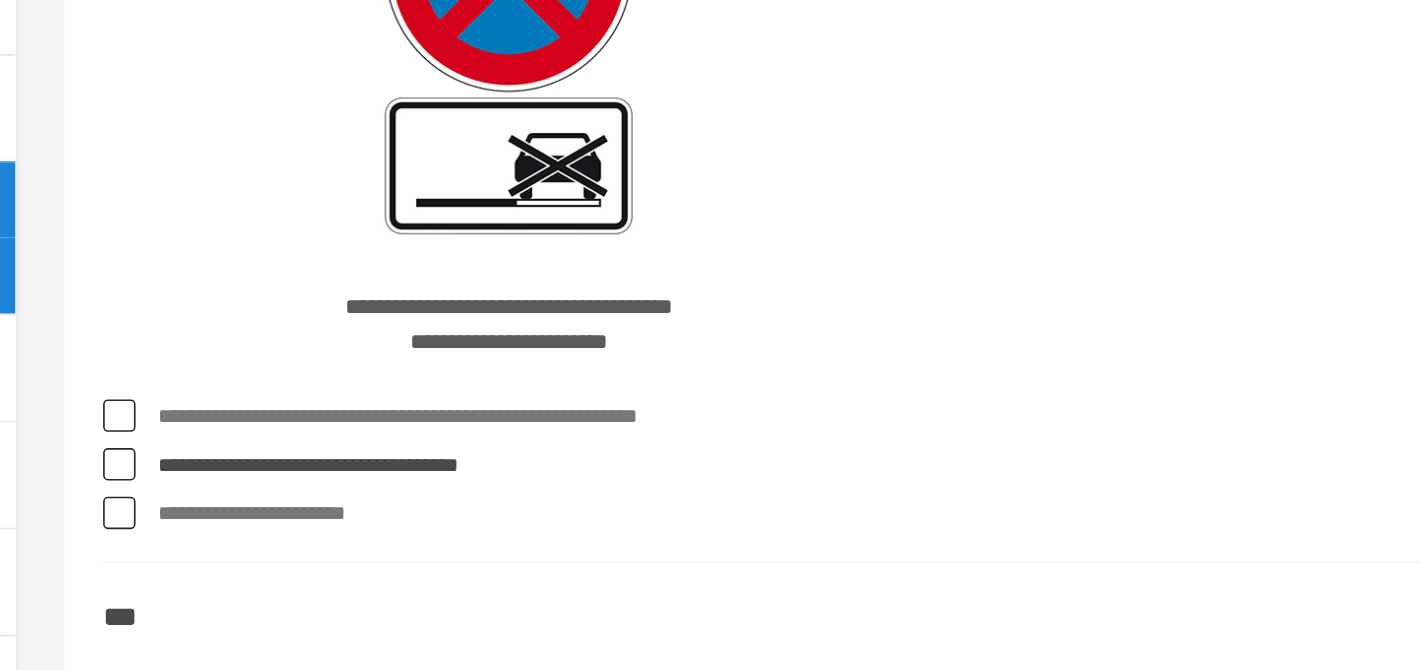 click on "**********" at bounding box center [874, 544] 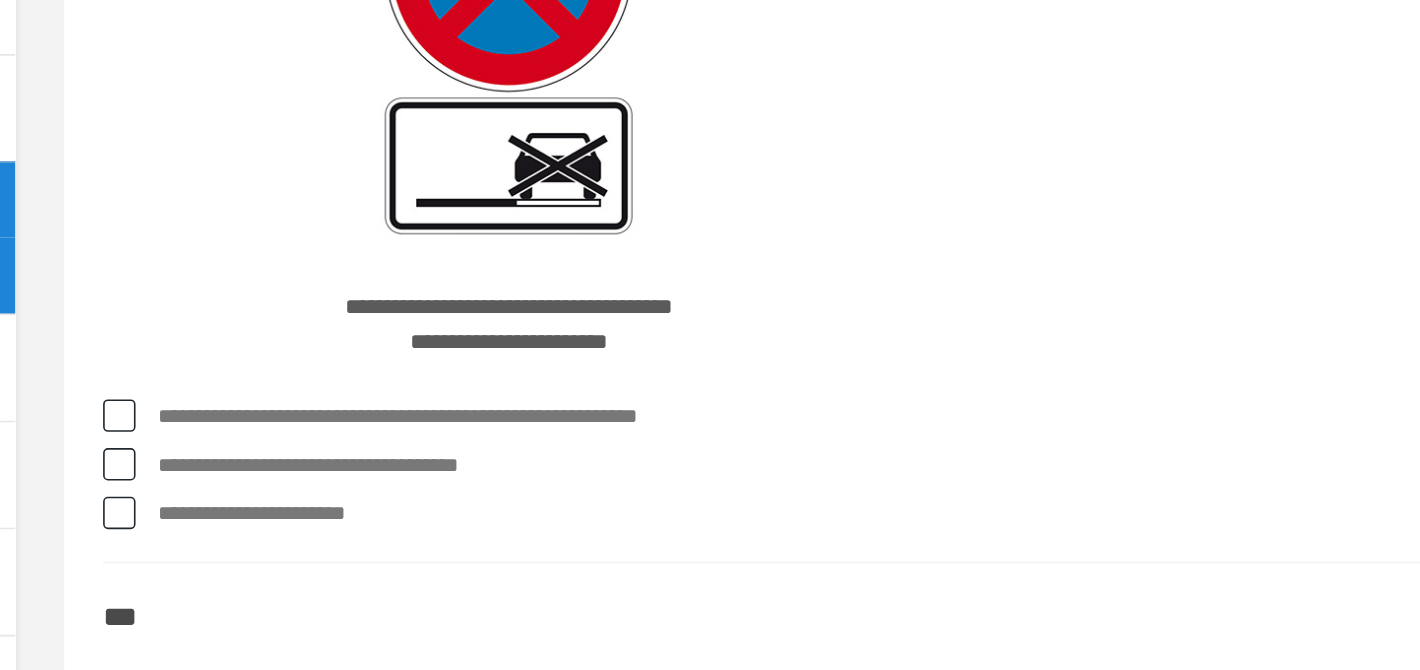click on "**********" at bounding box center (874, 514) 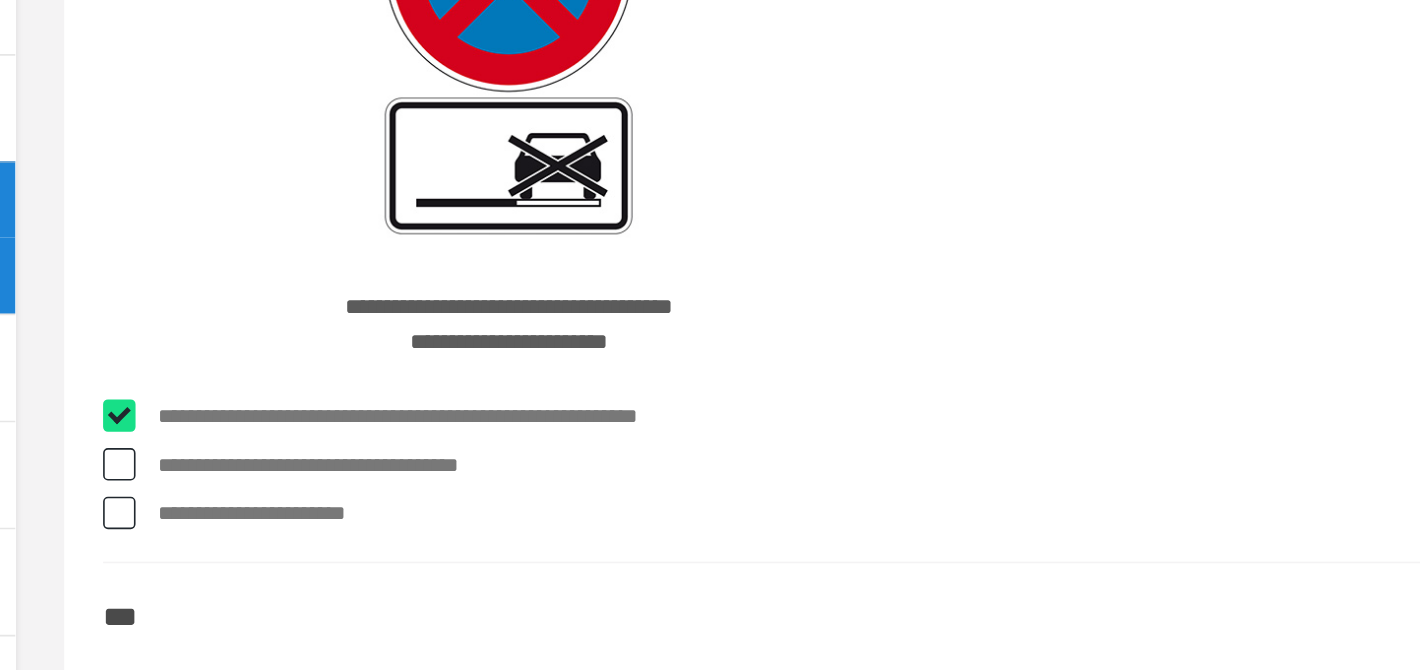 checkbox on "****" 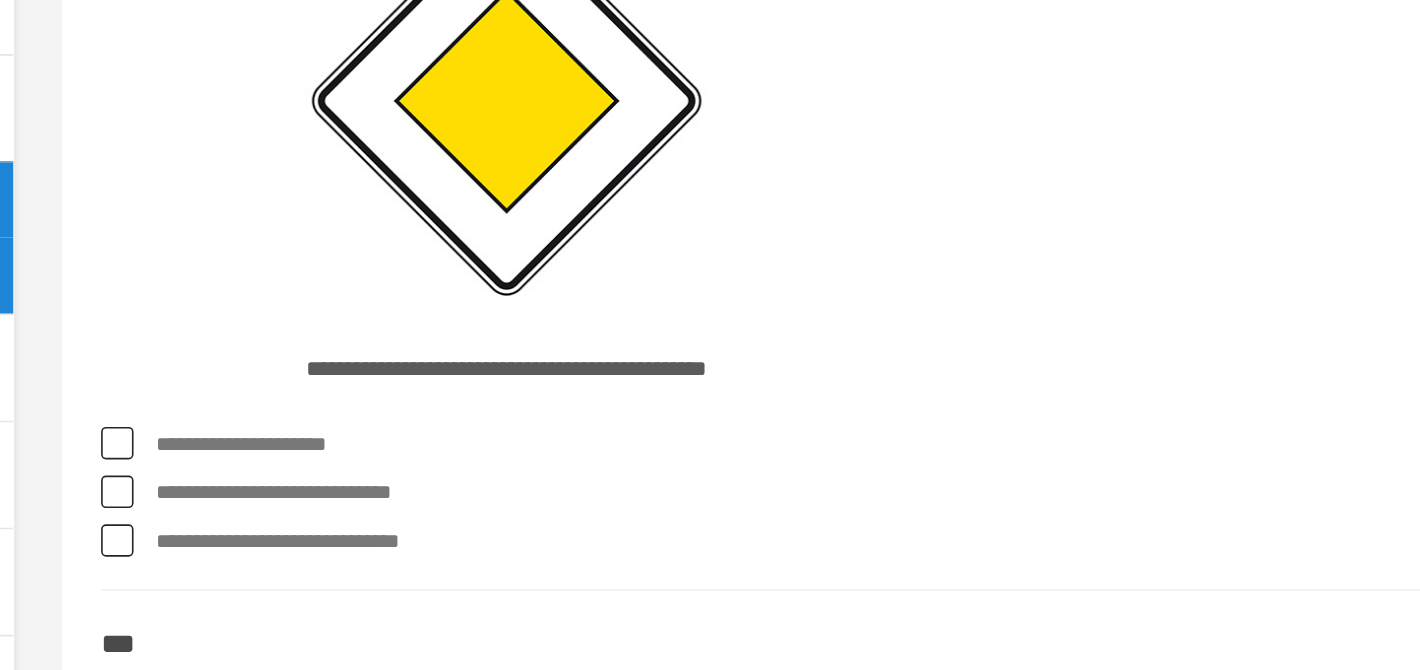 scroll, scrollTop: 8936, scrollLeft: 0, axis: vertical 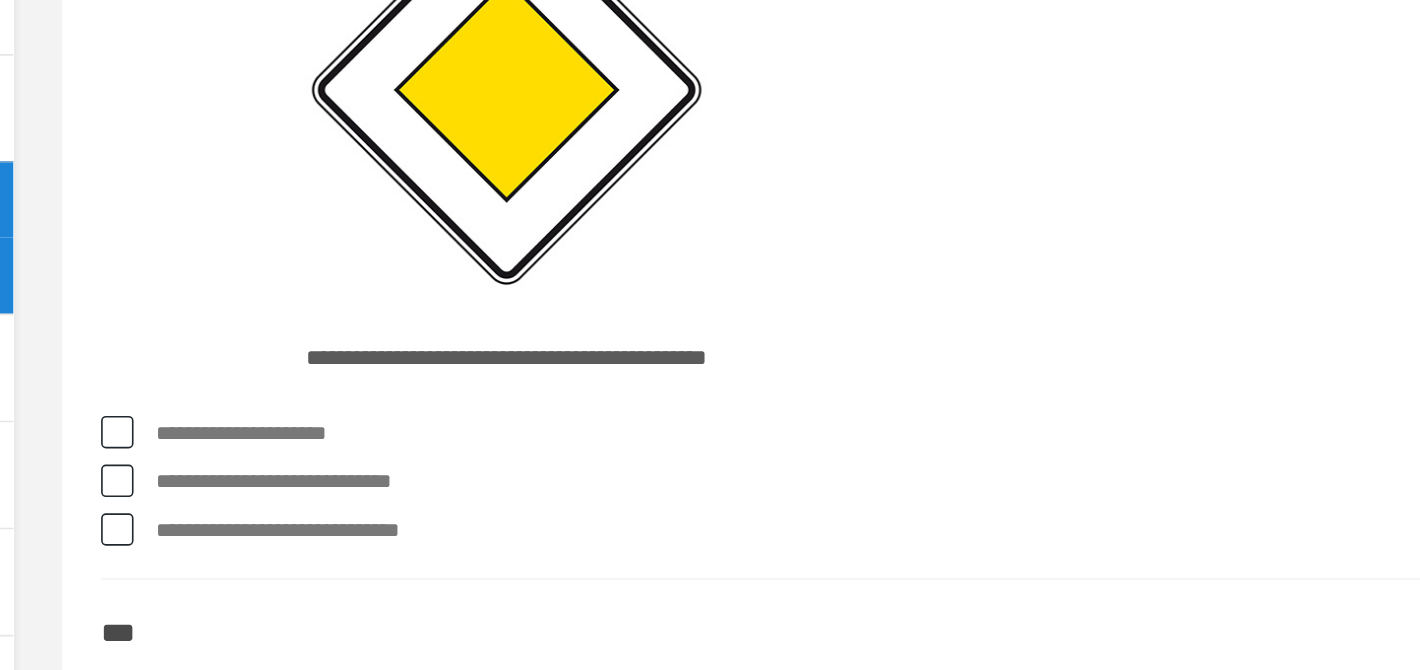 click on "**********" at bounding box center (874, 554) 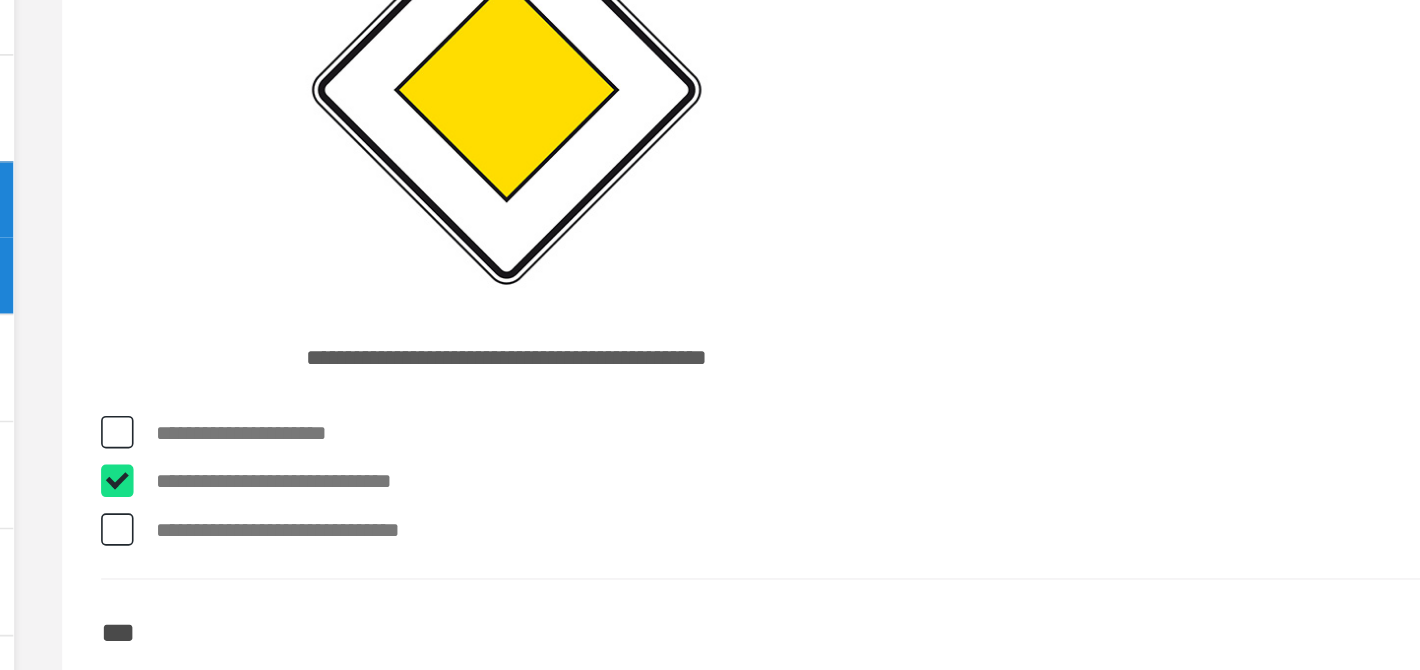 checkbox on "****" 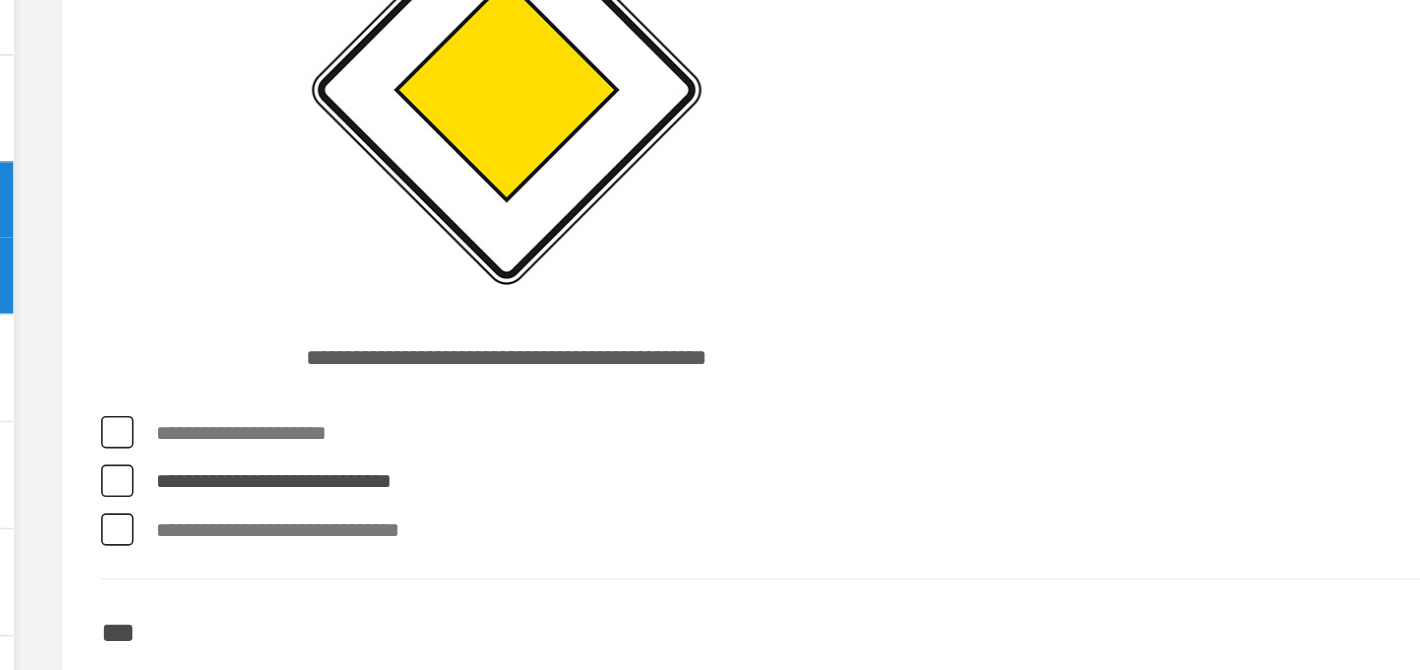 click on "**********" at bounding box center (874, 584) 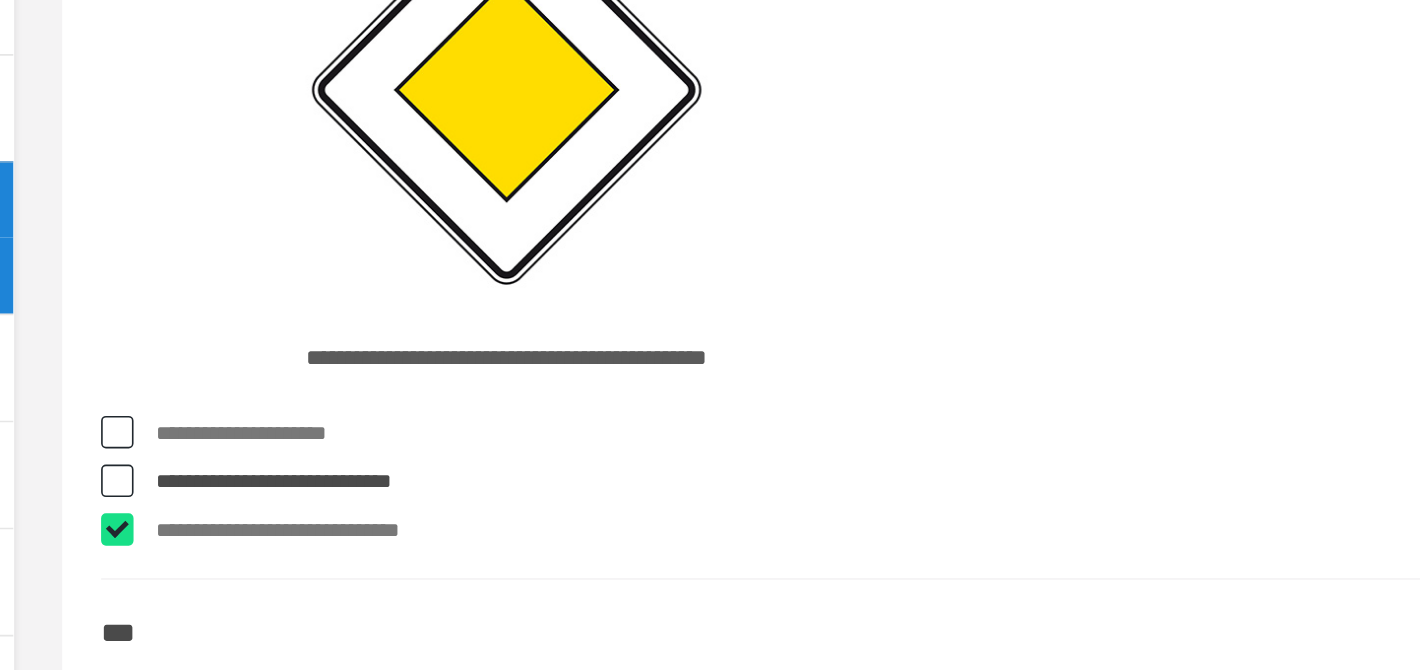 checkbox on "****" 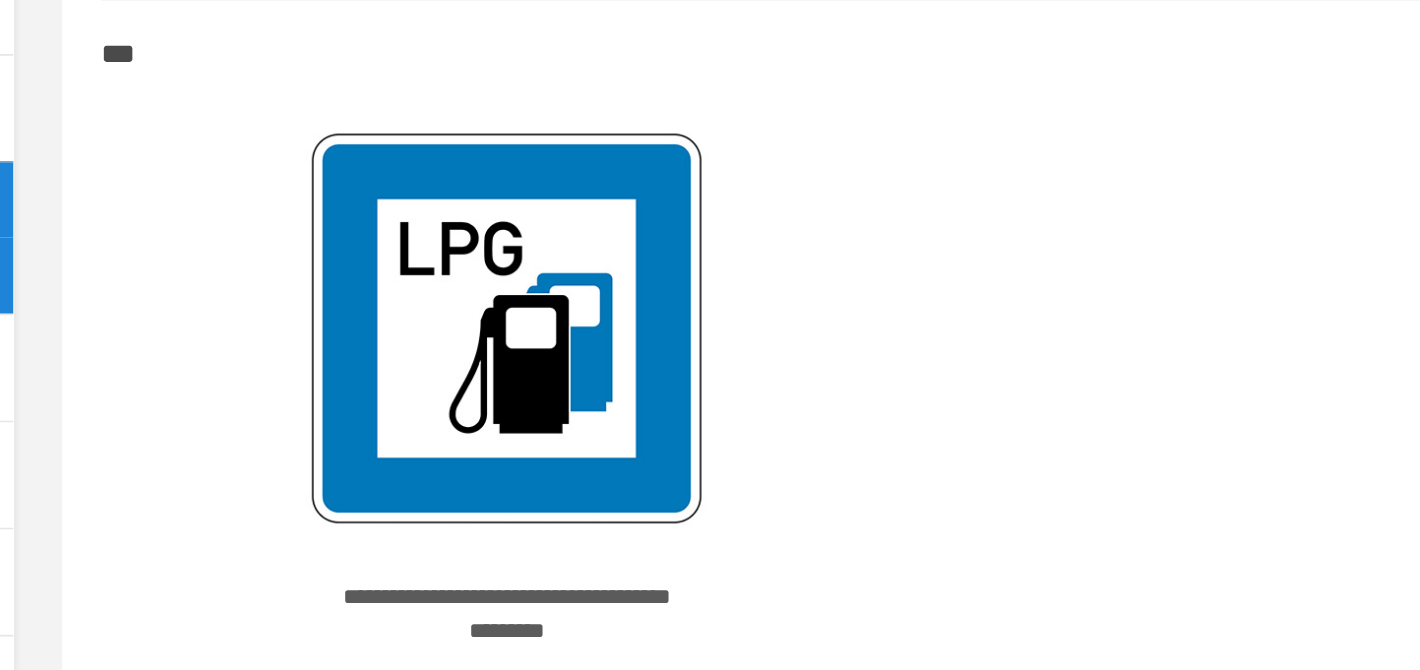 scroll, scrollTop: 9478, scrollLeft: 0, axis: vertical 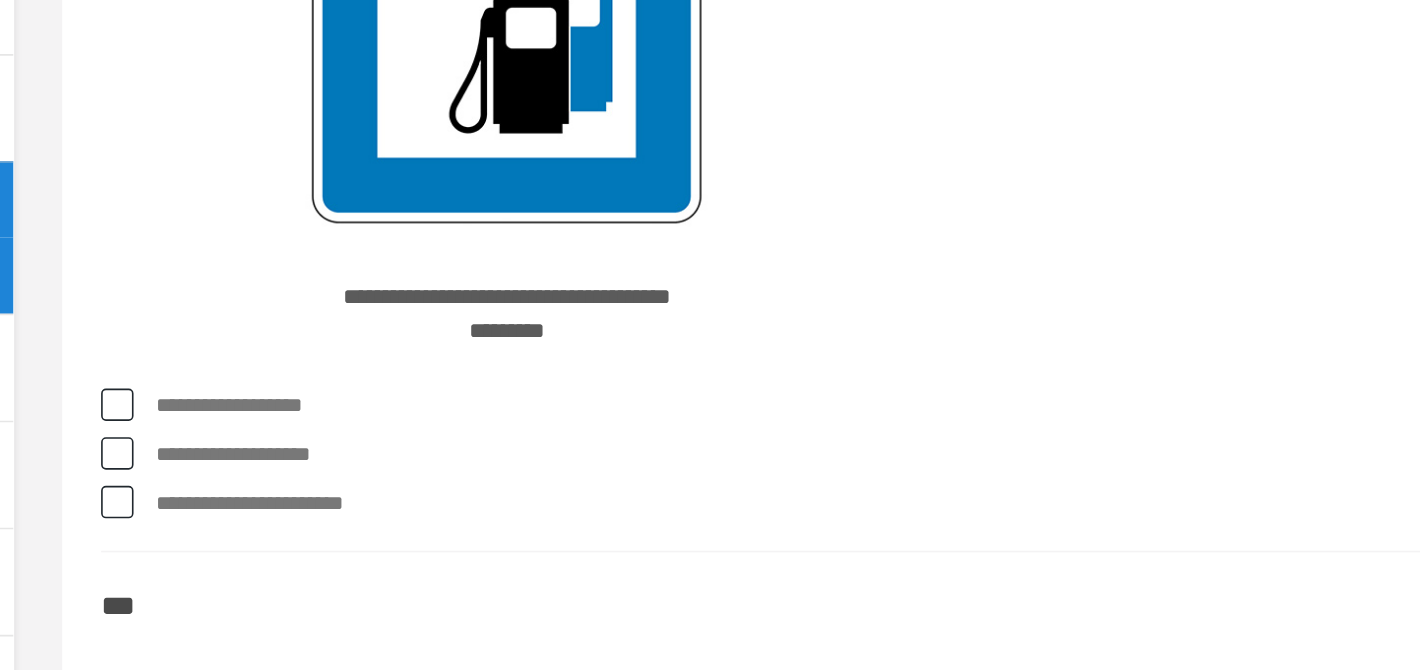 click on "**********" at bounding box center (874, 537) 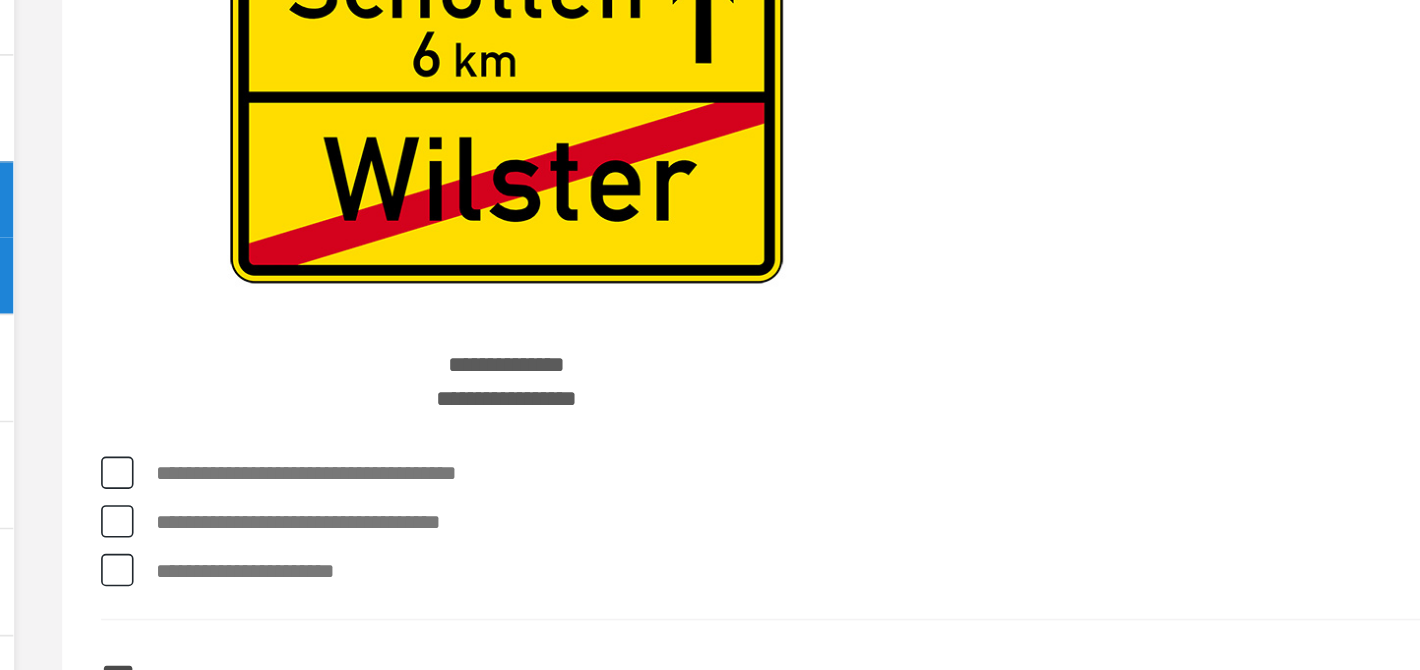 scroll, scrollTop: 9970, scrollLeft: 0, axis: vertical 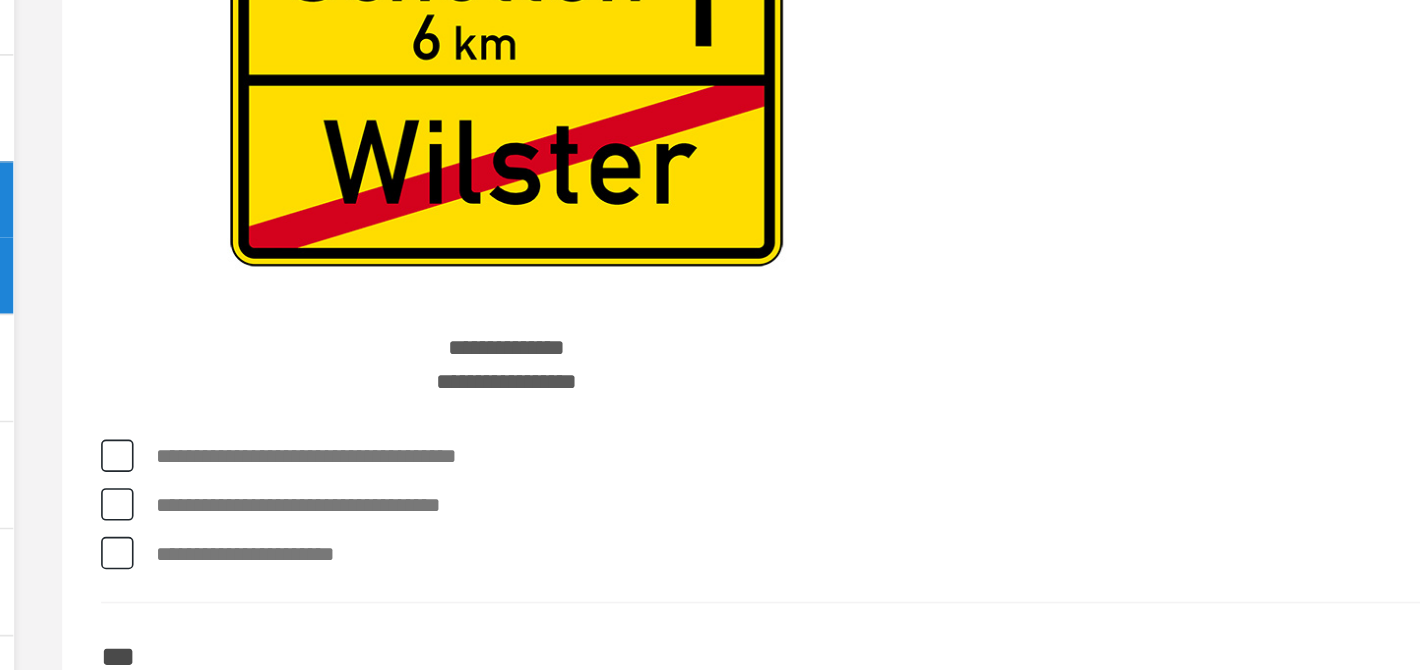 click on "**********" at bounding box center [874, 569] 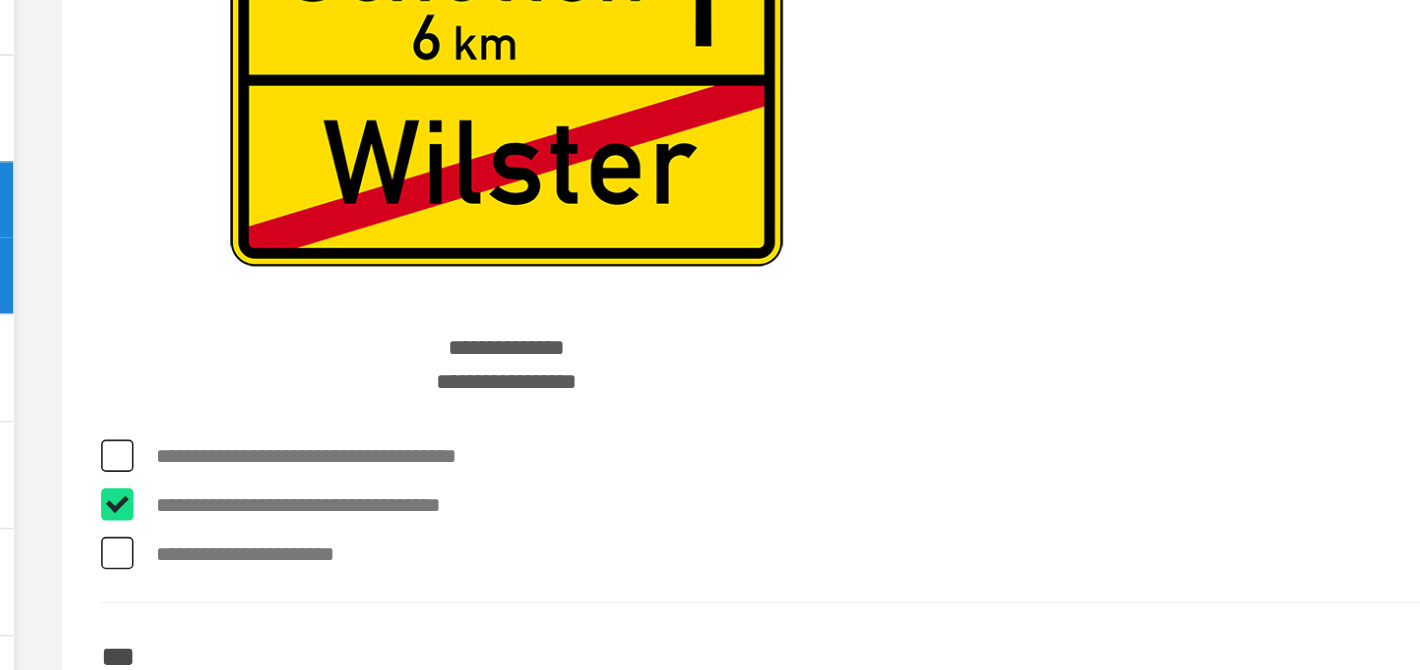 checkbox on "****" 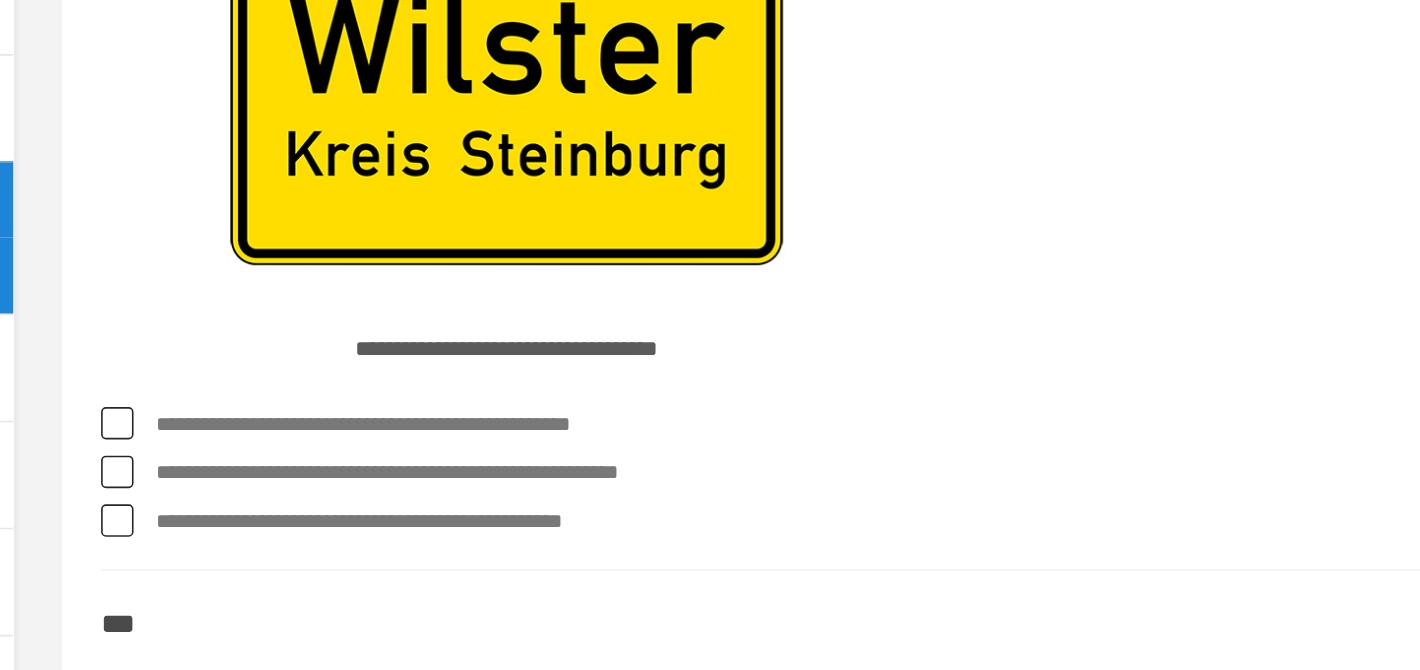scroll, scrollTop: 10555, scrollLeft: 0, axis: vertical 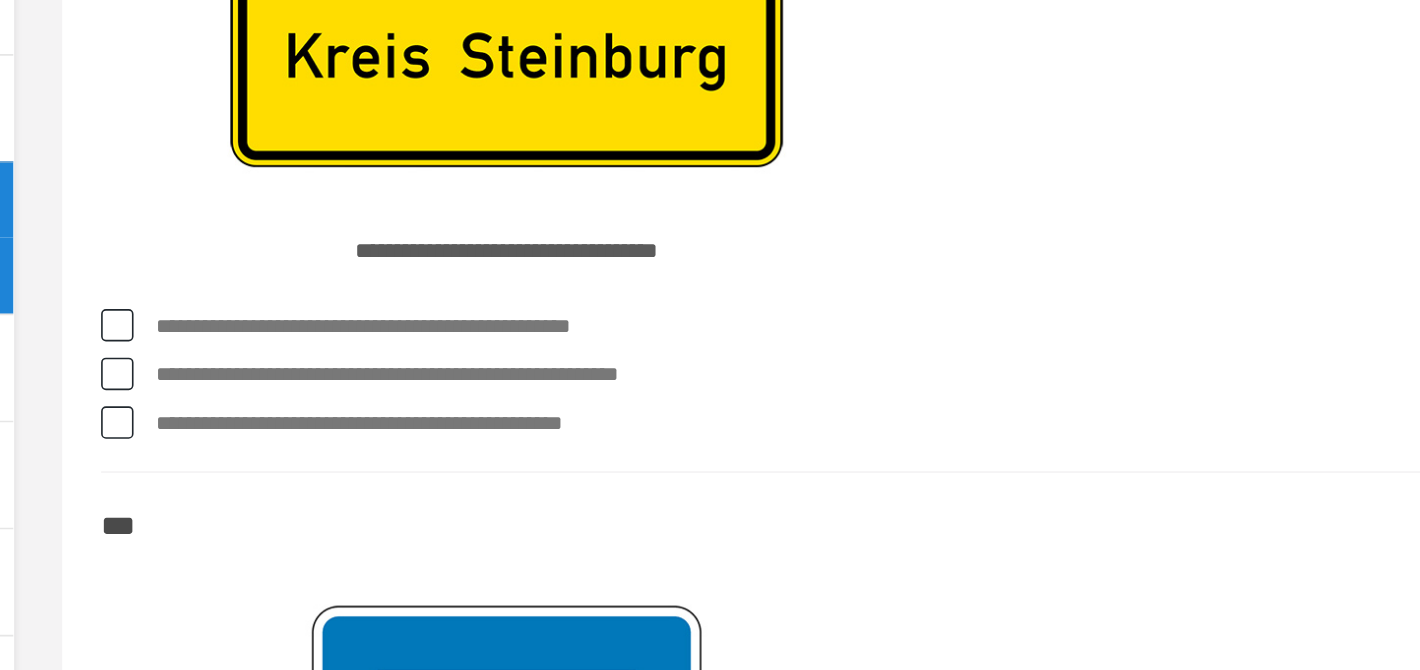 click on "**********" at bounding box center [874, 458] 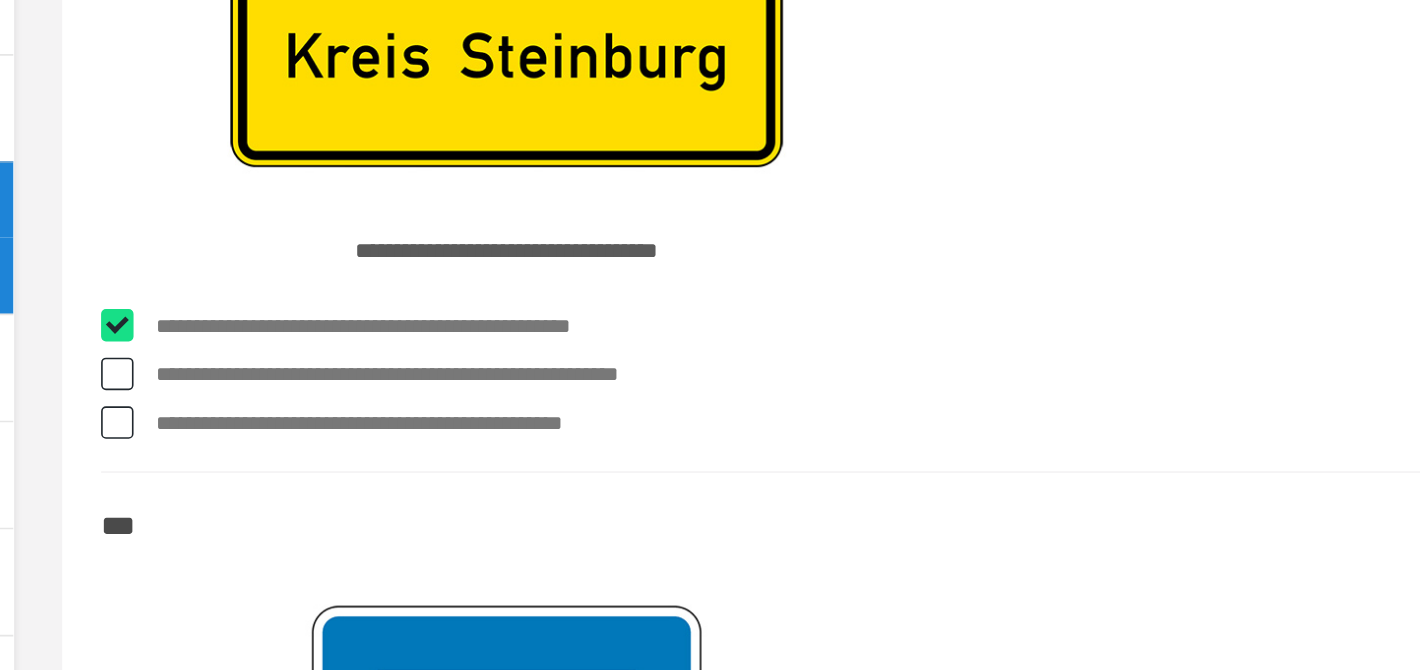 checkbox on "****" 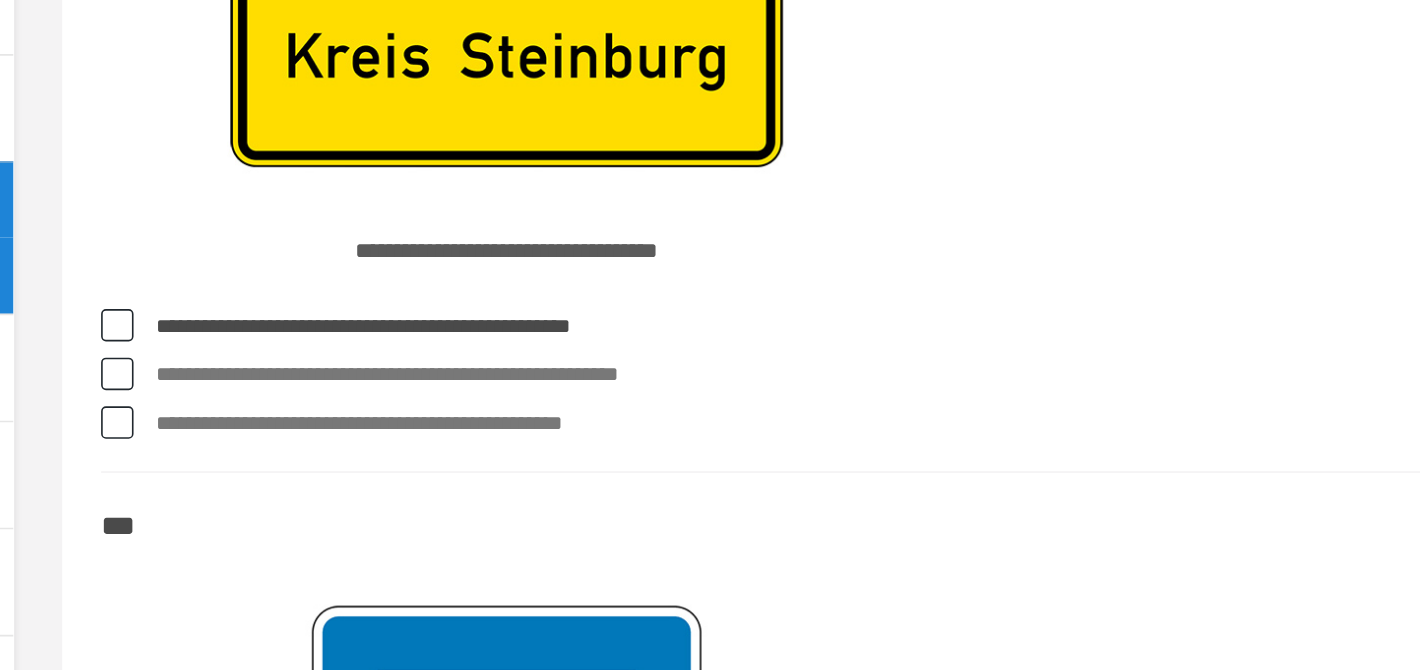 click on "**********" at bounding box center [874, 488] 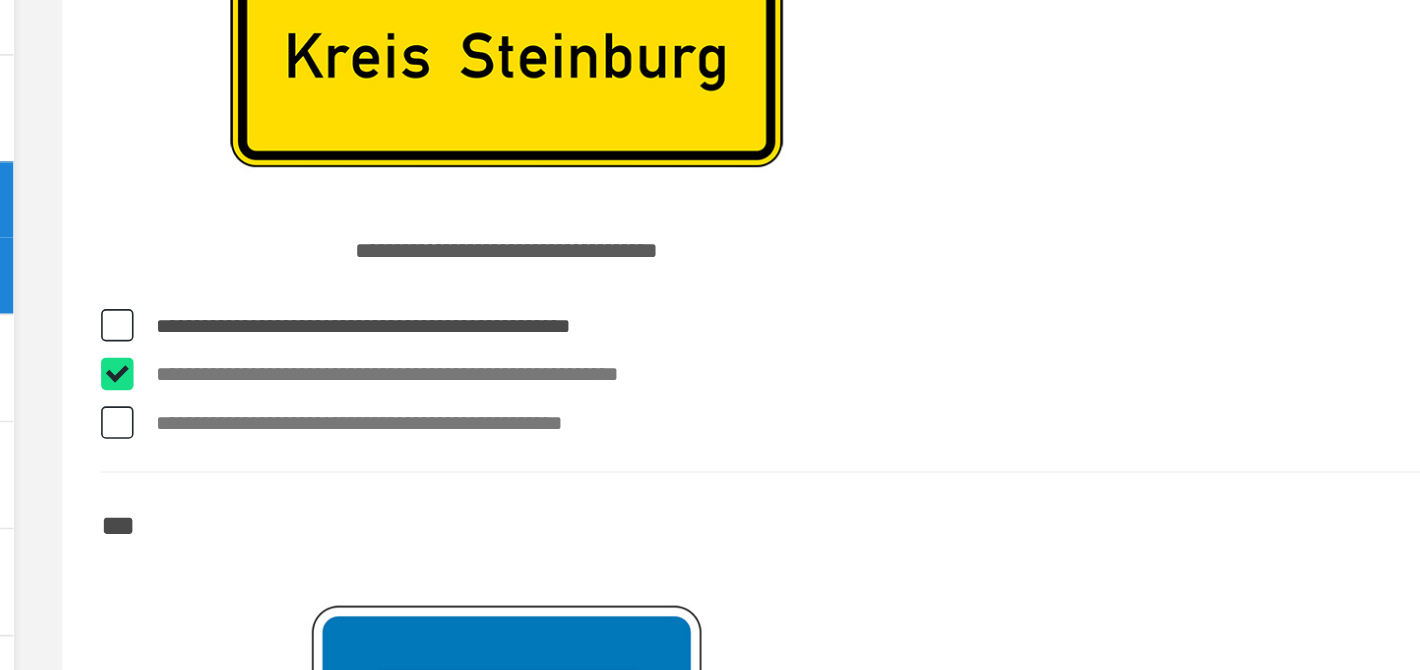 checkbox on "****" 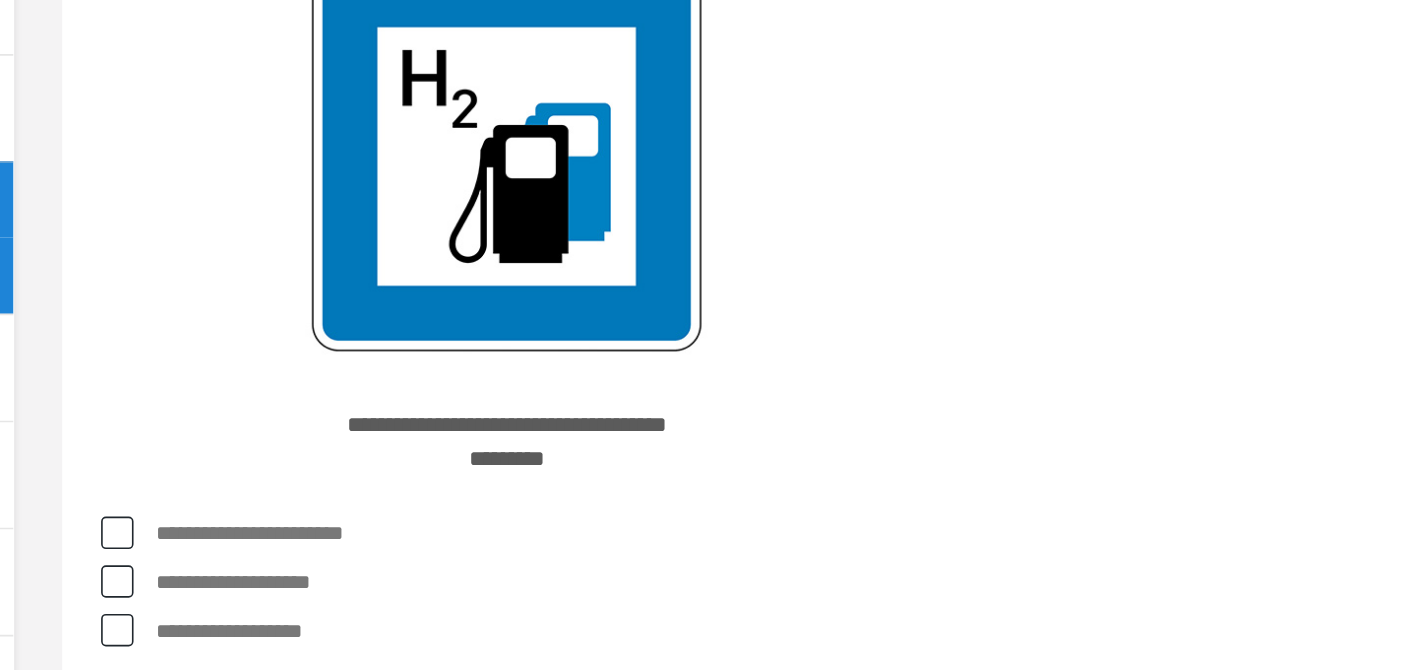 scroll, scrollTop: 10959, scrollLeft: 0, axis: vertical 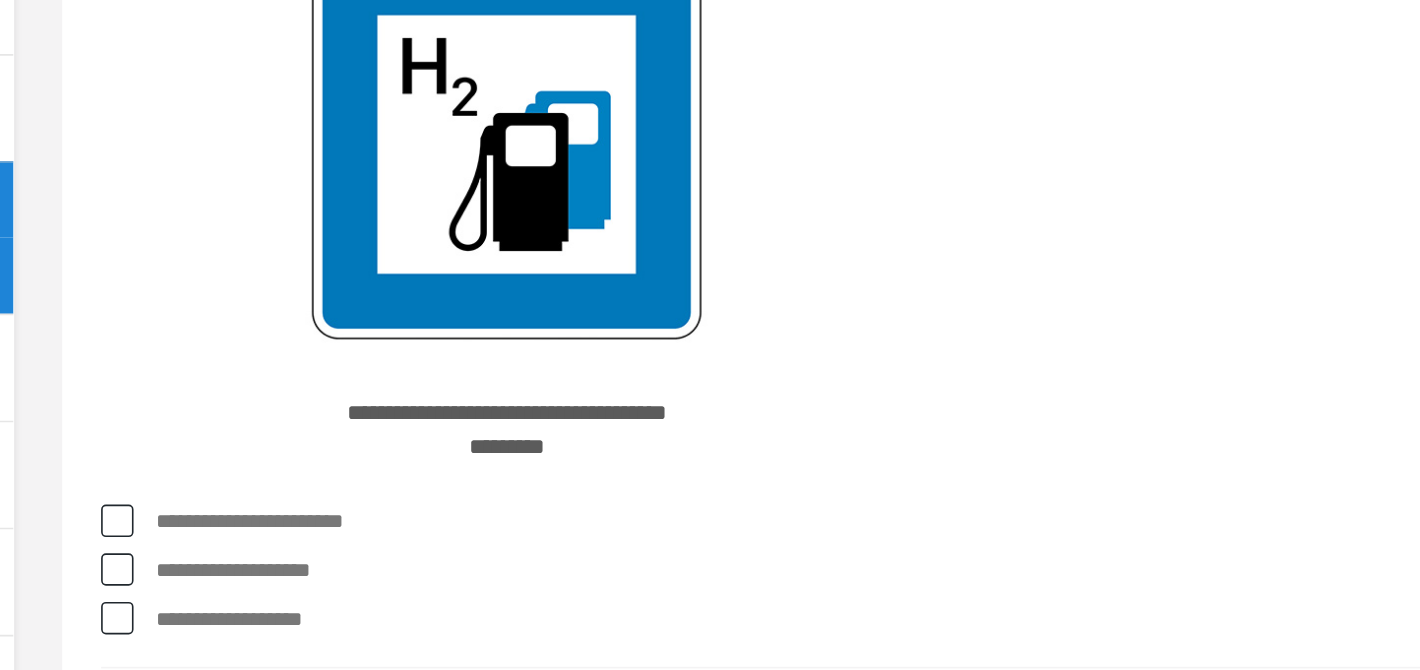 click on "**********" at bounding box center [874, 579] 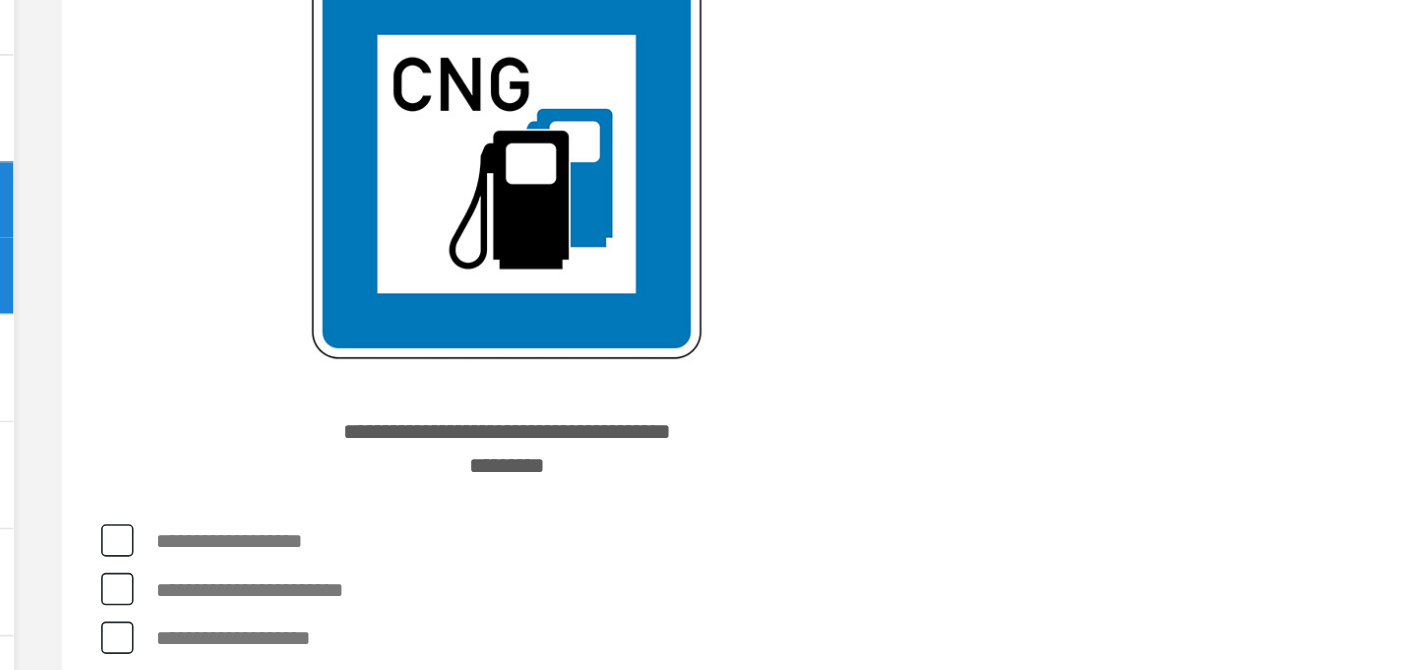 scroll, scrollTop: 11545, scrollLeft: 0, axis: vertical 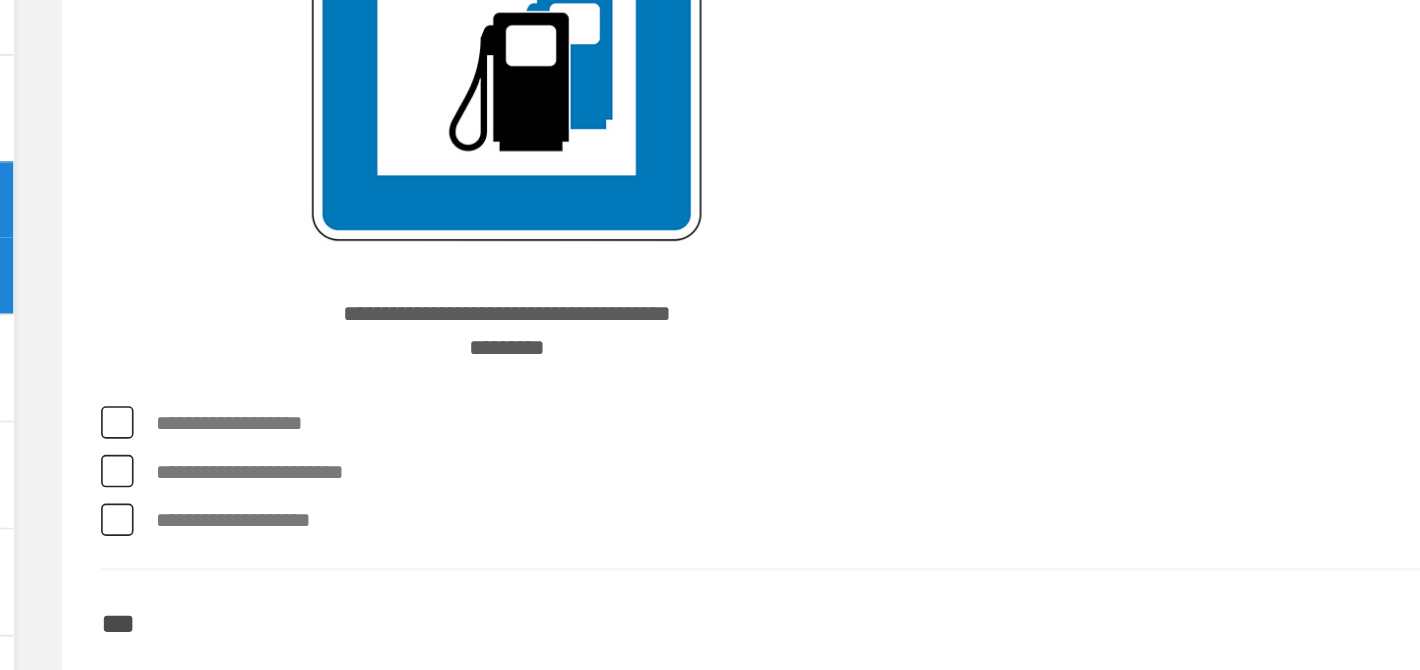 click on "**********" at bounding box center [874, 518] 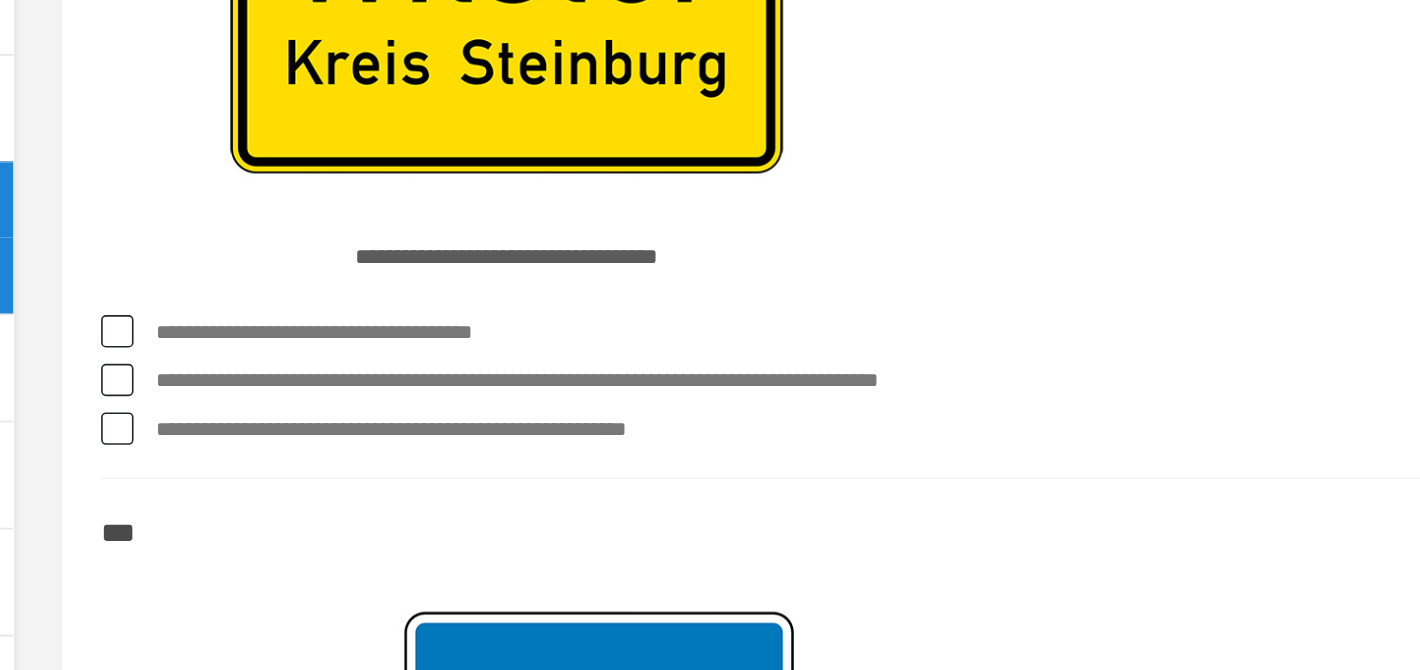 scroll, scrollTop: 12163, scrollLeft: 0, axis: vertical 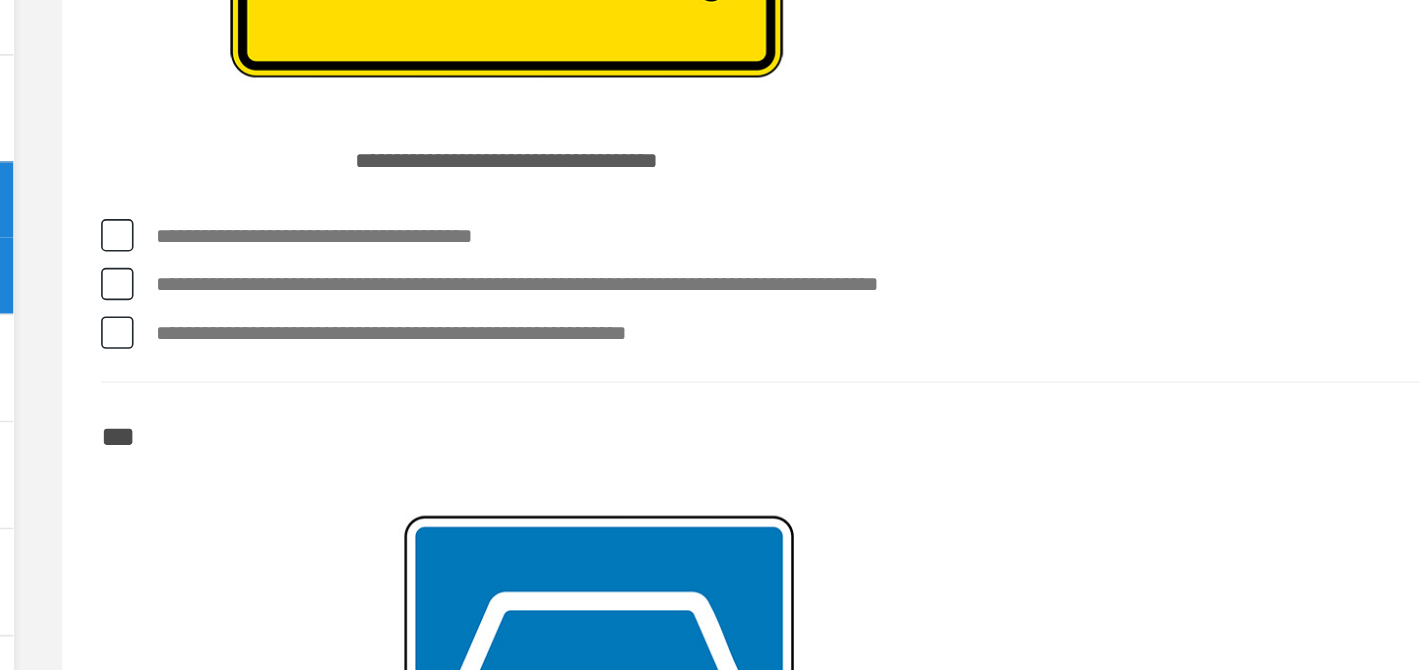 click on "**********" at bounding box center [874, 403] 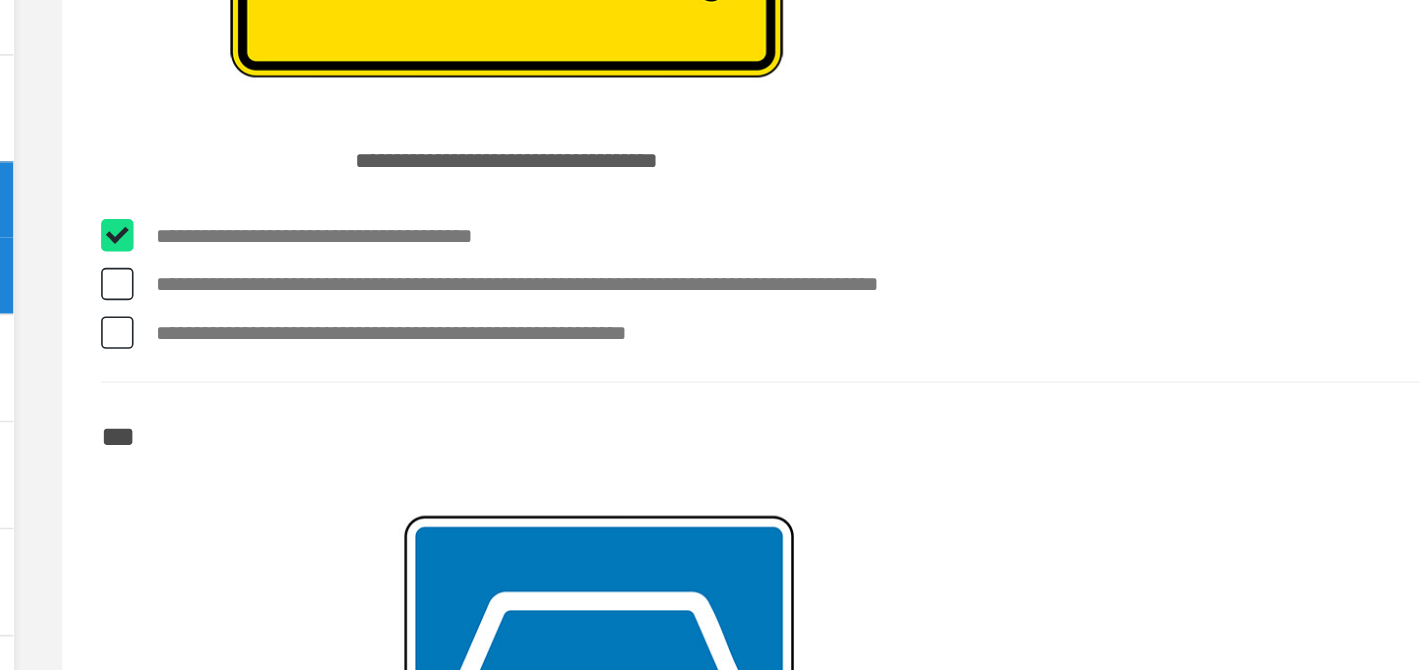 checkbox on "****" 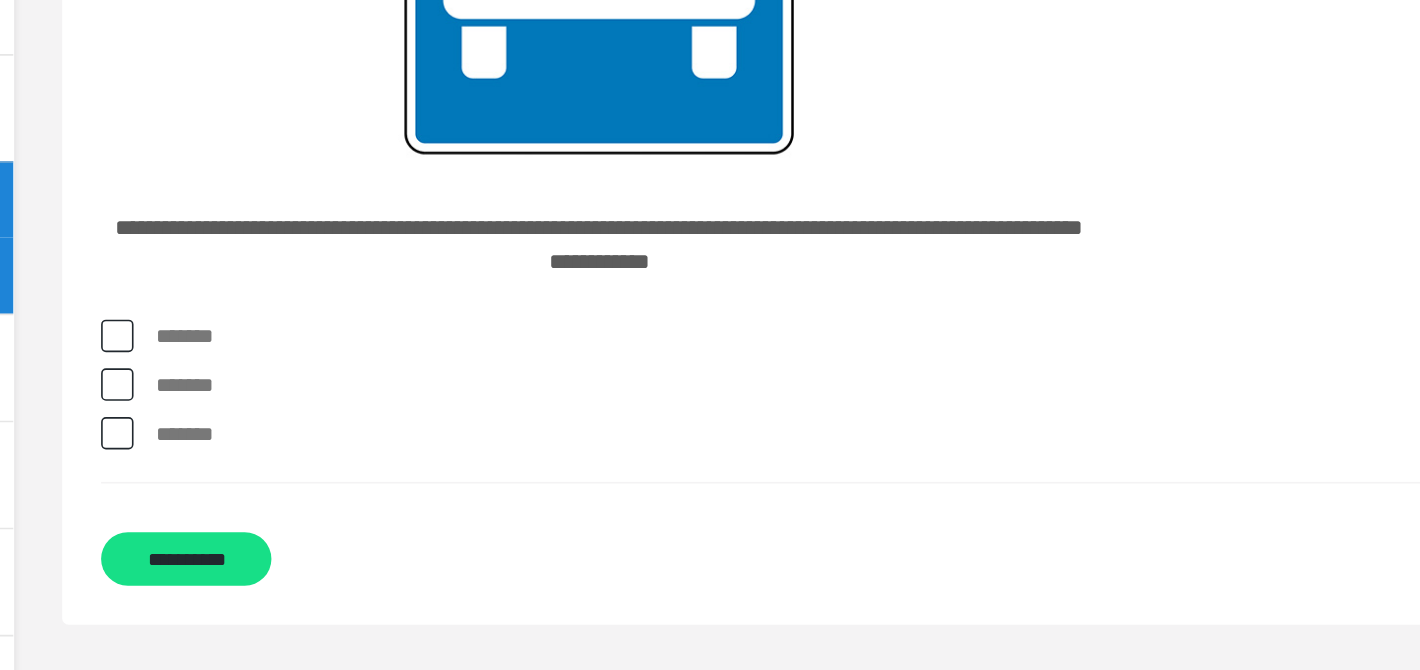 scroll, scrollTop: 12627, scrollLeft: 0, axis: vertical 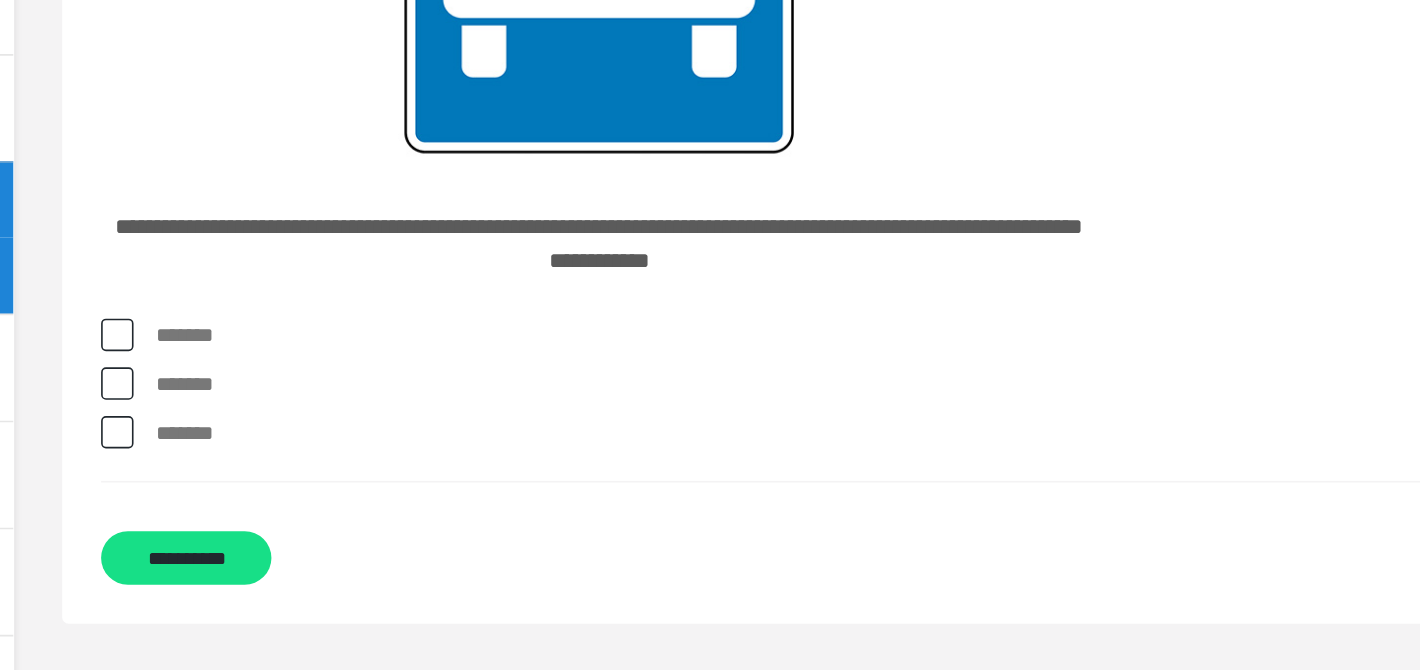 click on "*******" at bounding box center (874, 524) 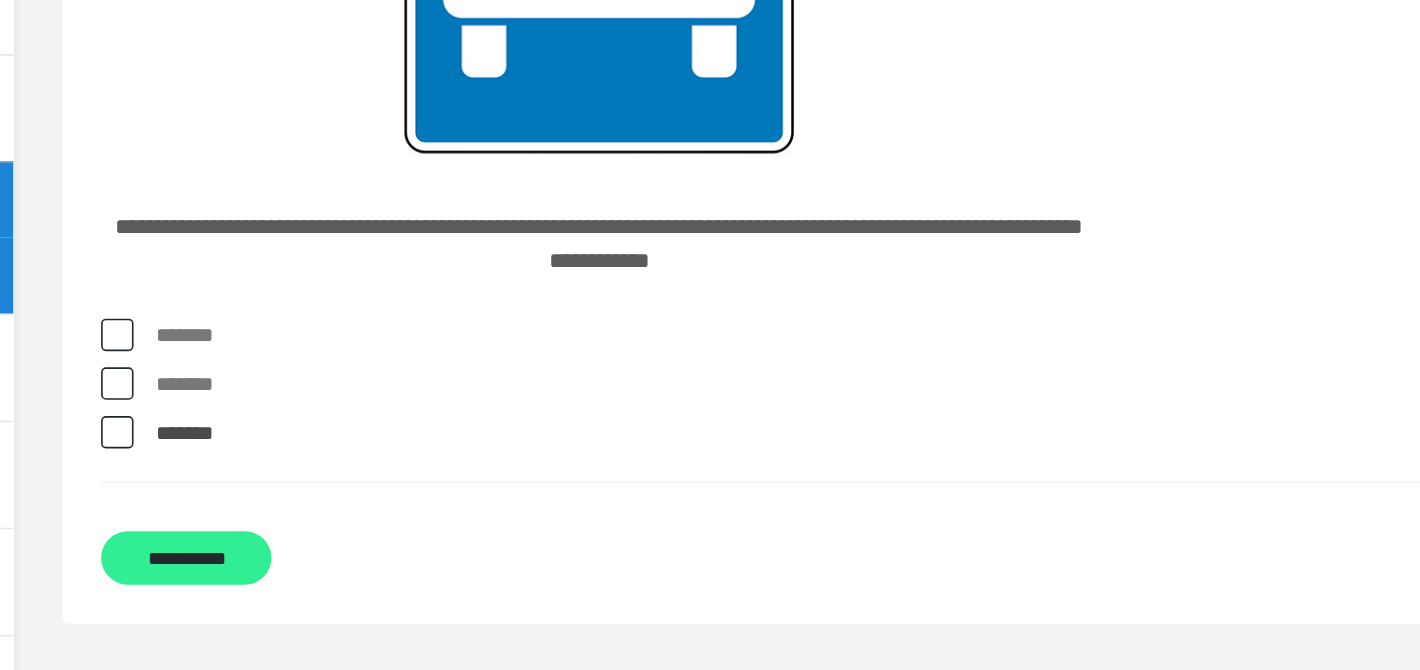 click on "**********" at bounding box center [401, 600] 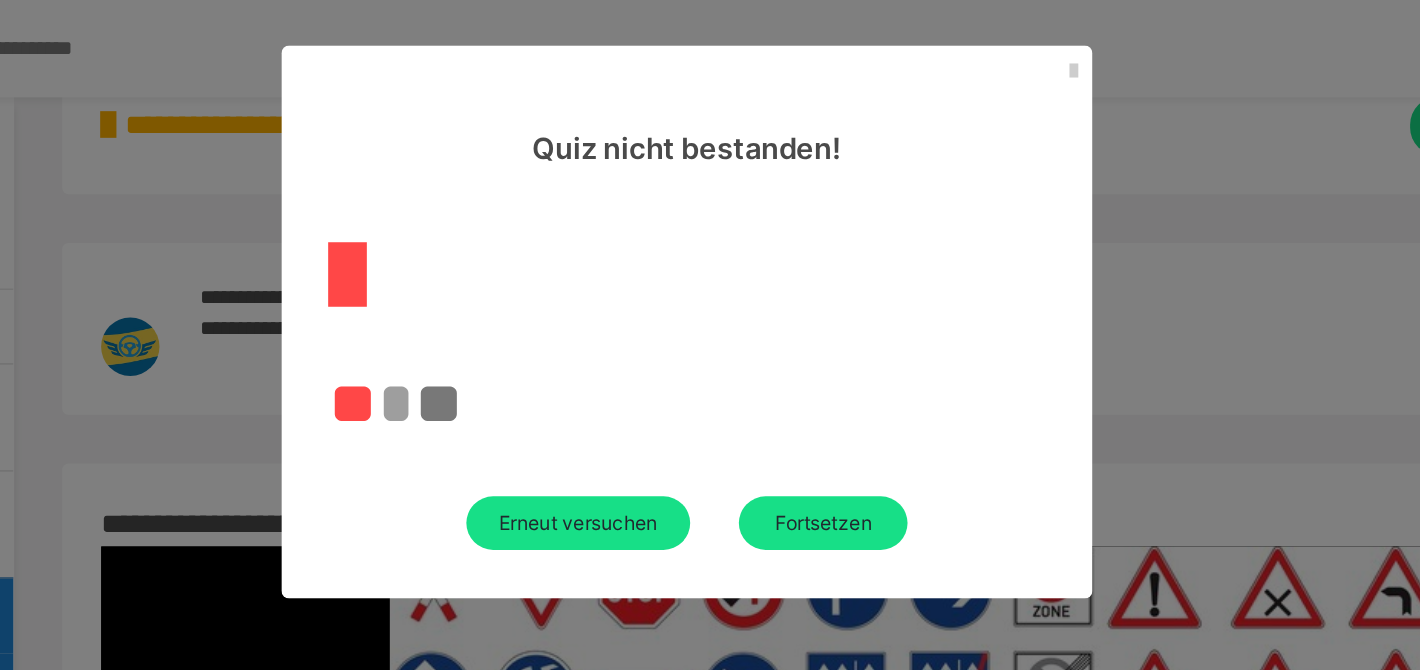 scroll, scrollTop: 51, scrollLeft: 0, axis: vertical 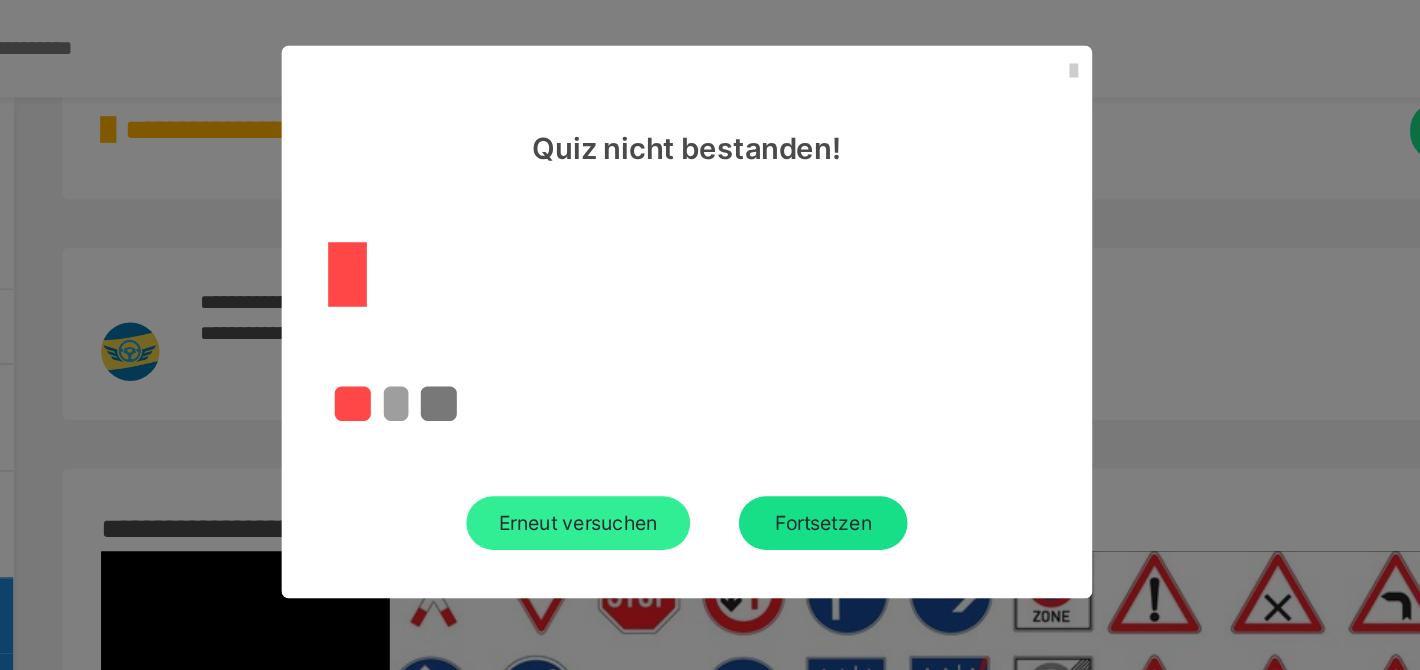 drag, startPoint x: 622, startPoint y: 333, endPoint x: 604, endPoint y: 323, distance: 20.59126 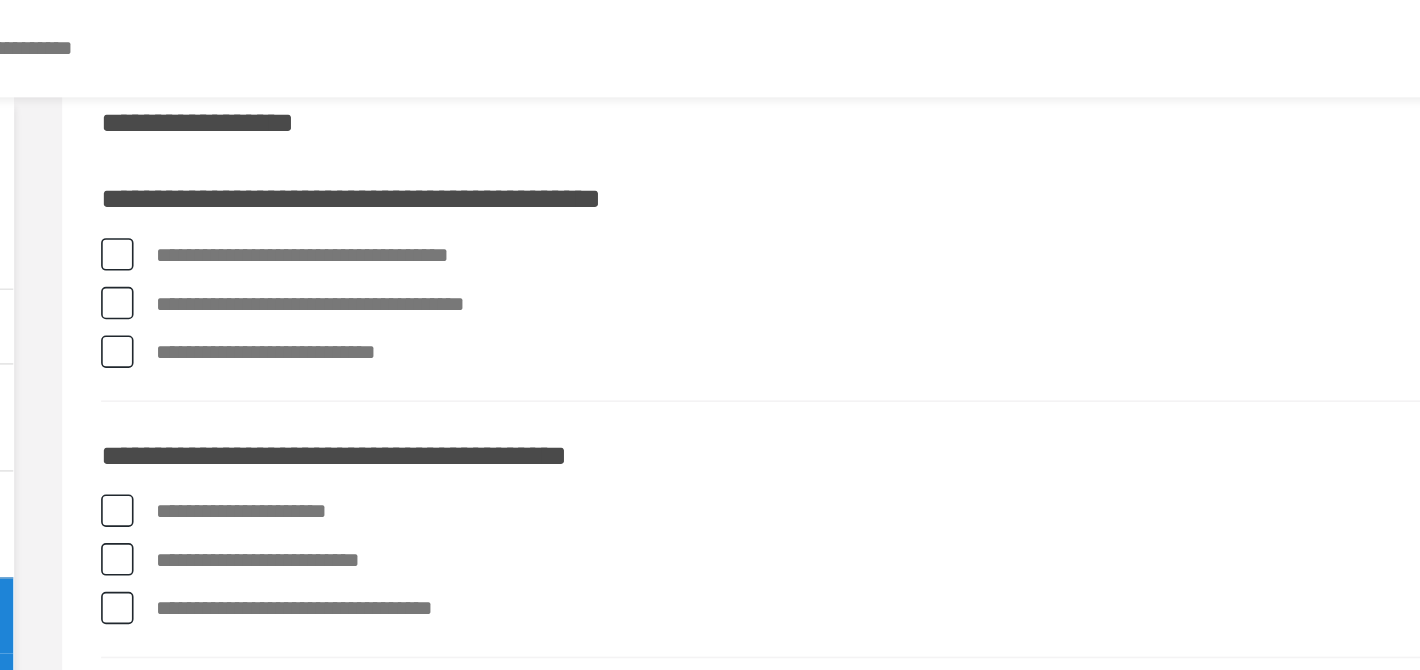 scroll, scrollTop: 0, scrollLeft: 0, axis: both 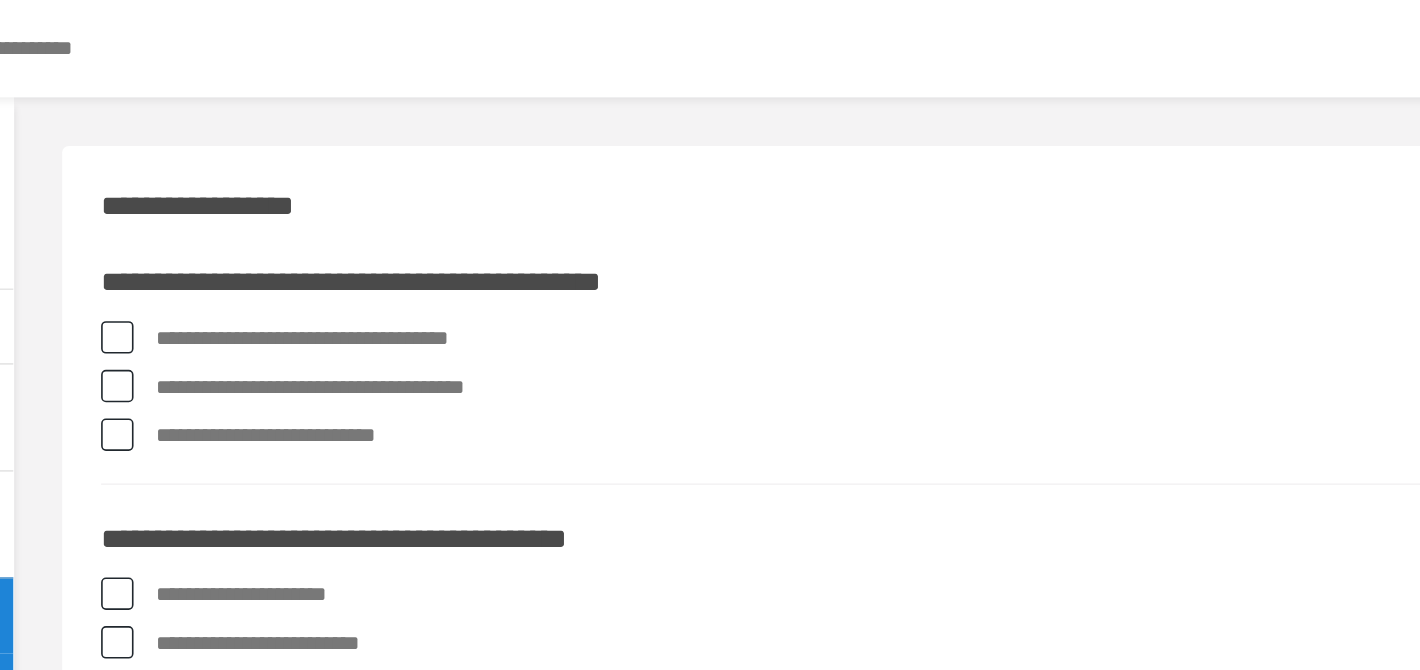 click on "**********" at bounding box center (874, 209) 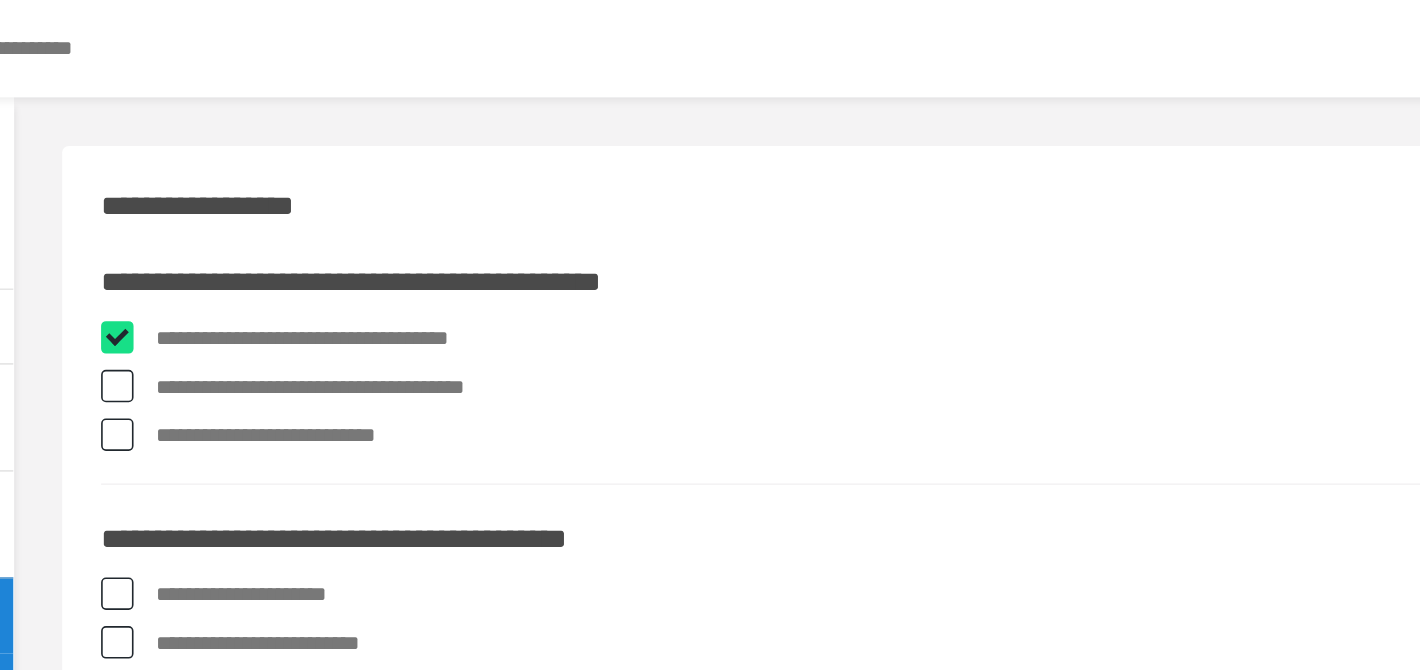 checkbox on "****" 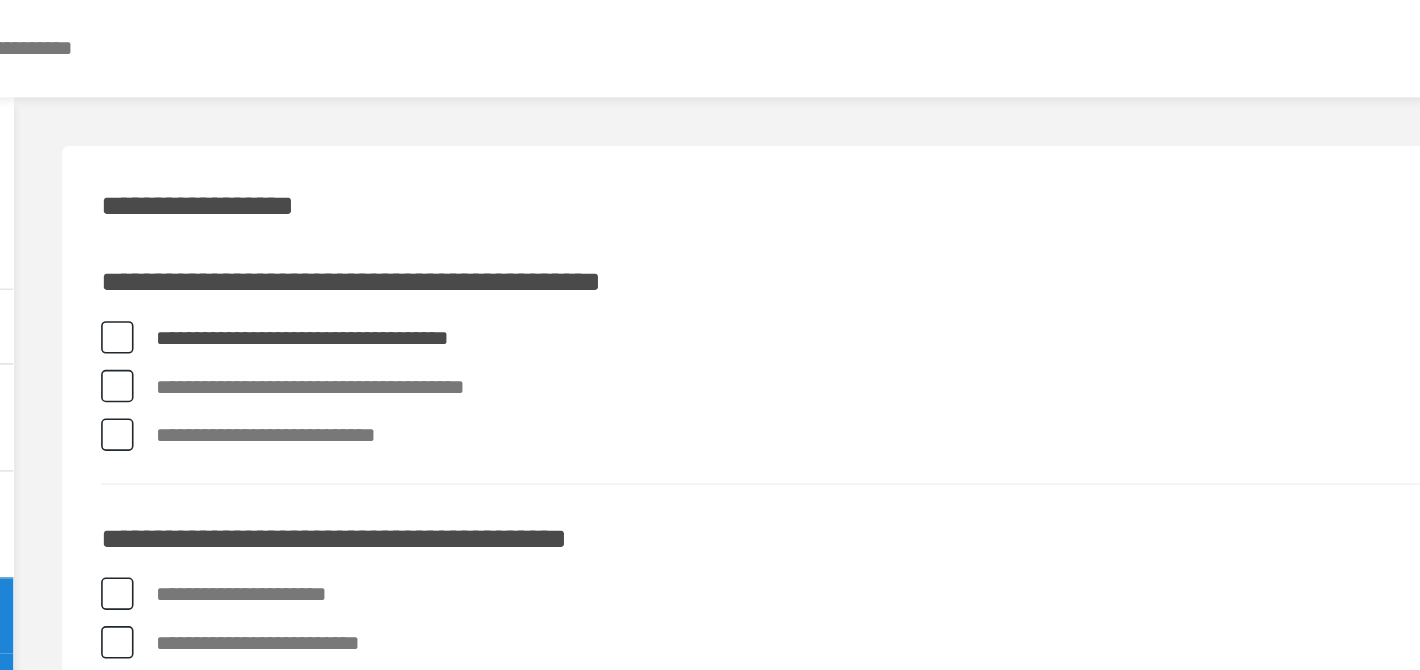 click on "**********" at bounding box center [874, 239] 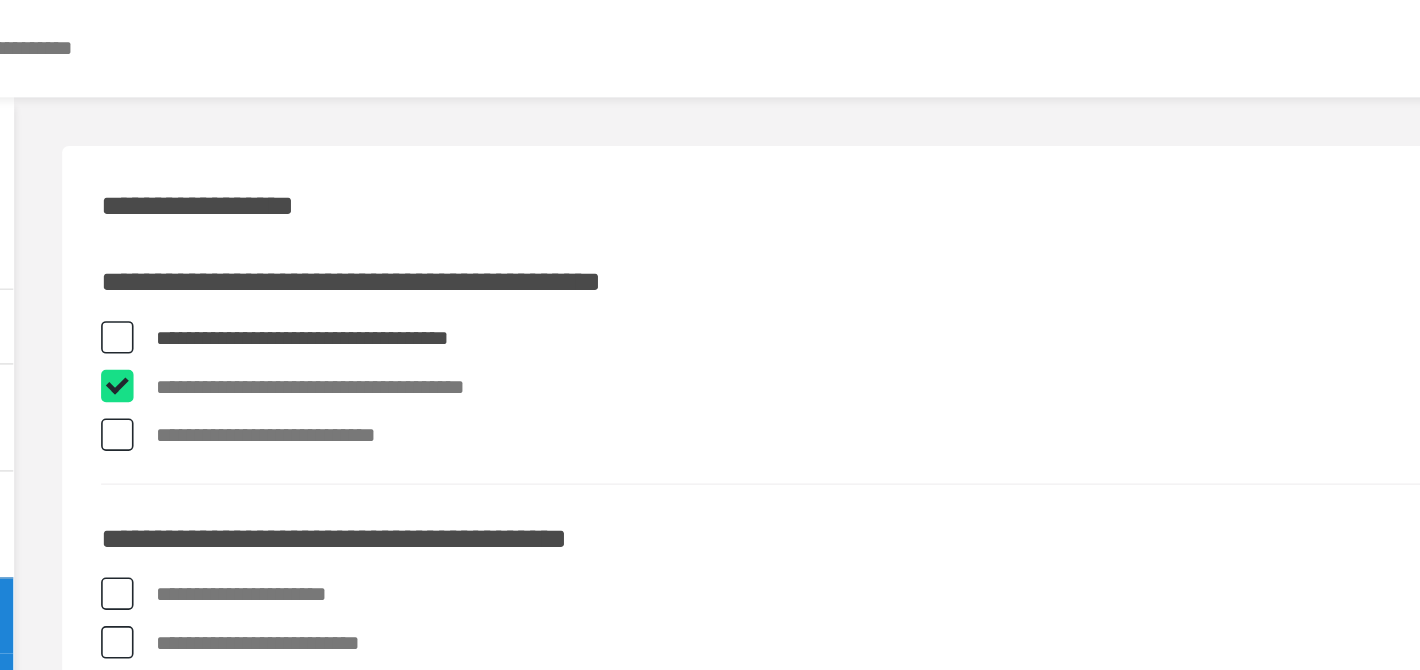 checkbox on "****" 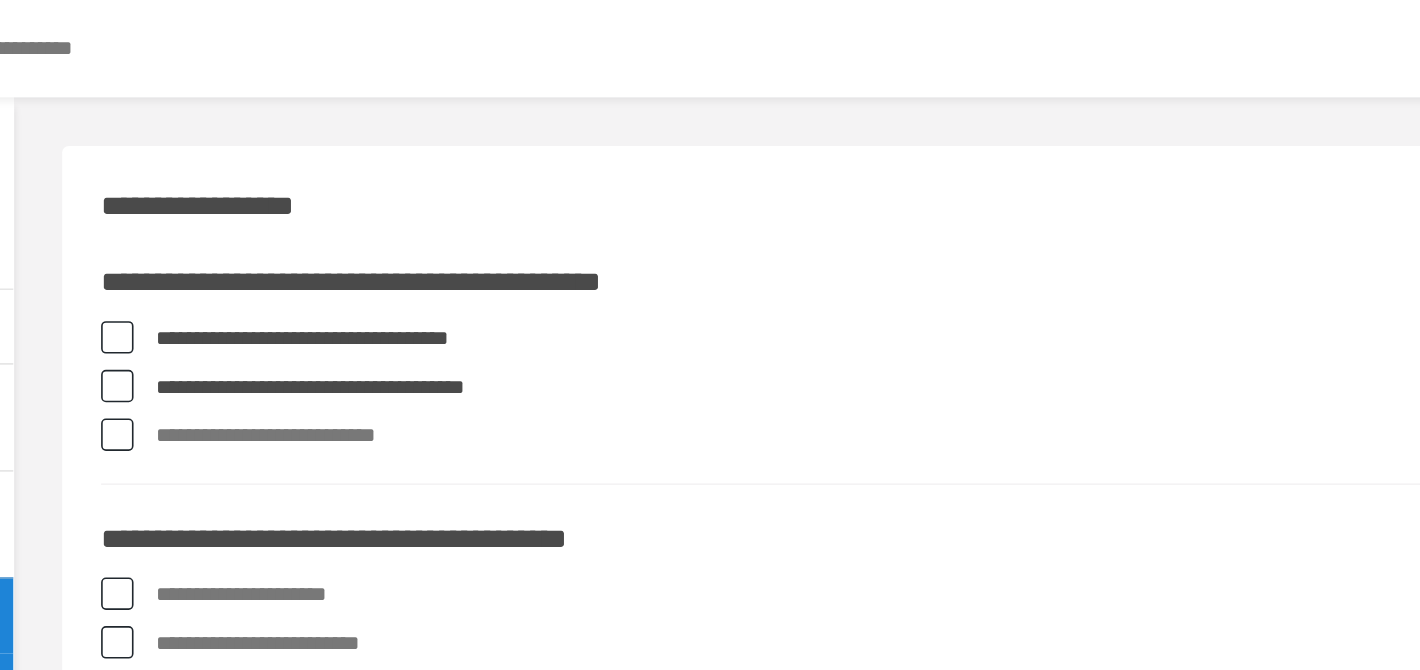 click on "**********" at bounding box center [874, 269] 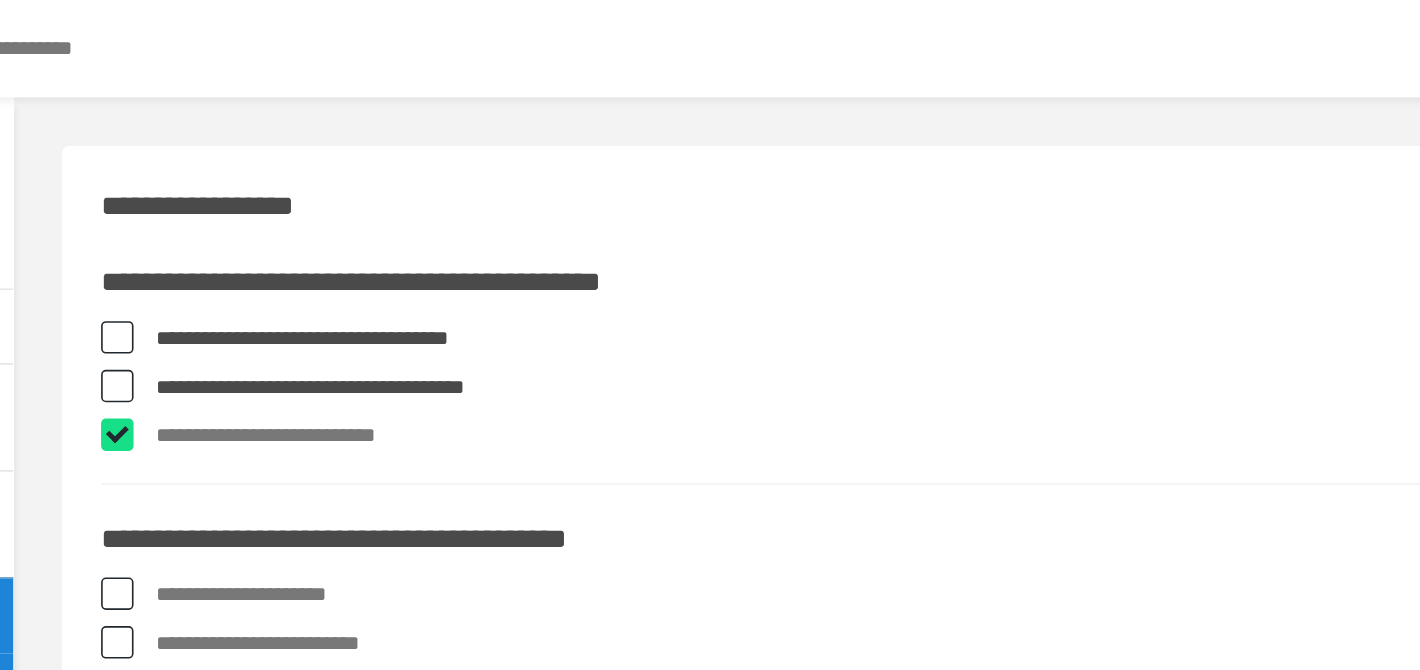 checkbox on "****" 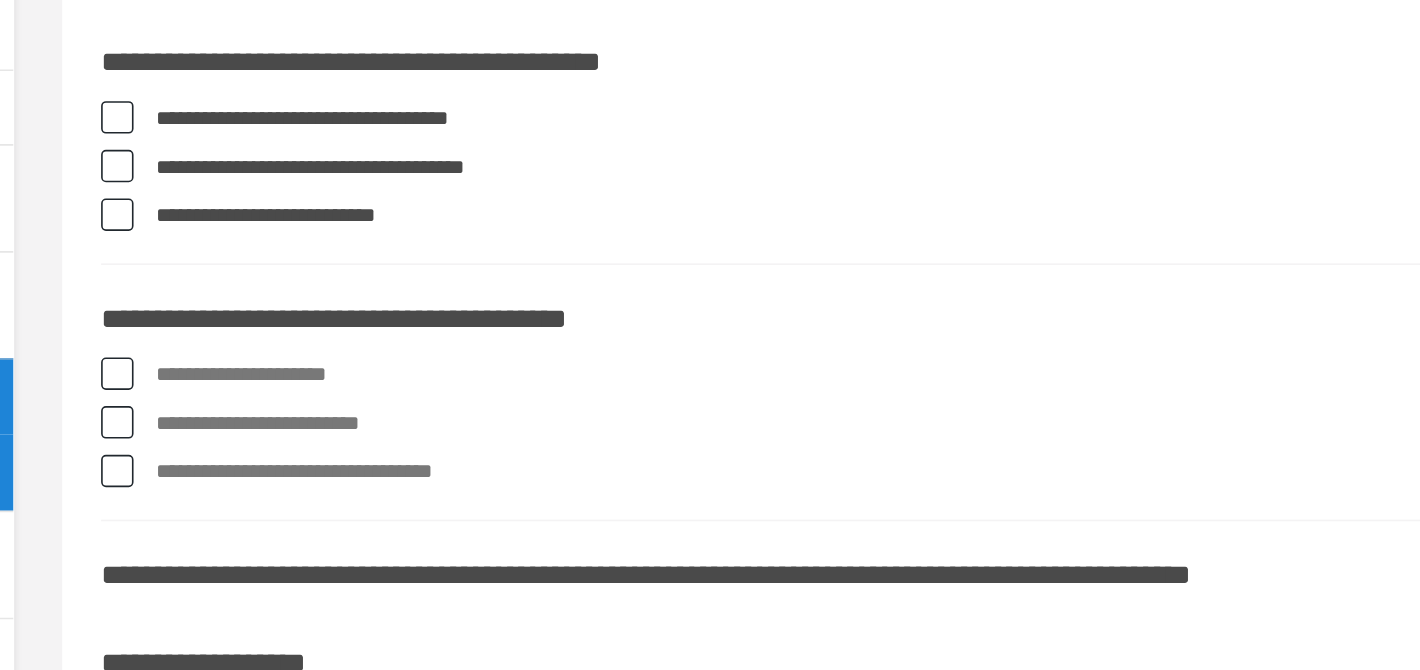 click on "**********" at bounding box center (874, 367) 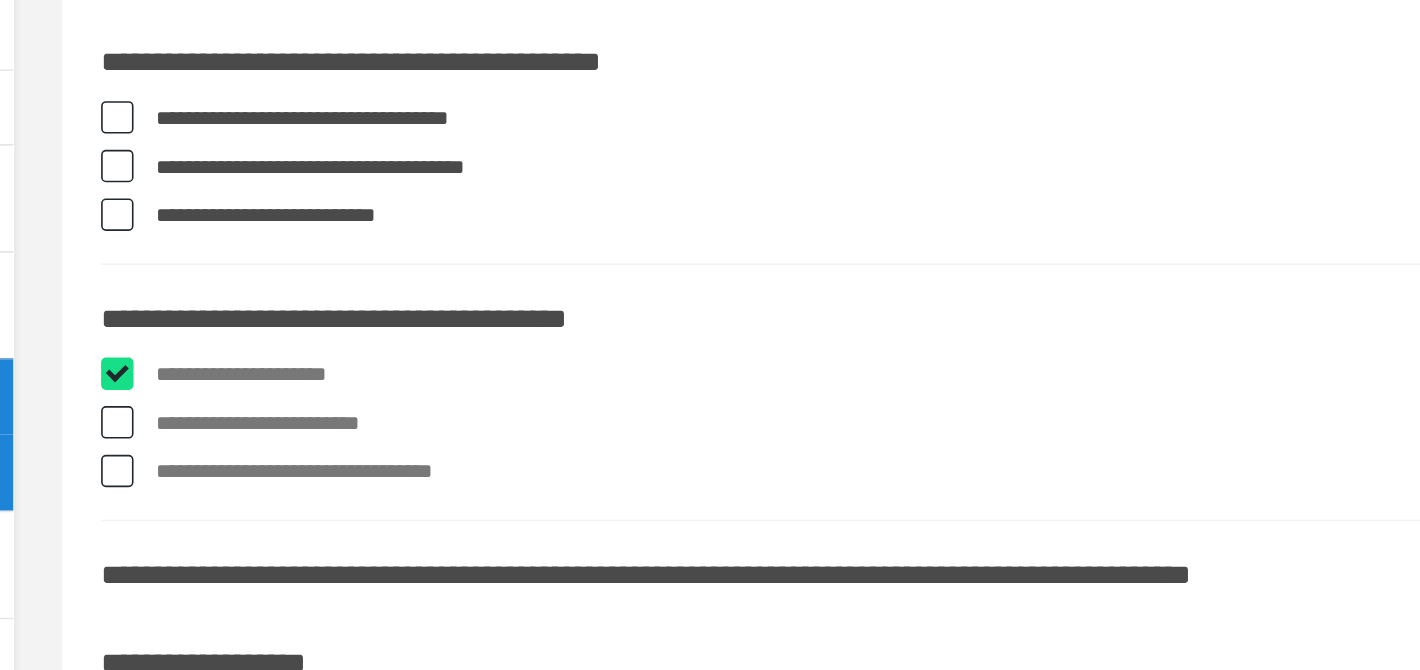 checkbox on "****" 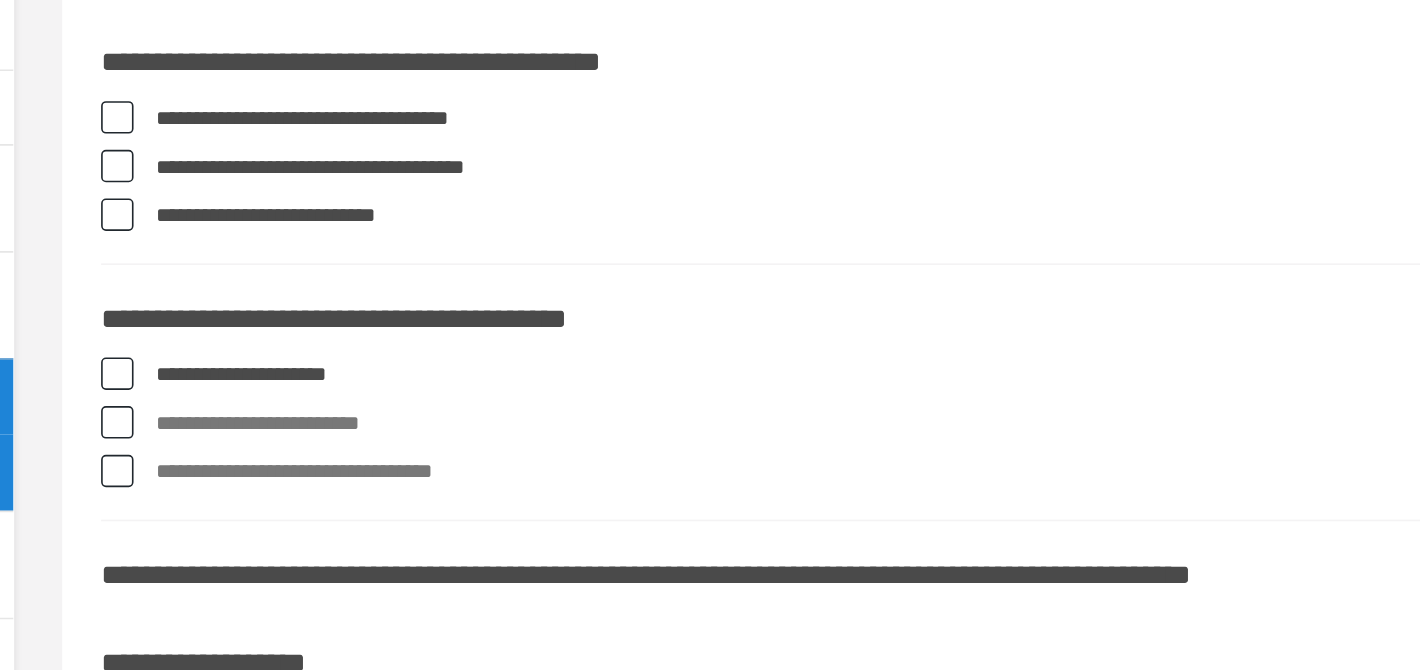 click on "**********" at bounding box center [874, 397] 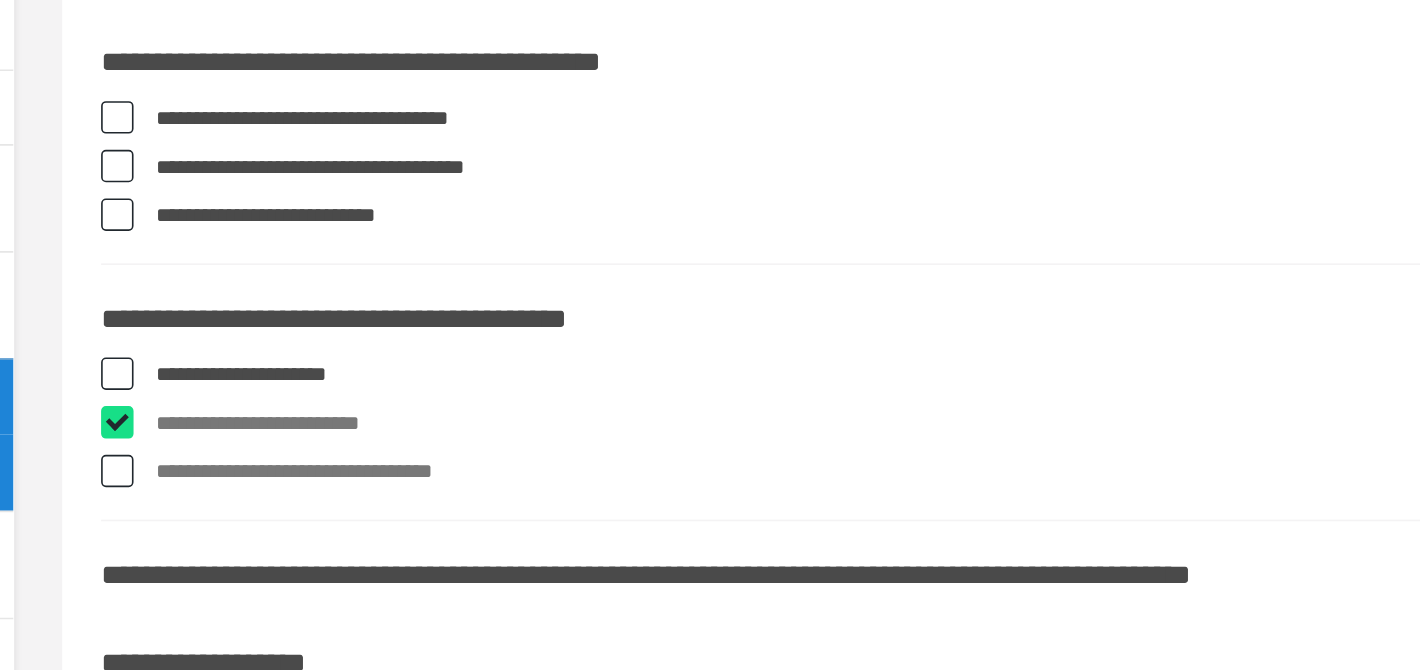 checkbox on "****" 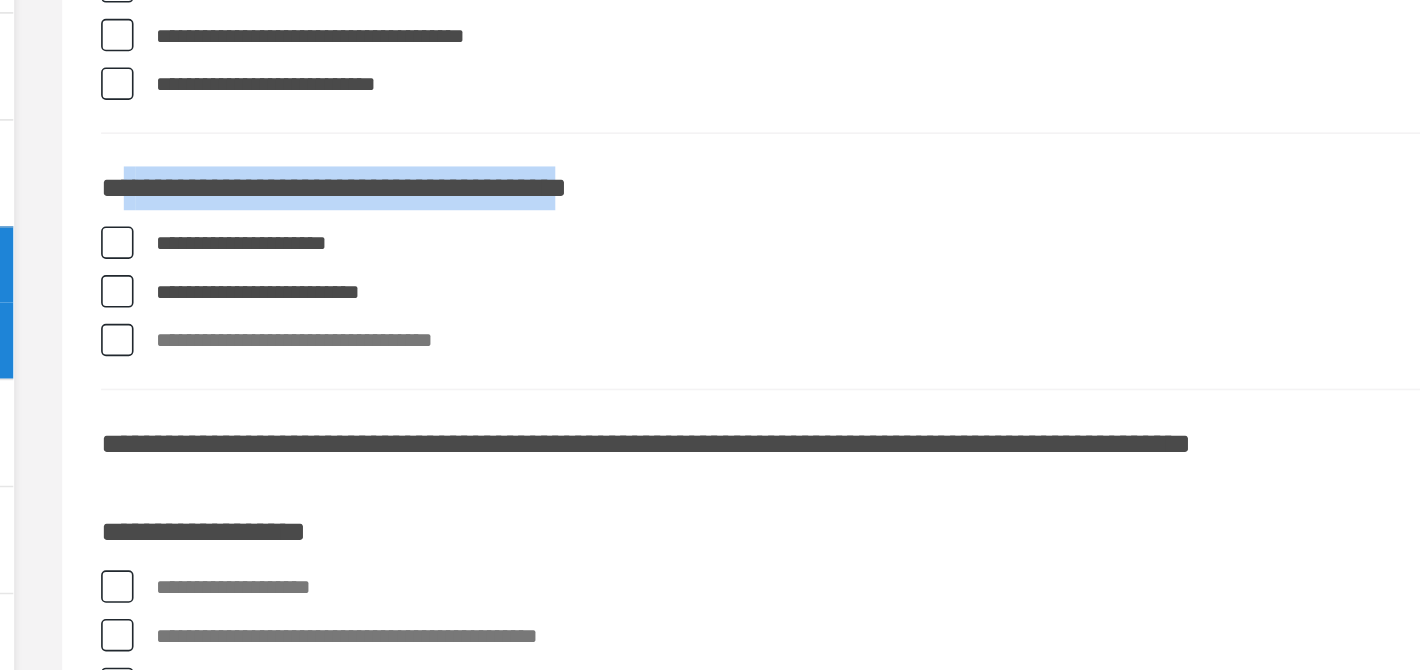 drag, startPoint x: 730, startPoint y: 337, endPoint x: 359, endPoint y: 337, distance: 371 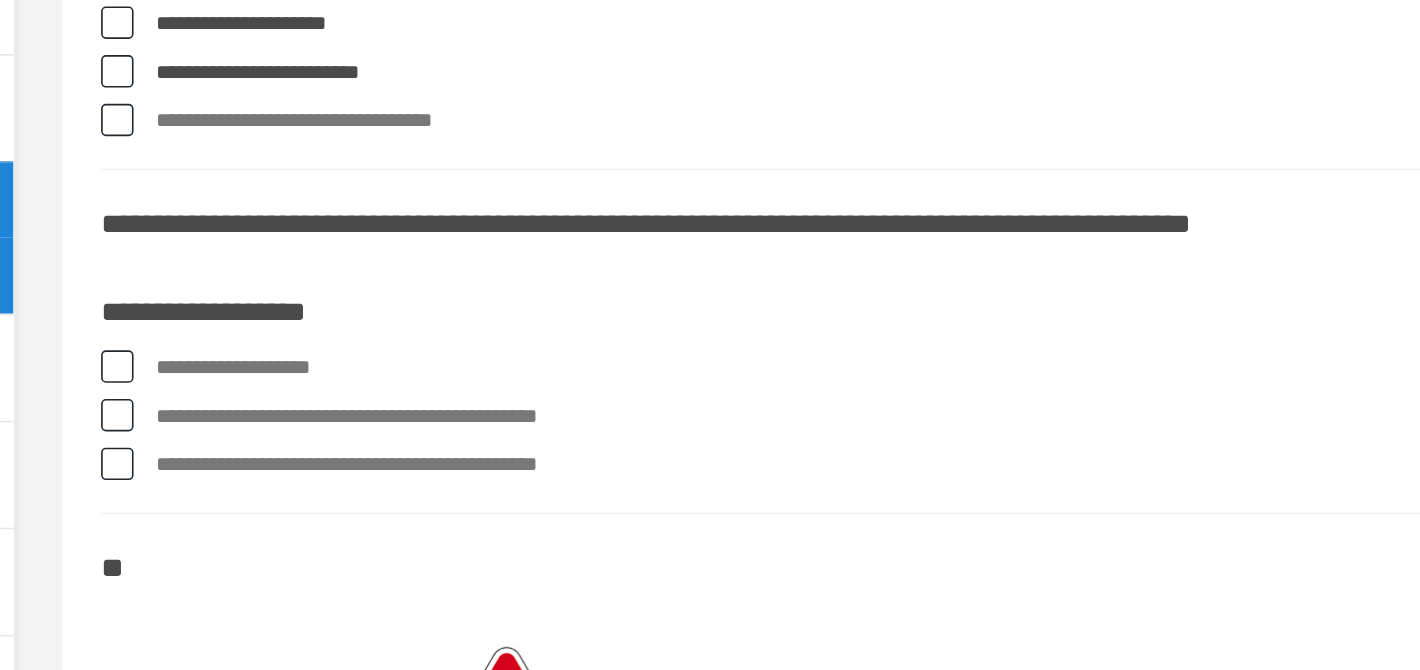 scroll, scrollTop: 125, scrollLeft: 0, axis: vertical 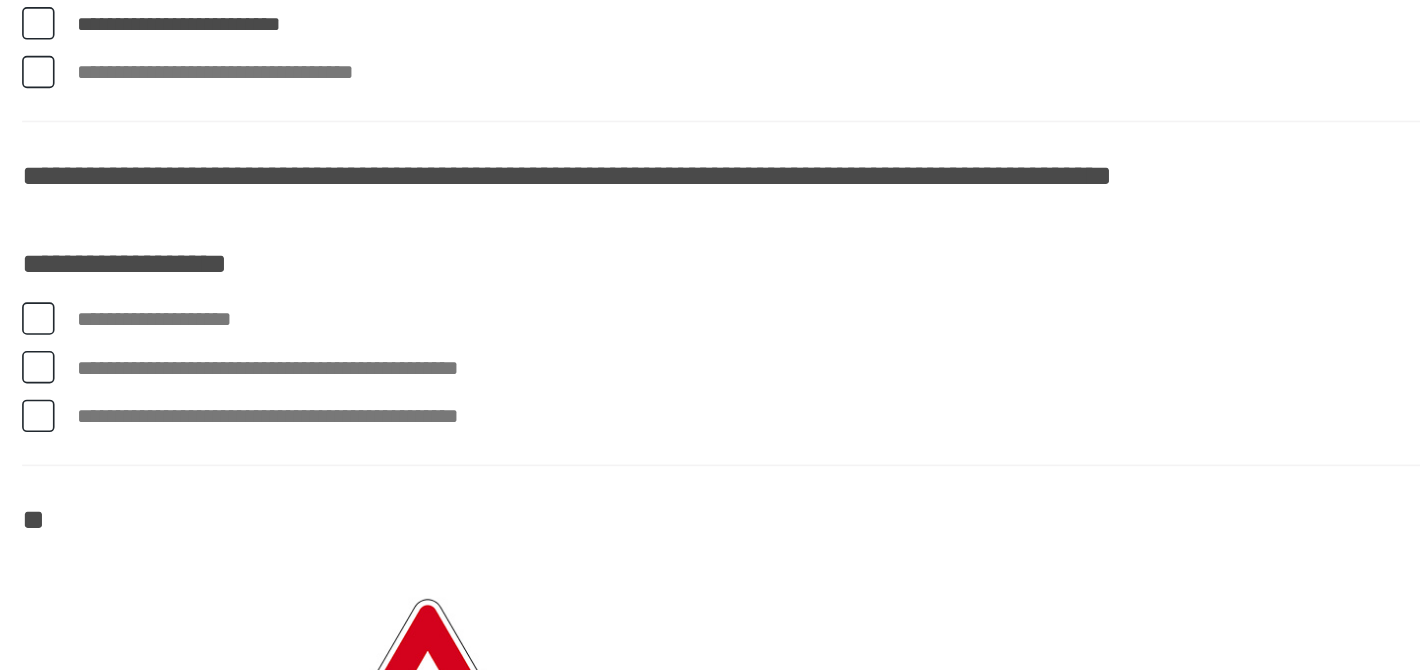 click at bounding box center [359, 453] 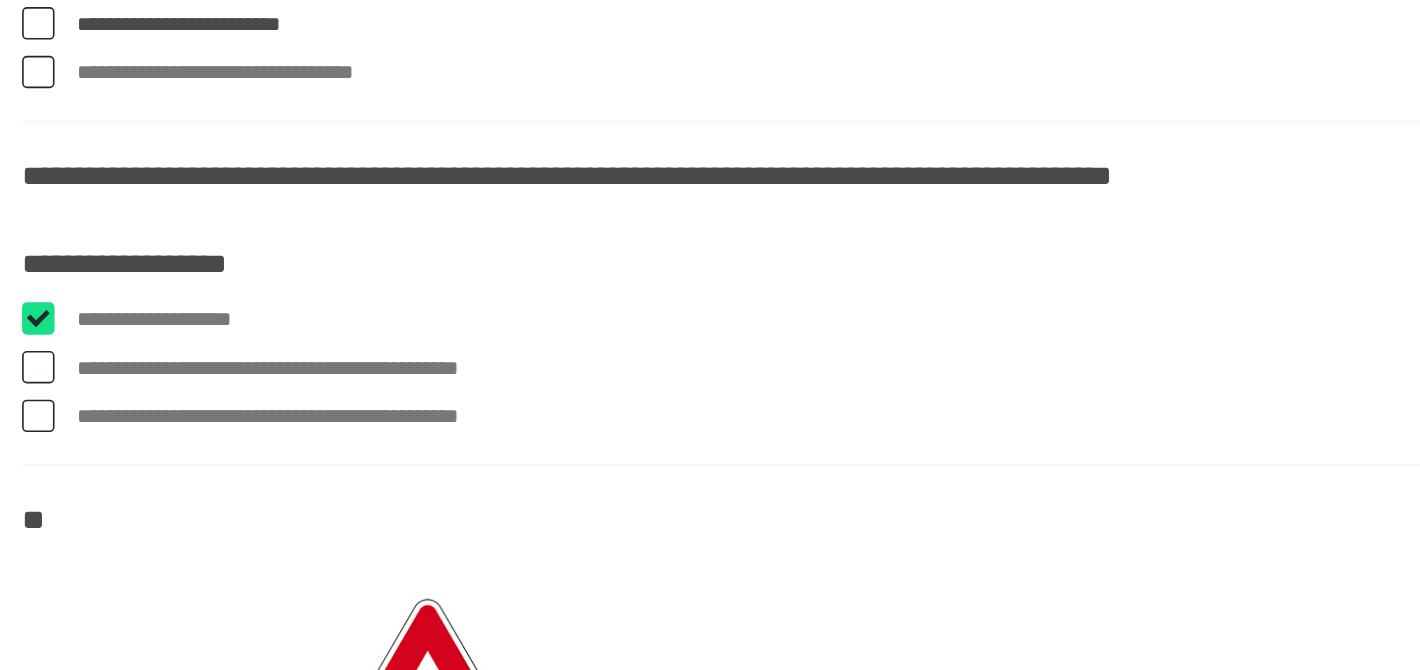 checkbox on "****" 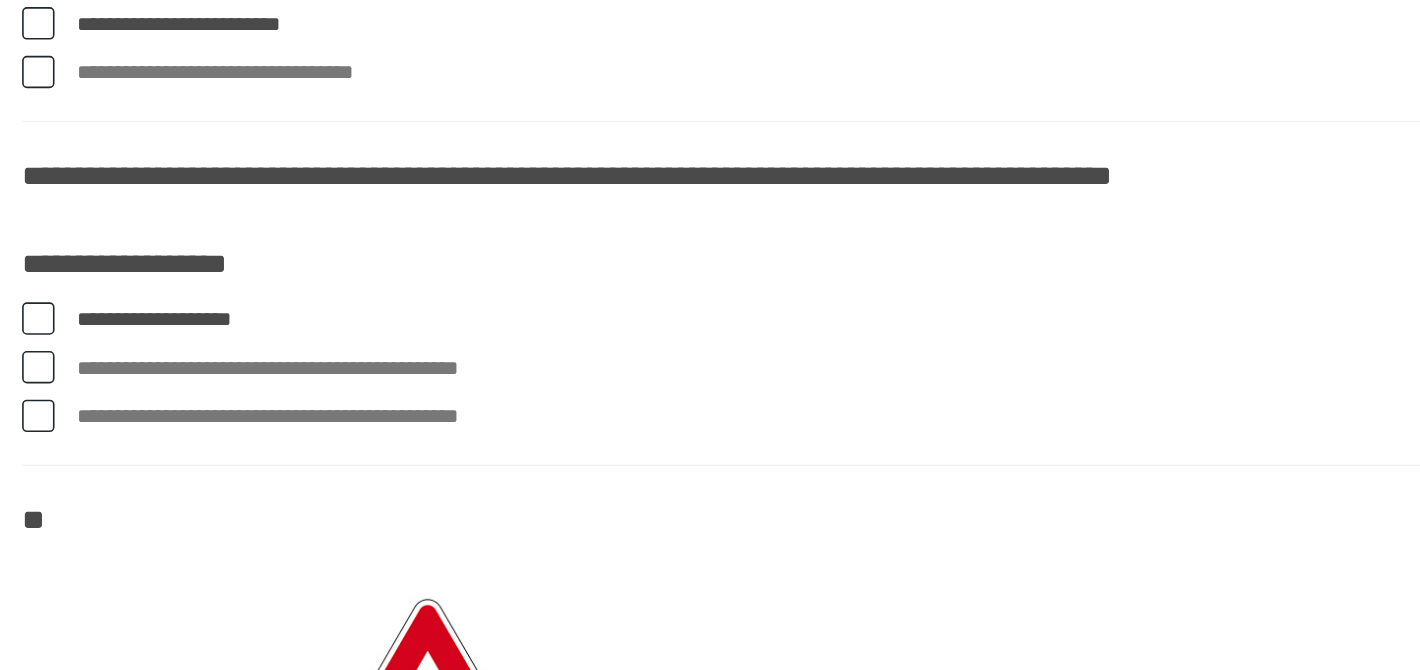 click at bounding box center (359, 483) 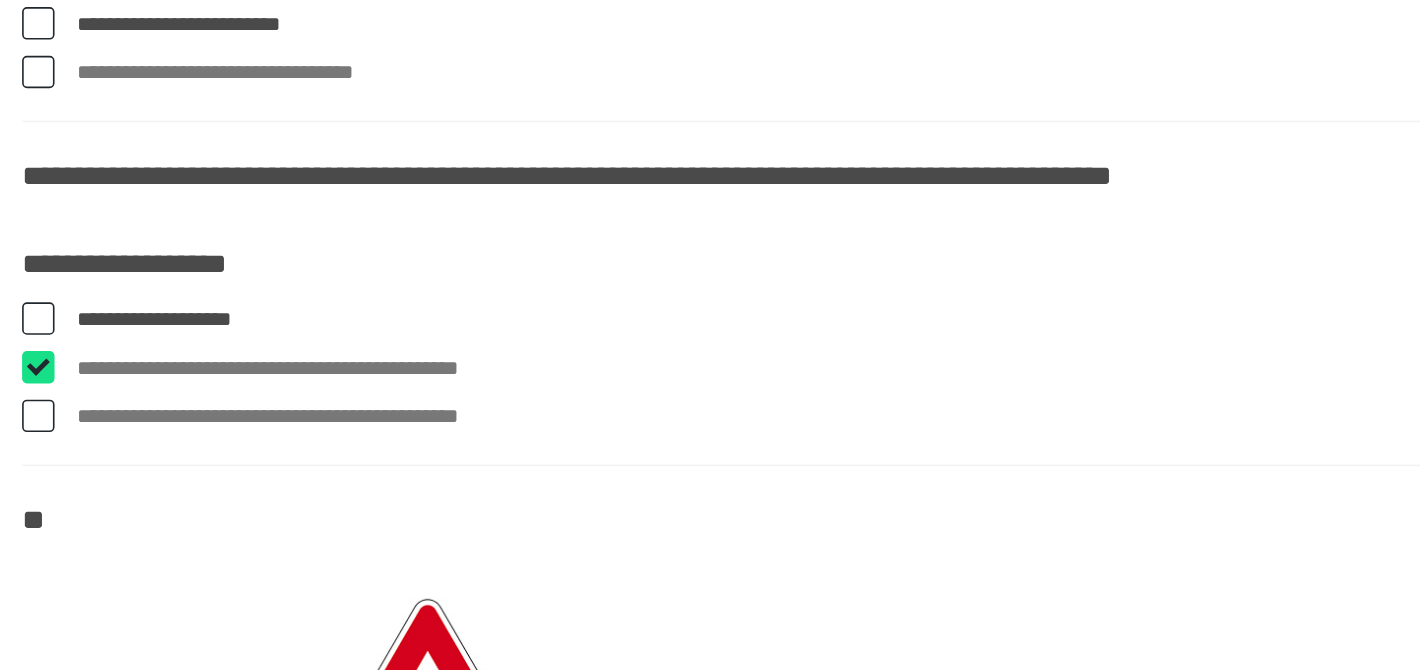 checkbox on "****" 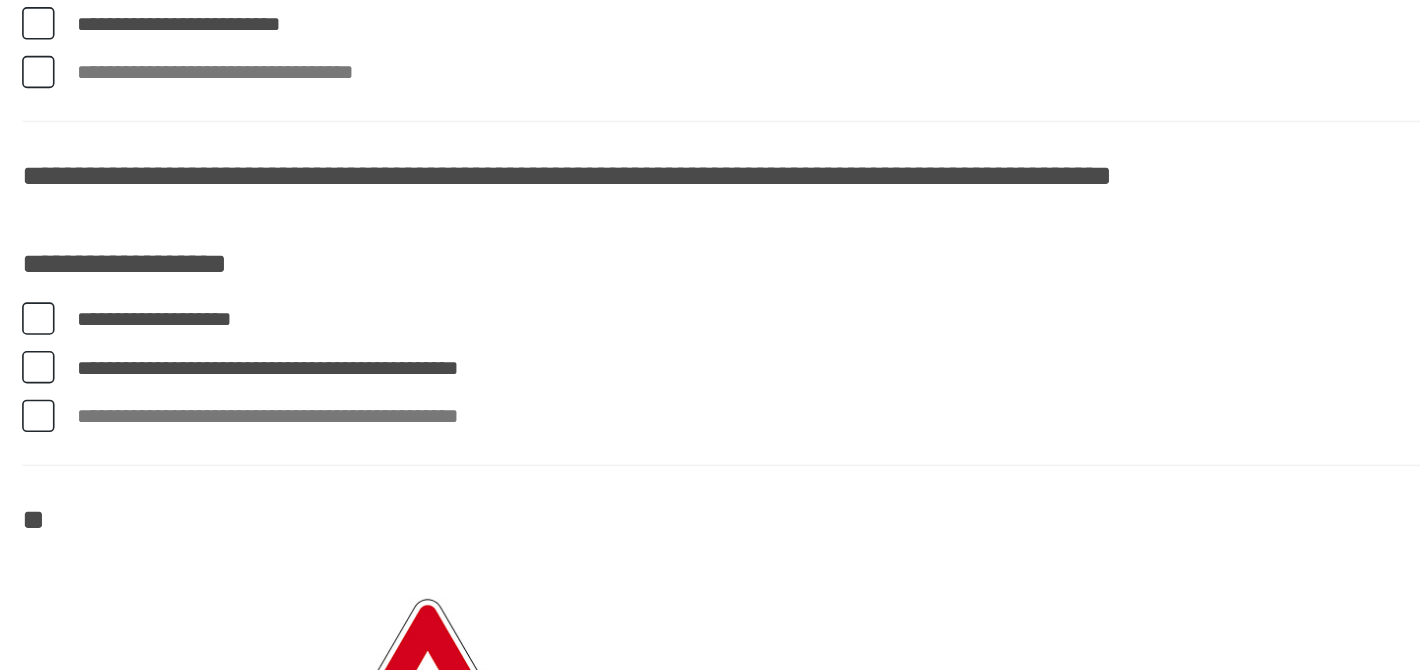 click on "**********" at bounding box center [857, 488] 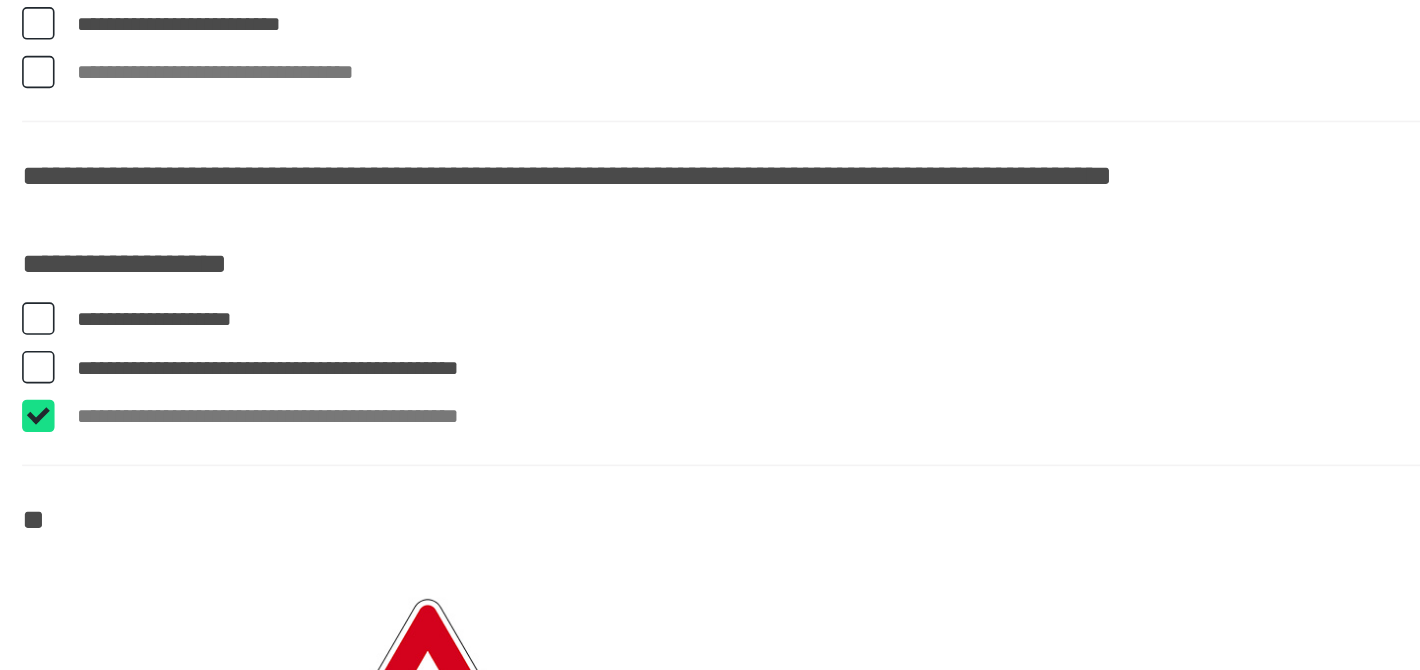 checkbox on "****" 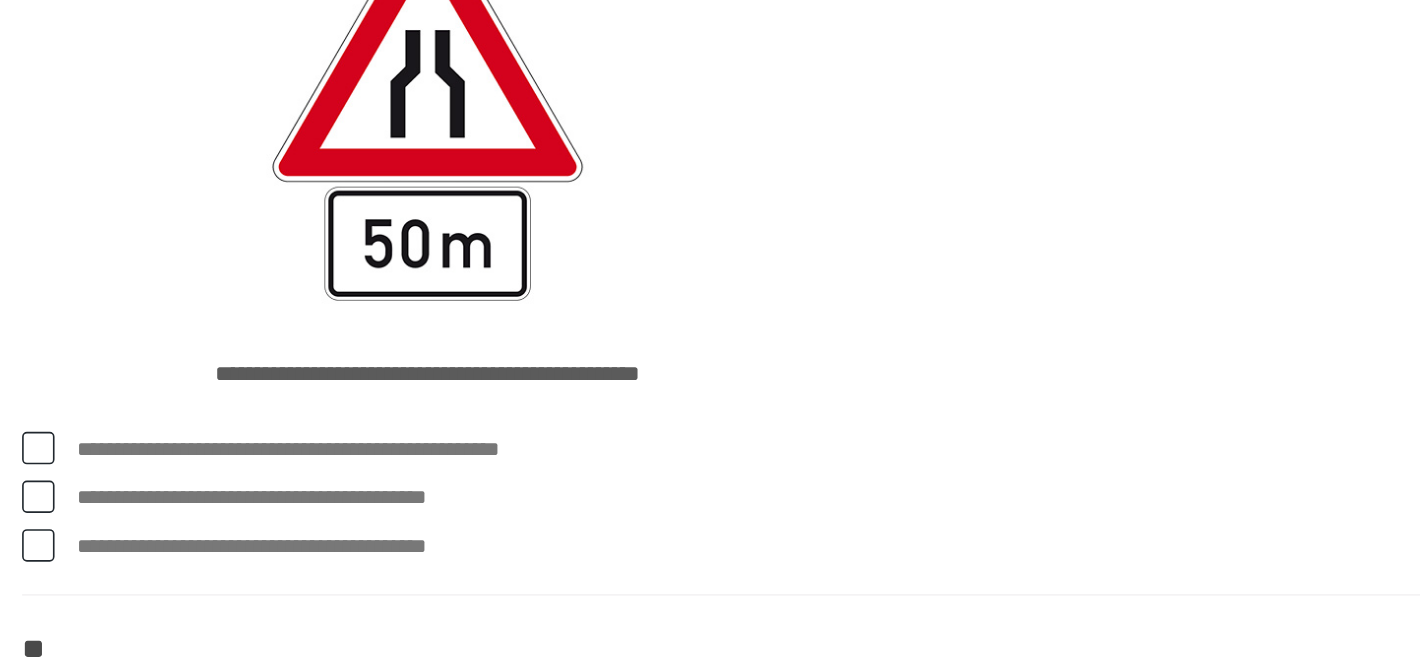 scroll, scrollTop: 548, scrollLeft: 0, axis: vertical 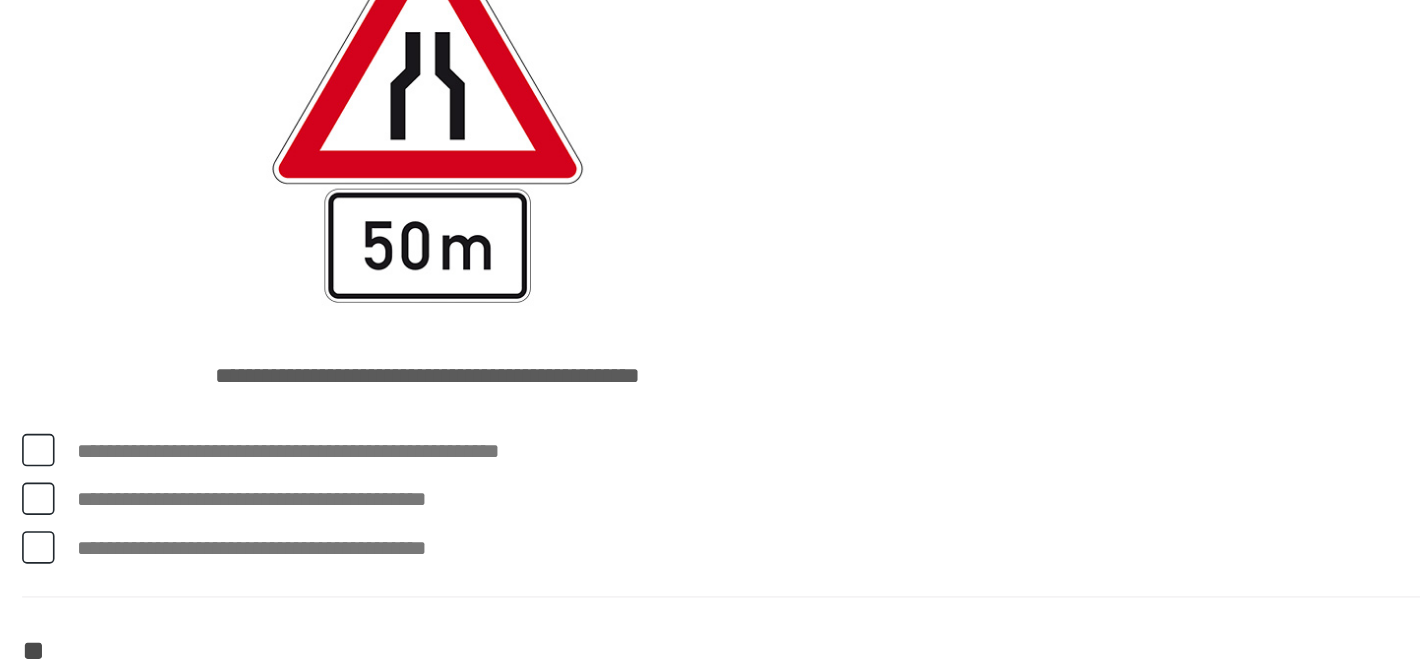 click at bounding box center [359, 534] 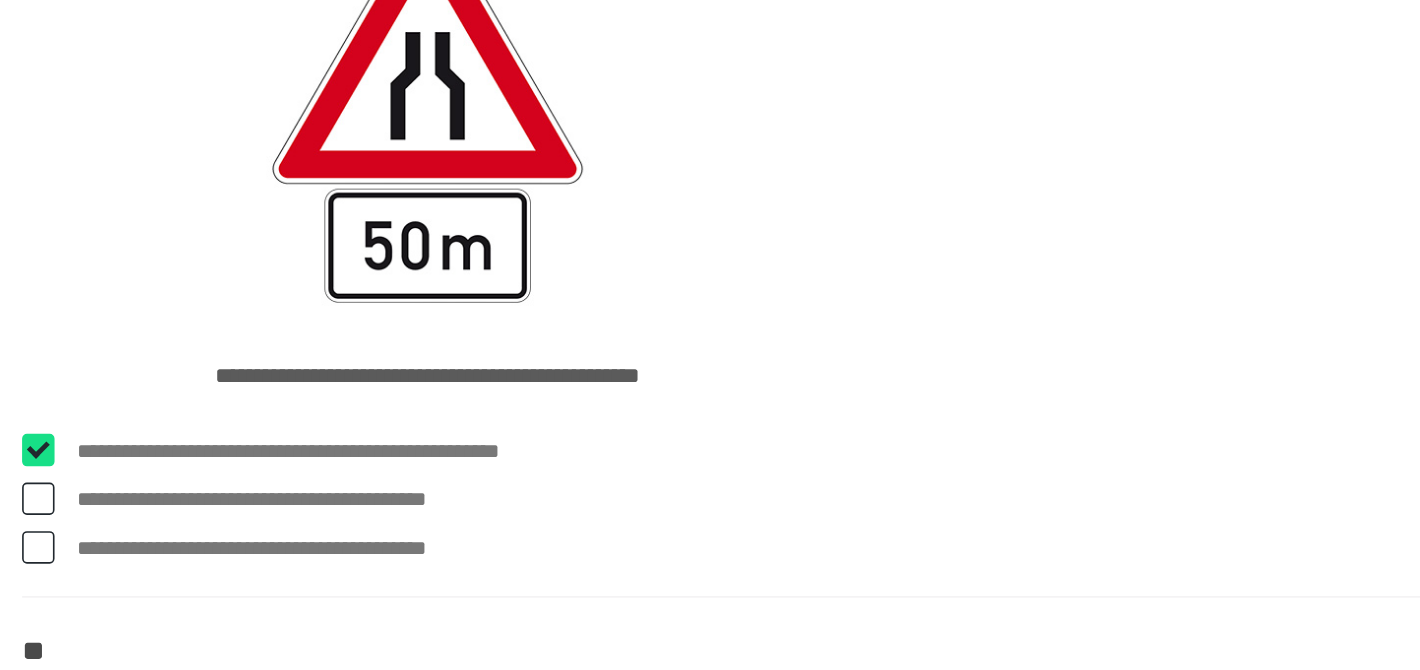 checkbox on "****" 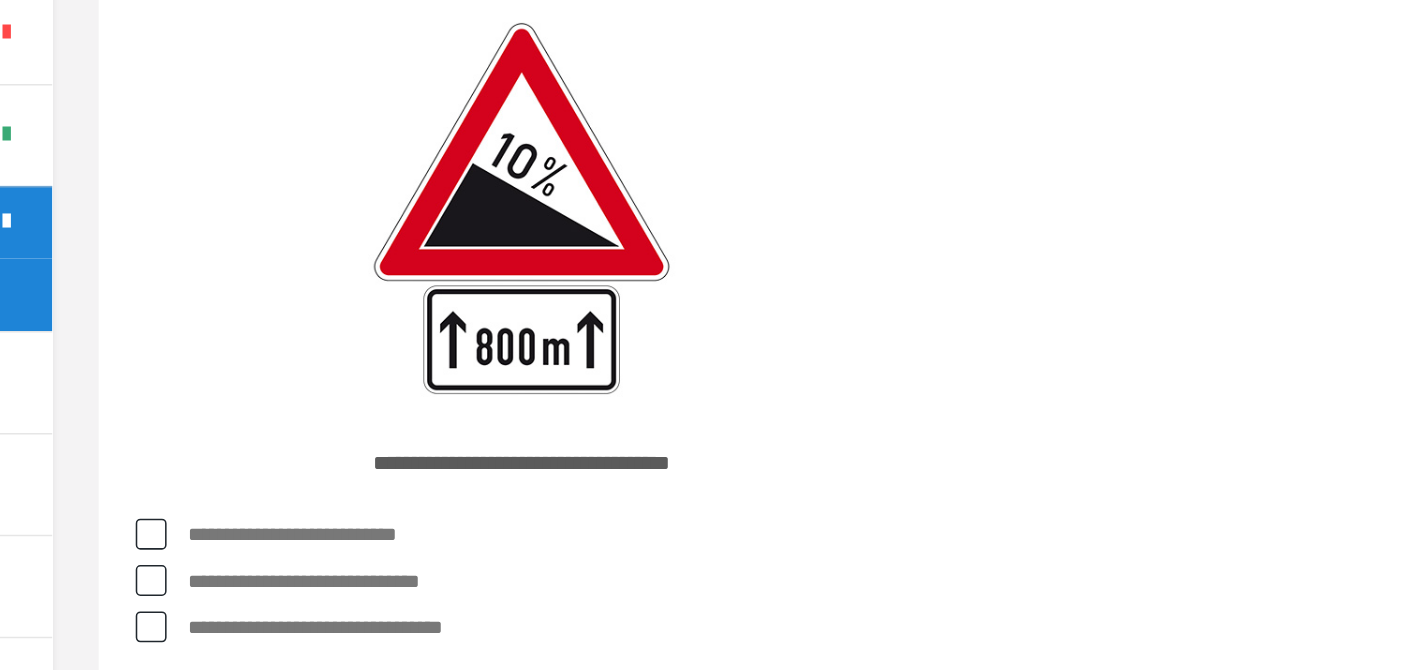 scroll, scrollTop: 1034, scrollLeft: 0, axis: vertical 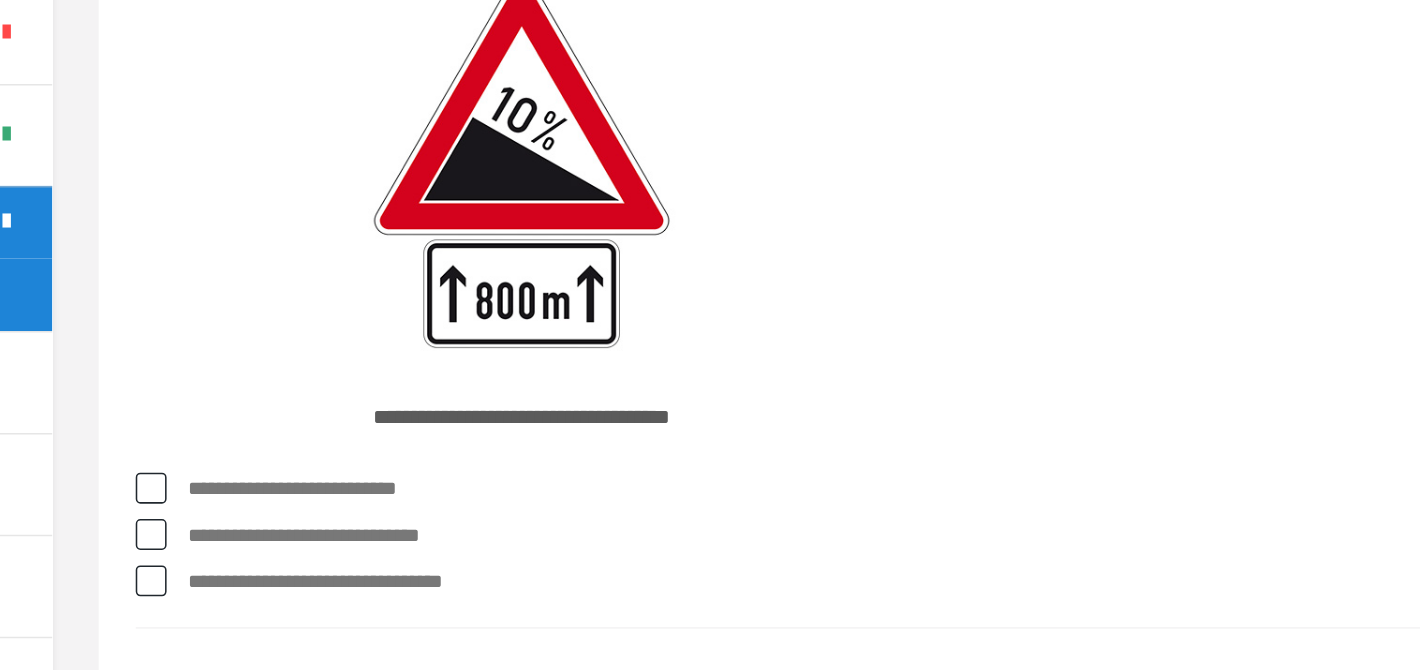 click on "**********" at bounding box center [874, 553] 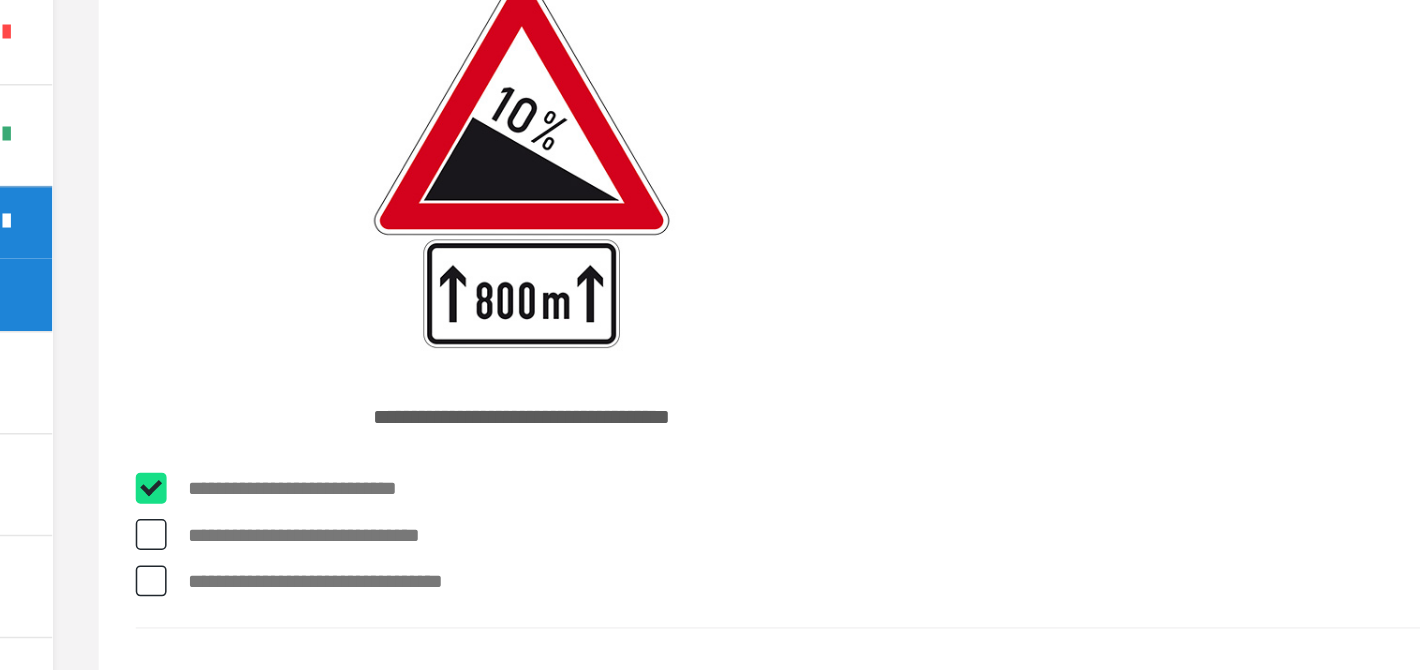checkbox on "****" 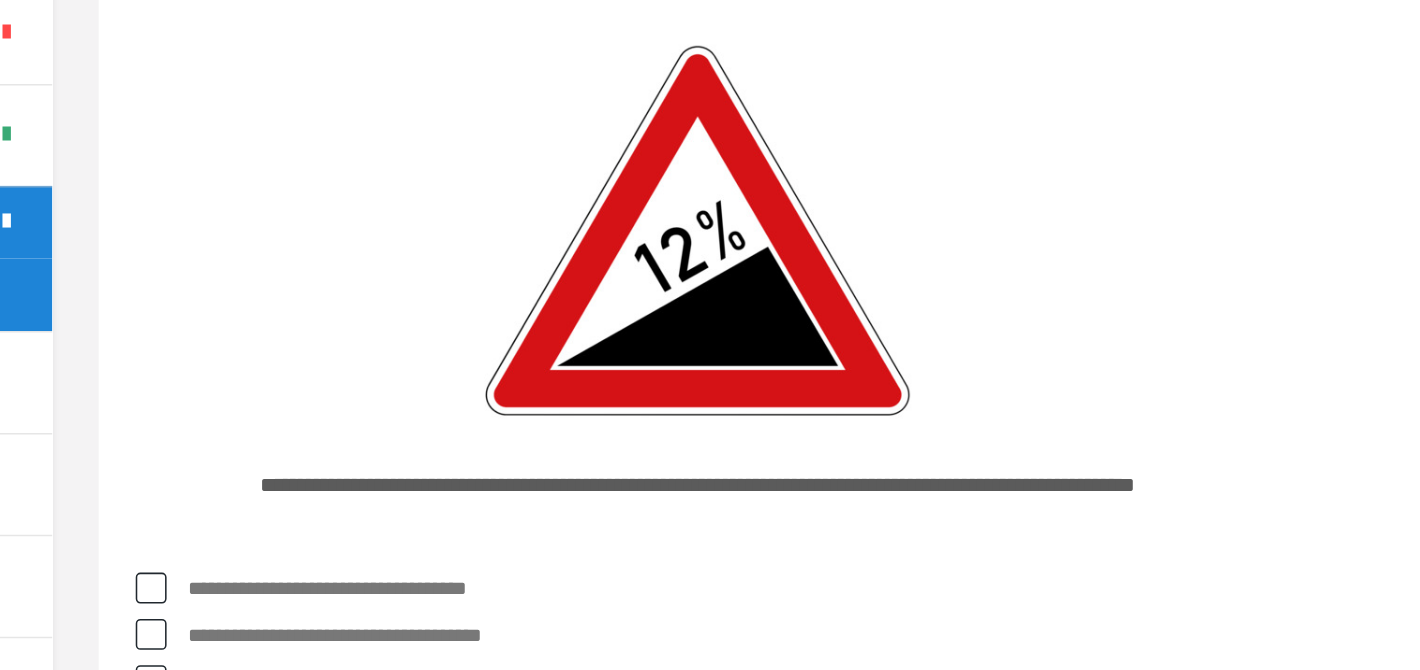 scroll, scrollTop: 1616, scrollLeft: 0, axis: vertical 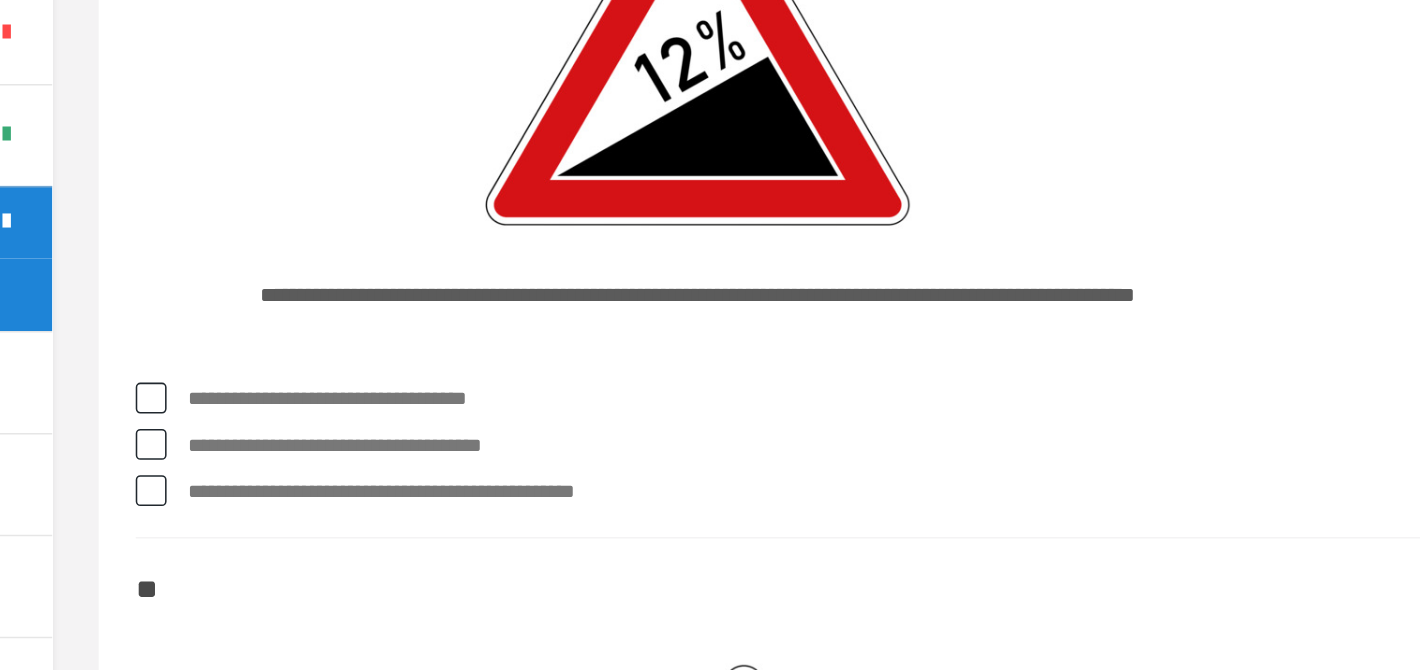 click on "**********" at bounding box center (874, 555) 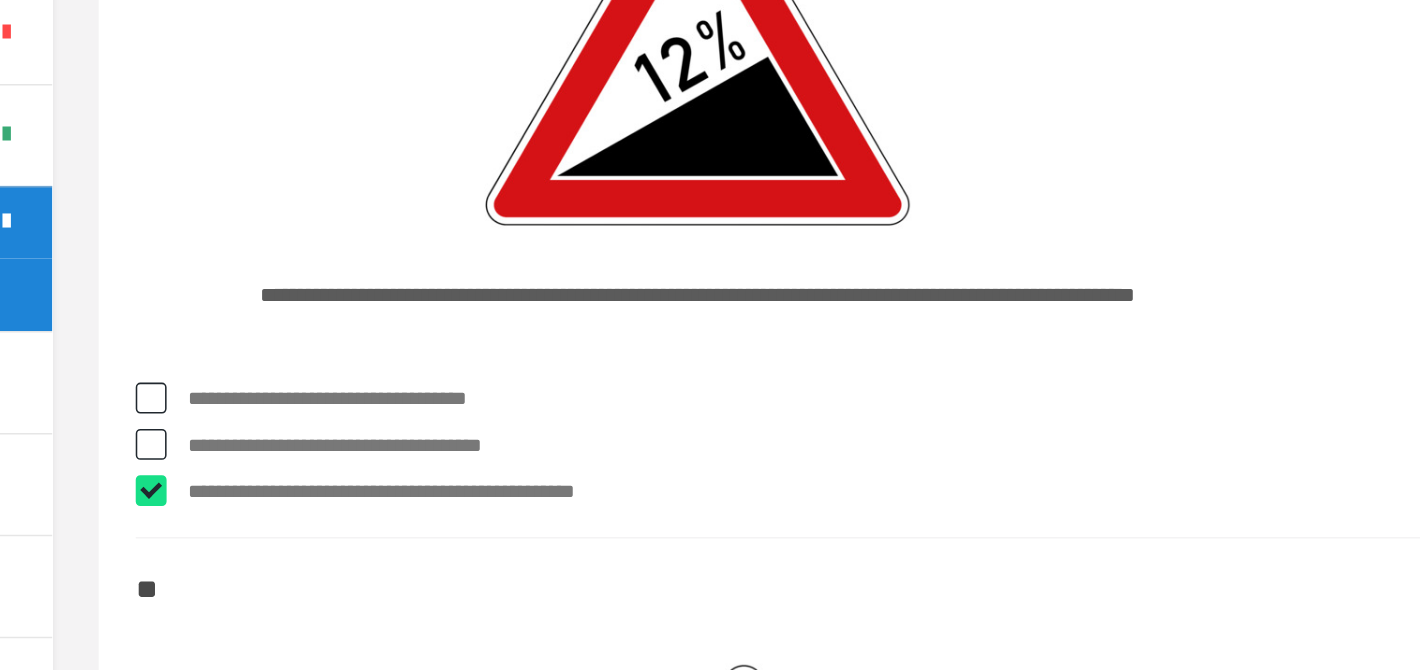 checkbox on "****" 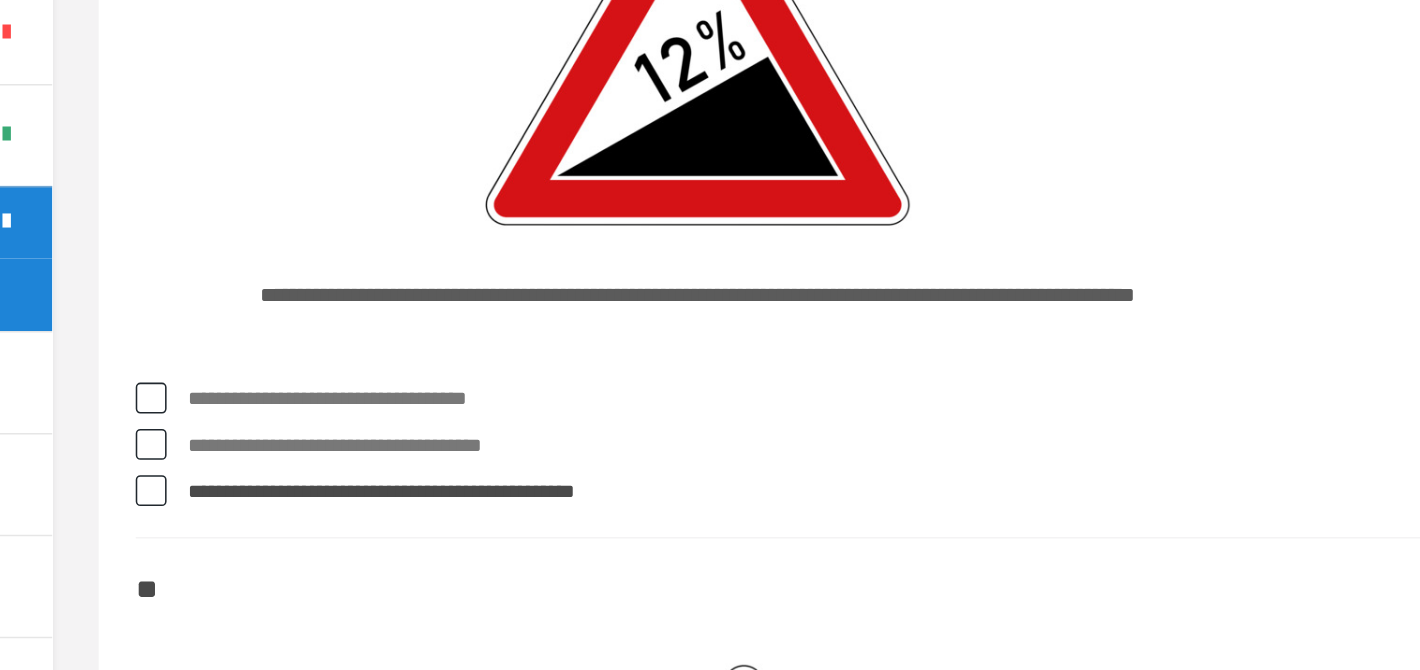 scroll, scrollTop: 1615, scrollLeft: 0, axis: vertical 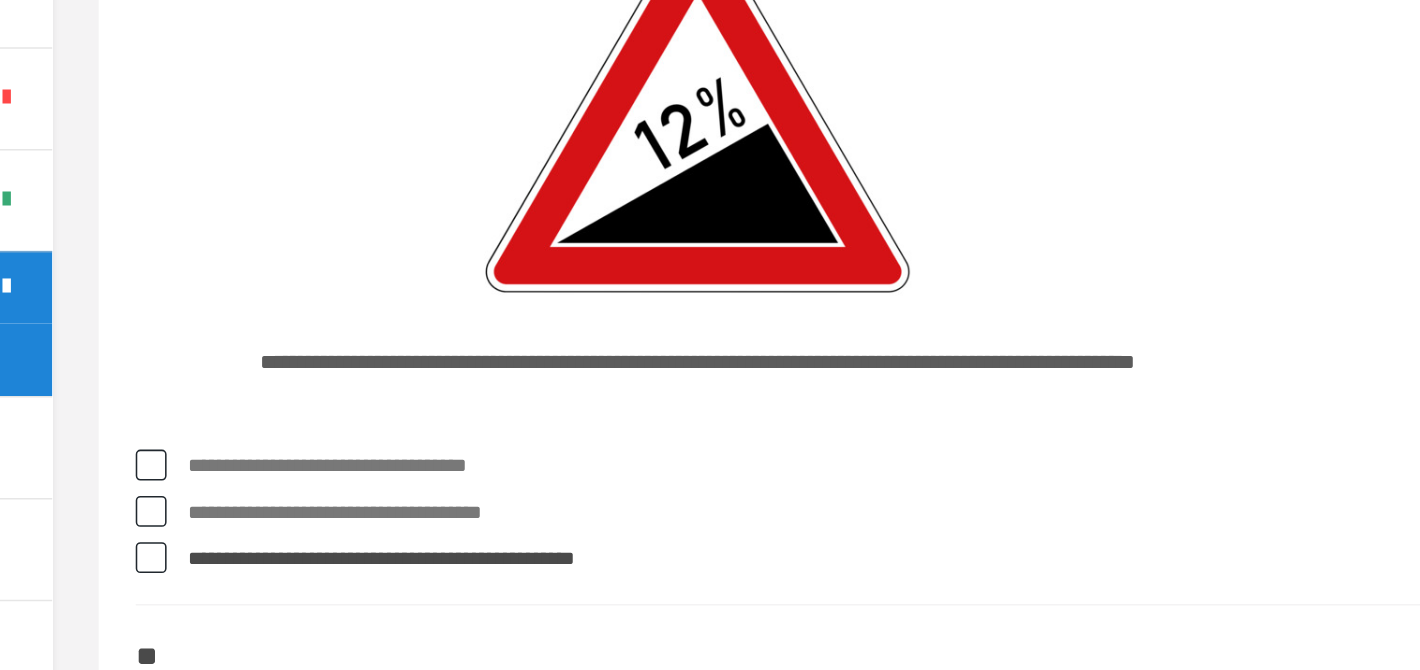 click on "**********" at bounding box center [874, 496] 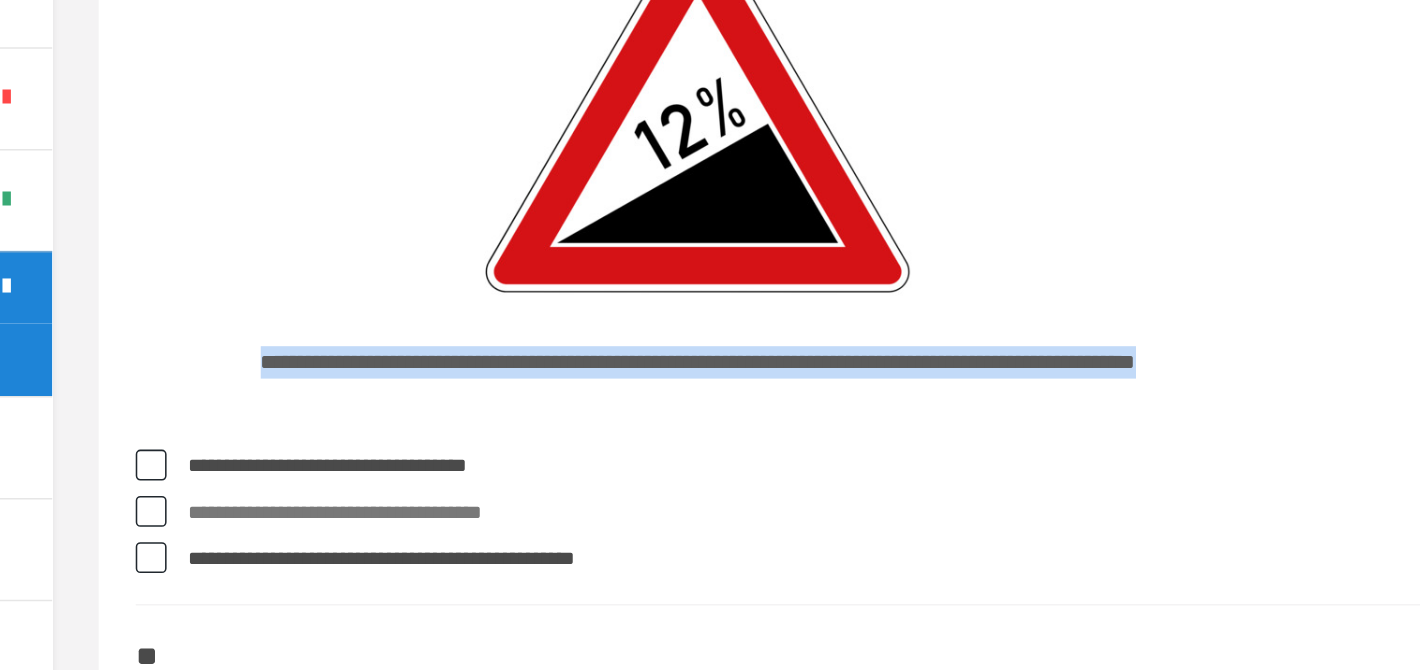 drag, startPoint x: 361, startPoint y: 430, endPoint x: 740, endPoint y: 448, distance: 379.4272 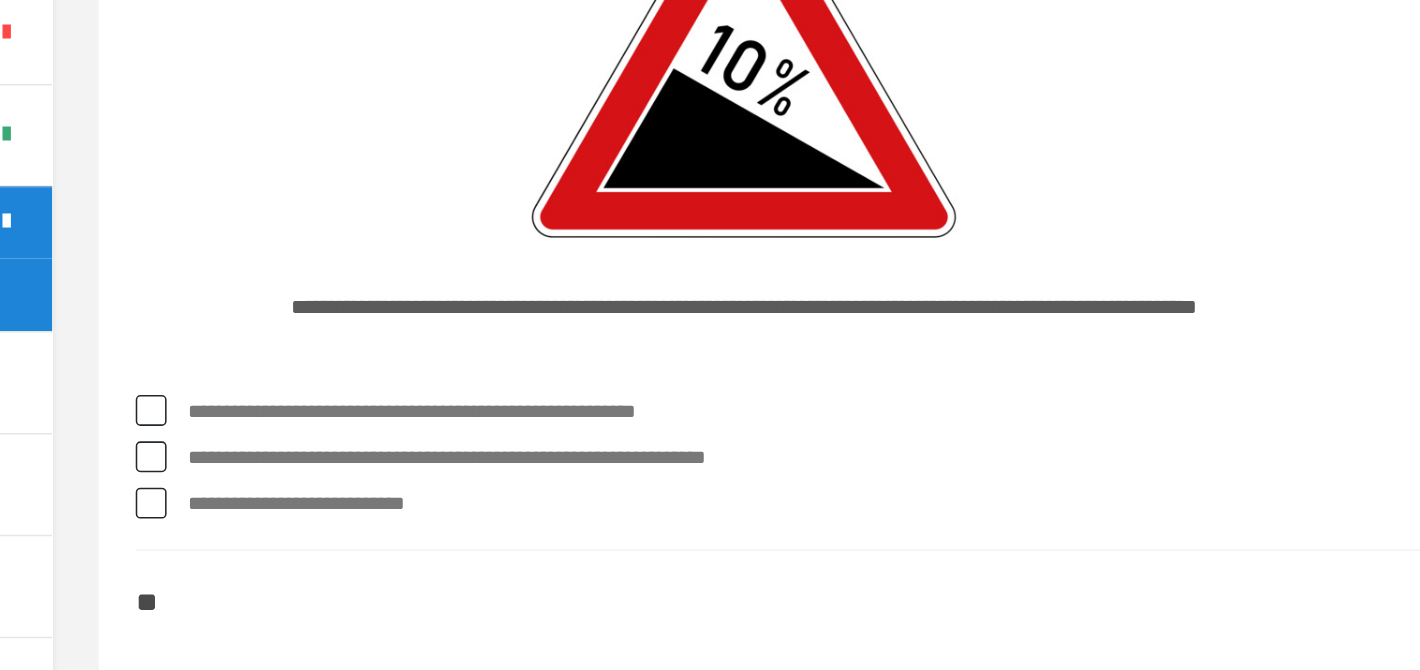 scroll, scrollTop: 2137, scrollLeft: 0, axis: vertical 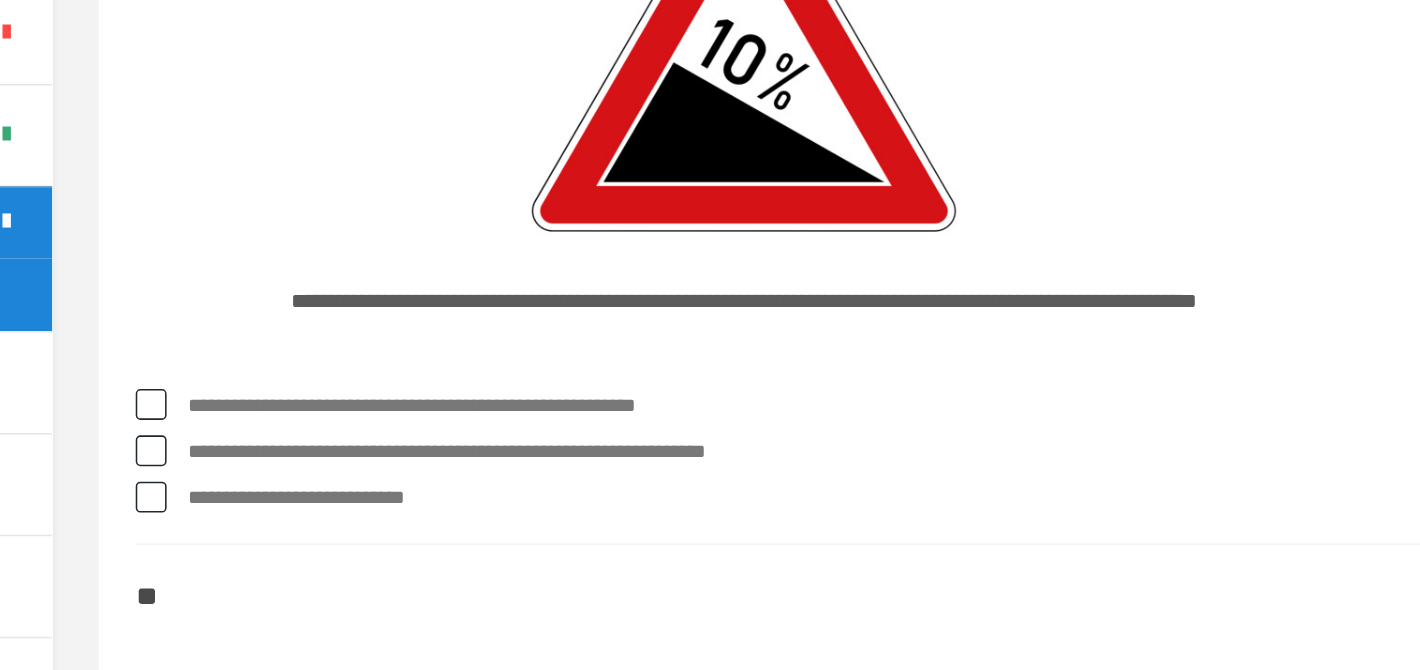 click on "**********" at bounding box center (874, 529) 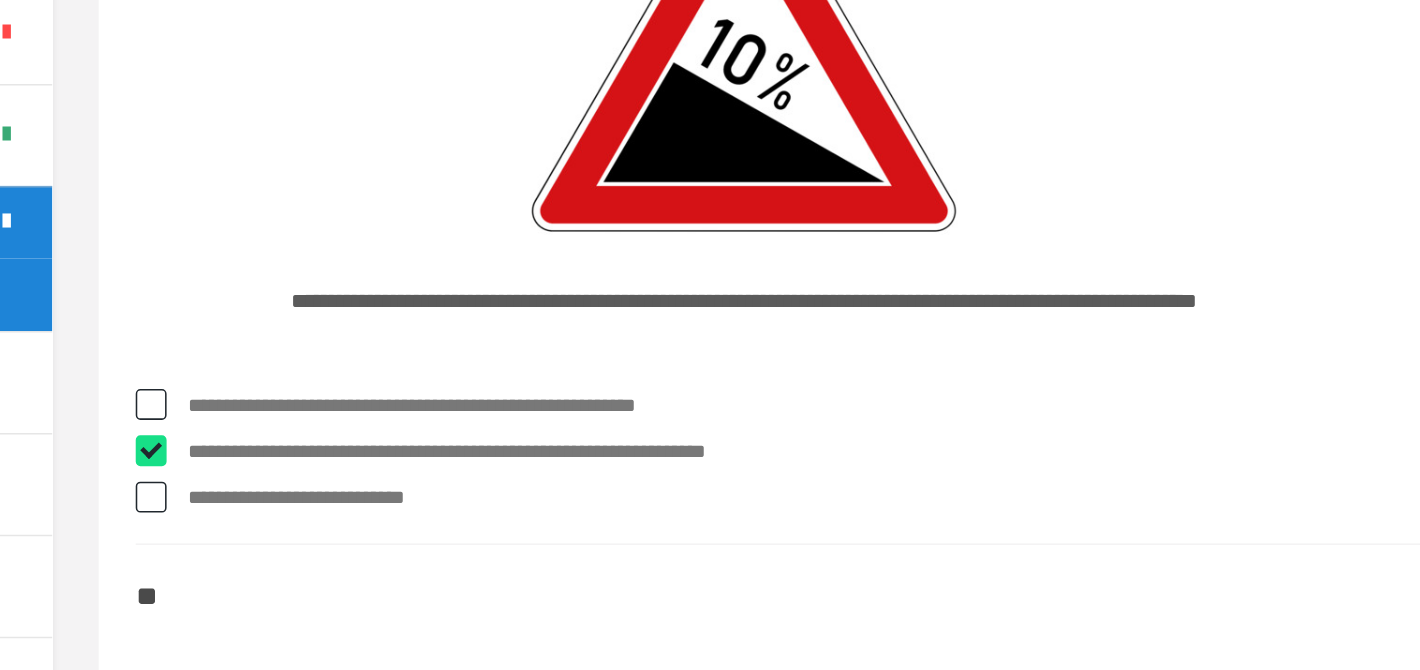 checkbox on "****" 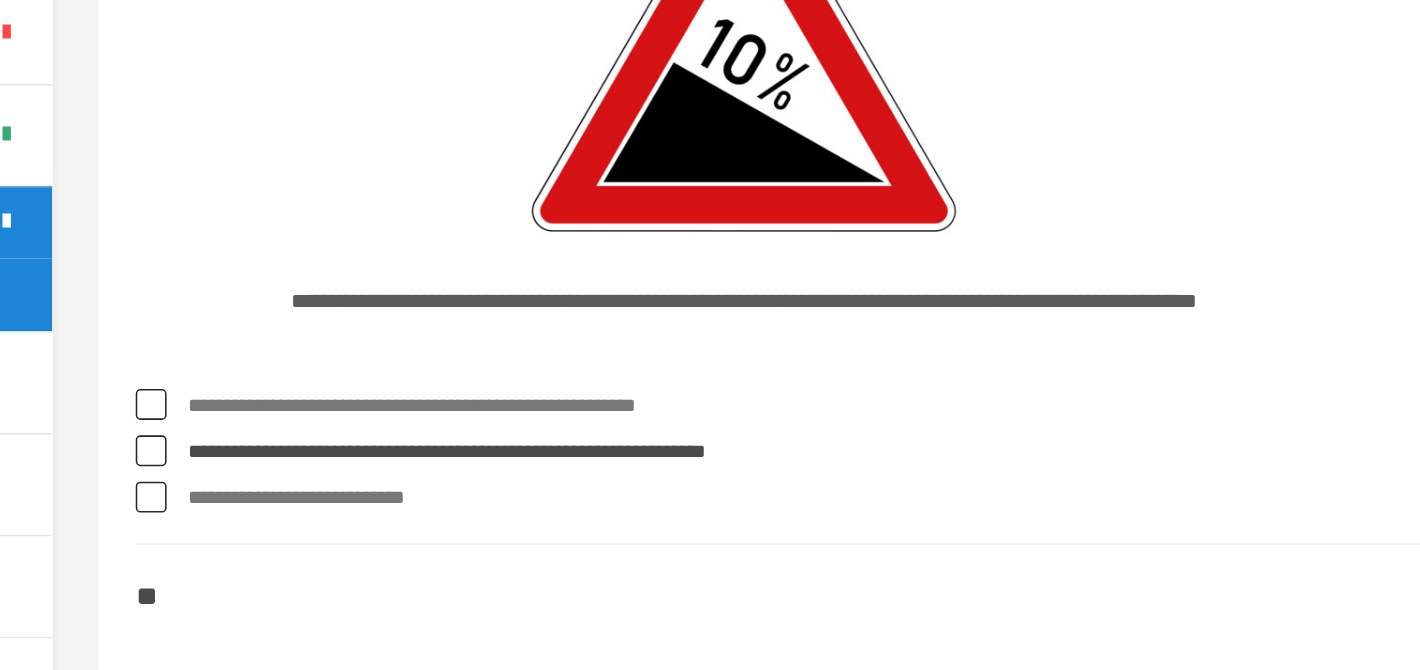 click on "**********" at bounding box center (874, 559) 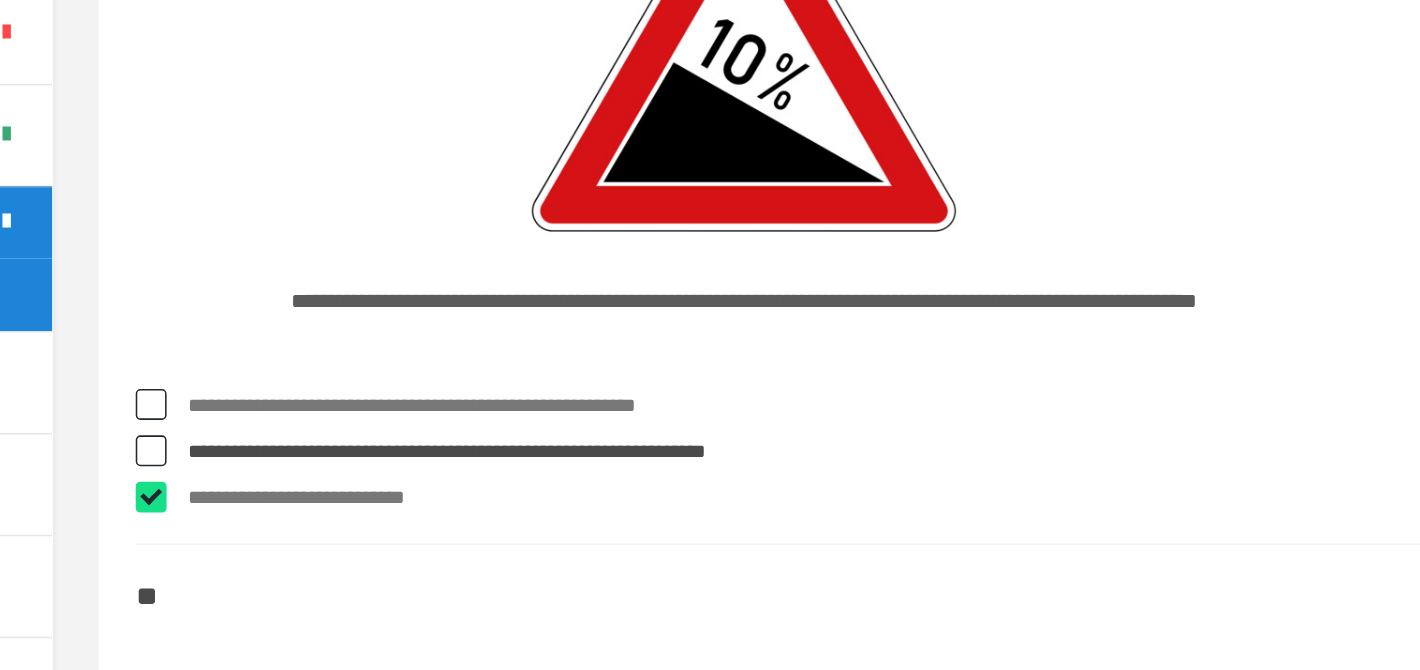 checkbox on "****" 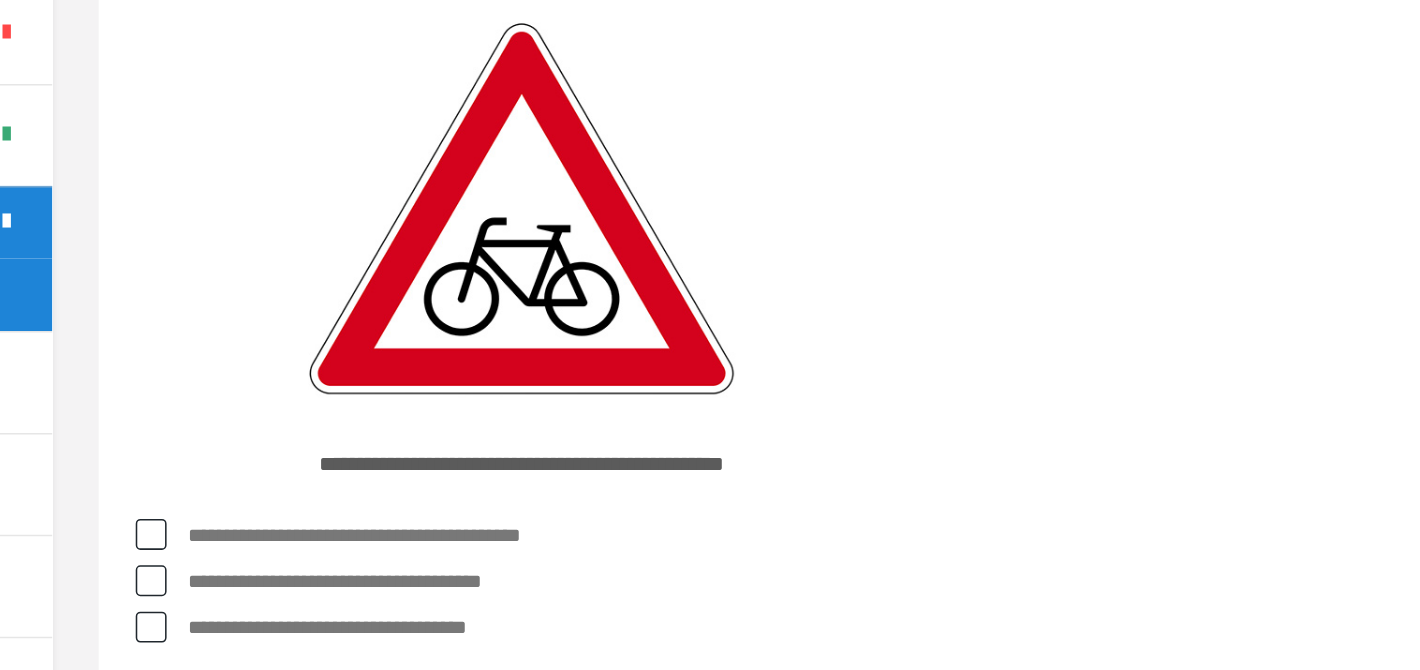 scroll, scrollTop: 2677, scrollLeft: 0, axis: vertical 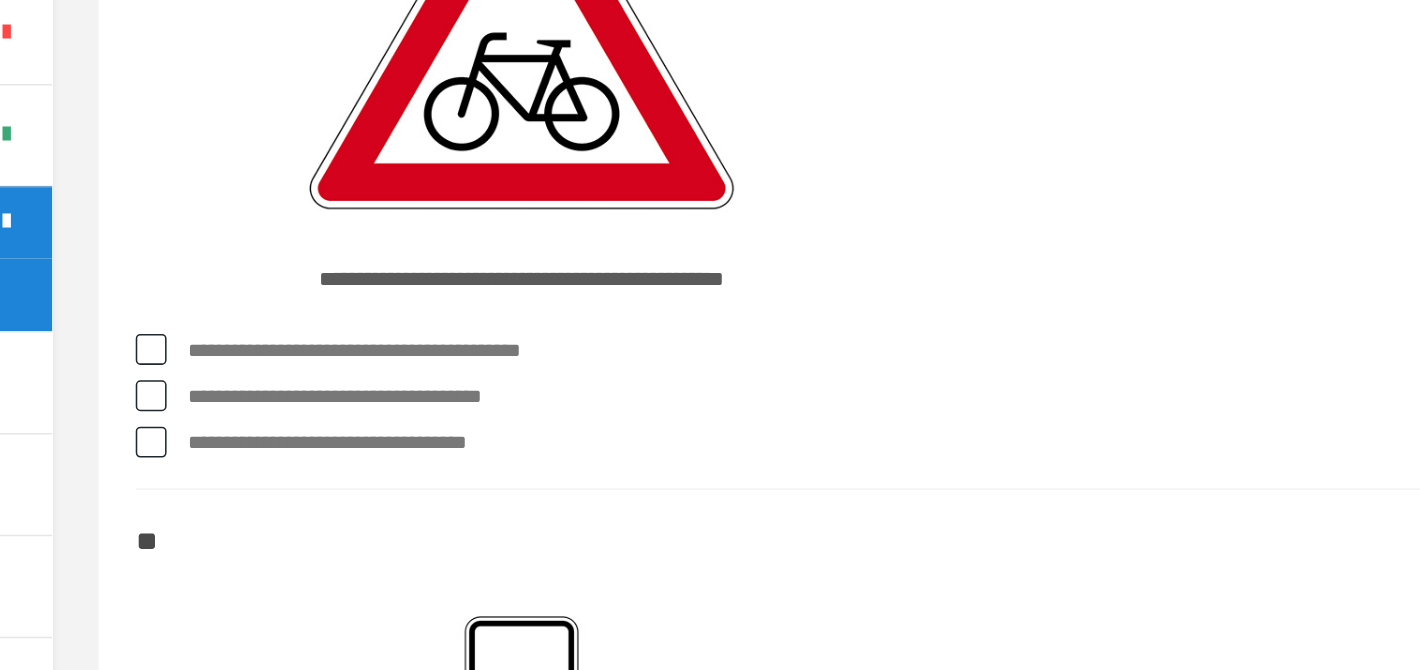 click on "**********" at bounding box center (874, 463) 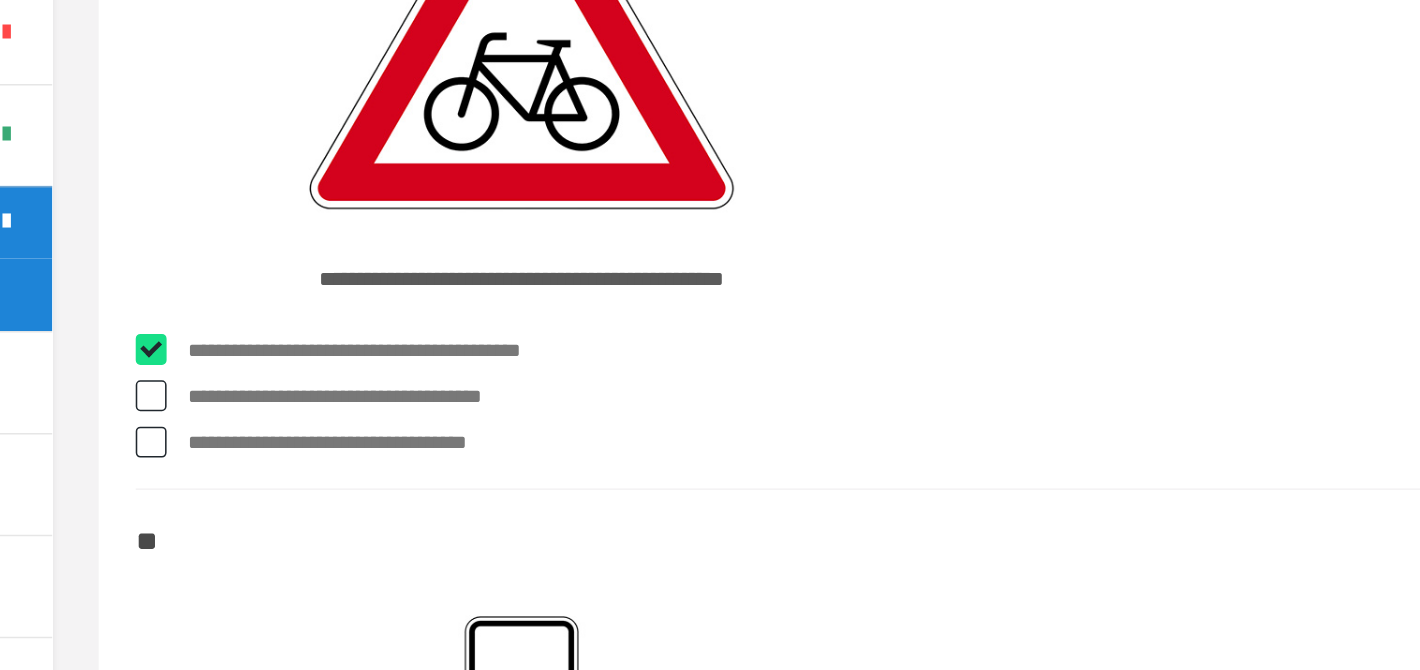 checkbox on "****" 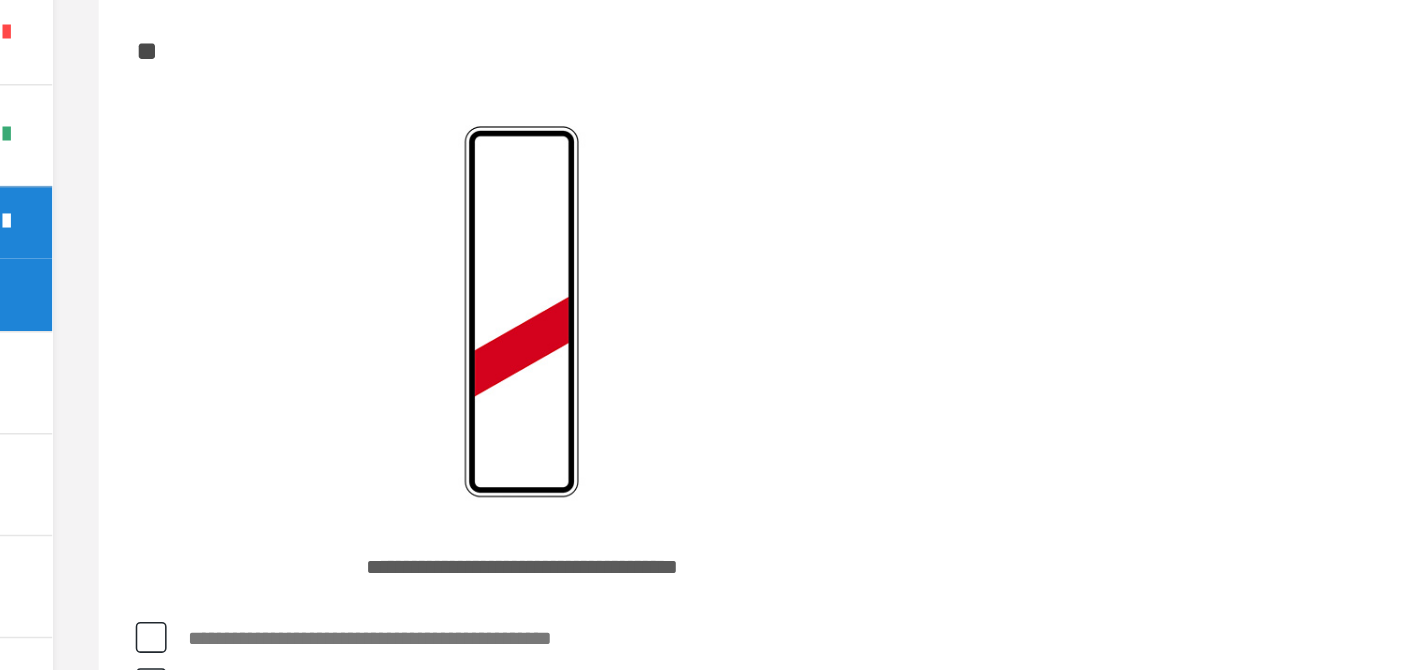 scroll, scrollTop: 3077, scrollLeft: 0, axis: vertical 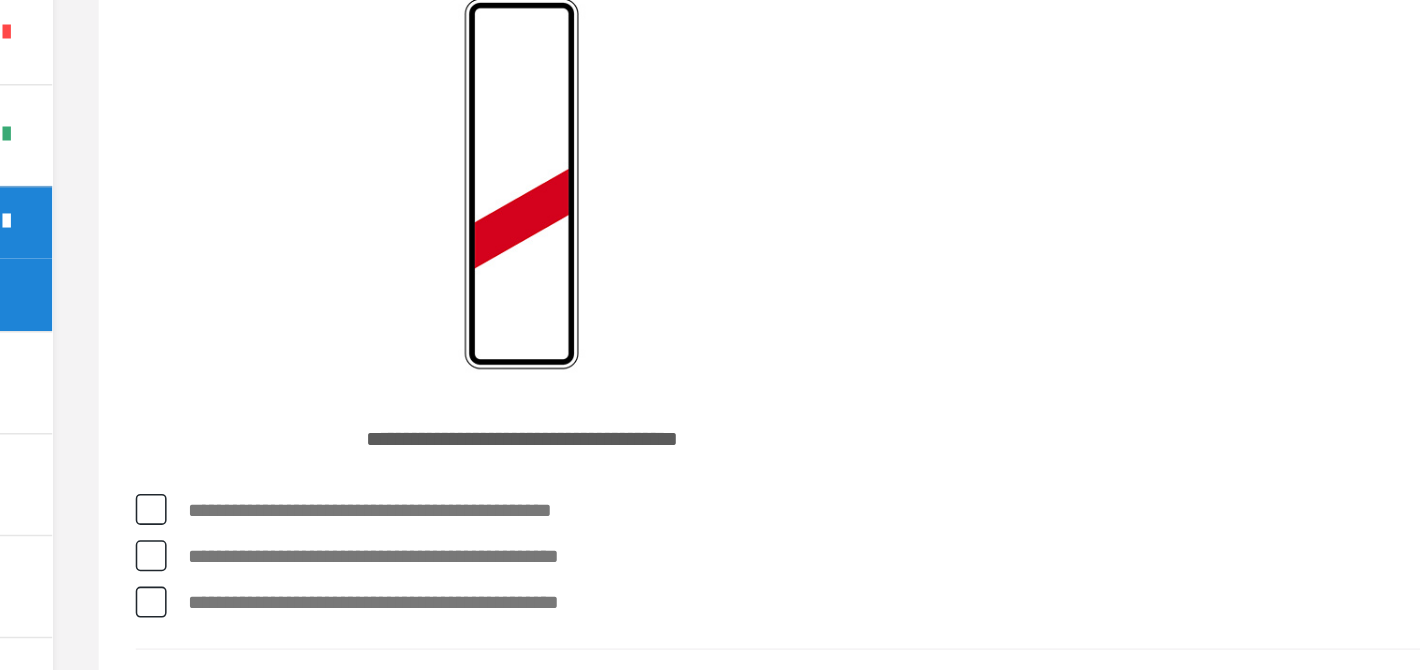 click on "**********" at bounding box center (874, 567) 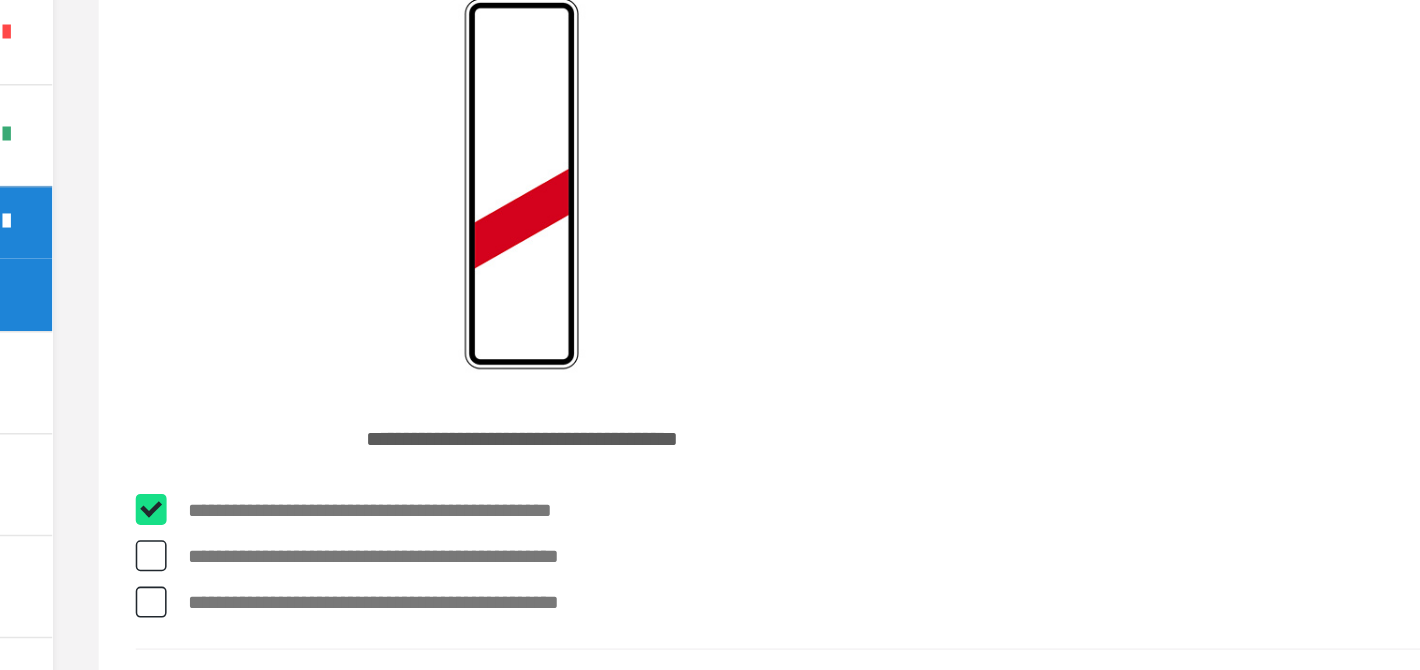 checkbox on "****" 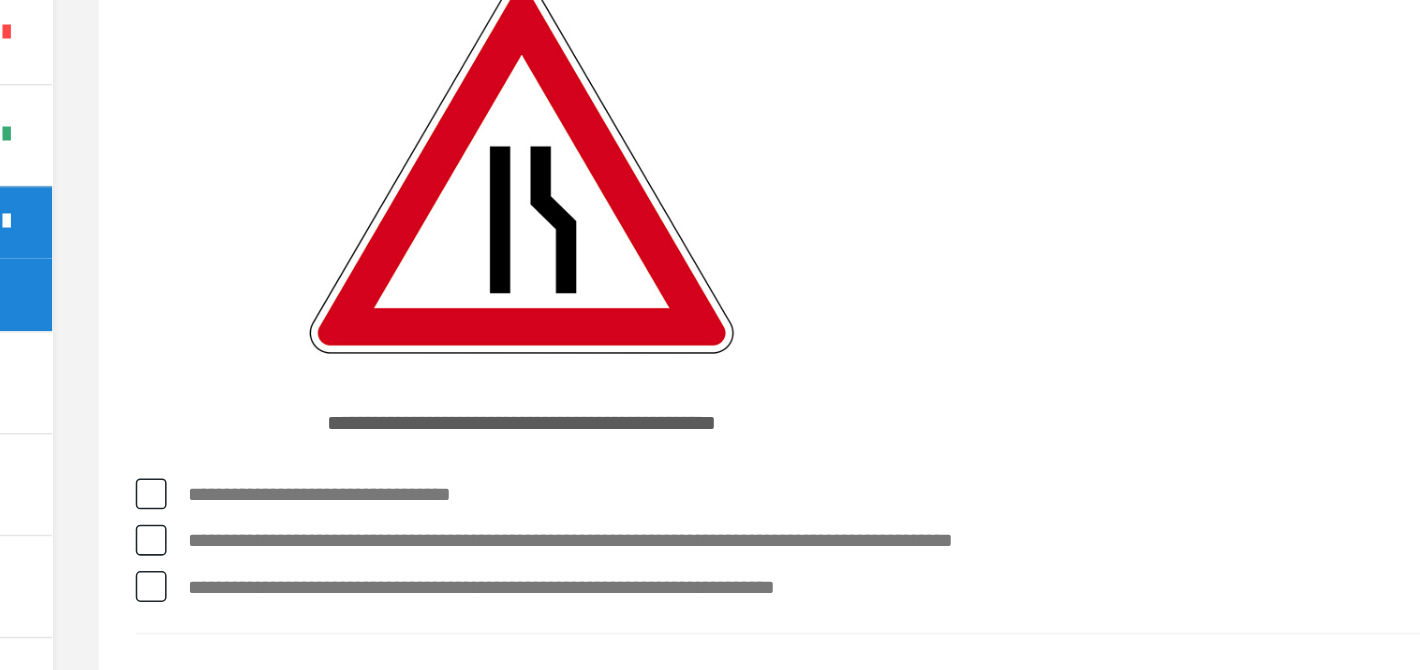 scroll, scrollTop: 3602, scrollLeft: 0, axis: vertical 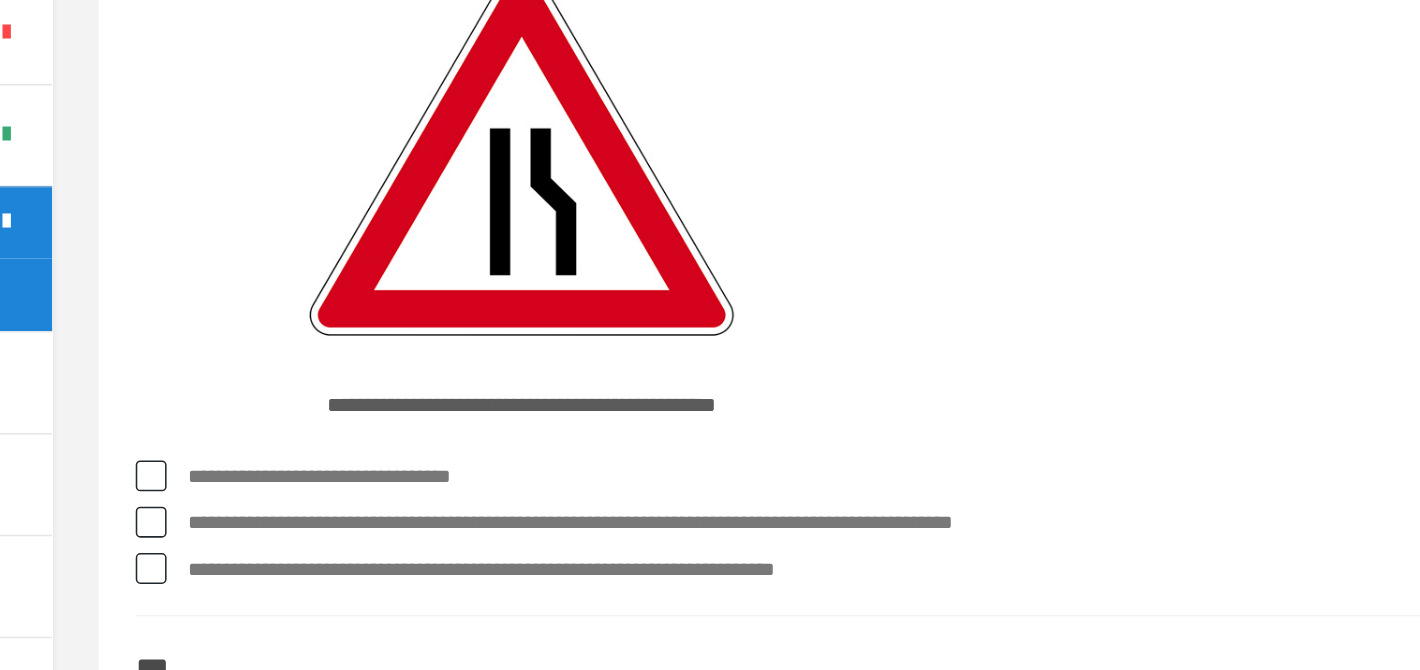 click on "**********" at bounding box center [874, 545] 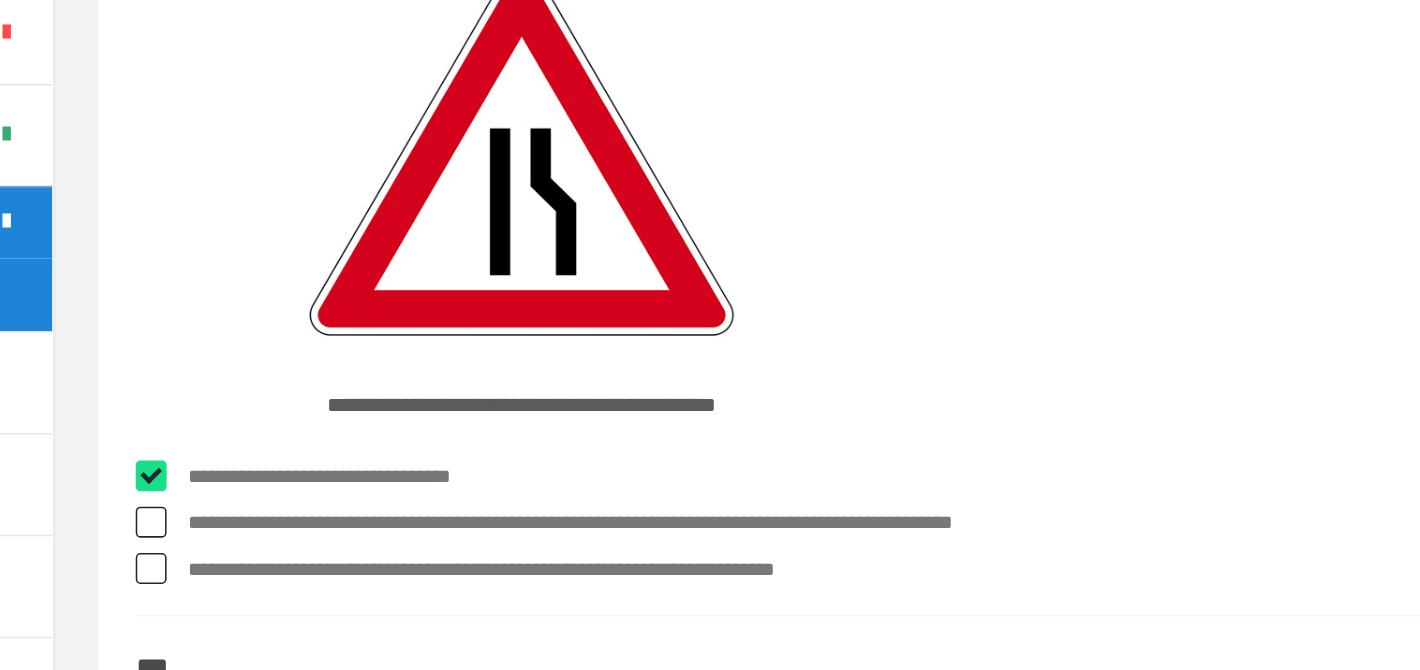 checkbox on "****" 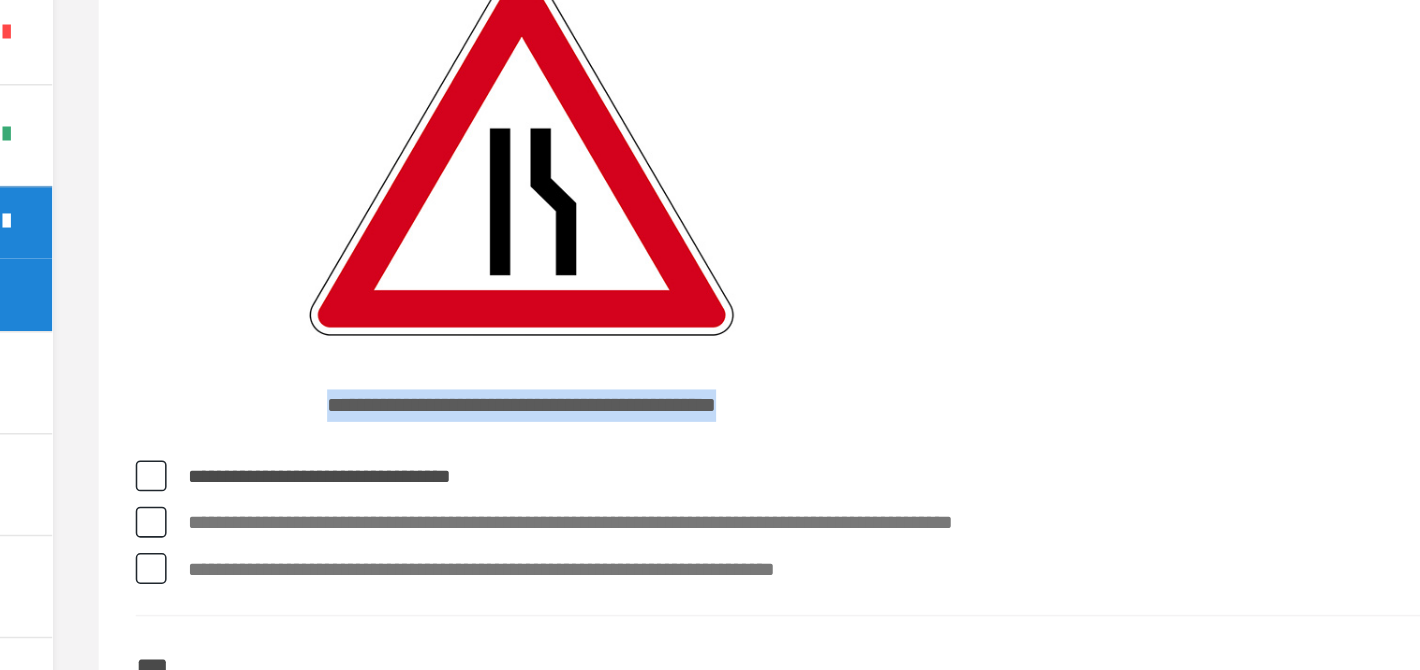 drag, startPoint x: 771, startPoint y: 497, endPoint x: 415, endPoint y: 496, distance: 356.0014 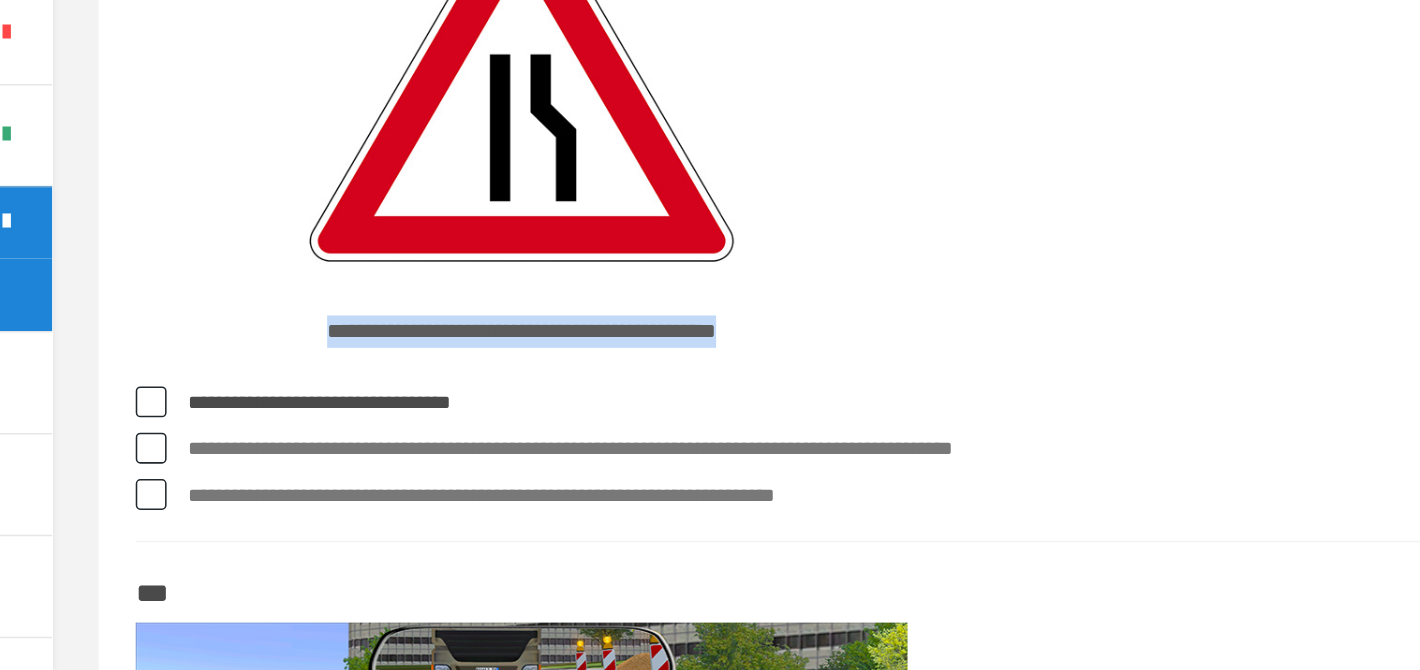 scroll, scrollTop: 3658, scrollLeft: 0, axis: vertical 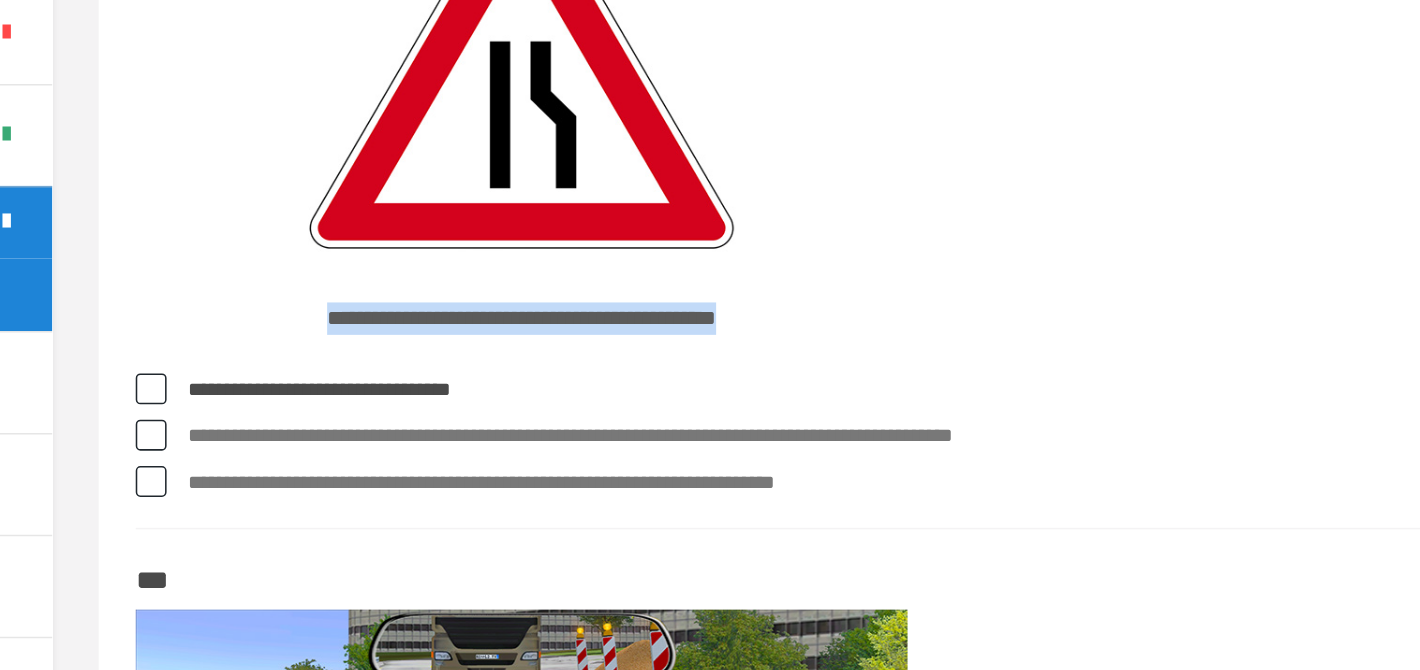click on "**********" at bounding box center [874, 549] 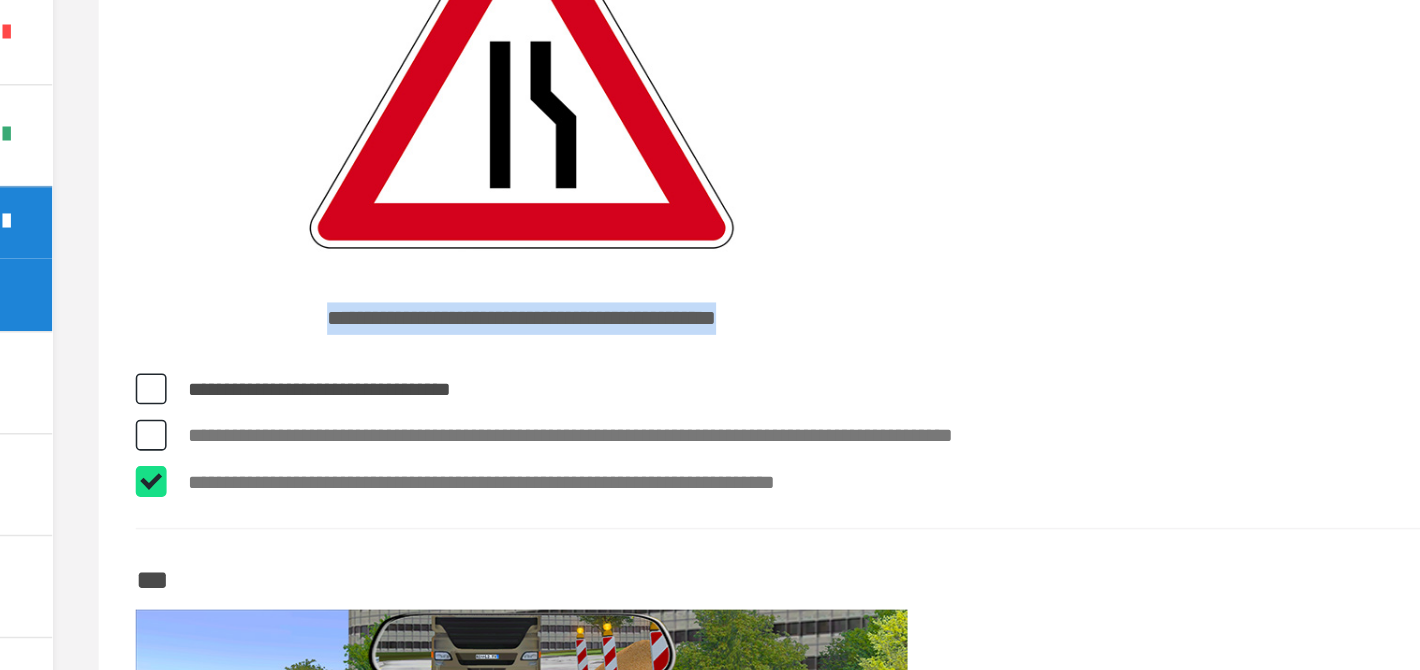 checkbox on "****" 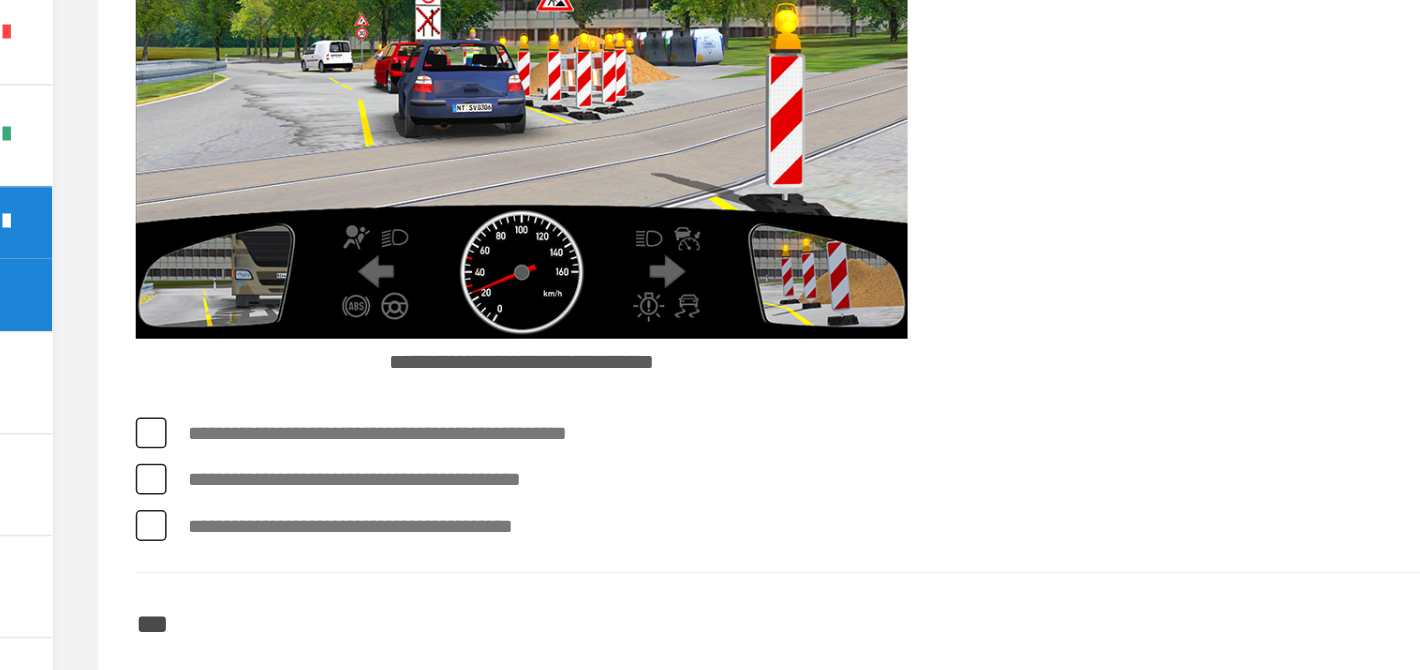 scroll, scrollTop: 4133, scrollLeft: 0, axis: vertical 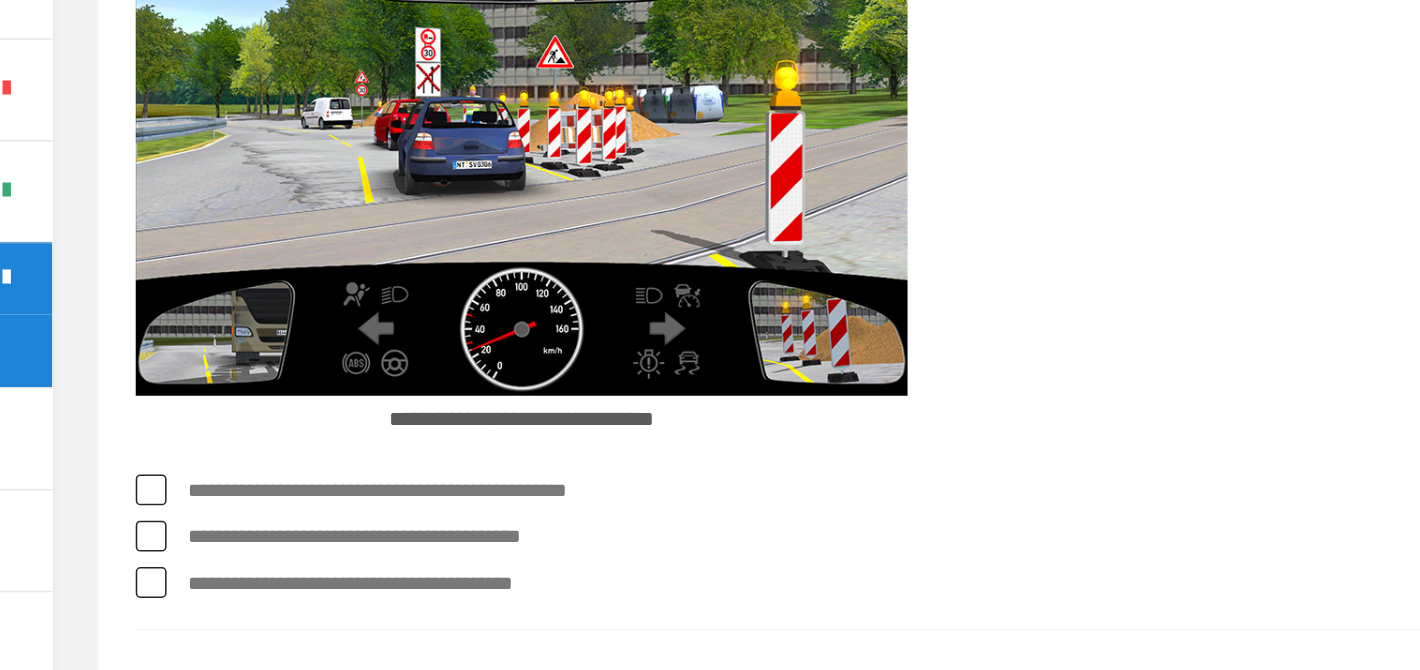 click on "**********" at bounding box center [874, 548] 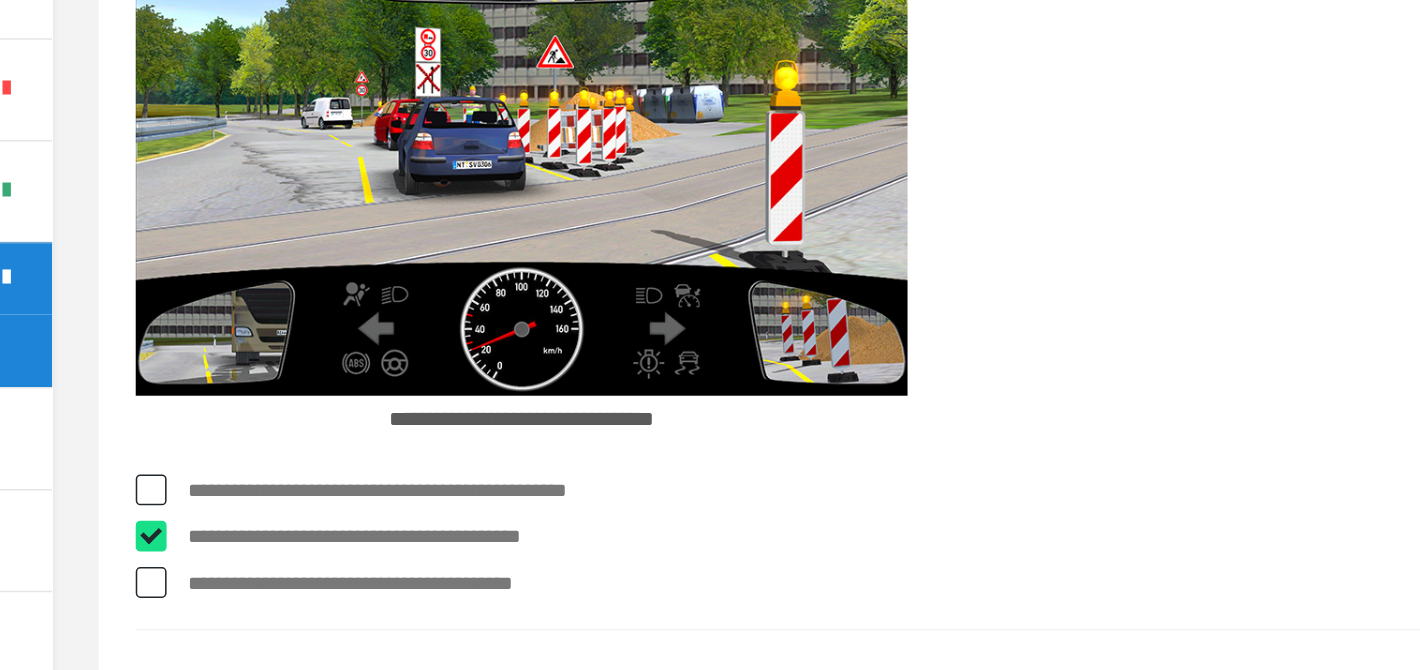 checkbox on "****" 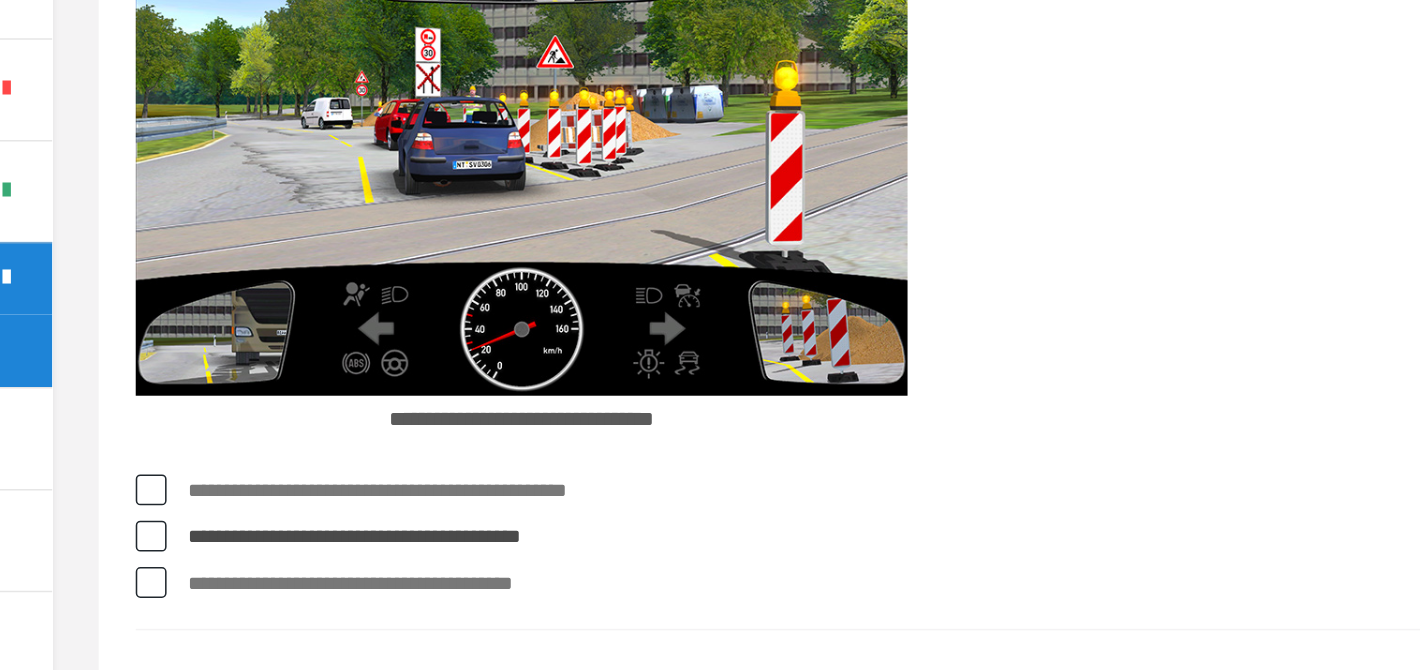 click on "**********" at bounding box center [874, 578] 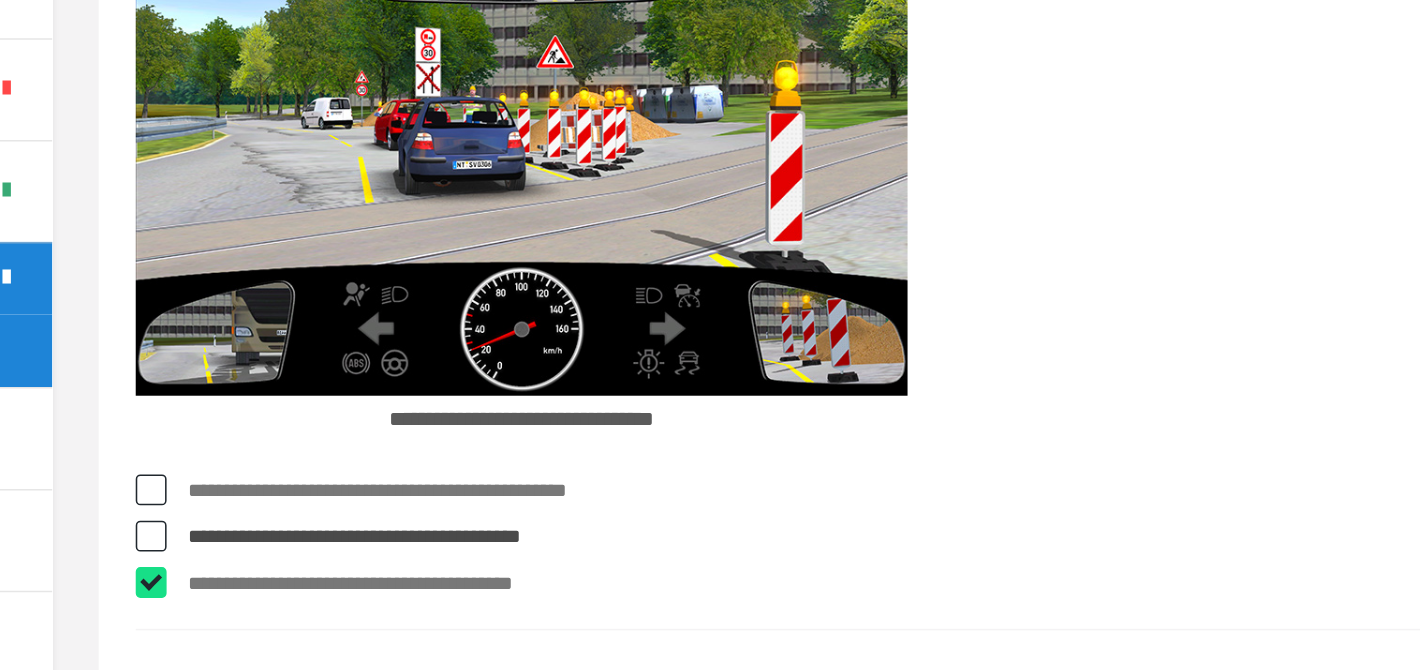 checkbox on "****" 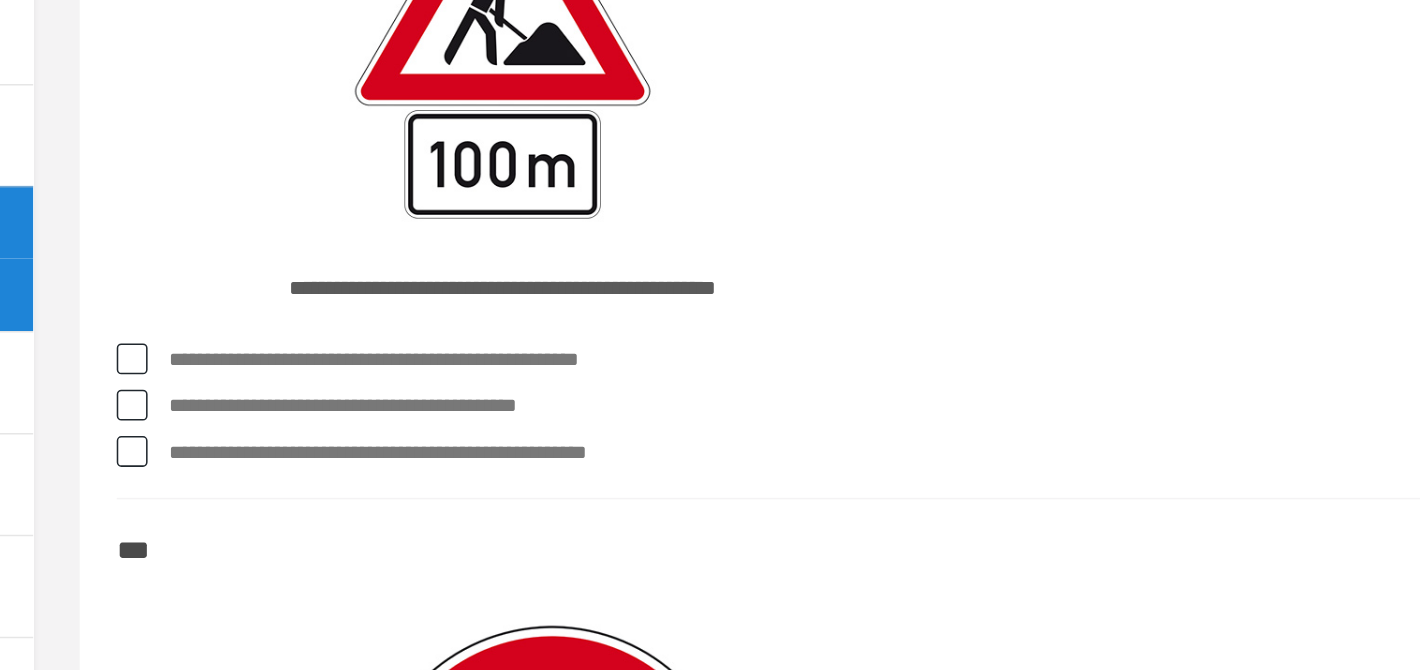 scroll, scrollTop: 4685, scrollLeft: 0, axis: vertical 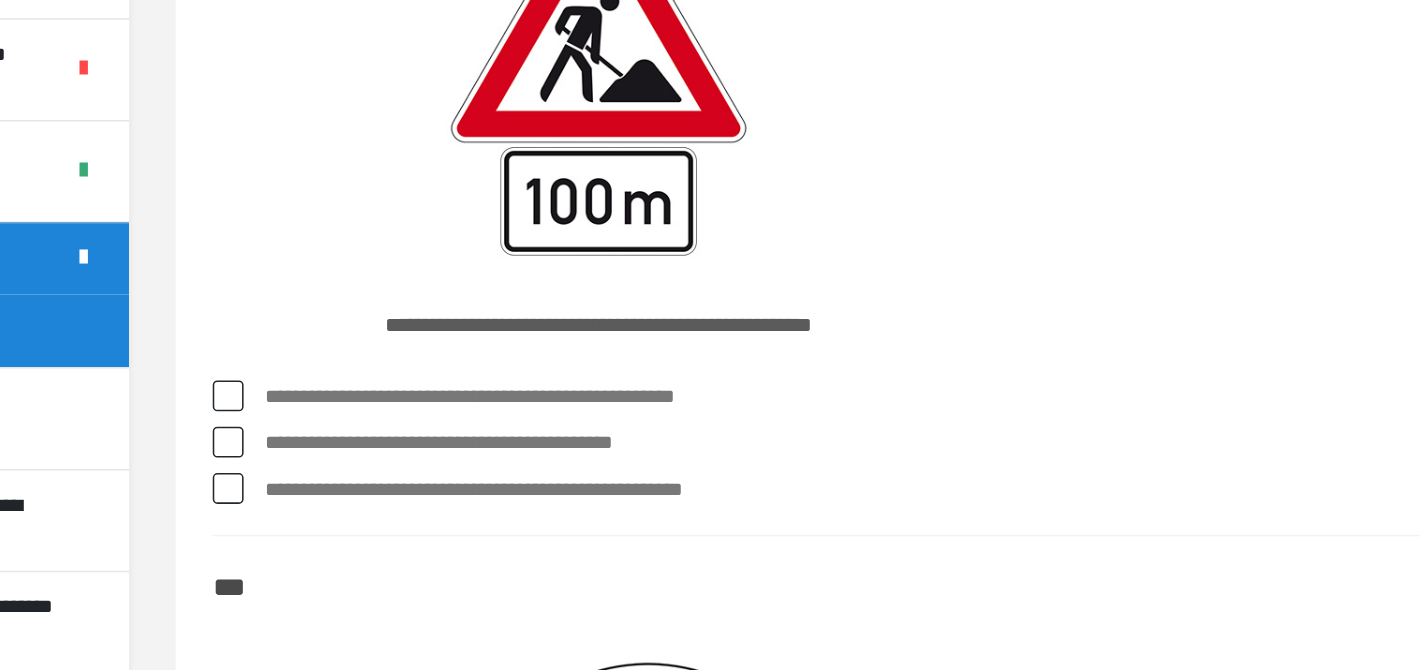 click on "**********" at bounding box center (874, 500) 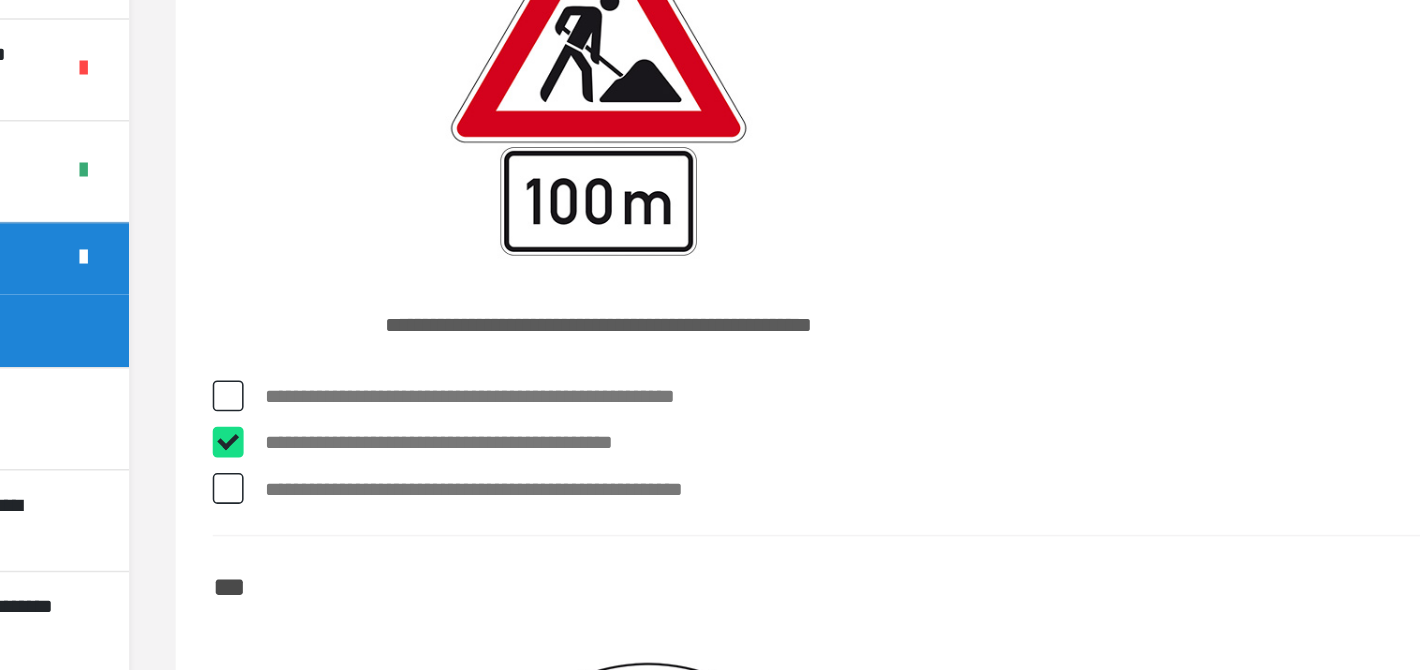 checkbox on "****" 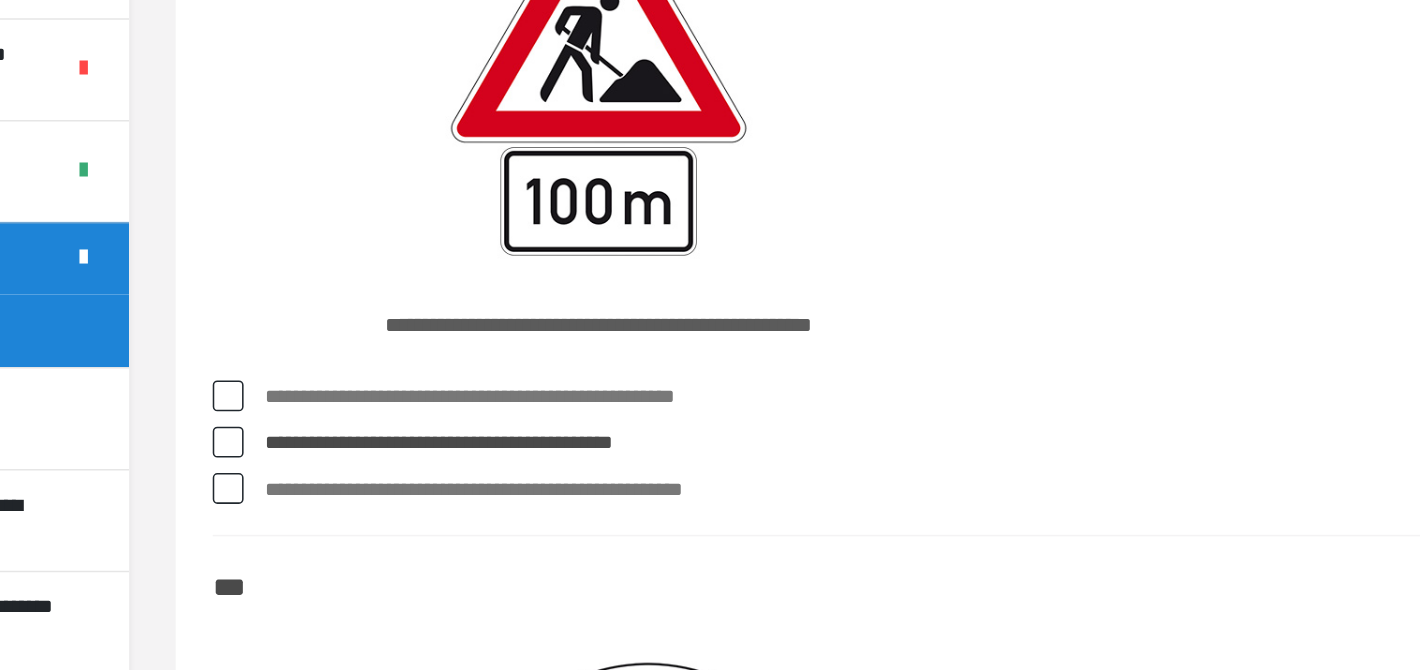 click on "**********" at bounding box center [874, 530] 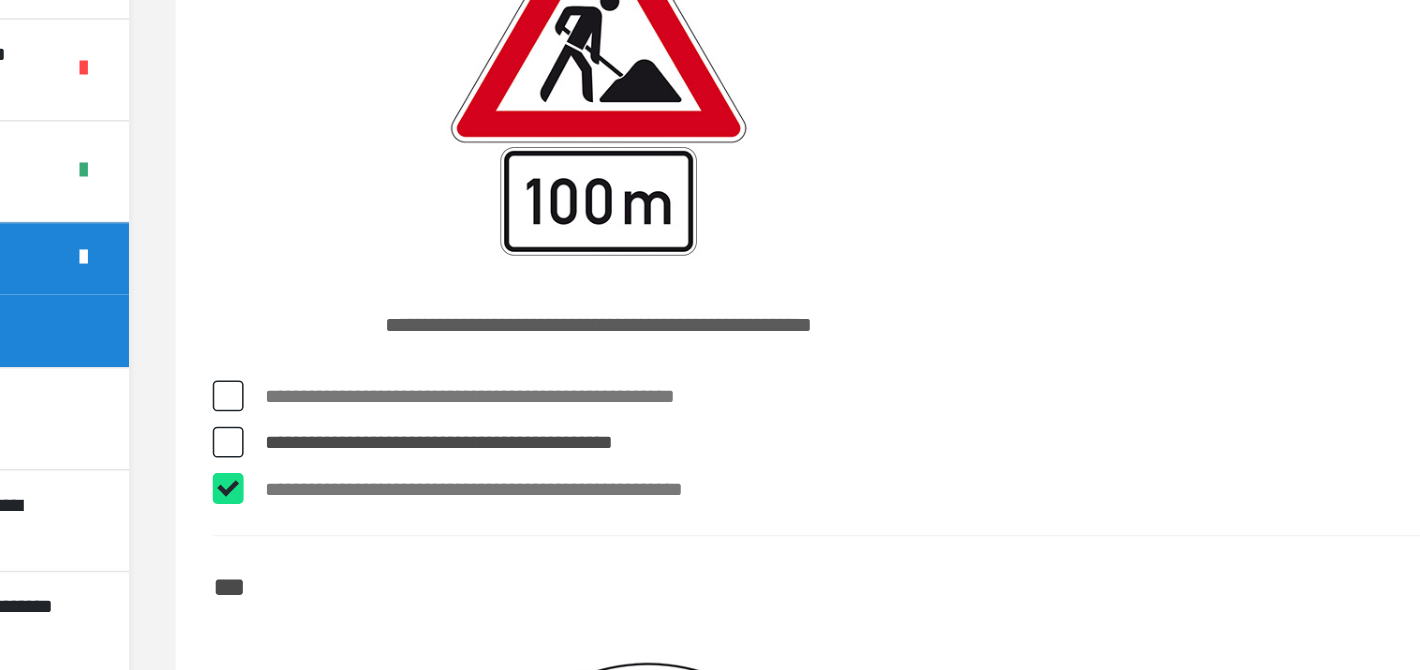 checkbox on "****" 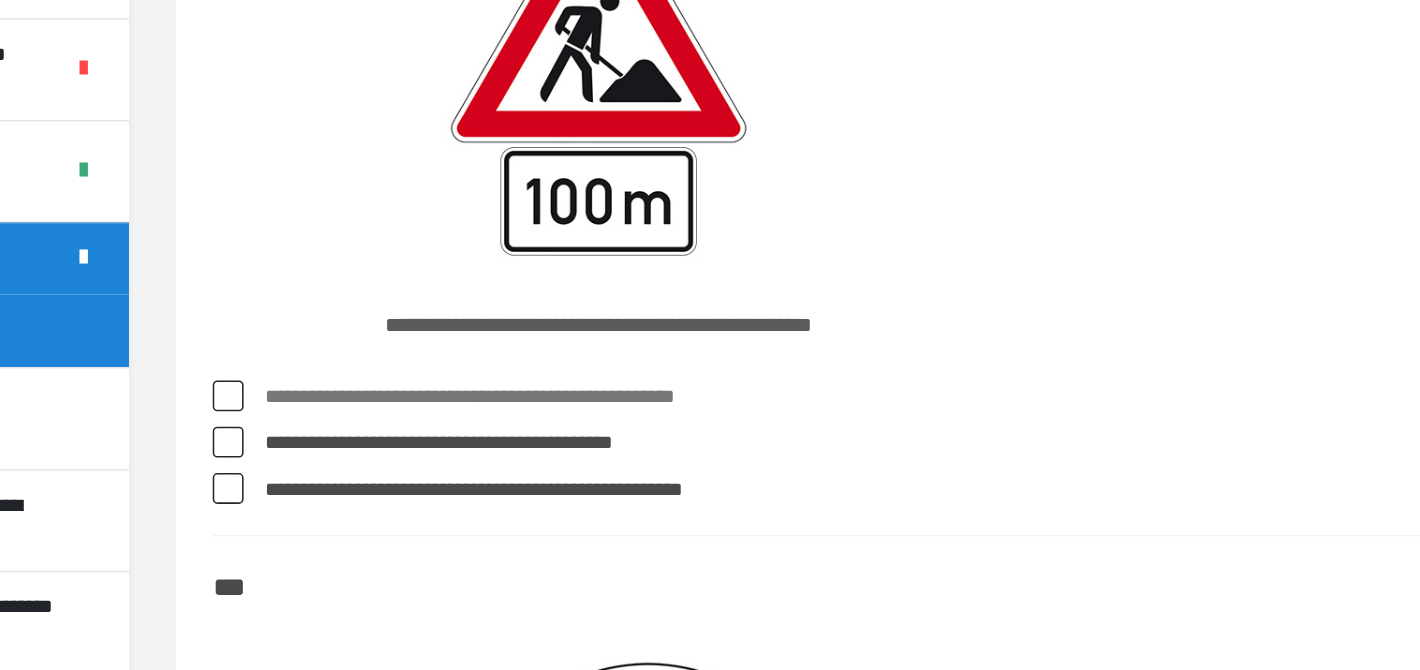 click on "**********" at bounding box center [874, 500] 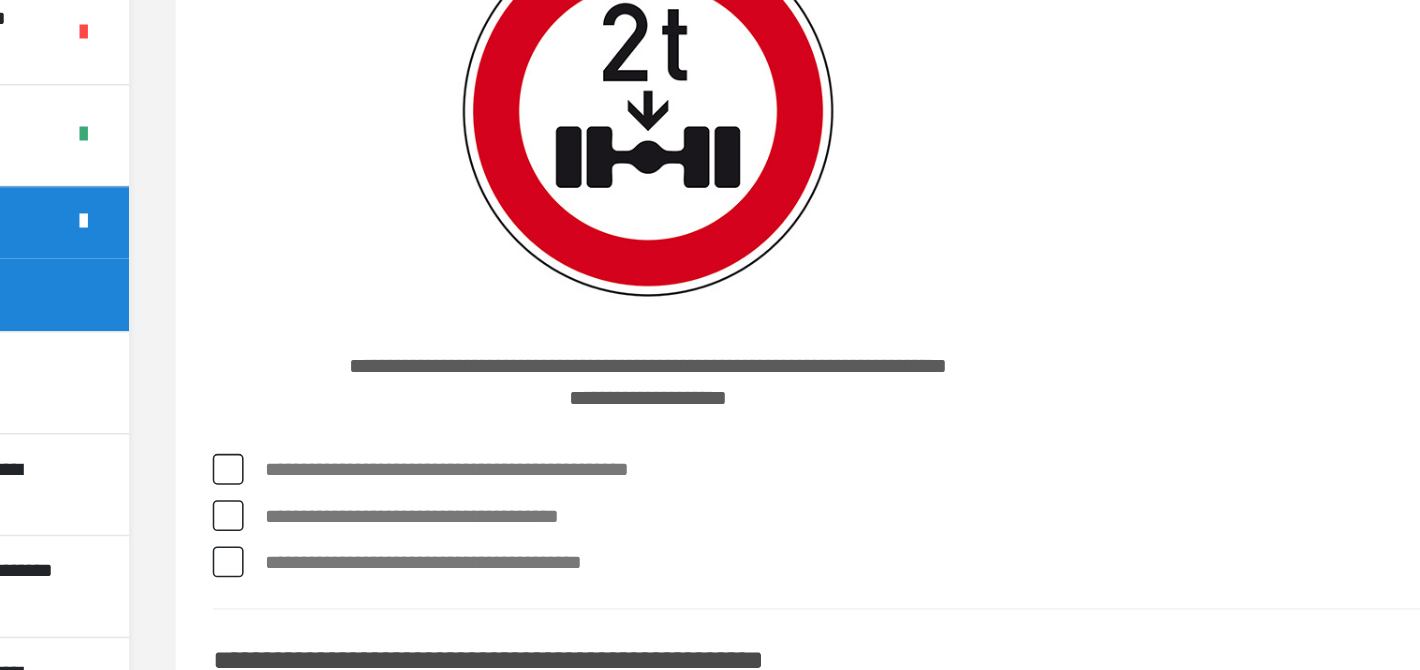 scroll, scrollTop: 5147, scrollLeft: 0, axis: vertical 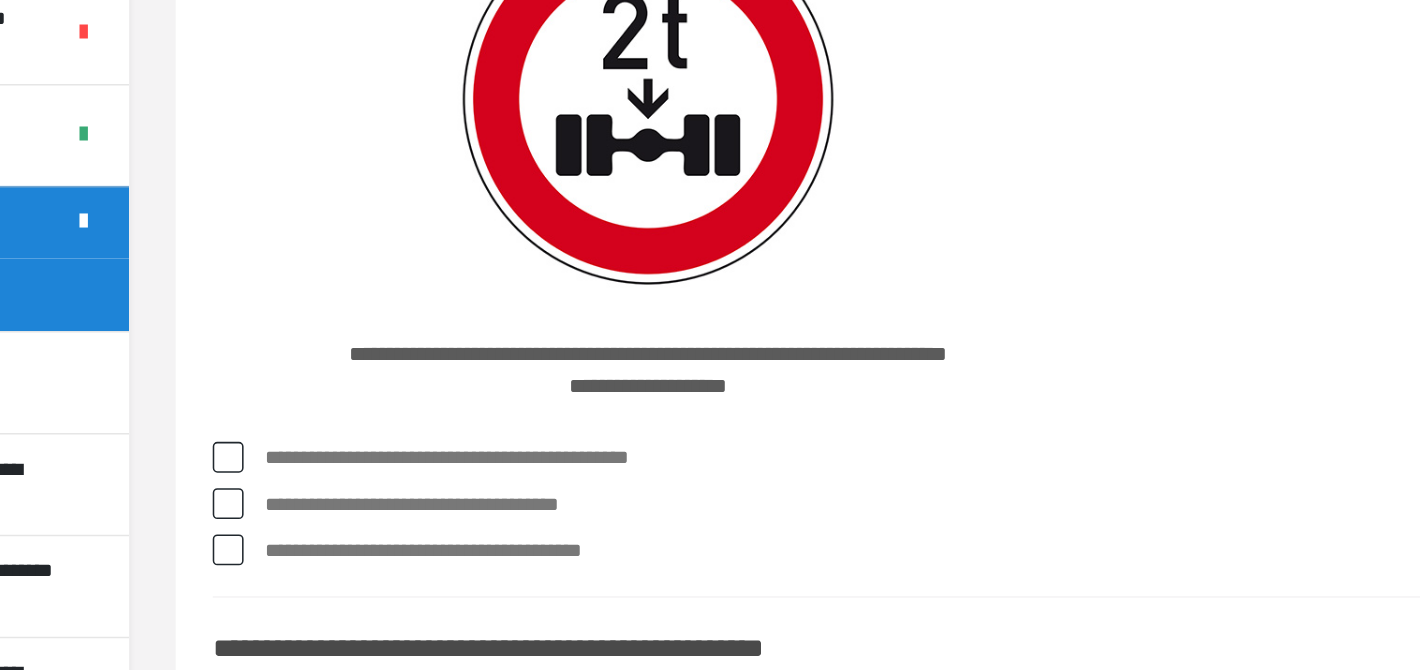 click on "**********" at bounding box center (874, 593) 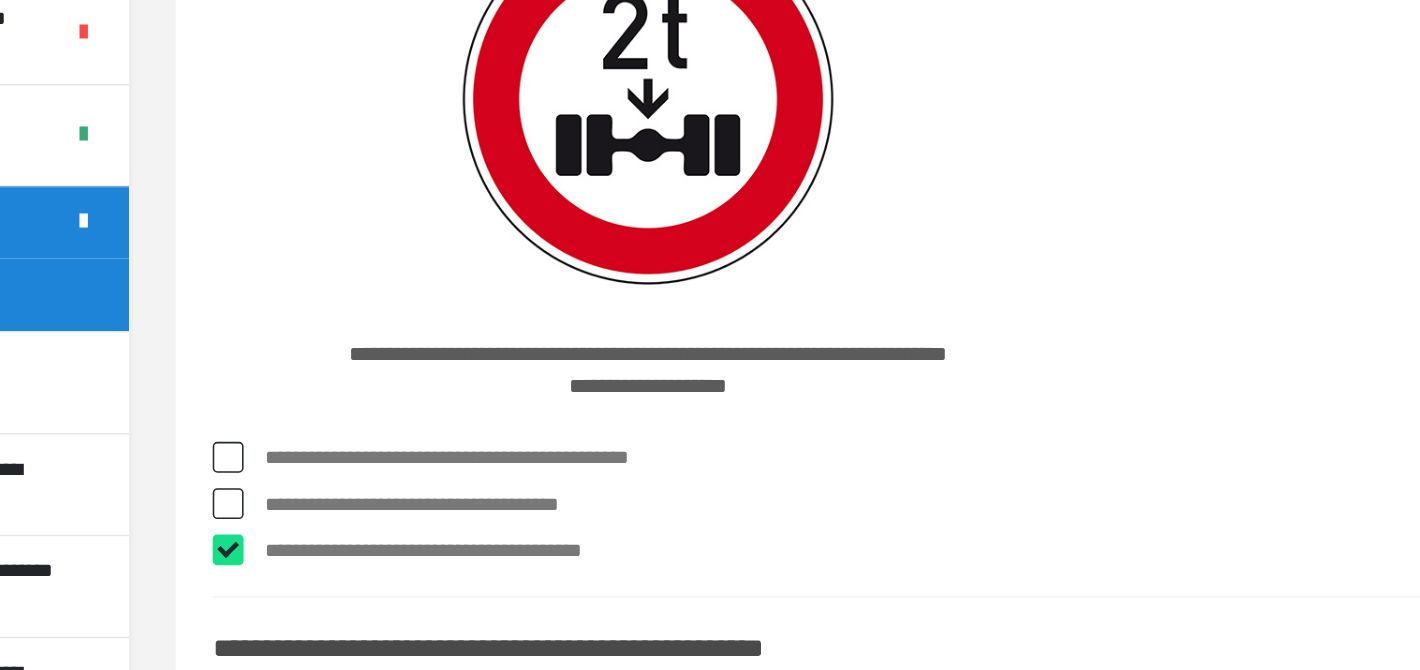 checkbox on "****" 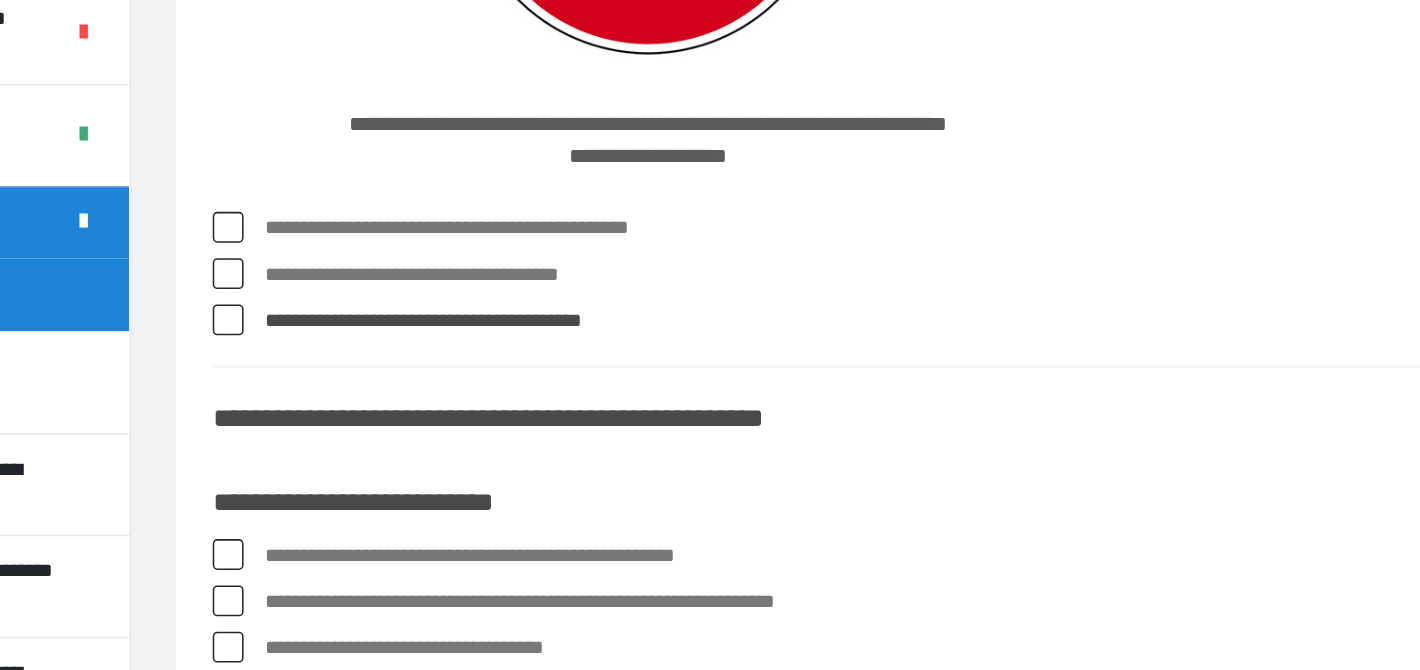 scroll, scrollTop: 5514, scrollLeft: 0, axis: vertical 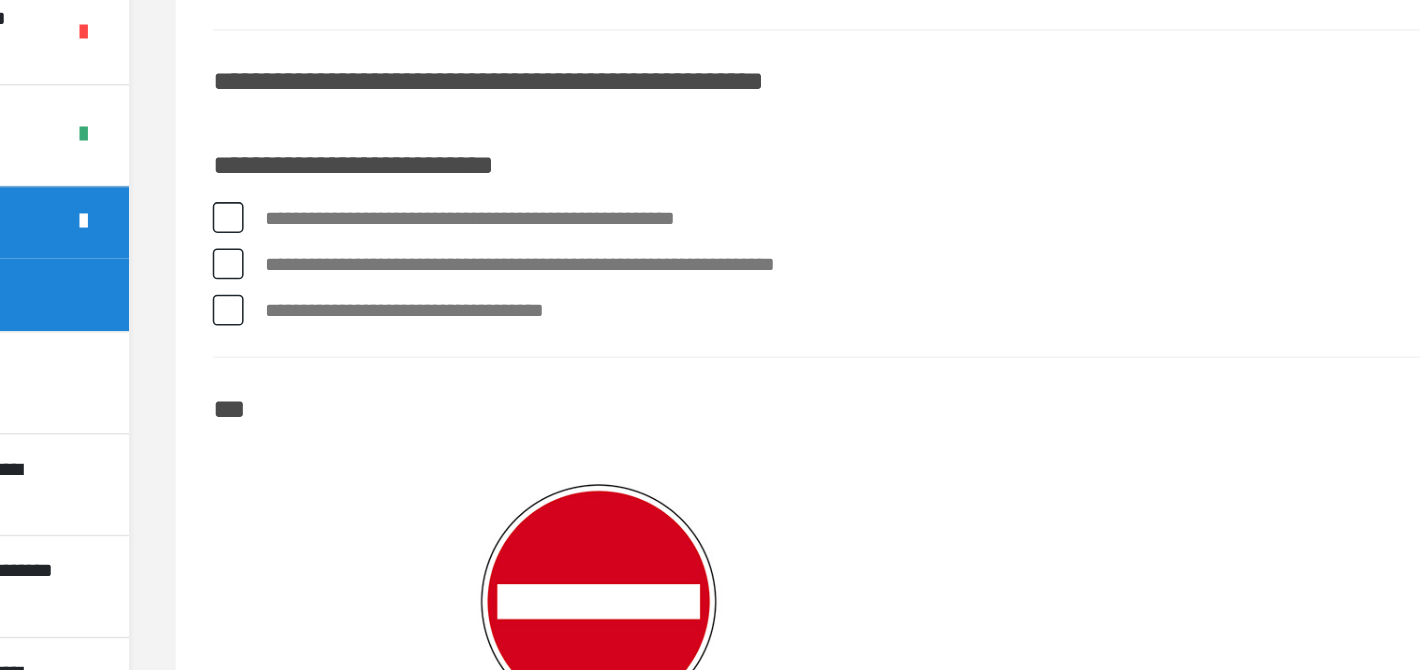 click on "**********" at bounding box center [874, 378] 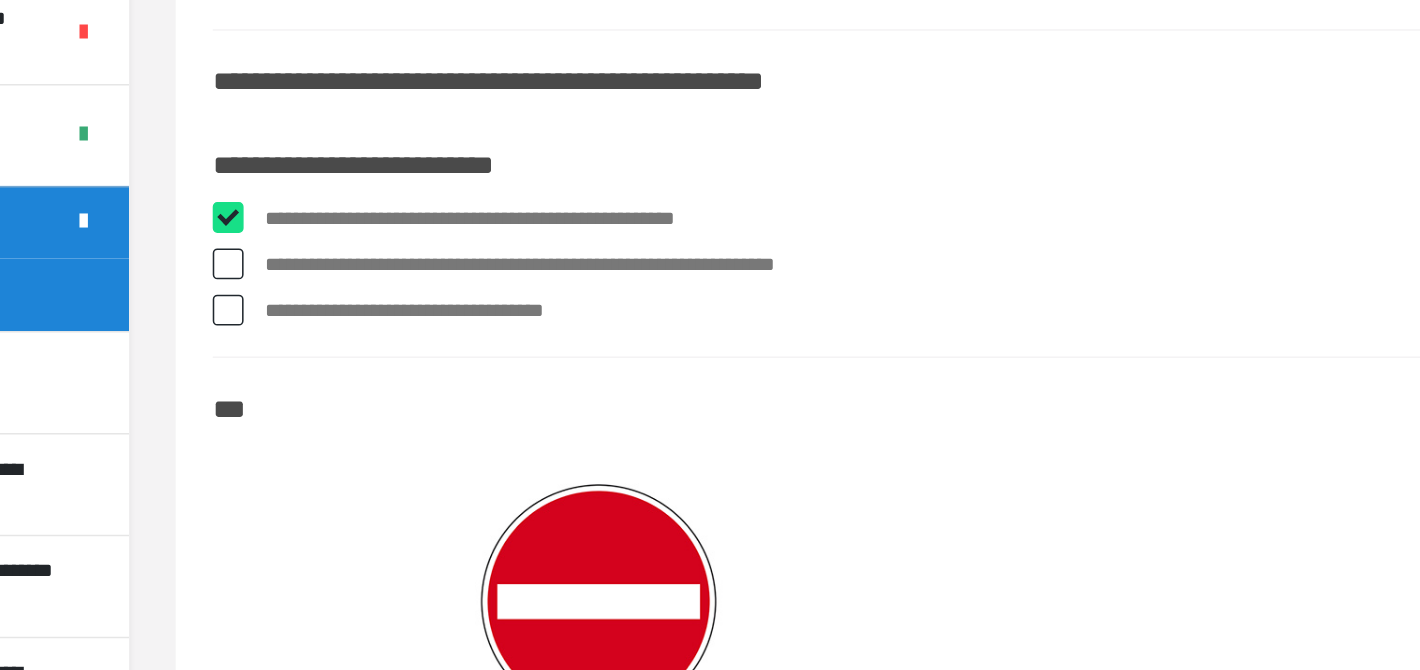 checkbox on "****" 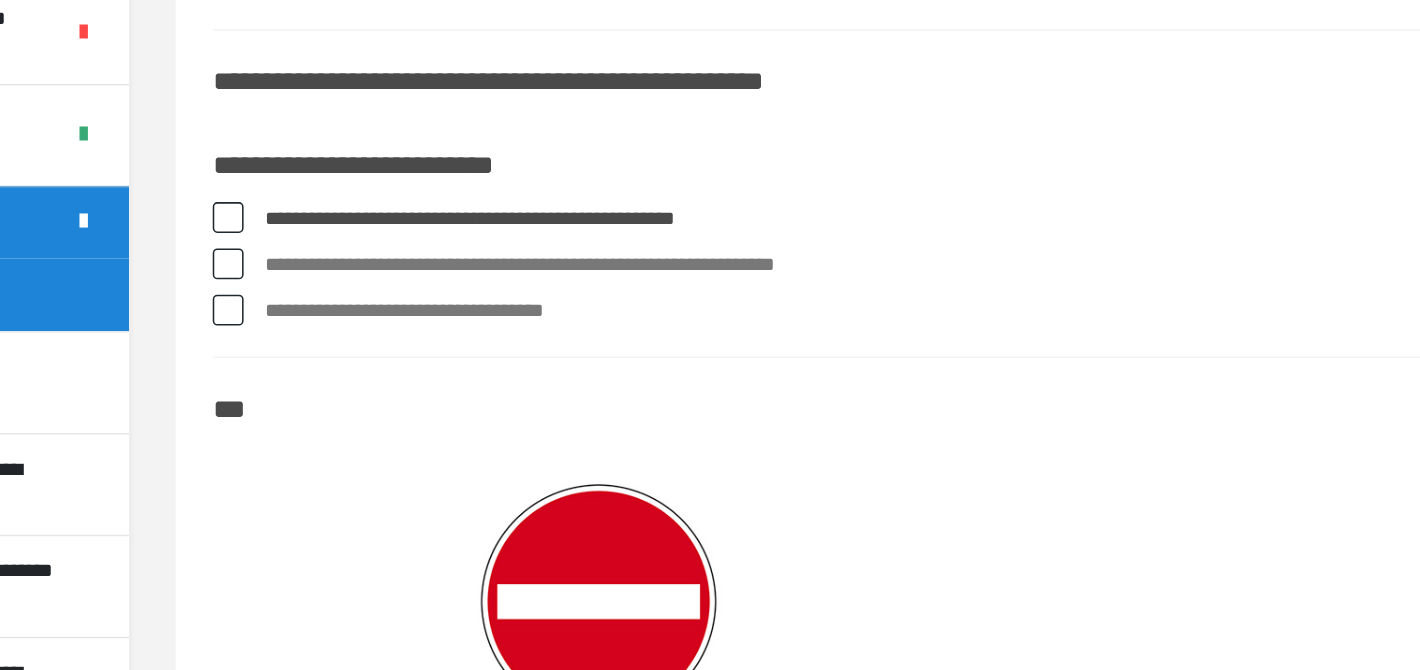 click on "**********" at bounding box center [874, 408] 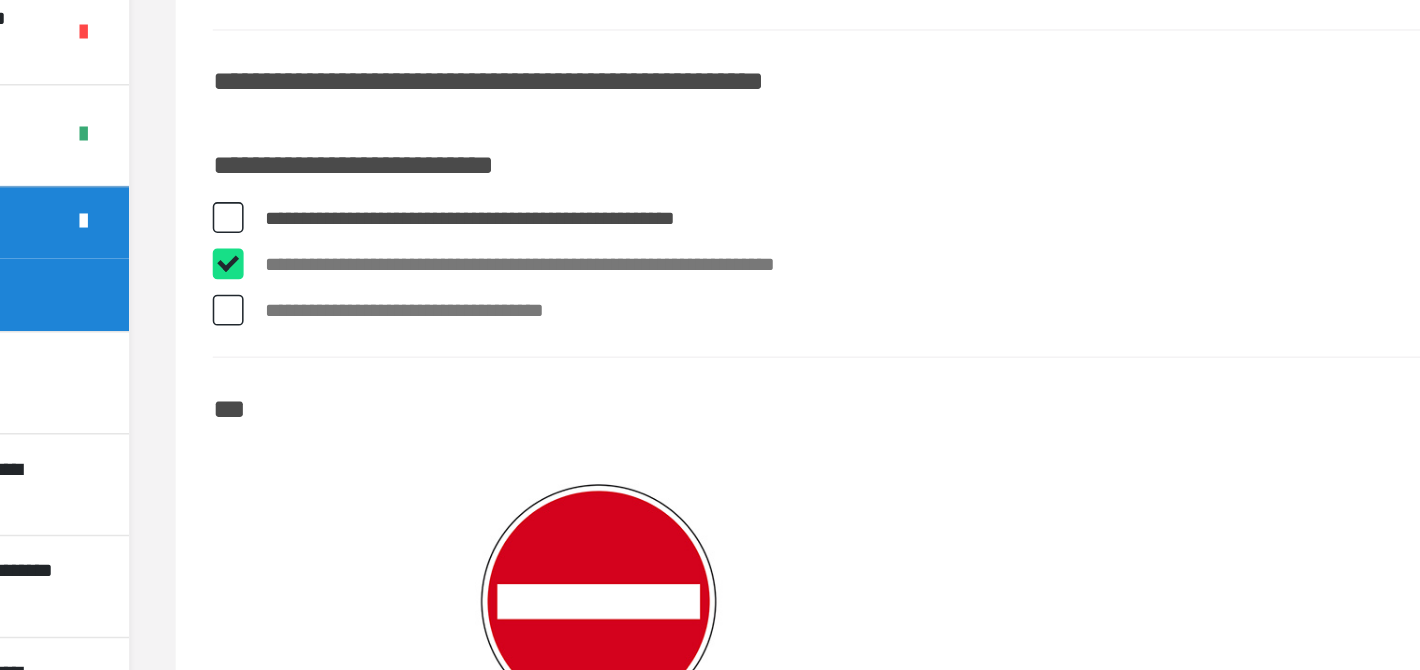 checkbox on "****" 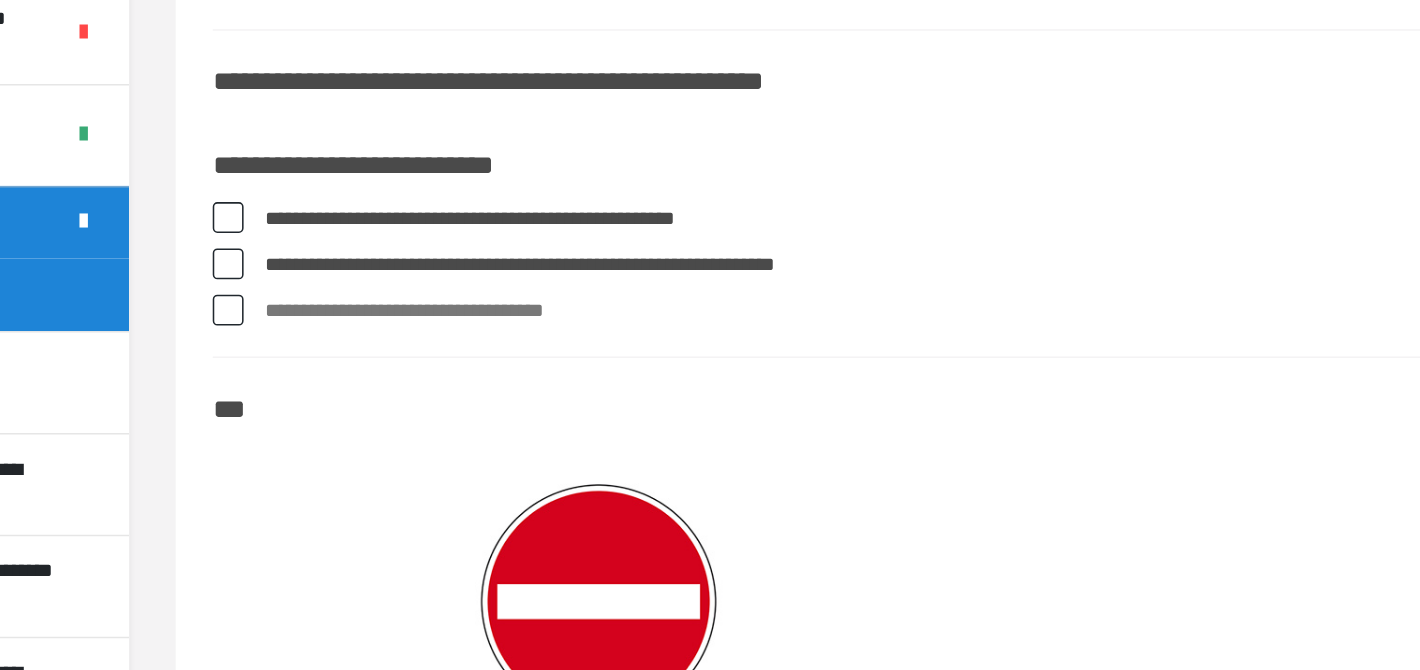 scroll, scrollTop: 5514, scrollLeft: 0, axis: vertical 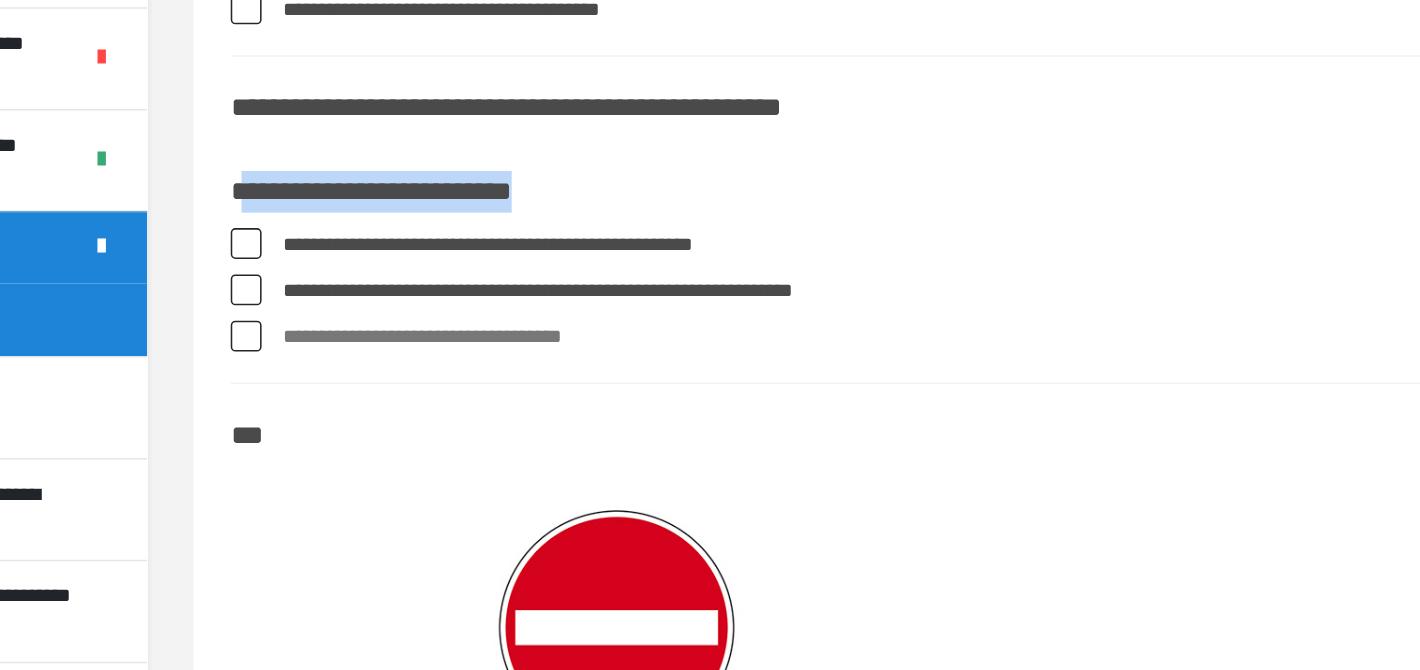 drag, startPoint x: 604, startPoint y: 345, endPoint x: 356, endPoint y: 339, distance: 248.07257 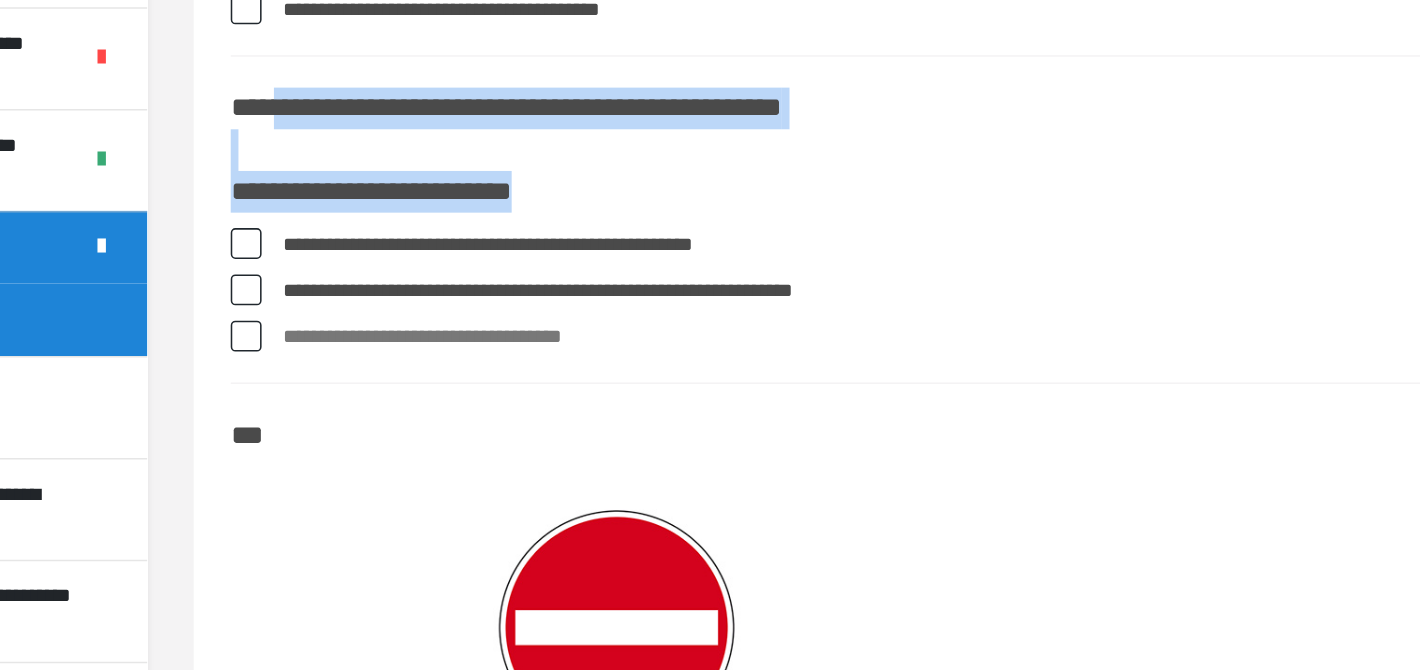 drag, startPoint x: 386, startPoint y: 289, endPoint x: 619, endPoint y: 356, distance: 242.44174 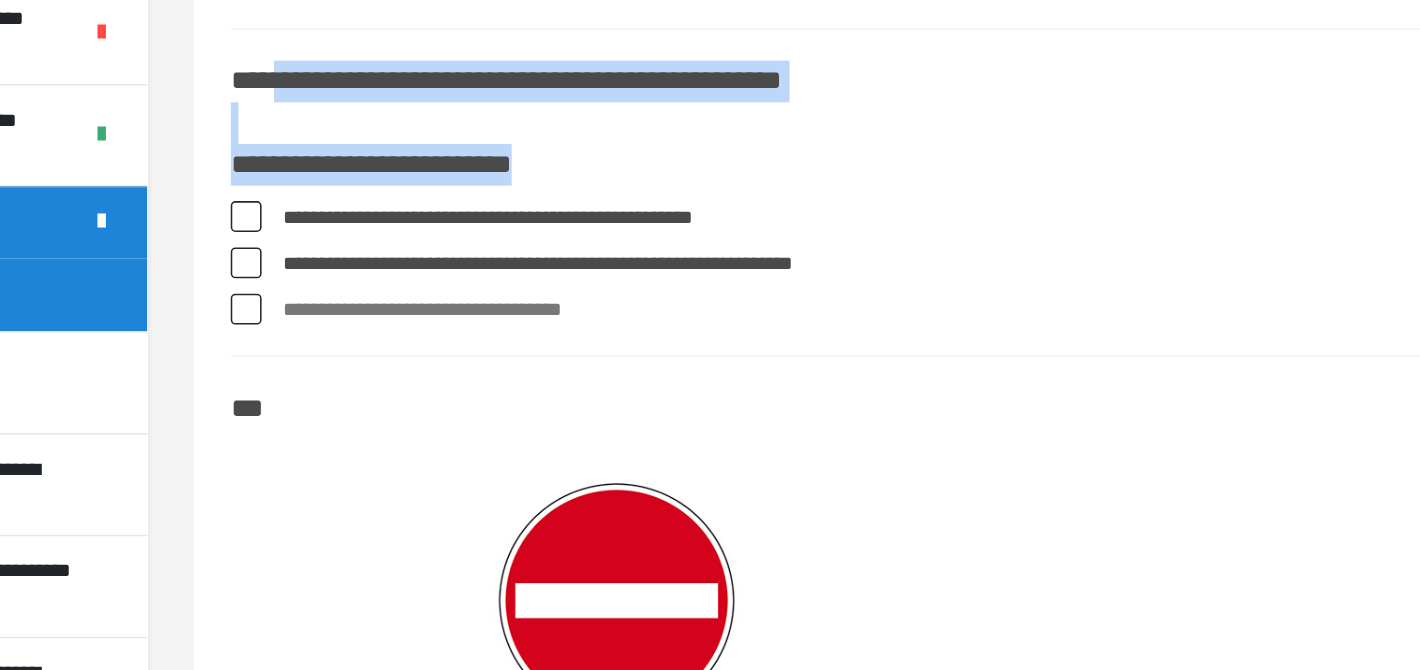 scroll, scrollTop: 5516, scrollLeft: 0, axis: vertical 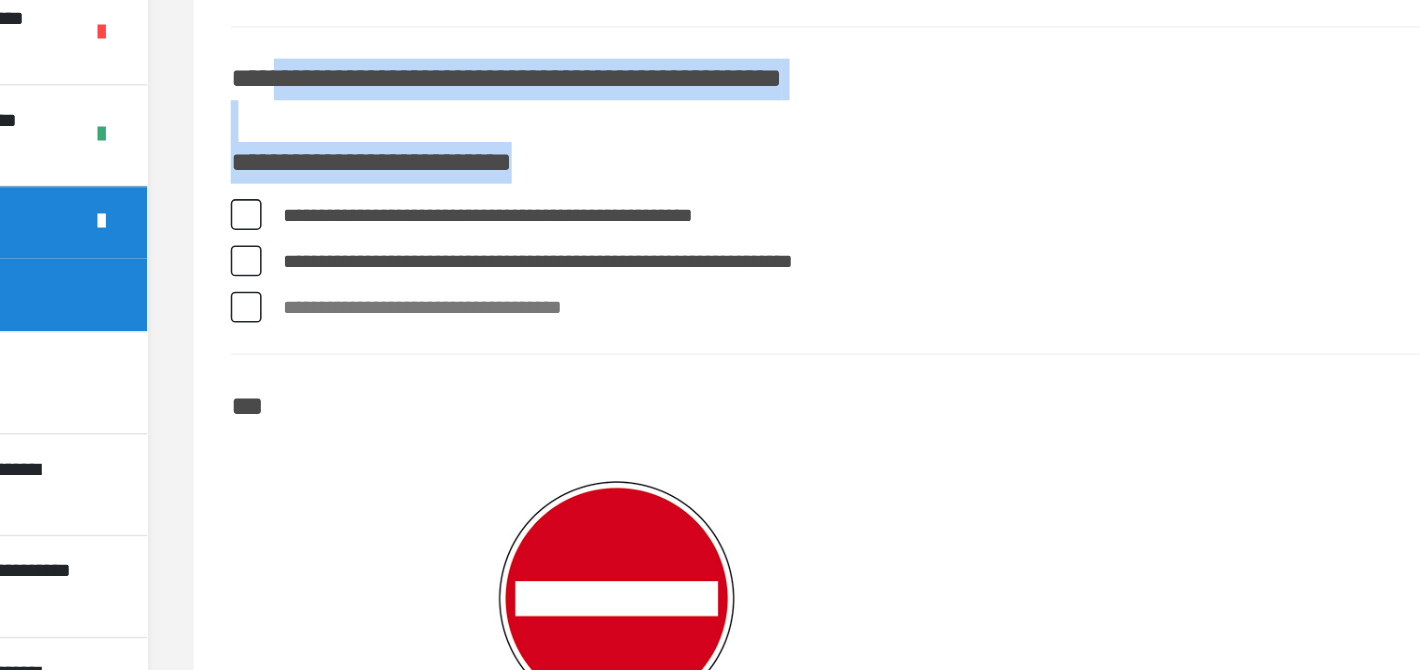 click on "**********" at bounding box center [874, 436] 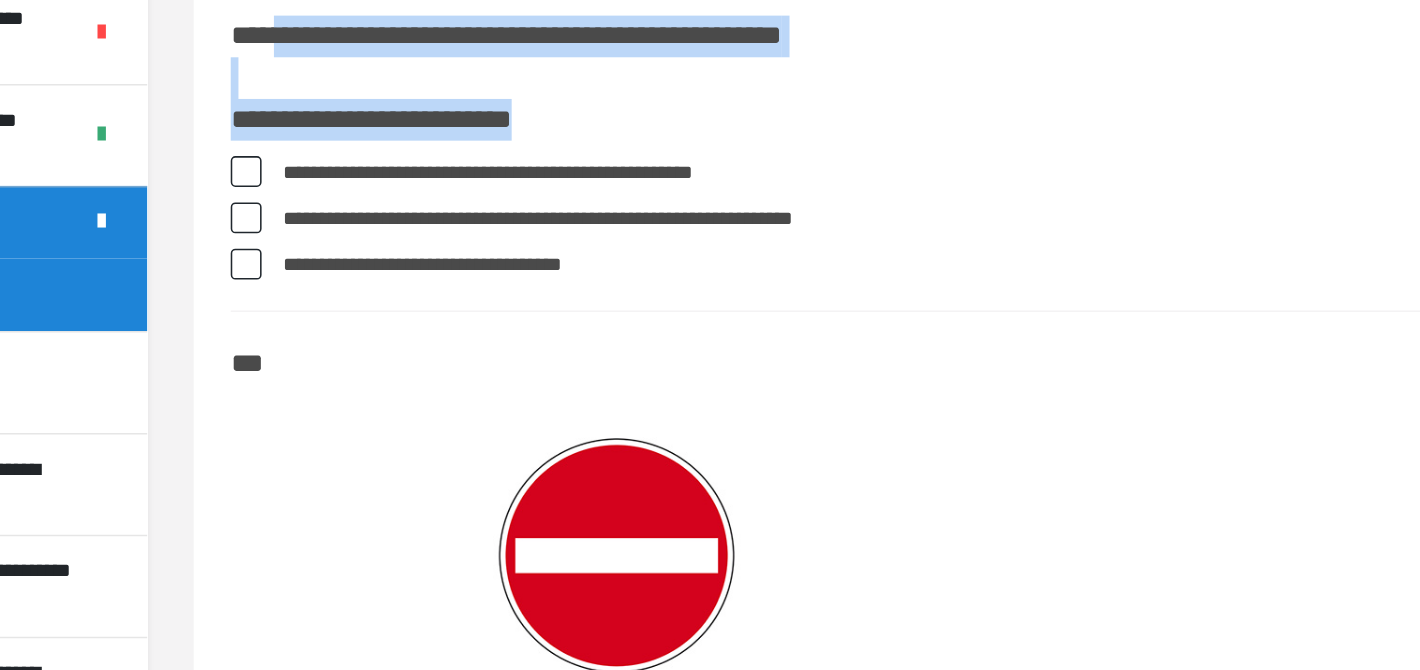 scroll, scrollTop: 5545, scrollLeft: 0, axis: vertical 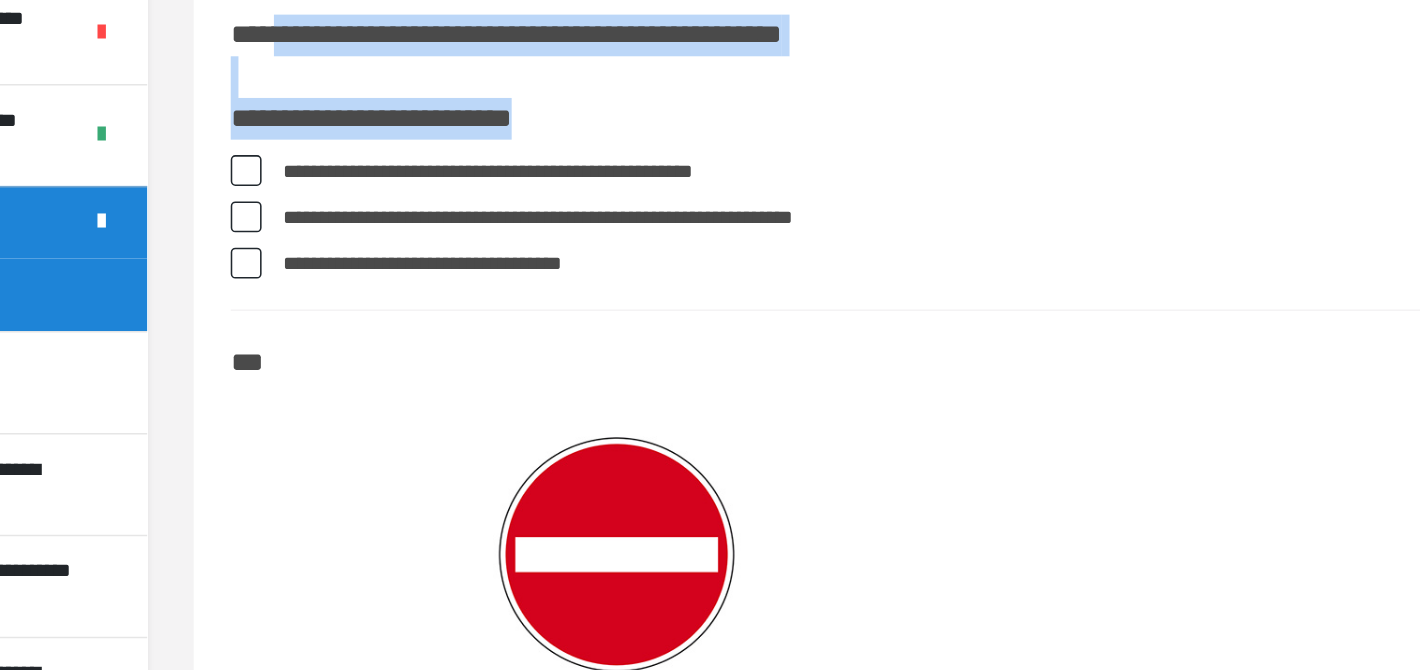 click on "**********" at bounding box center (874, 407) 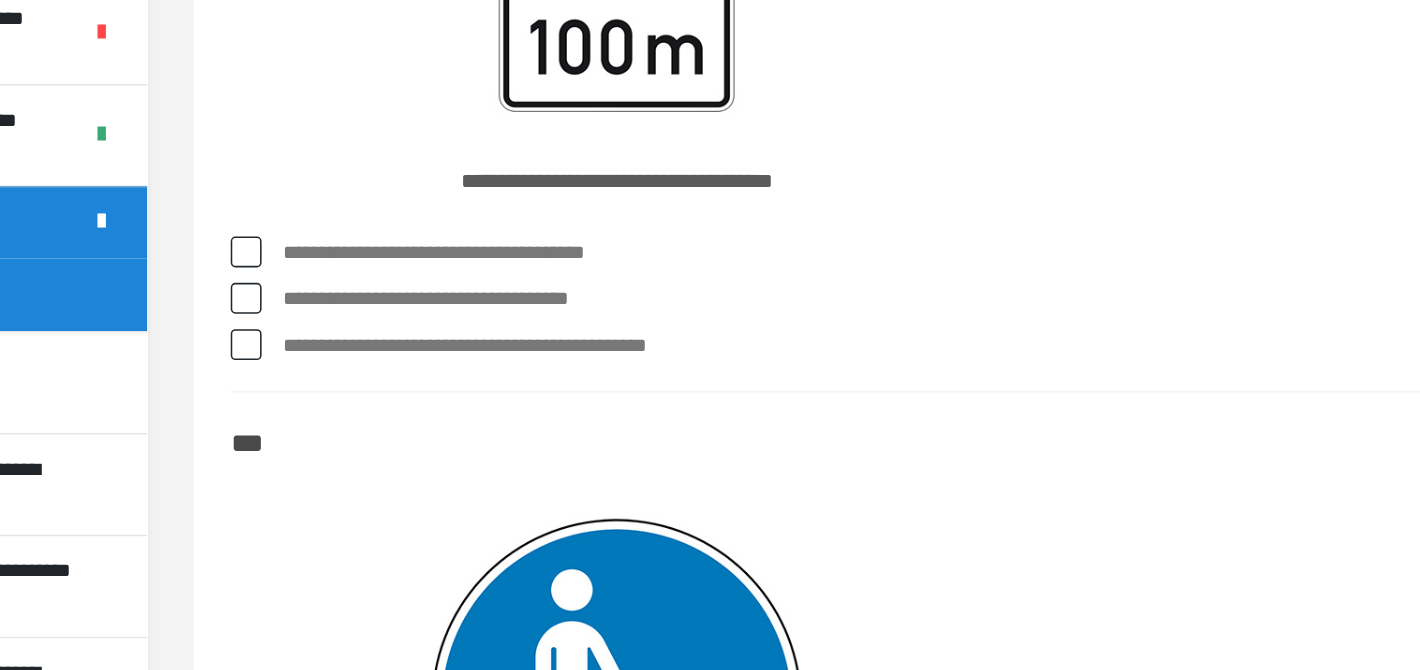 scroll, scrollTop: 6013, scrollLeft: 0, axis: vertical 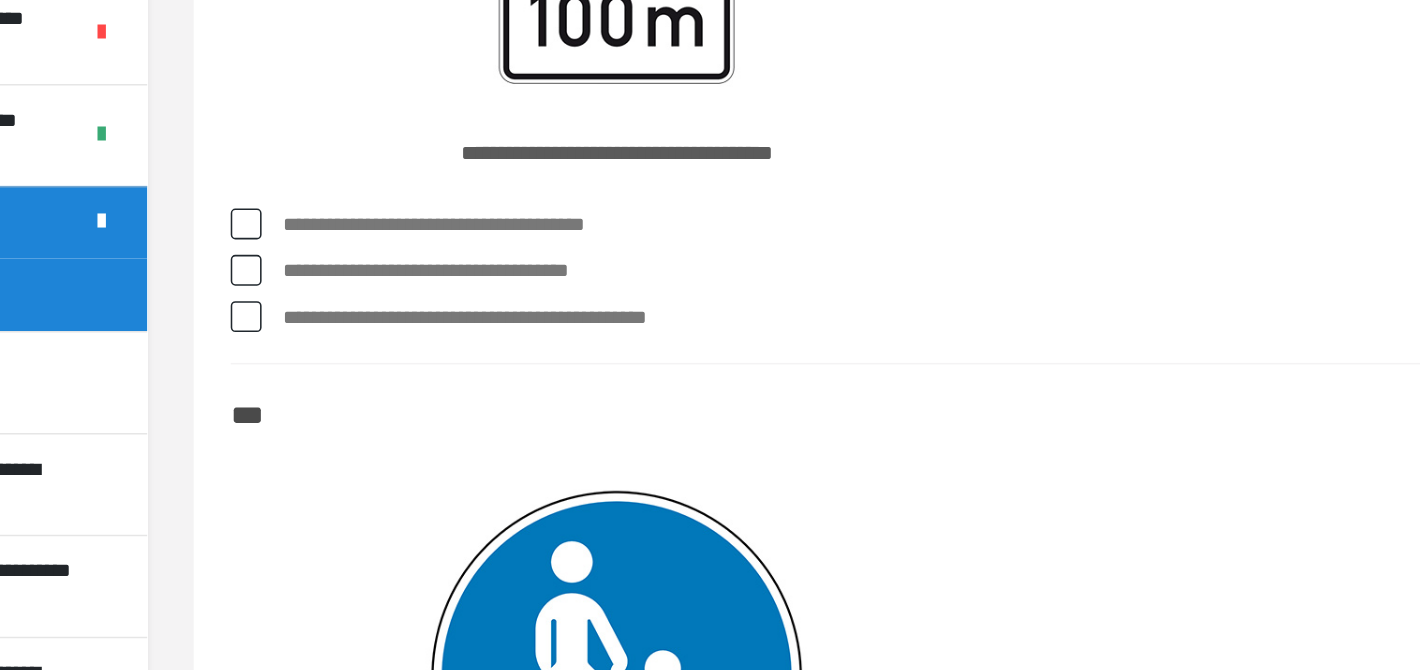 click on "**********" at bounding box center (874, 442) 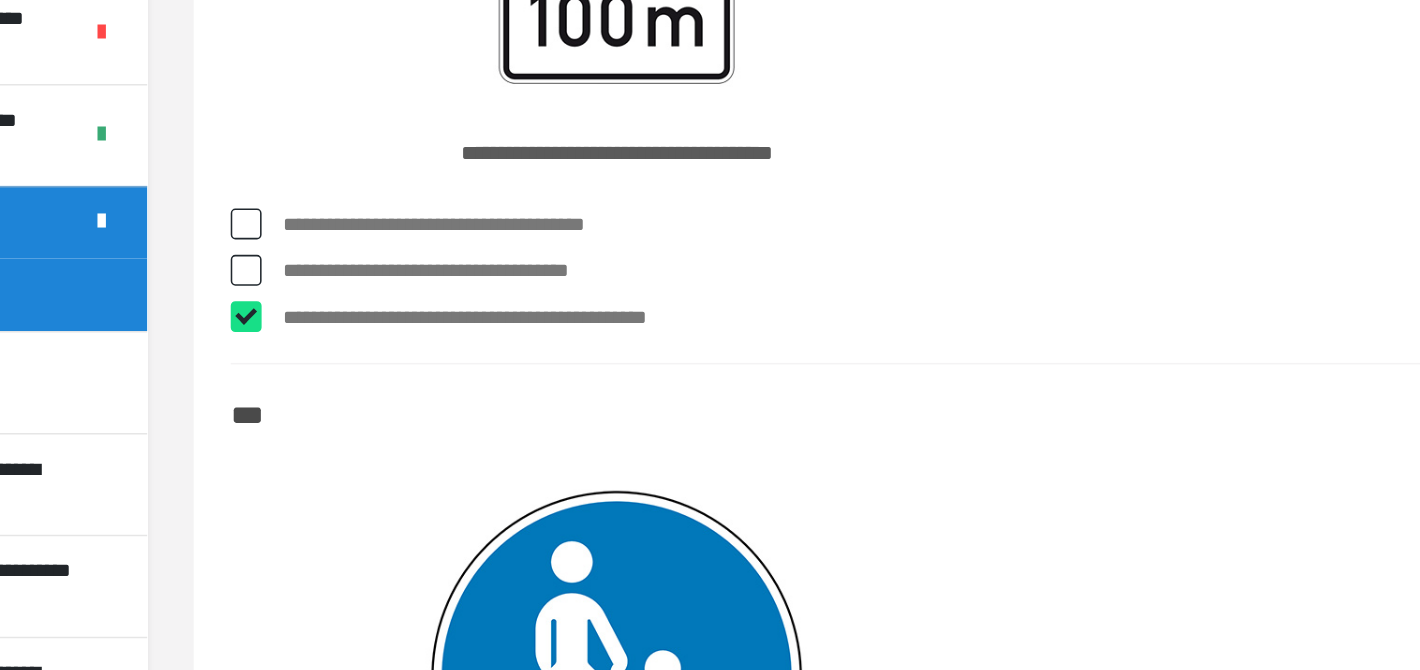 checkbox on "****" 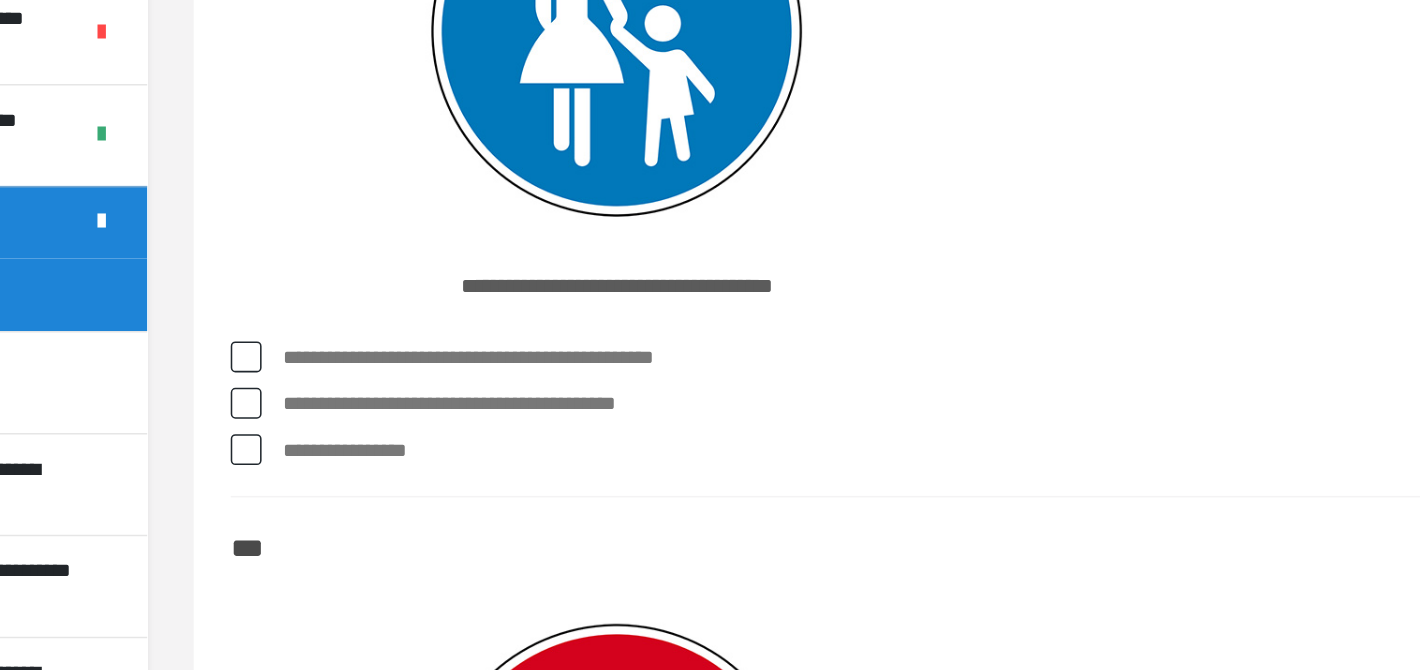 scroll, scrollTop: 6430, scrollLeft: 0, axis: vertical 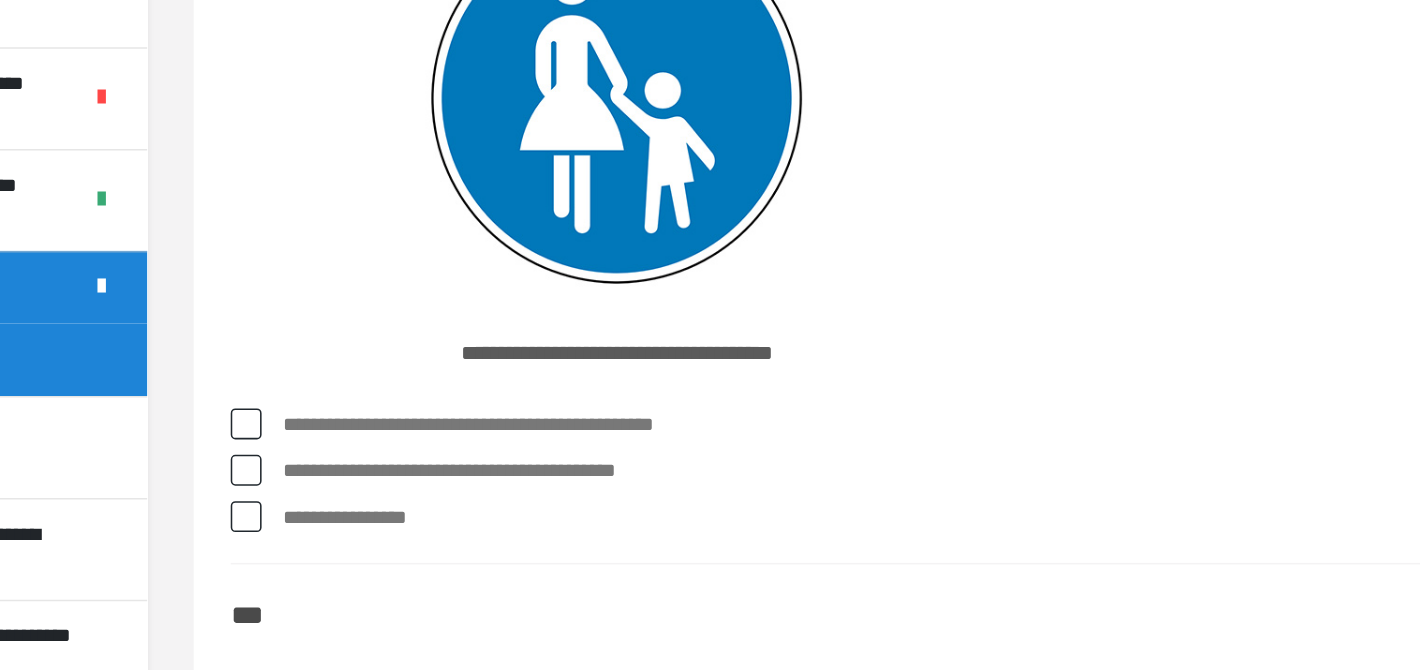 click on "**********" at bounding box center [874, 499] 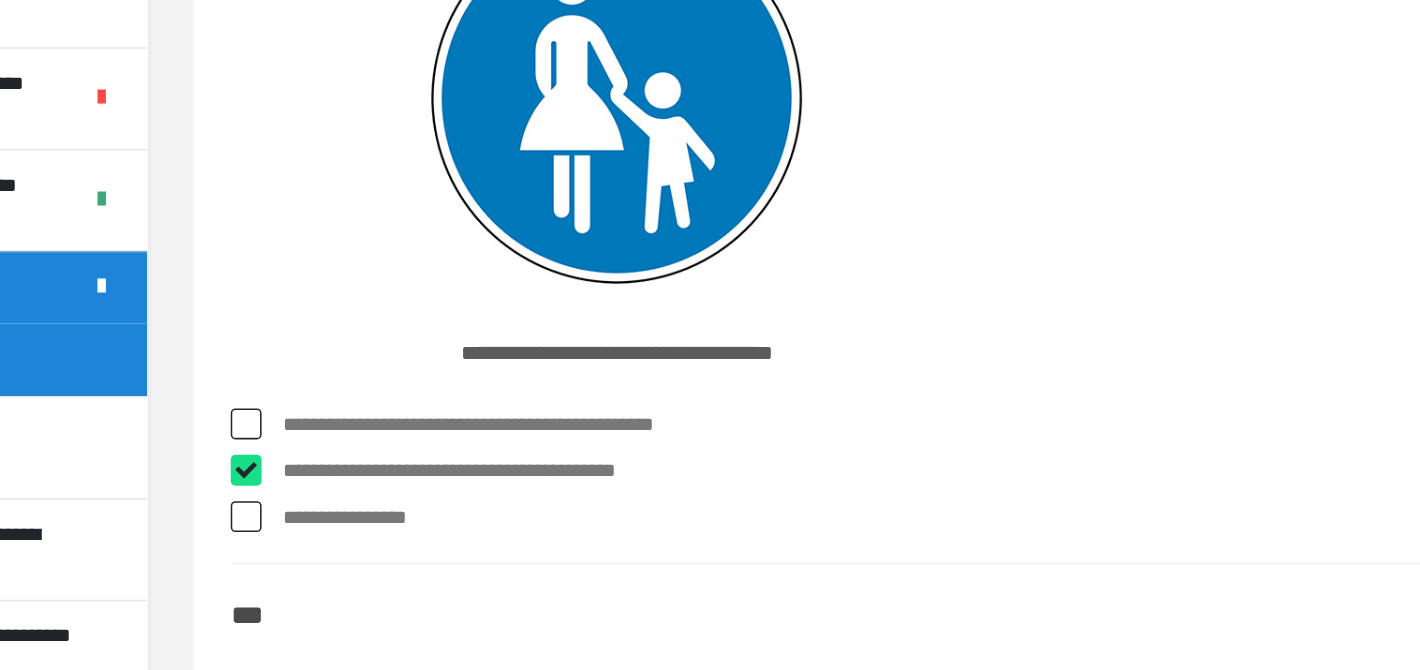 checkbox on "****" 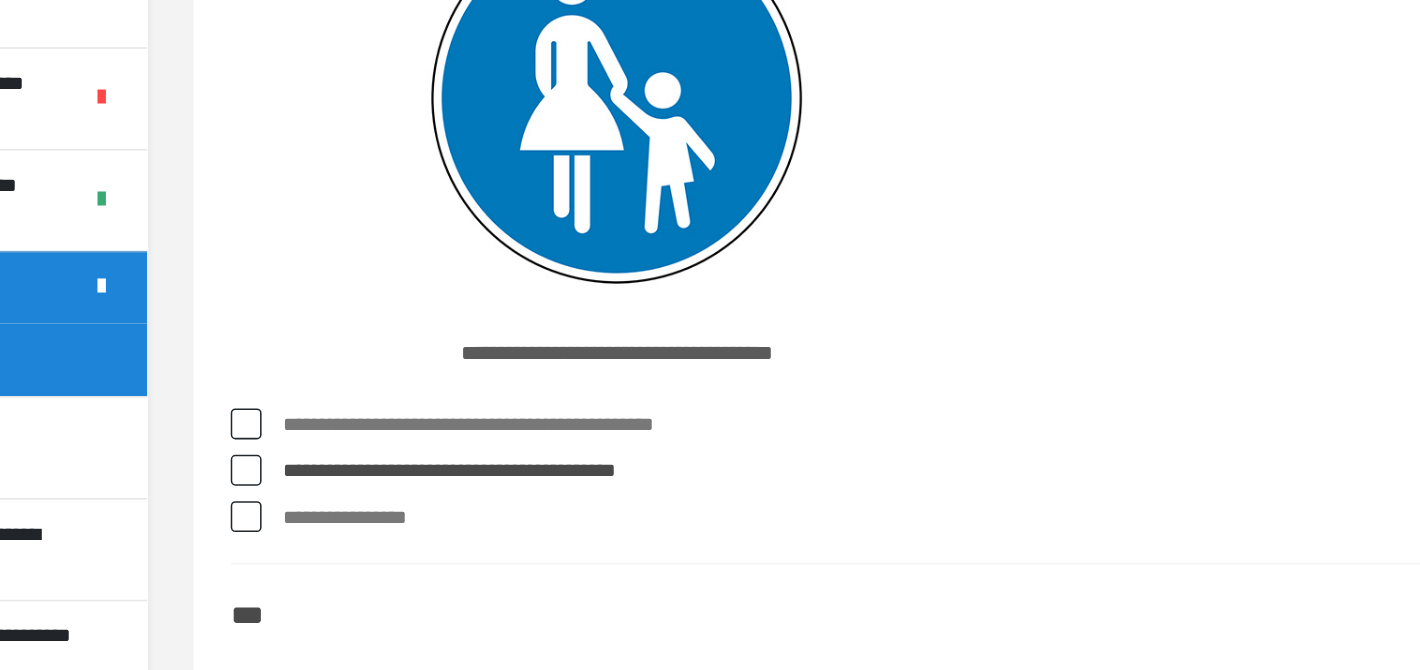 click on "**********" at bounding box center [874, 469] 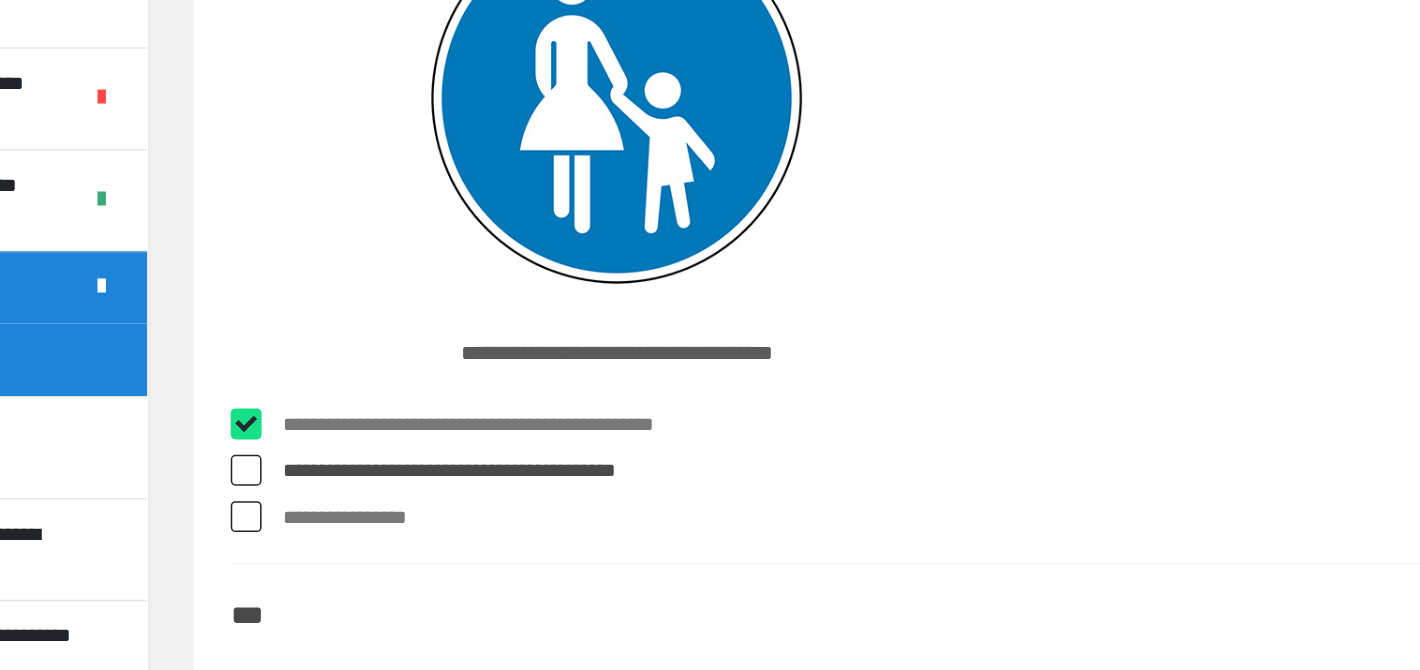 checkbox on "****" 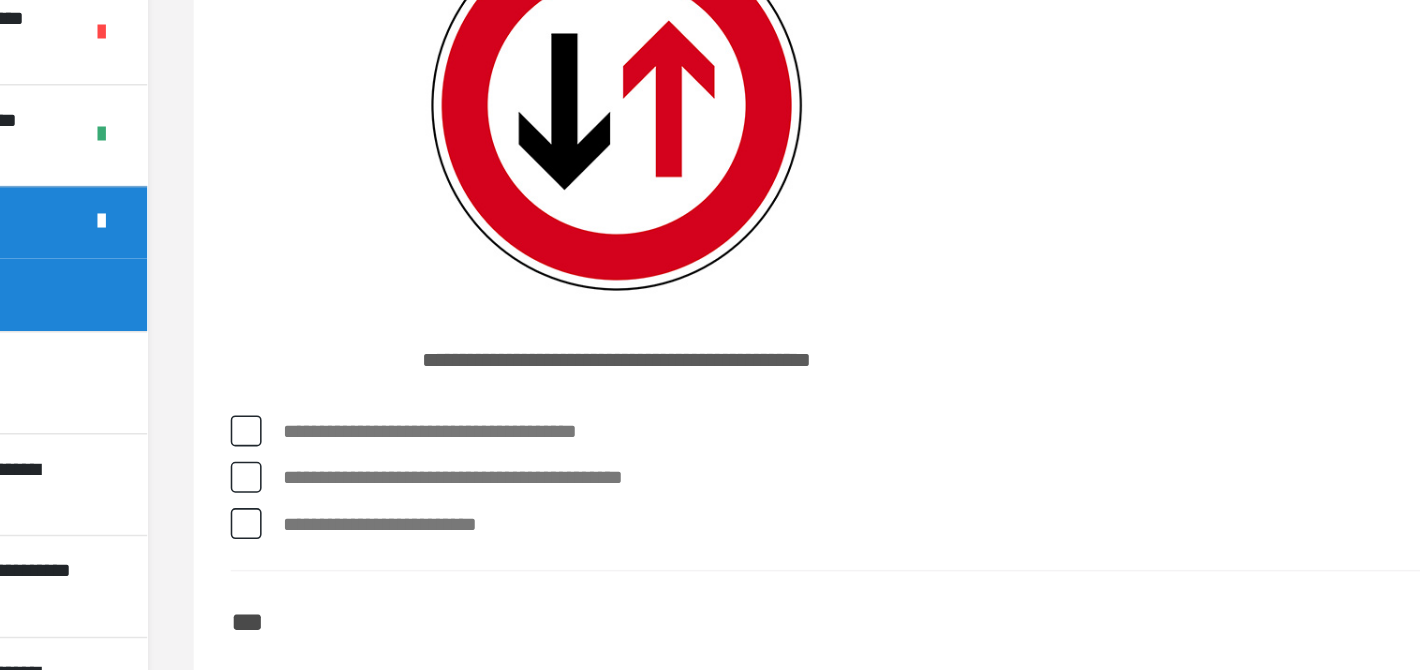 scroll, scrollTop: 6917, scrollLeft: 0, axis: vertical 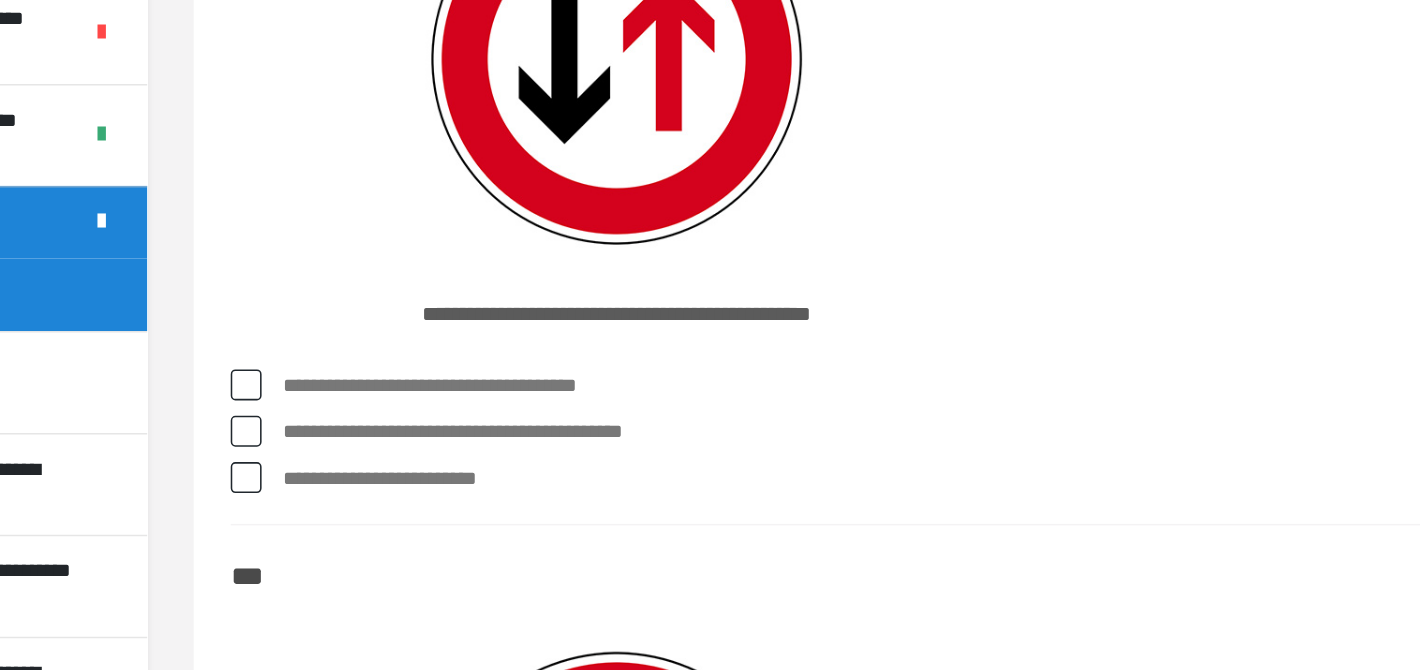 click on "**********" at bounding box center [874, 516] 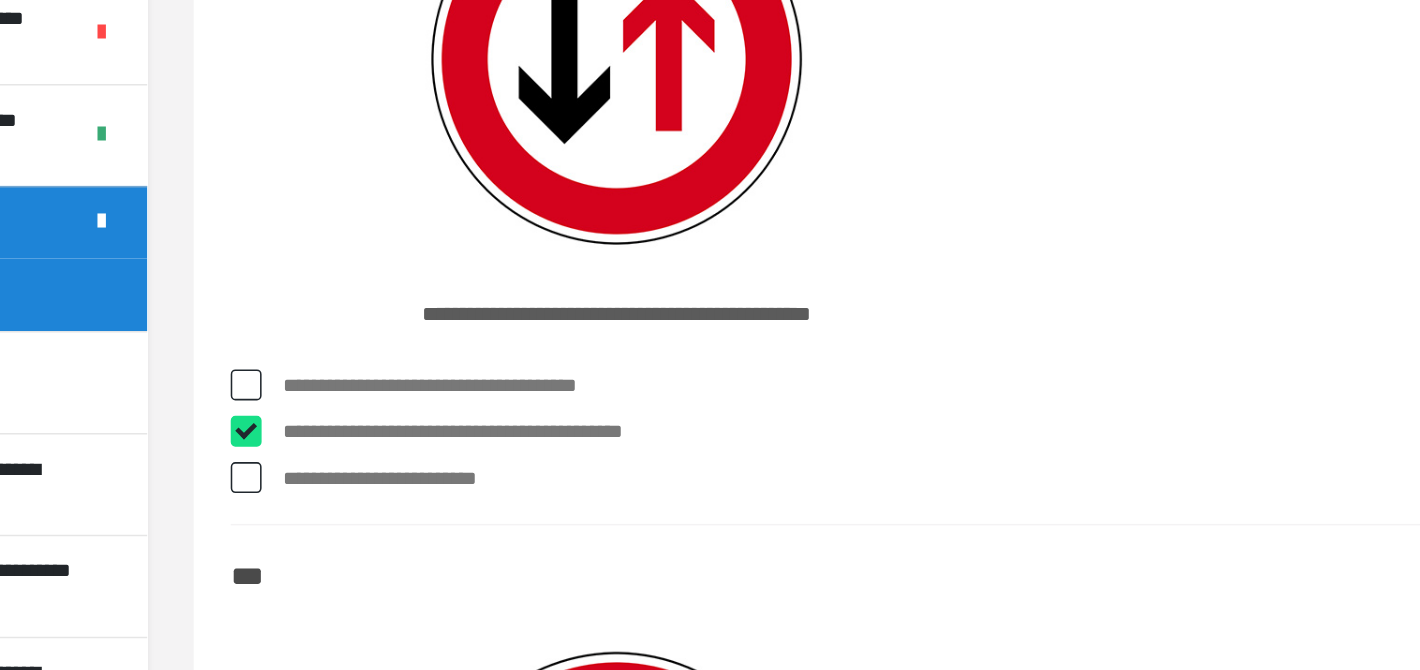 checkbox on "****" 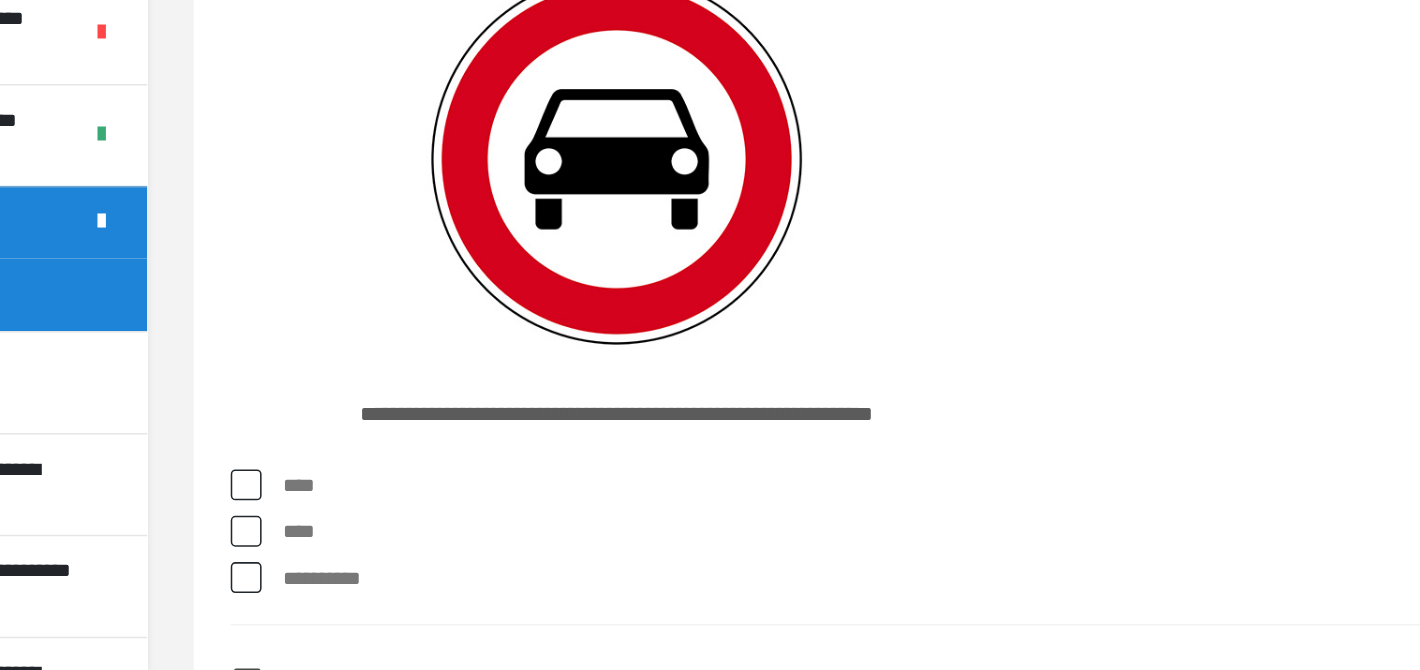 scroll, scrollTop: 7395, scrollLeft: 0, axis: vertical 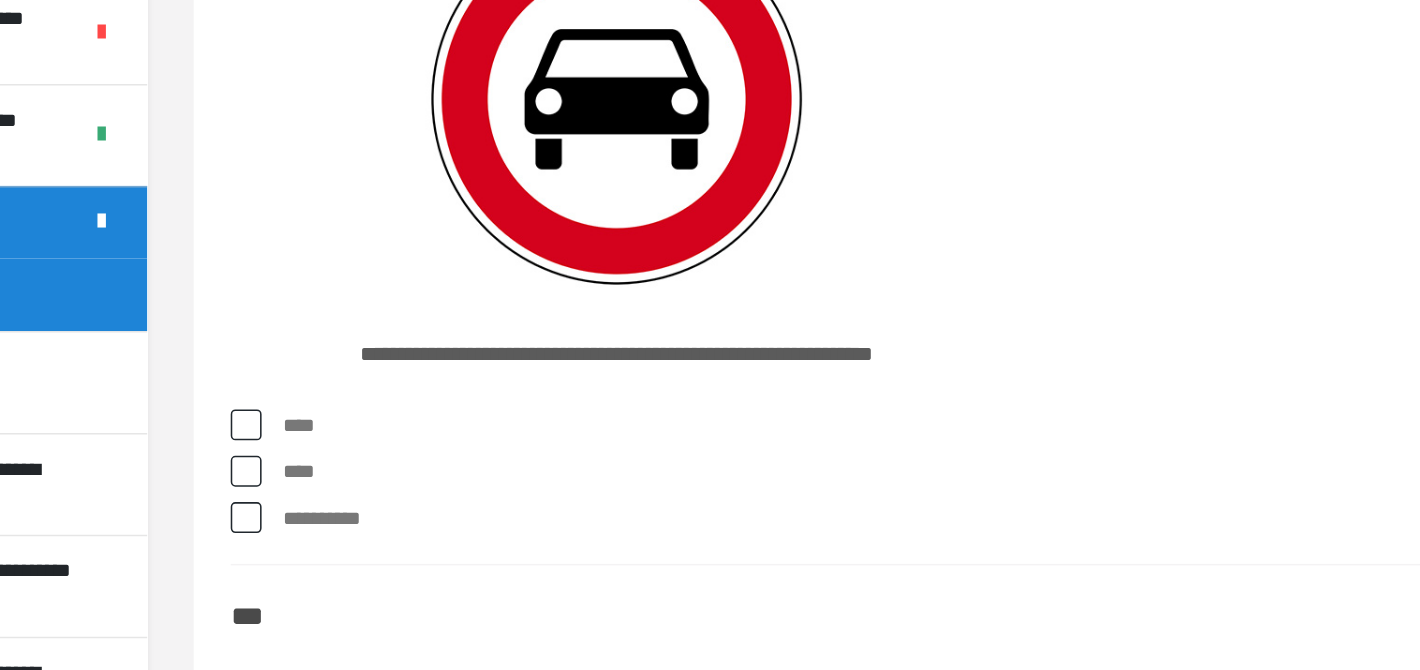 click on "****" at bounding box center (874, 512) 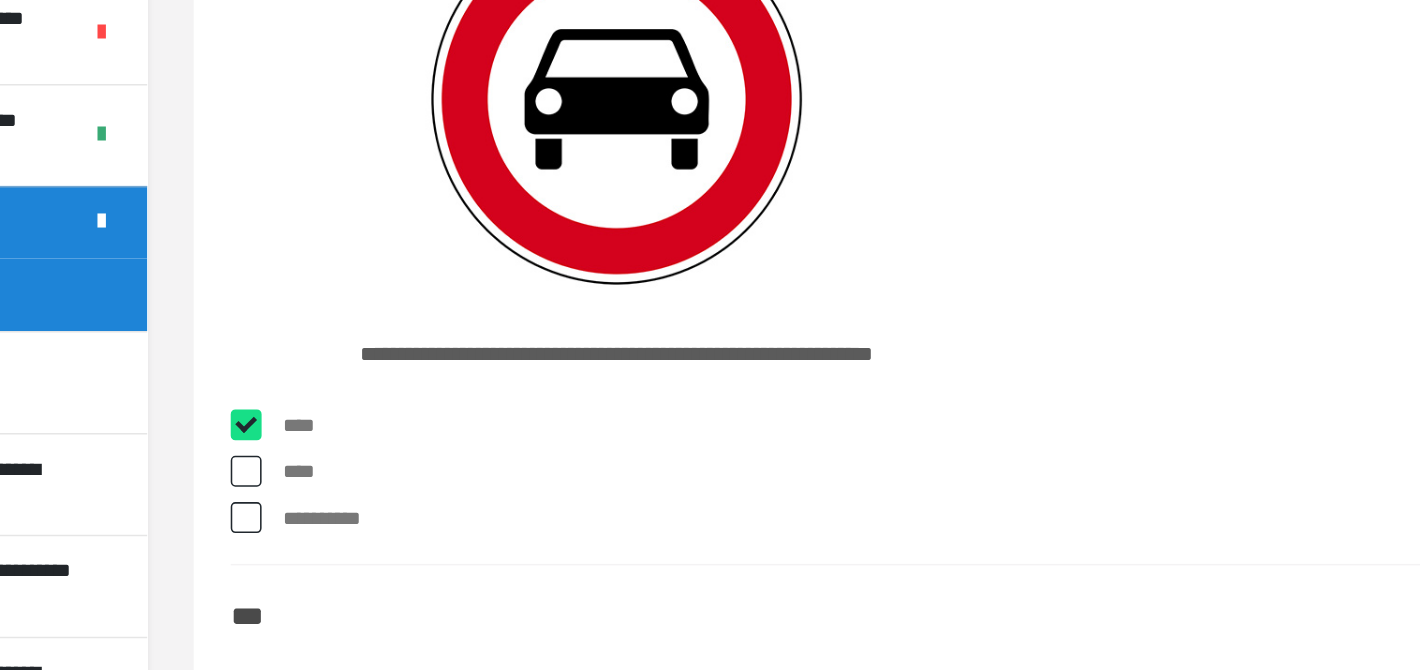 checkbox on "****" 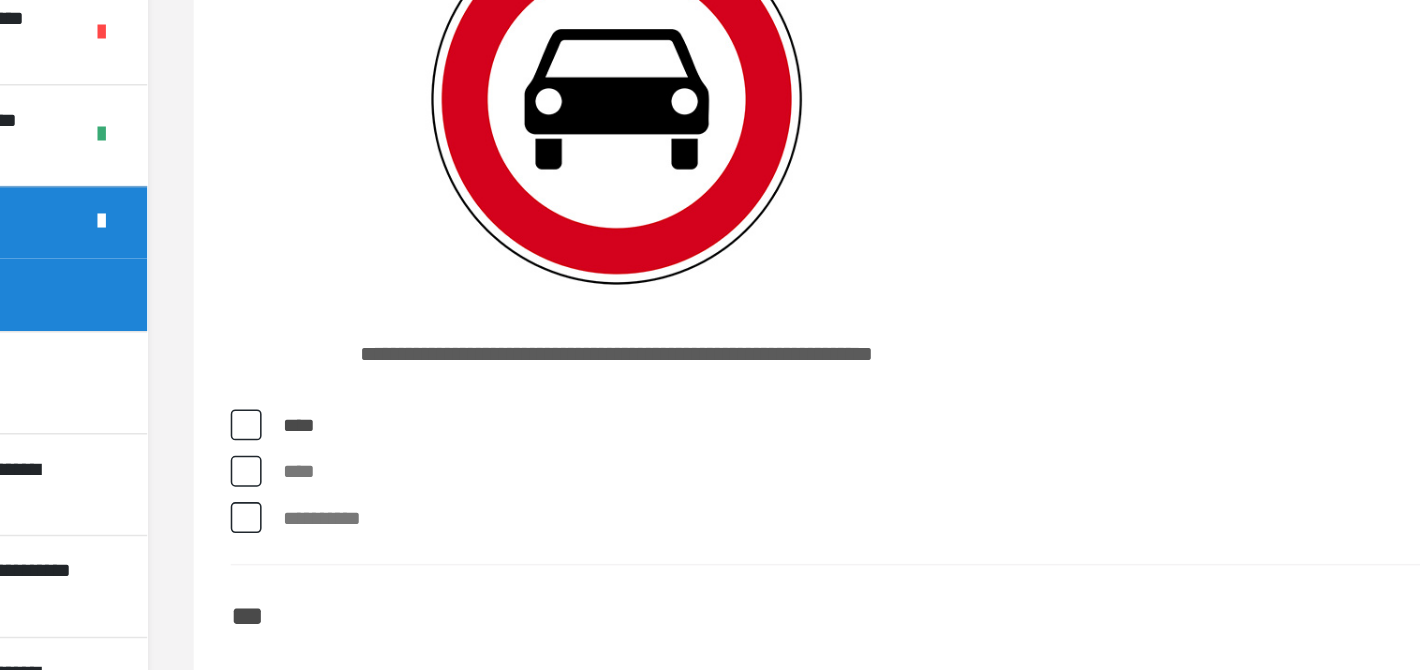 click on "****" at bounding box center (874, 542) 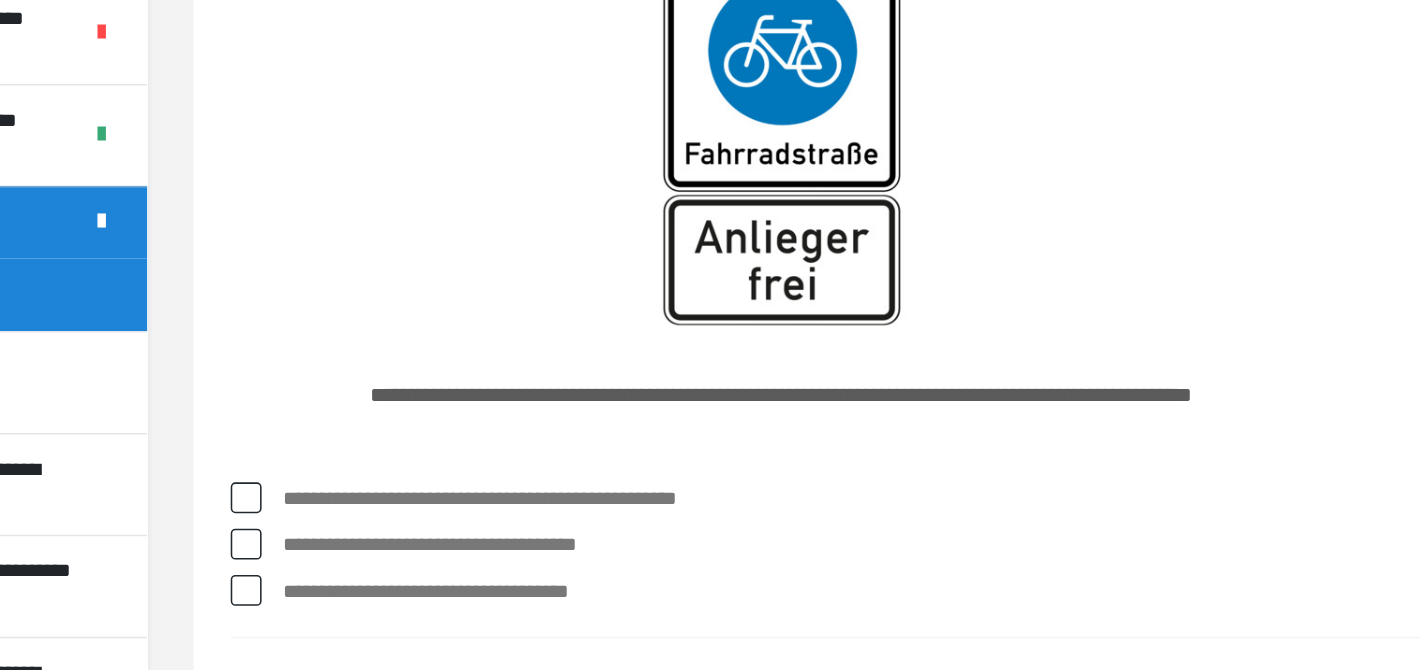 scroll, scrollTop: 7915, scrollLeft: 0, axis: vertical 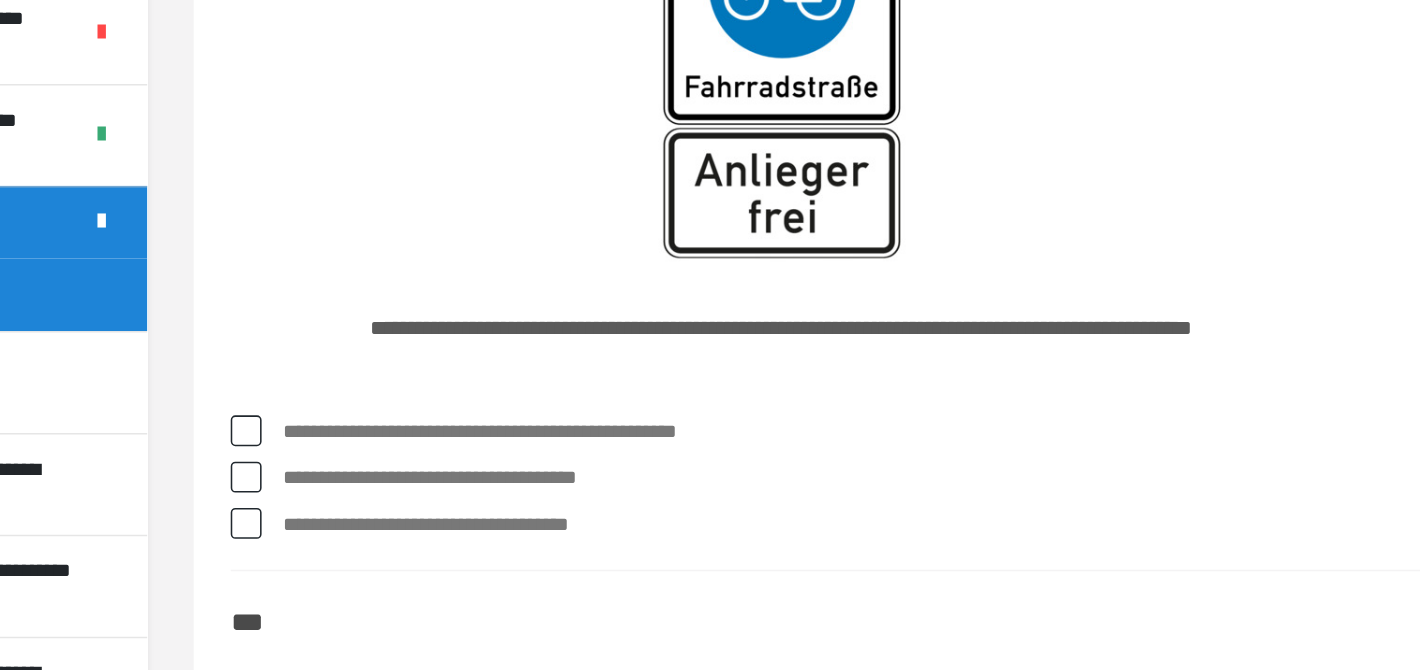 click on "**********" at bounding box center (874, 516) 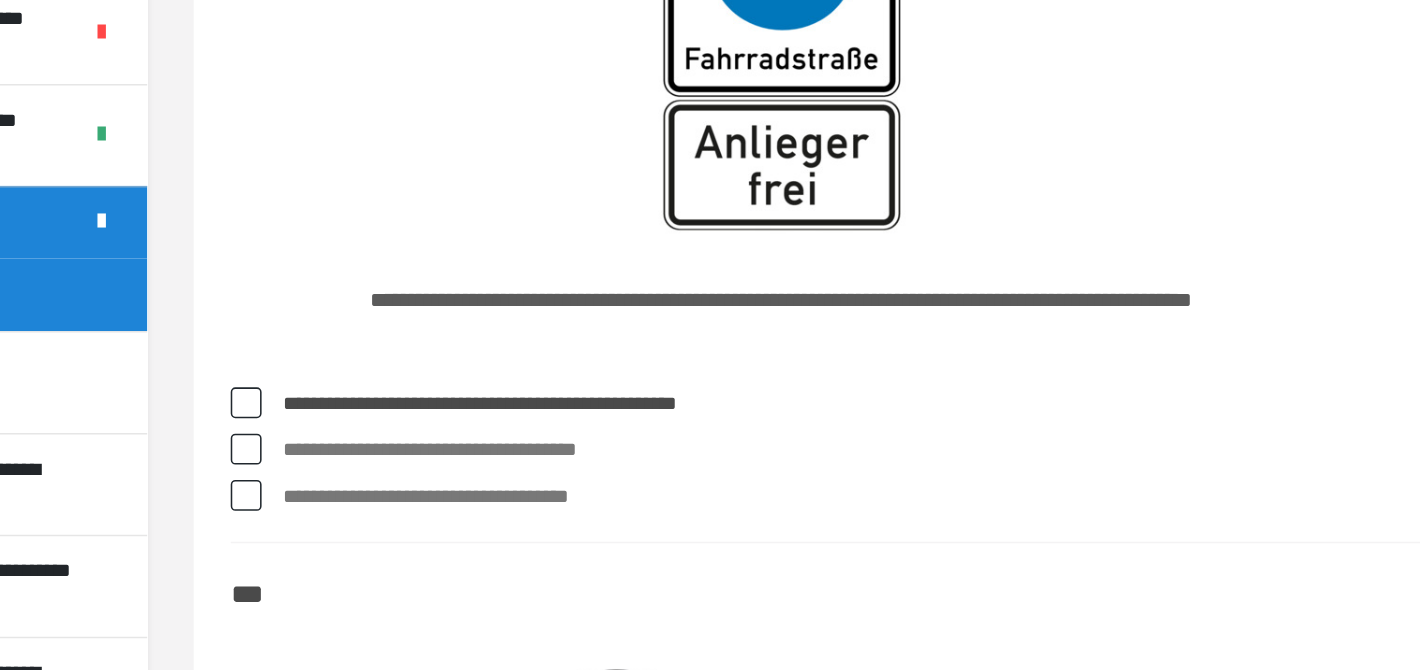 scroll, scrollTop: 7932, scrollLeft: 0, axis: vertical 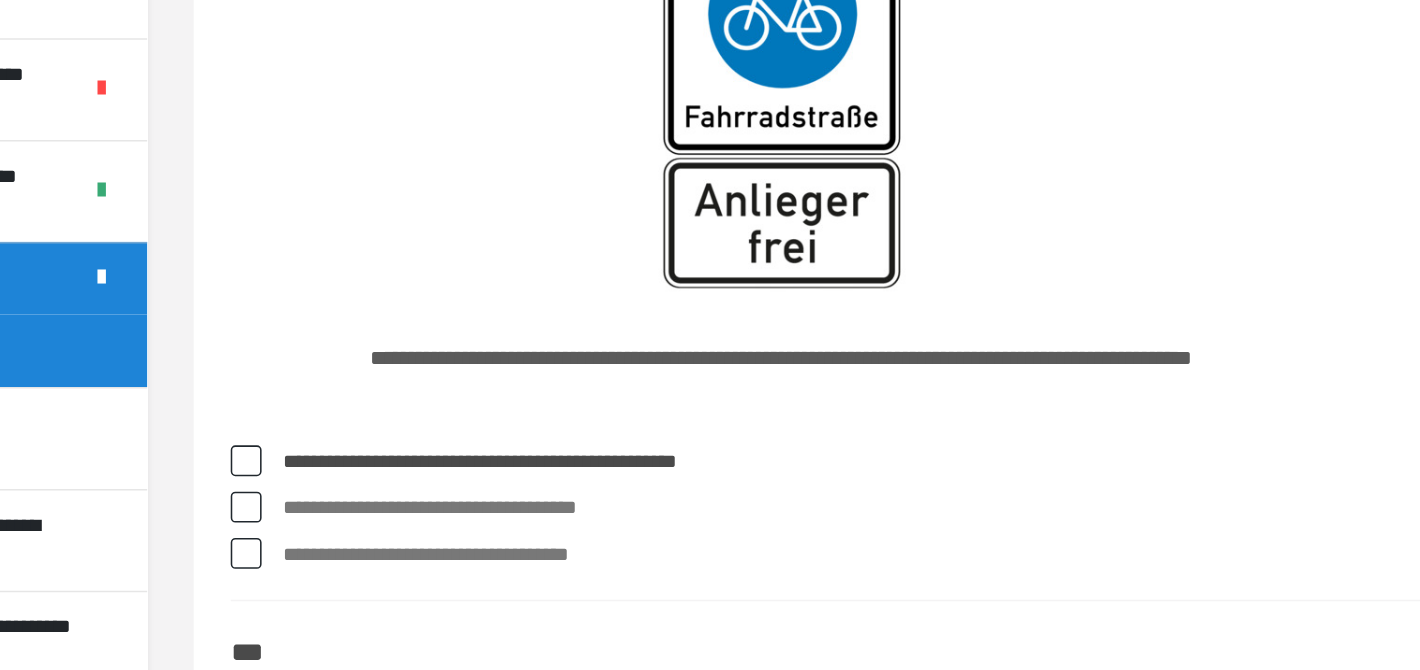 click on "**********" at bounding box center [874, 559] 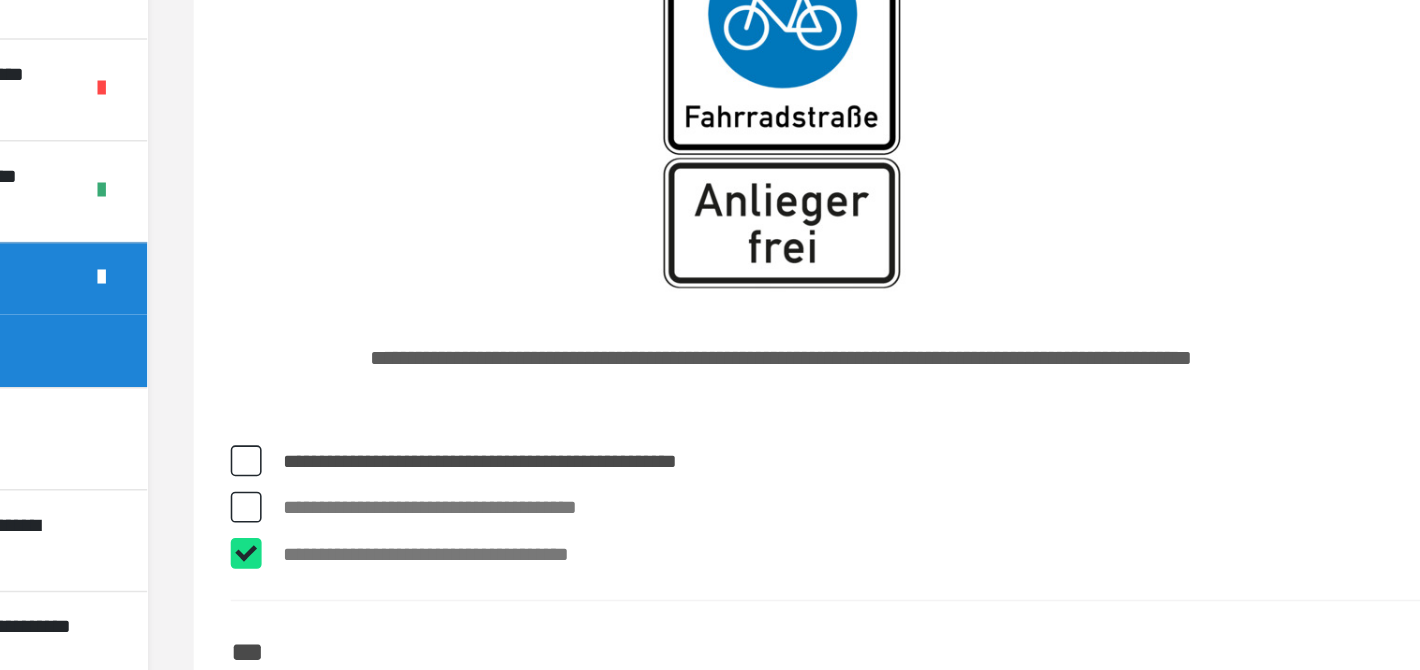 checkbox on "****" 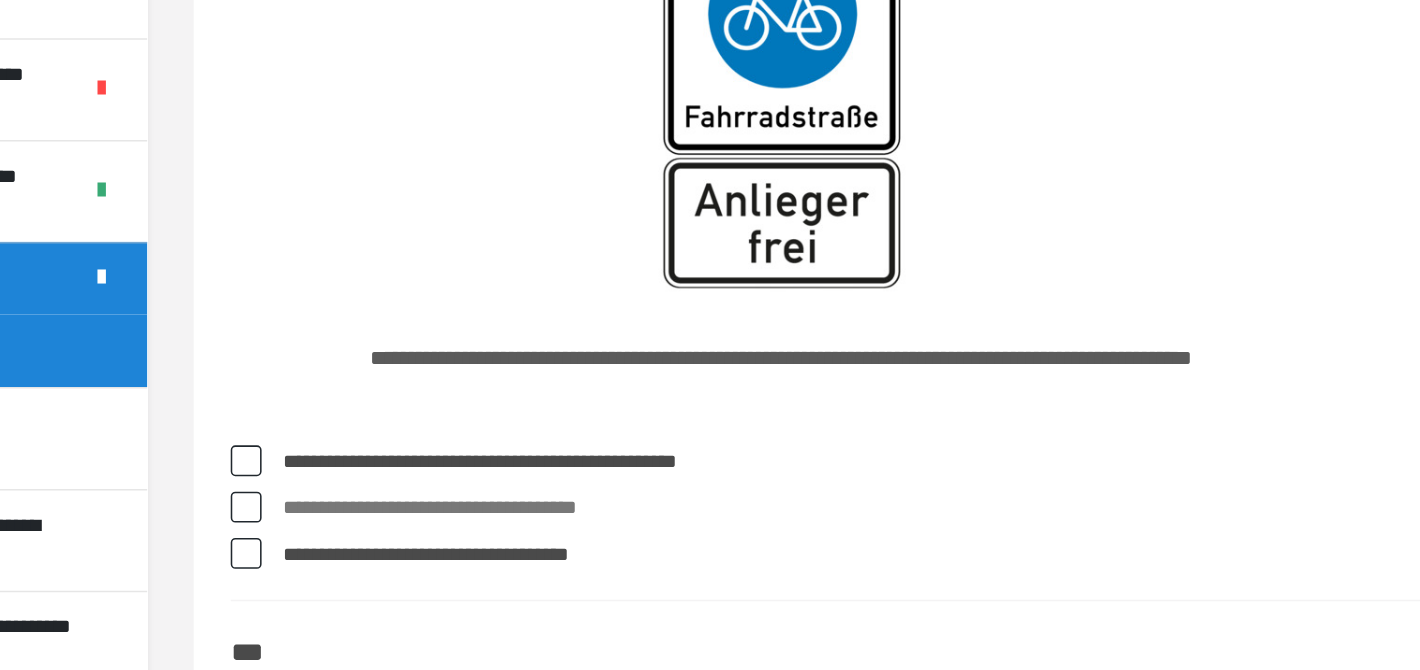 click on "**********" at bounding box center [874, 529] 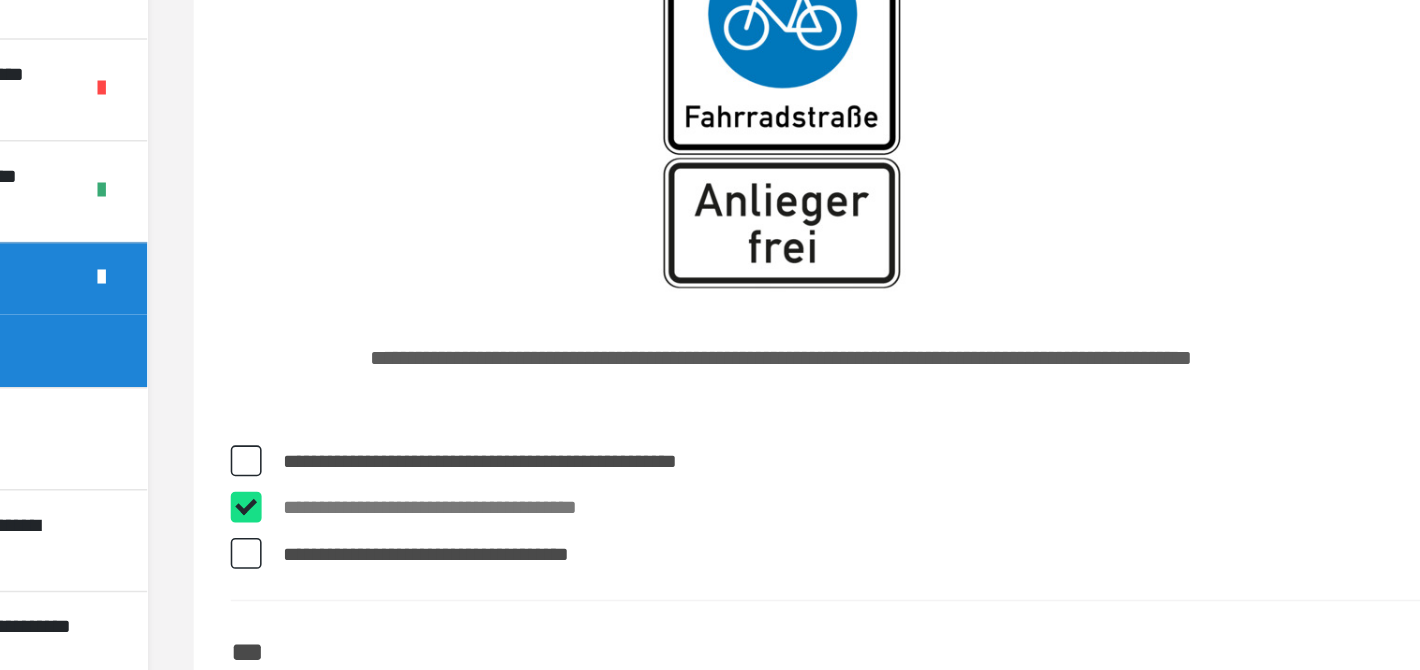 checkbox on "****" 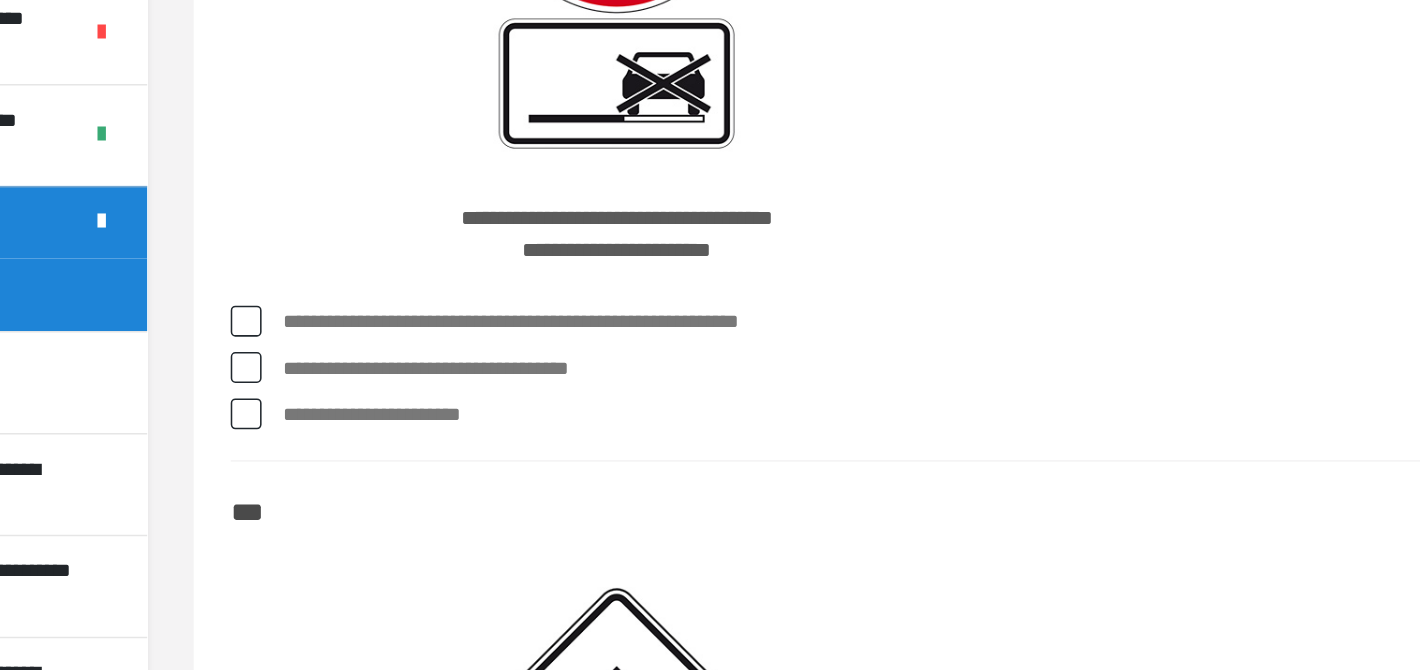 scroll, scrollTop: 8510, scrollLeft: 0, axis: vertical 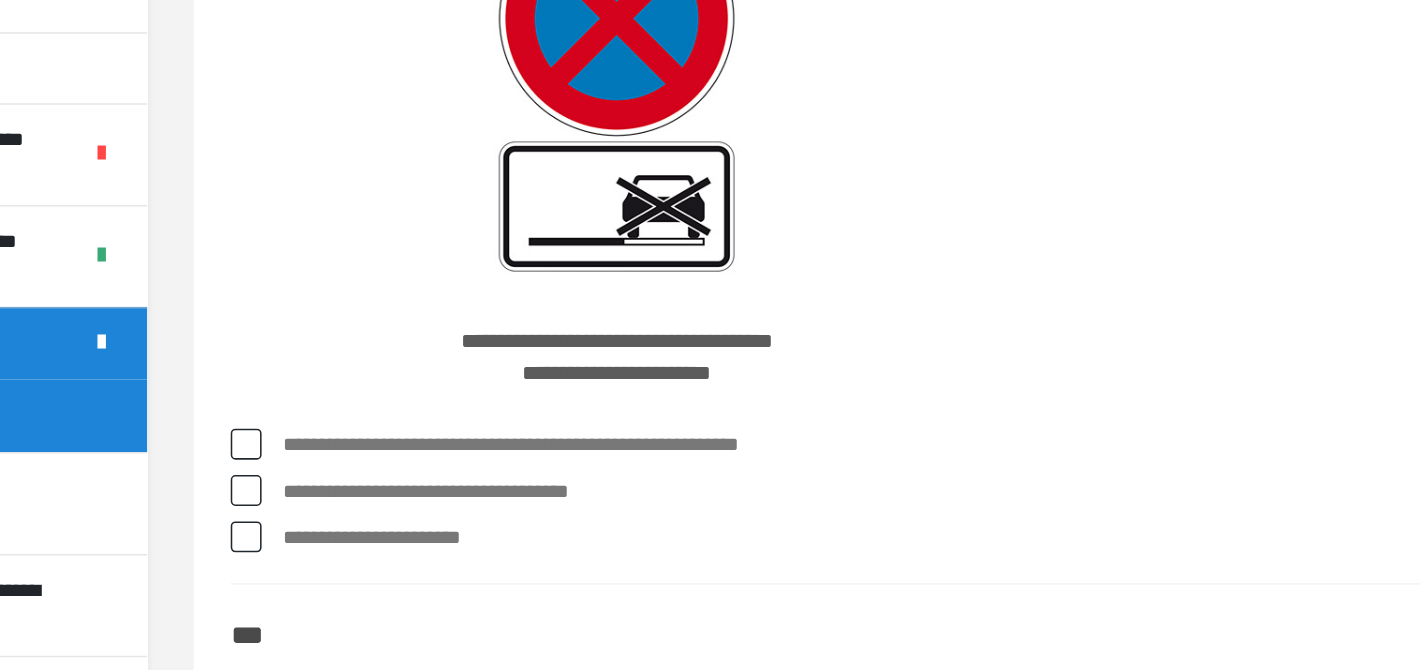 click on "**********" at bounding box center [874, 446] 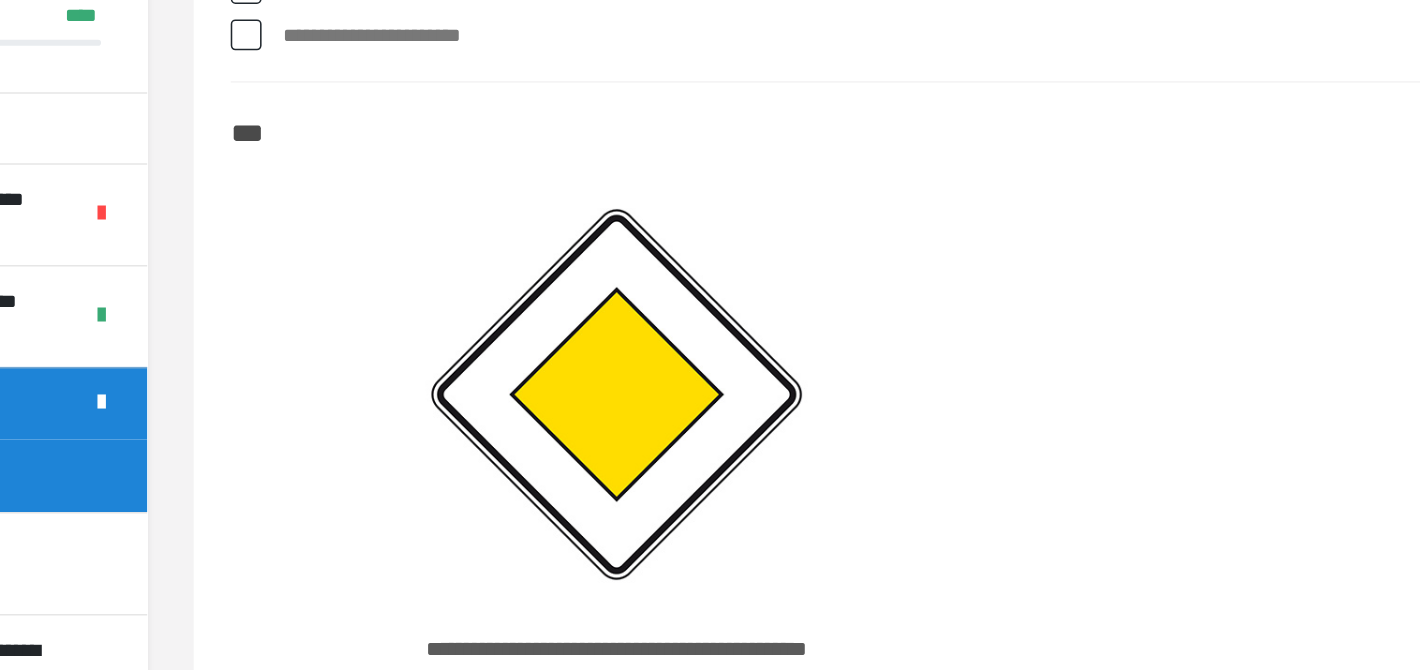 scroll, scrollTop: 8939, scrollLeft: 0, axis: vertical 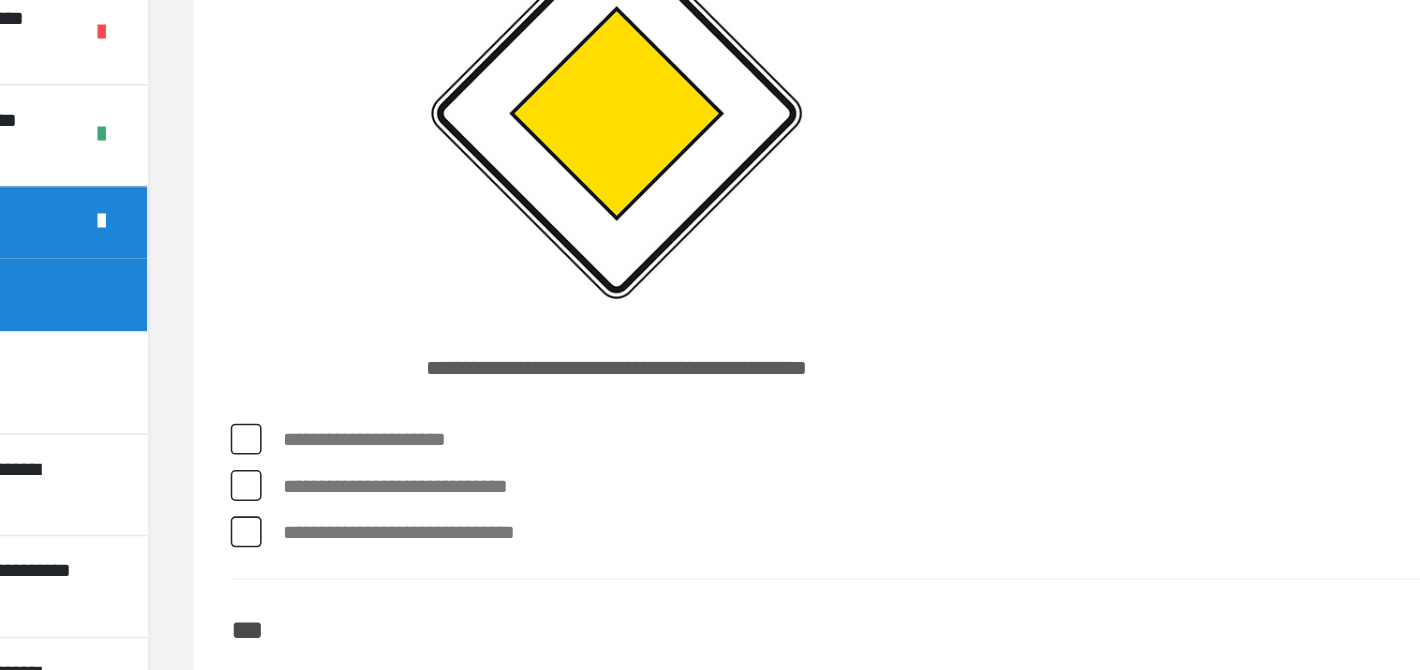 click on "**********" at bounding box center (874, 551) 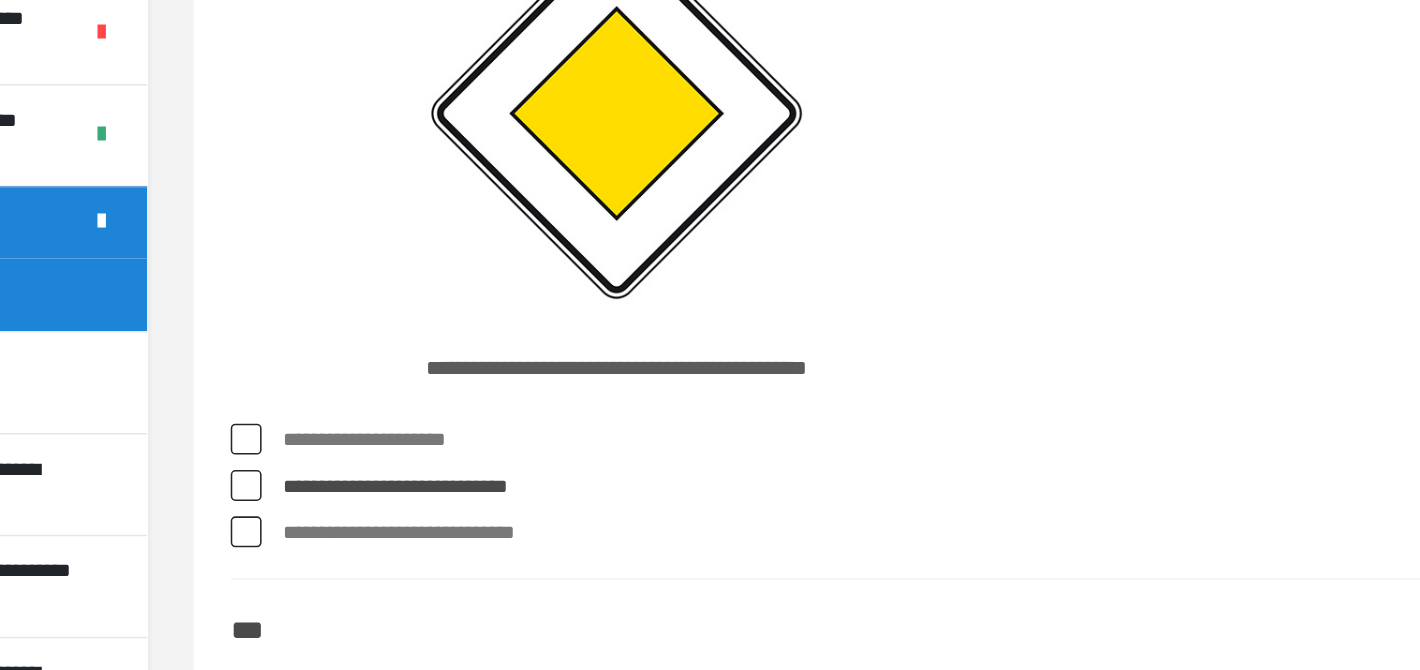 click on "**********" at bounding box center [874, 581] 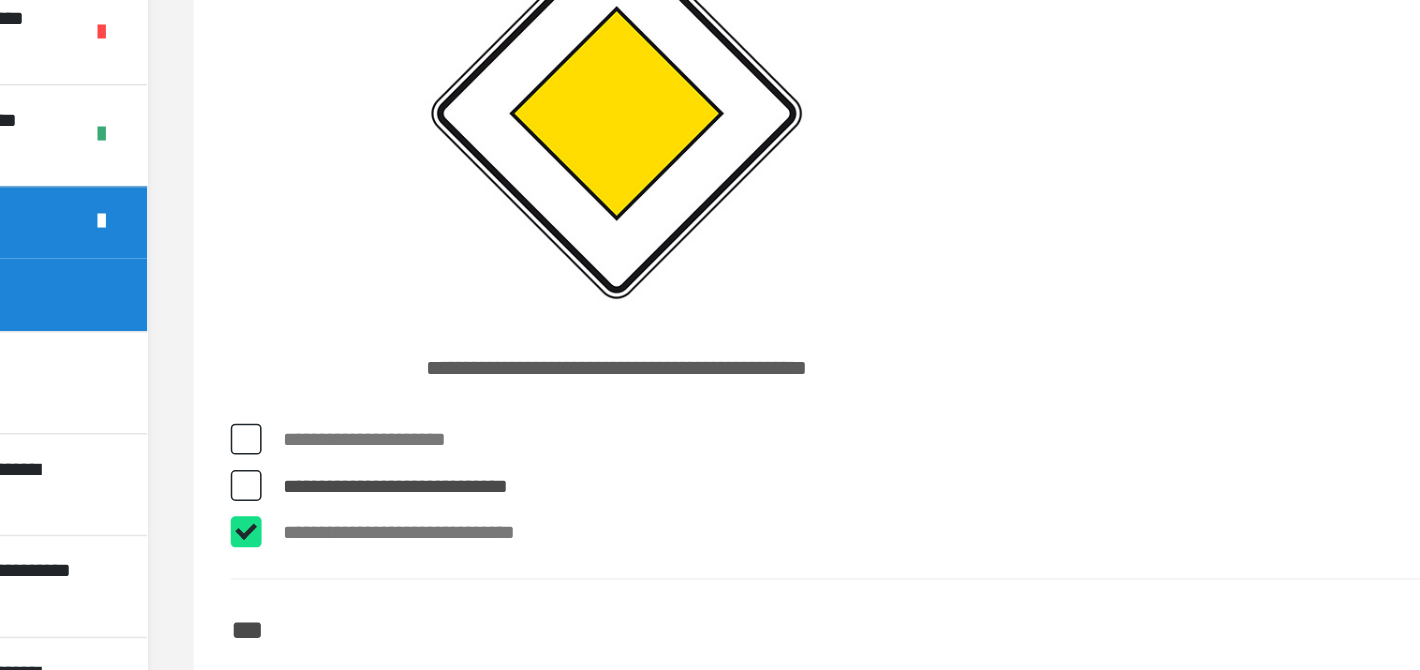 checkbox on "****" 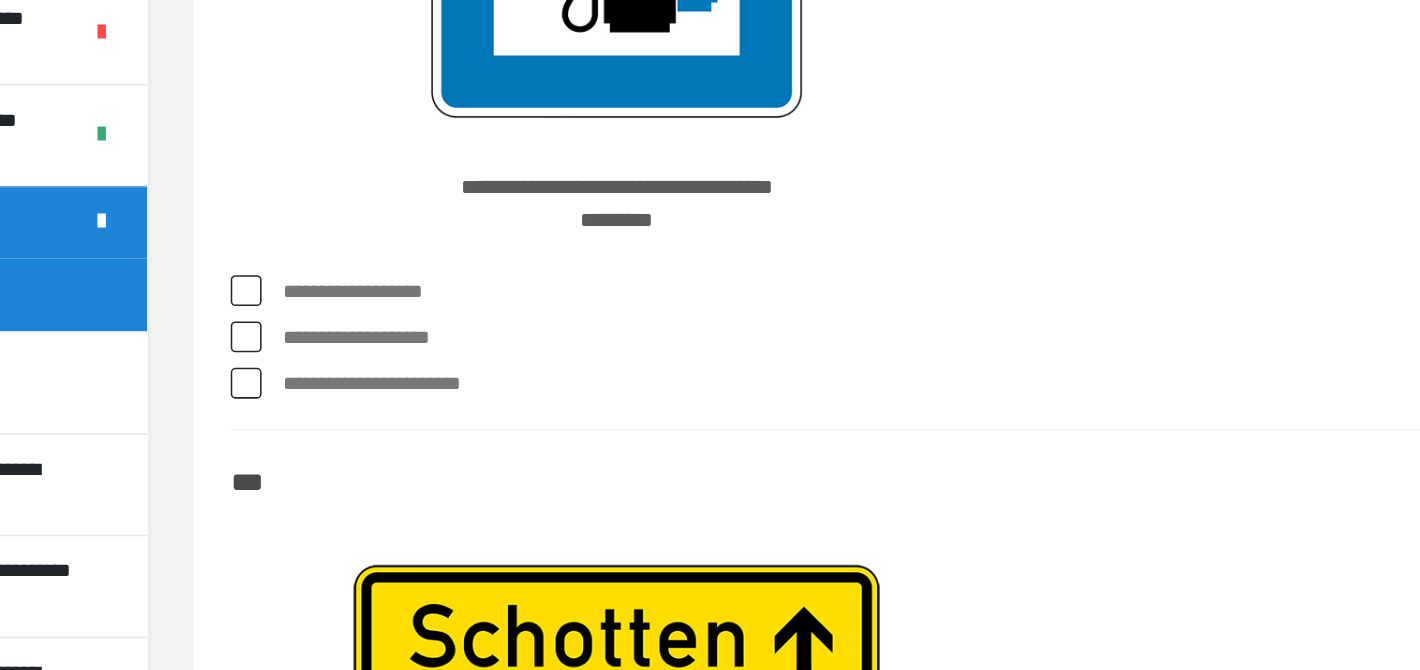 scroll, scrollTop: 9560, scrollLeft: 0, axis: vertical 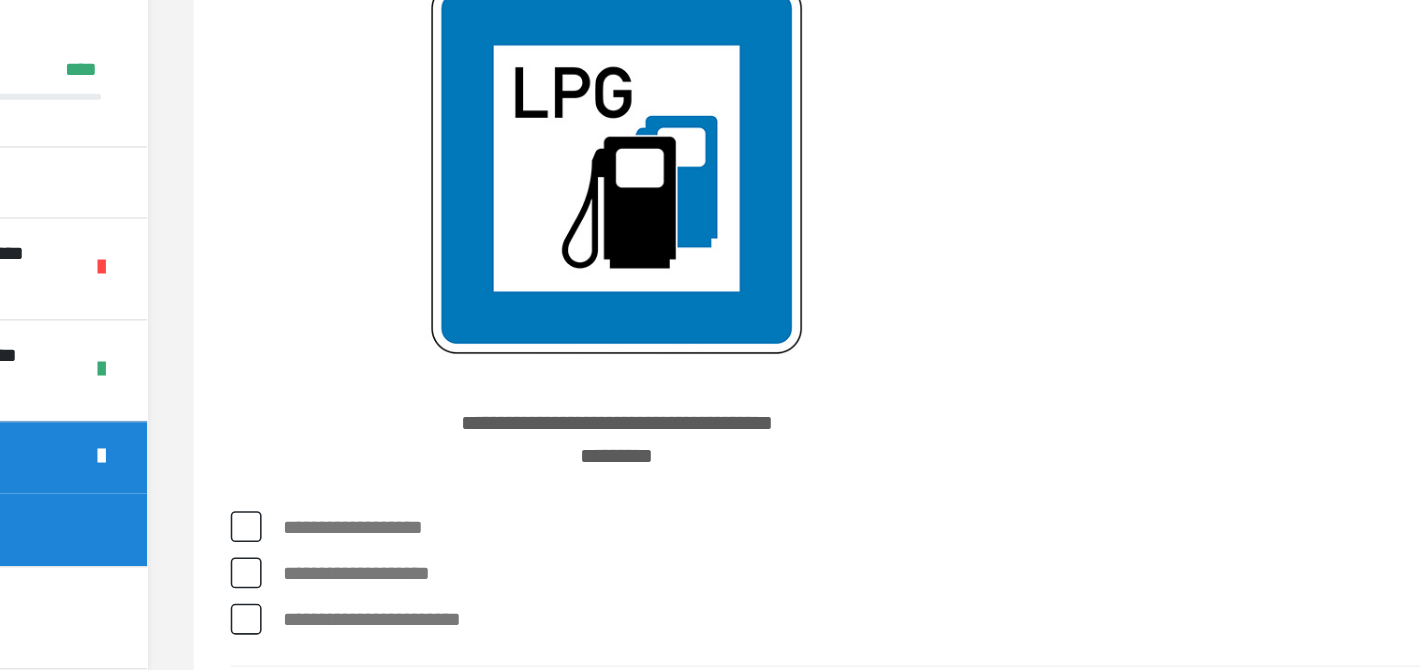 click on "**********" at bounding box center [874, 455] 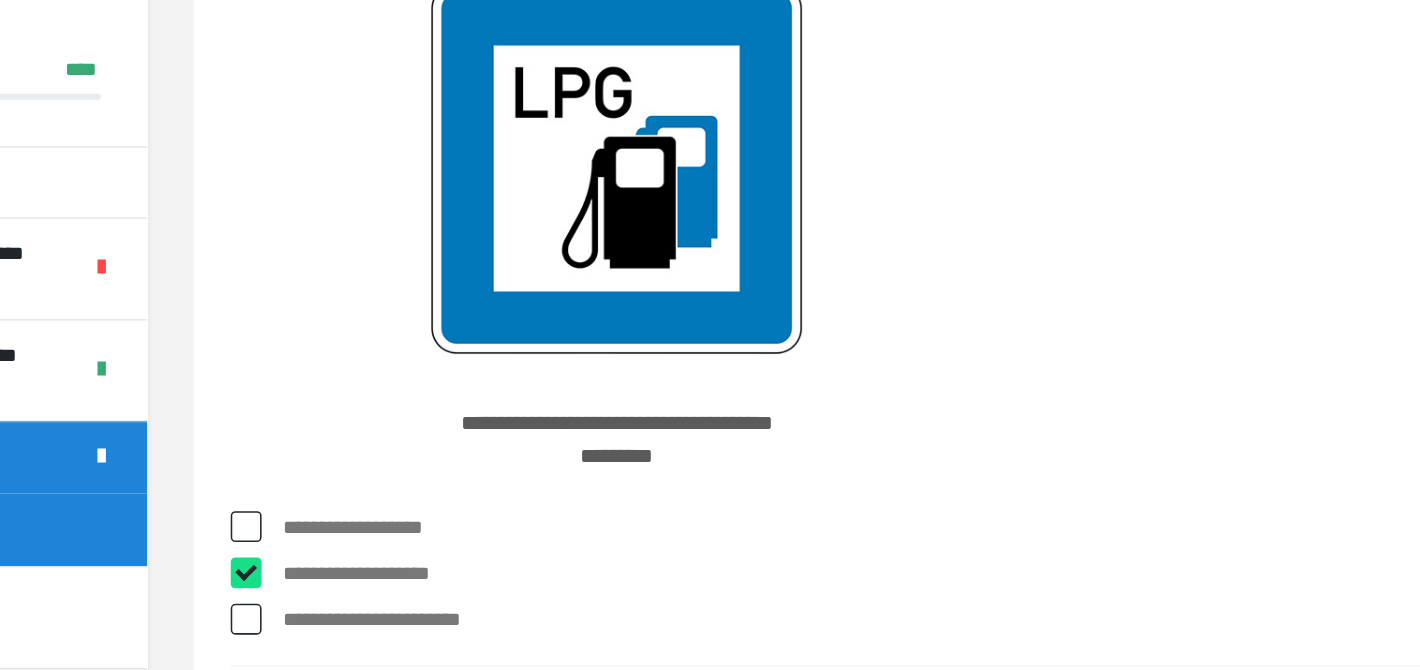 checkbox on "****" 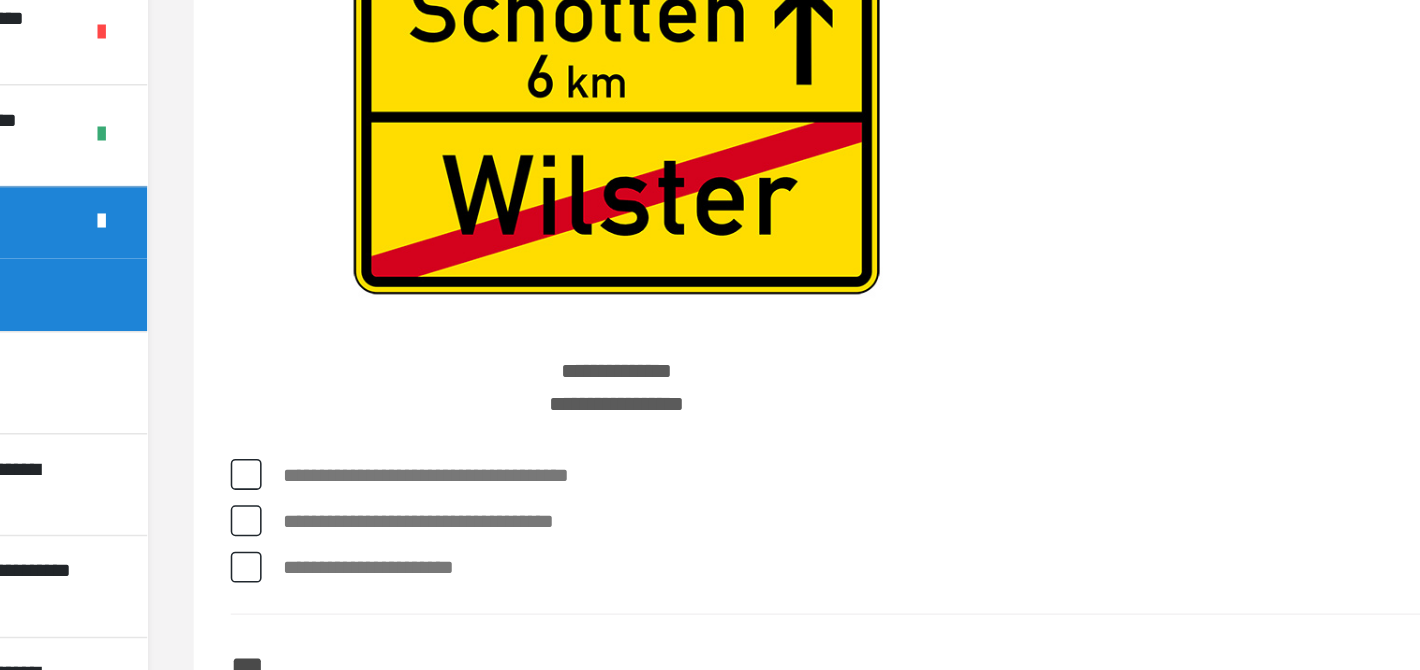 scroll, scrollTop: 9965, scrollLeft: 0, axis: vertical 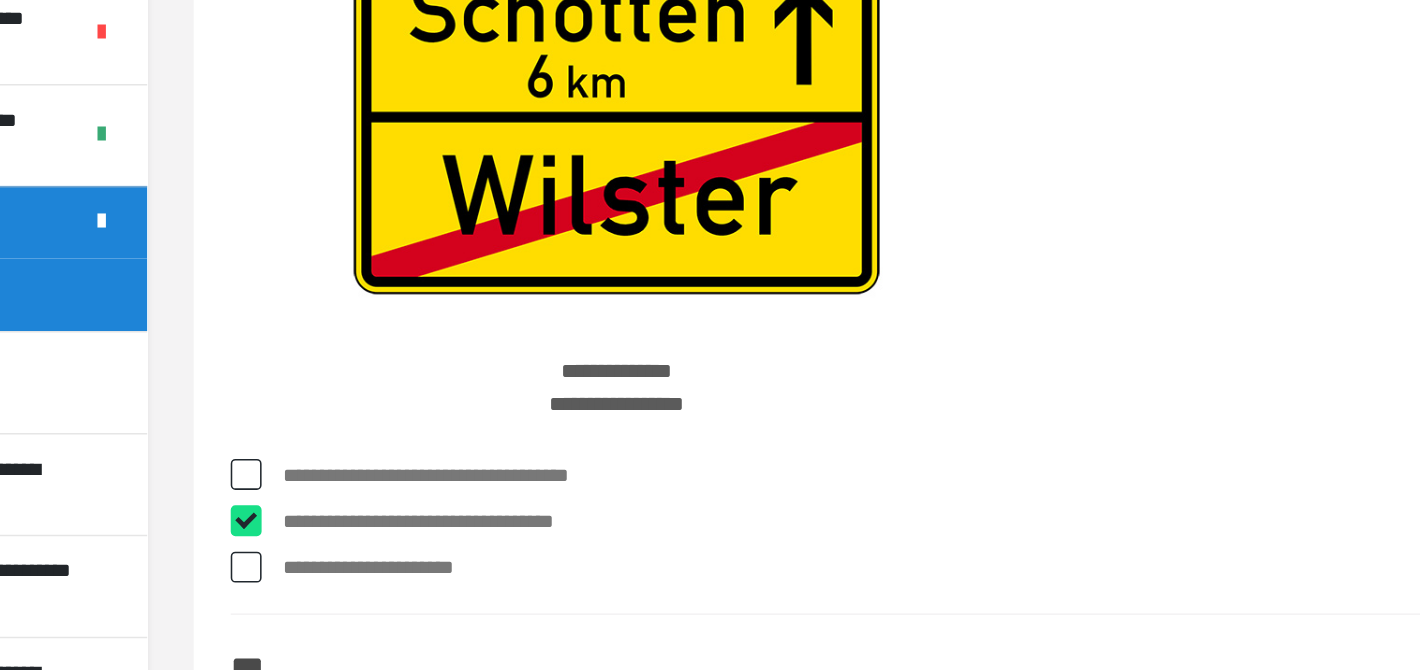 checkbox on "****" 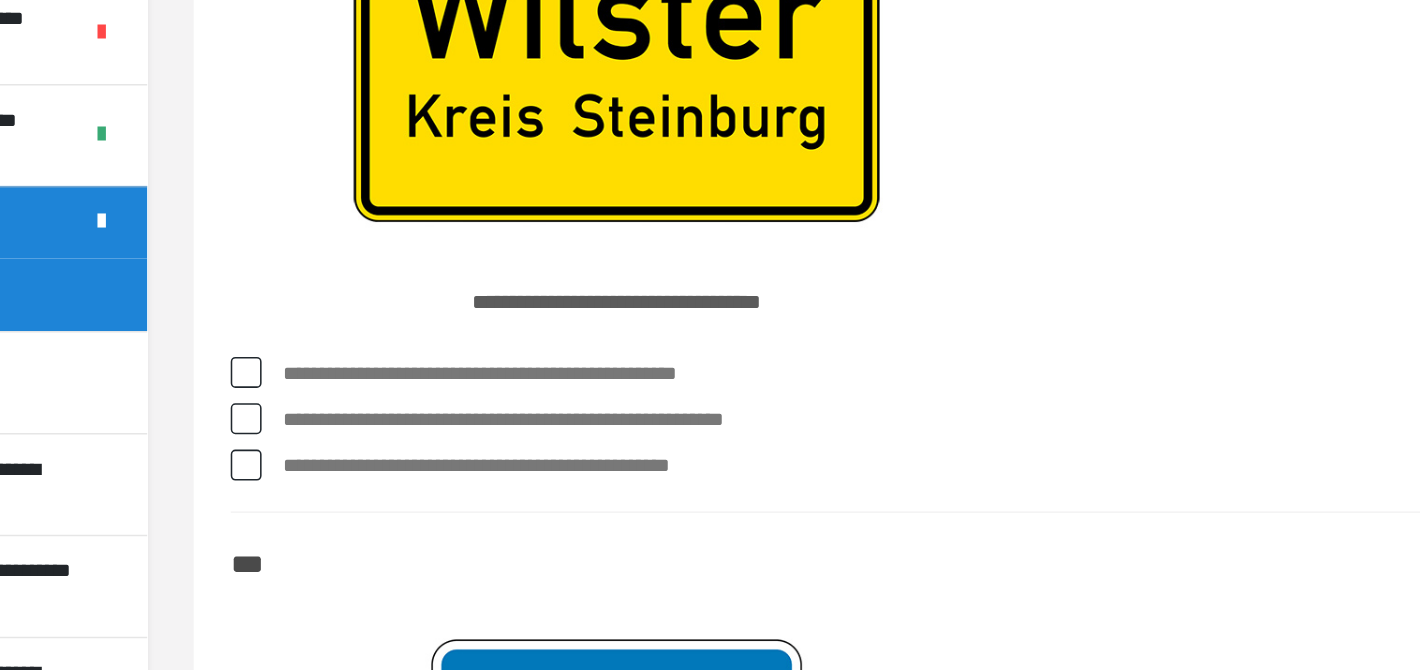 scroll, scrollTop: 10533, scrollLeft: 0, axis: vertical 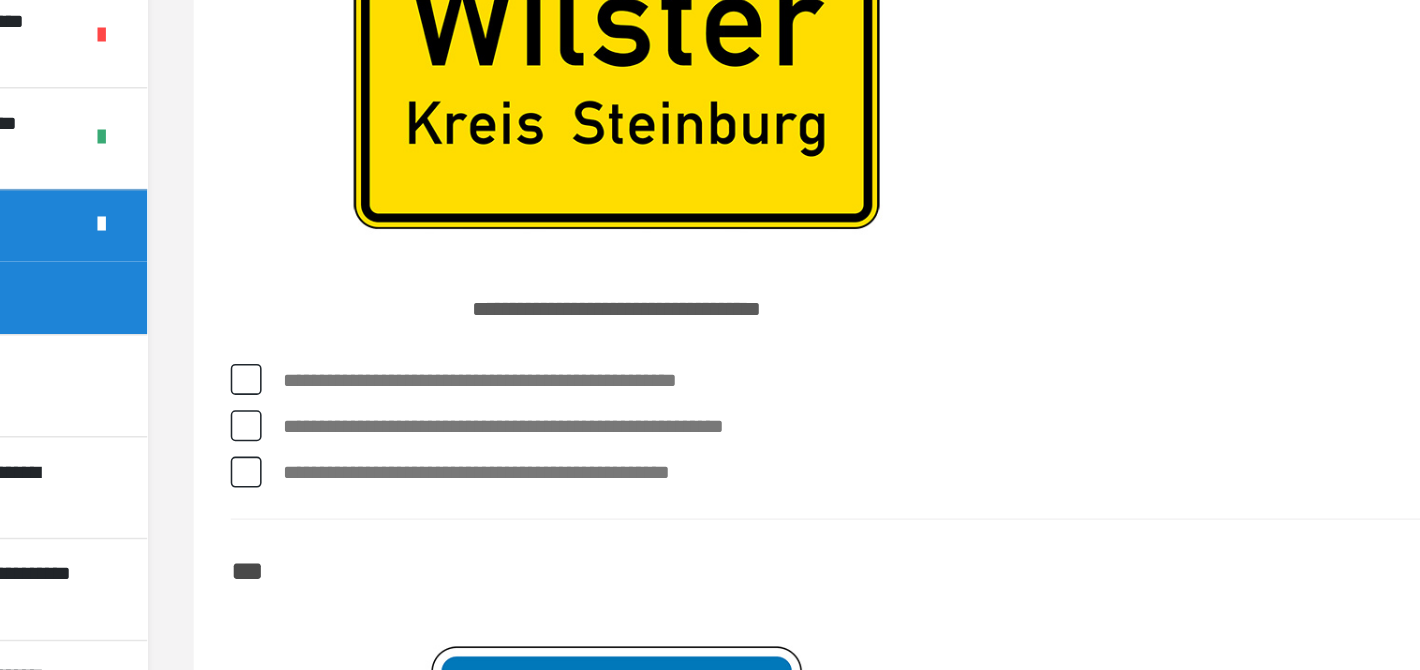 click on "**********" at bounding box center (874, 480) 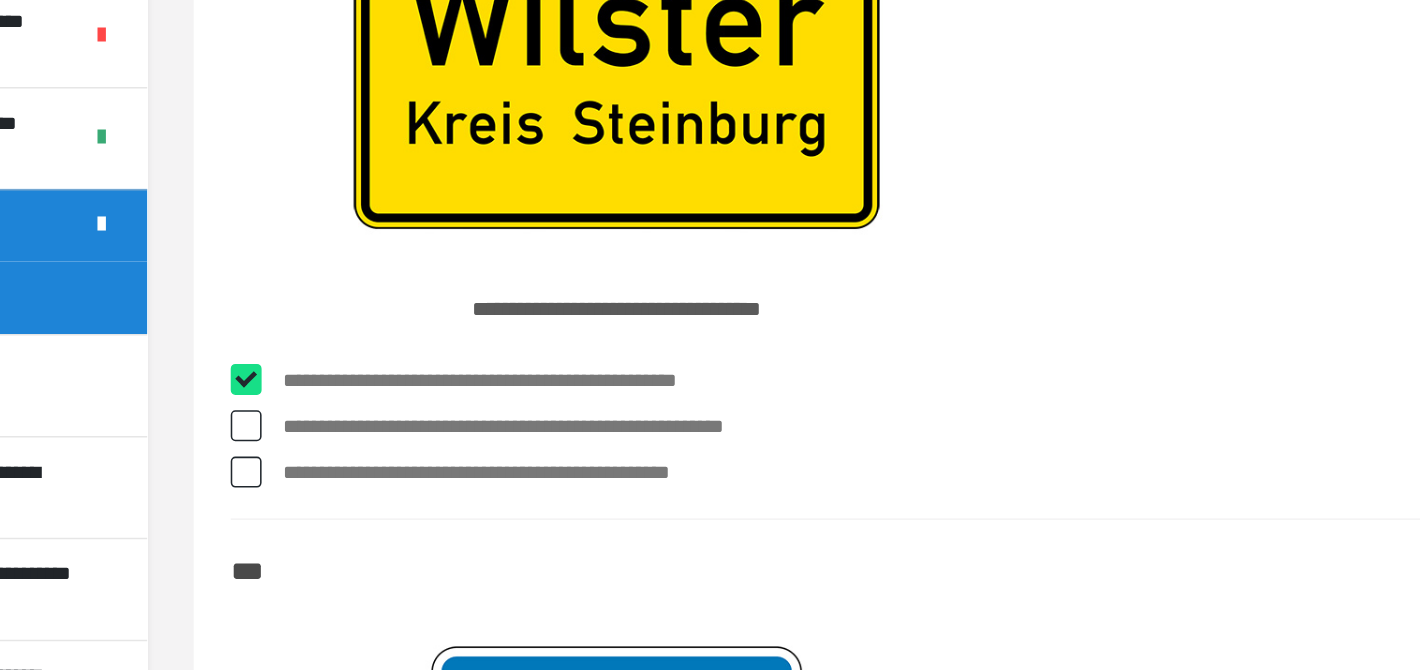 checkbox on "****" 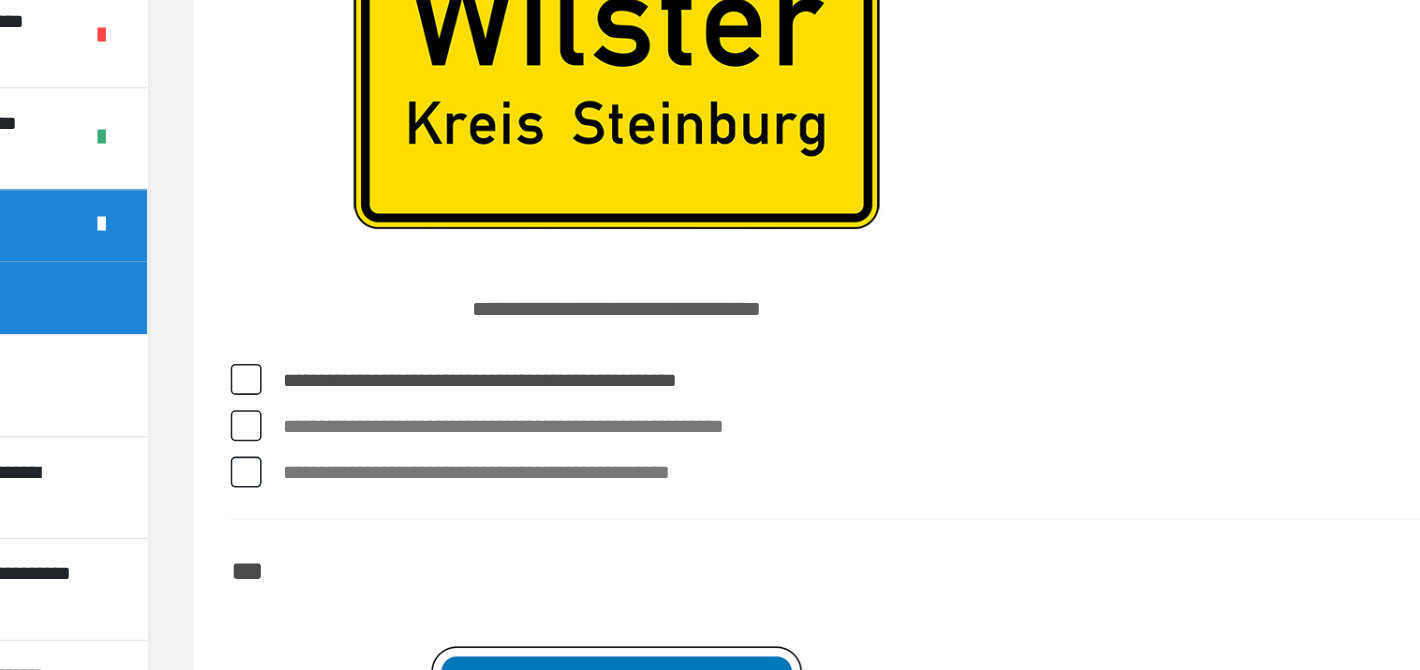 click on "**********" at bounding box center [874, 510] 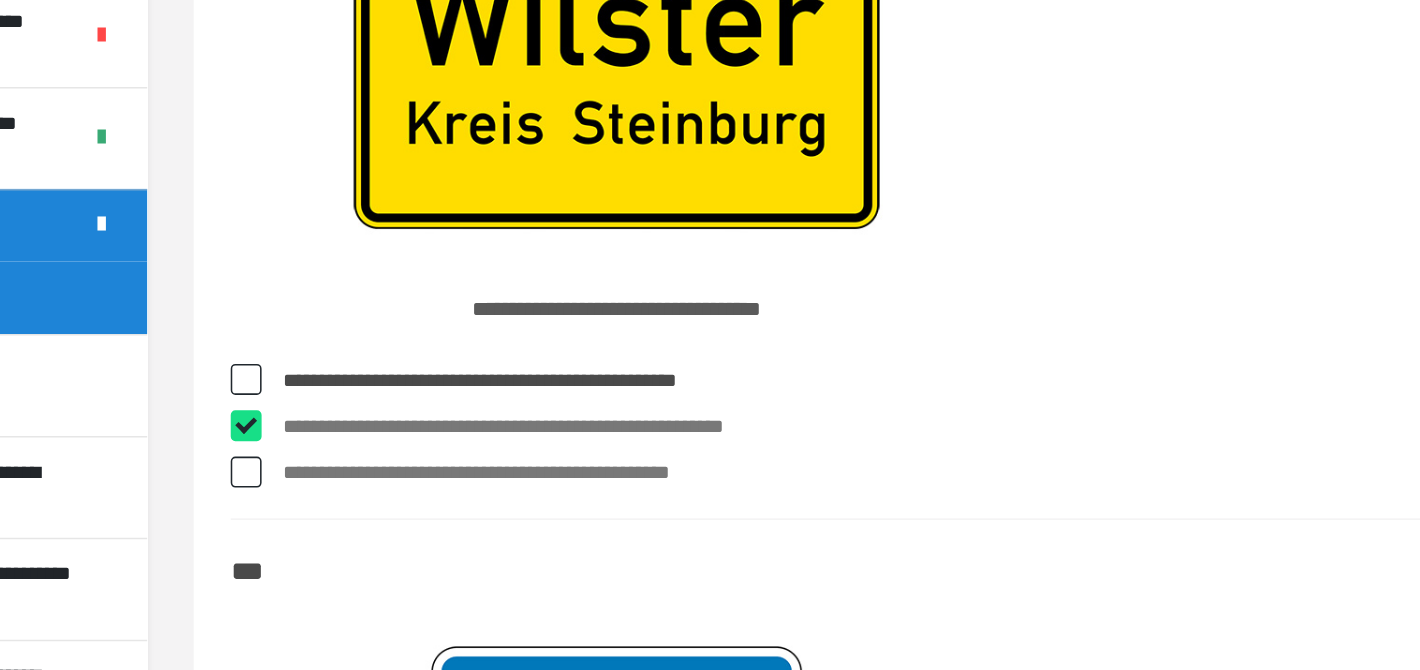 checkbox on "****" 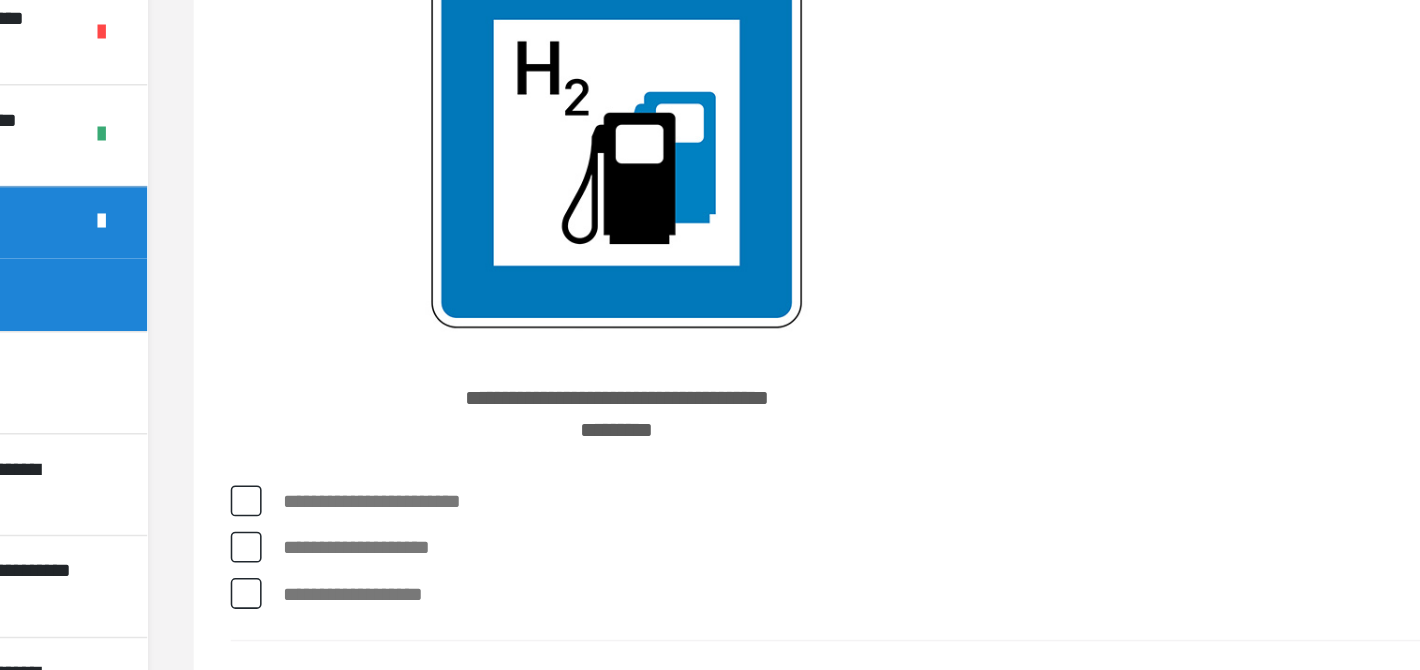 scroll, scrollTop: 11071, scrollLeft: 0, axis: vertical 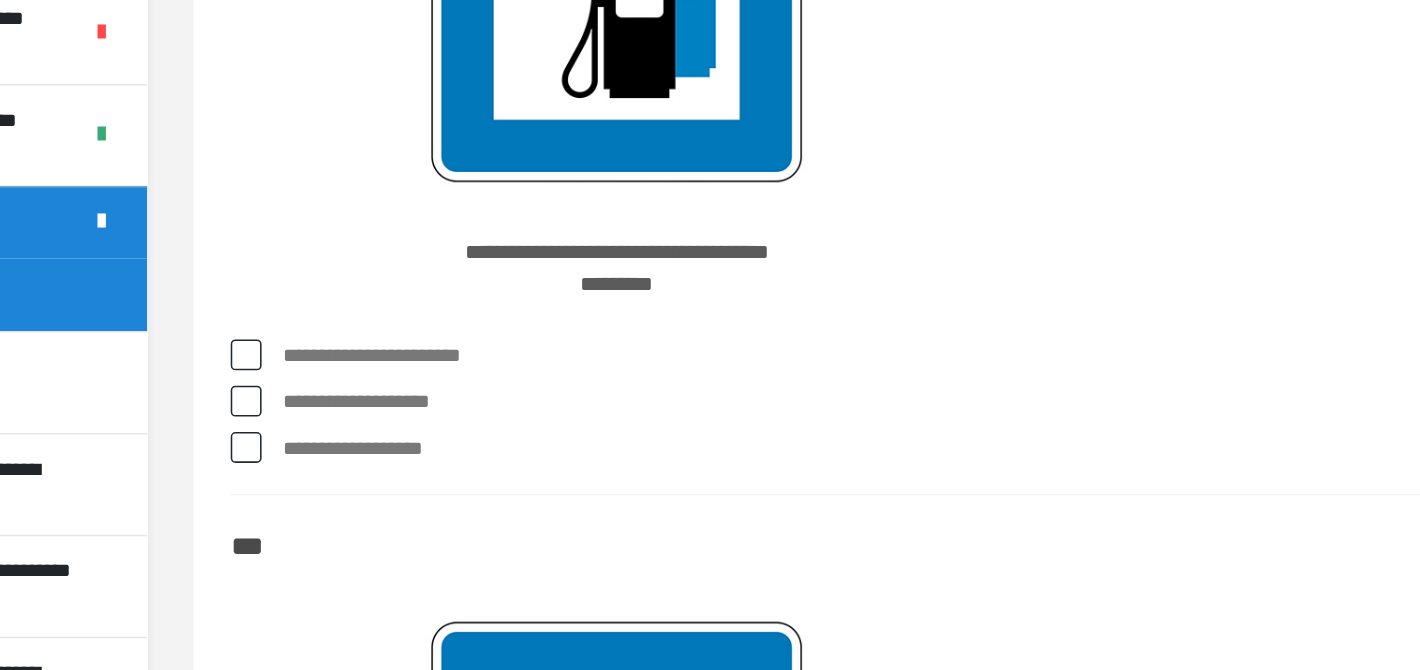 click on "**********" at bounding box center (874, 467) 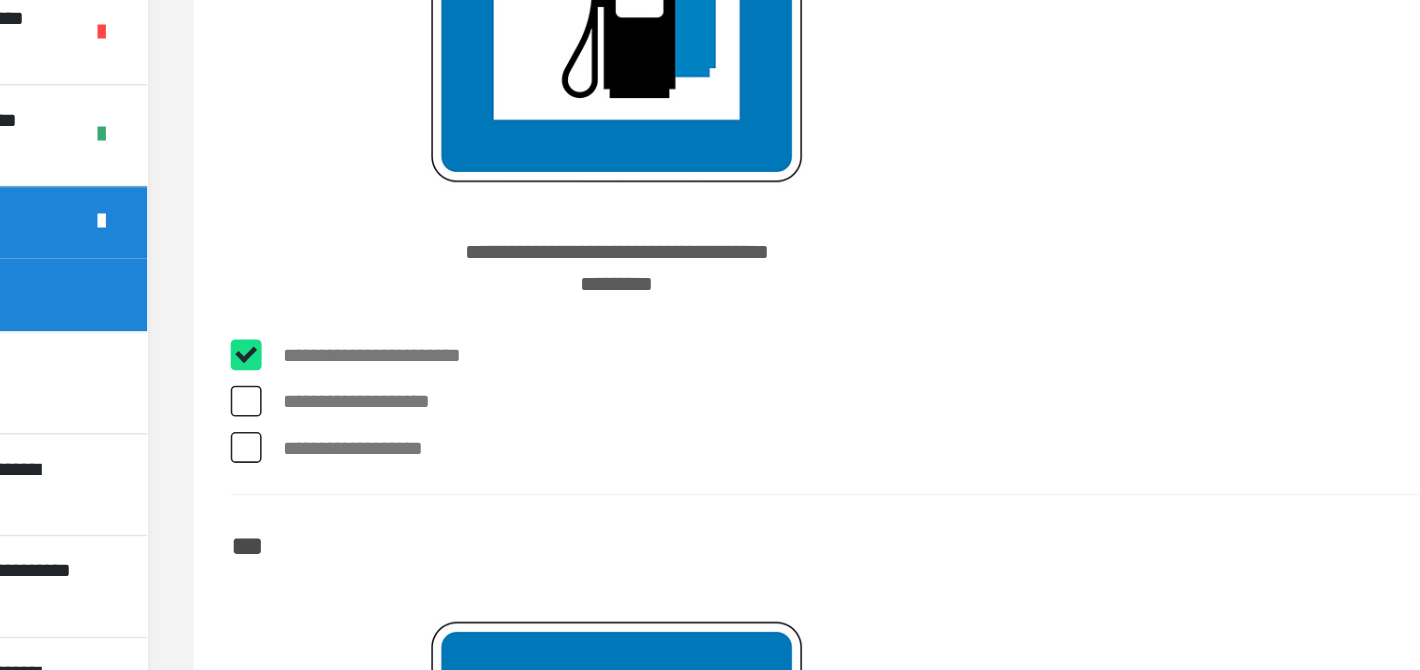 checkbox on "****" 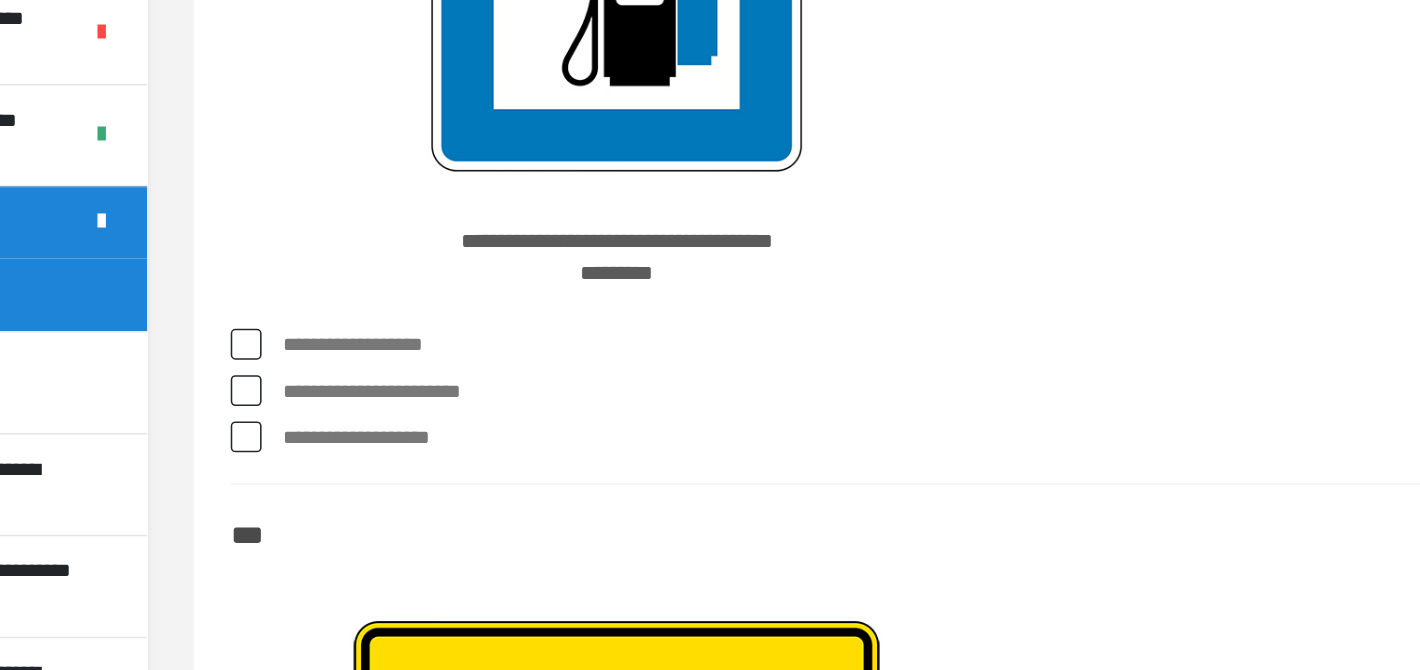scroll, scrollTop: 11649, scrollLeft: 0, axis: vertical 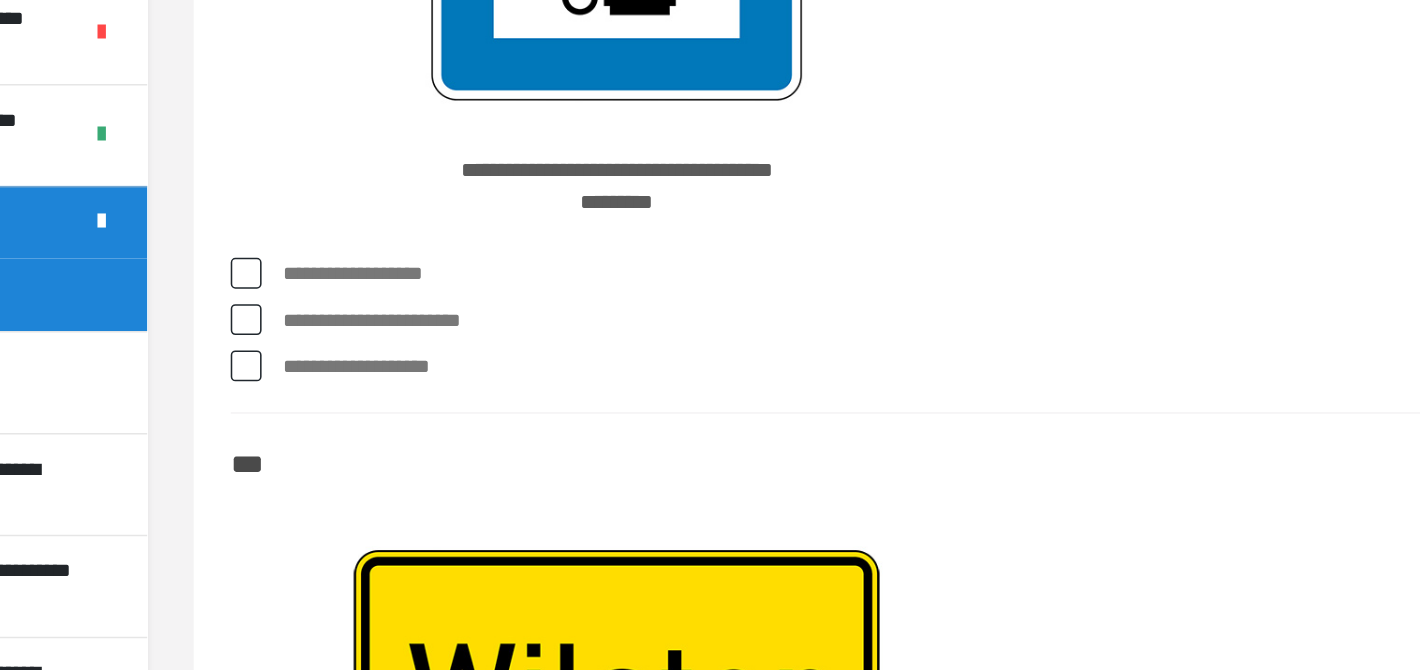 click on "**********" at bounding box center [874, 414] 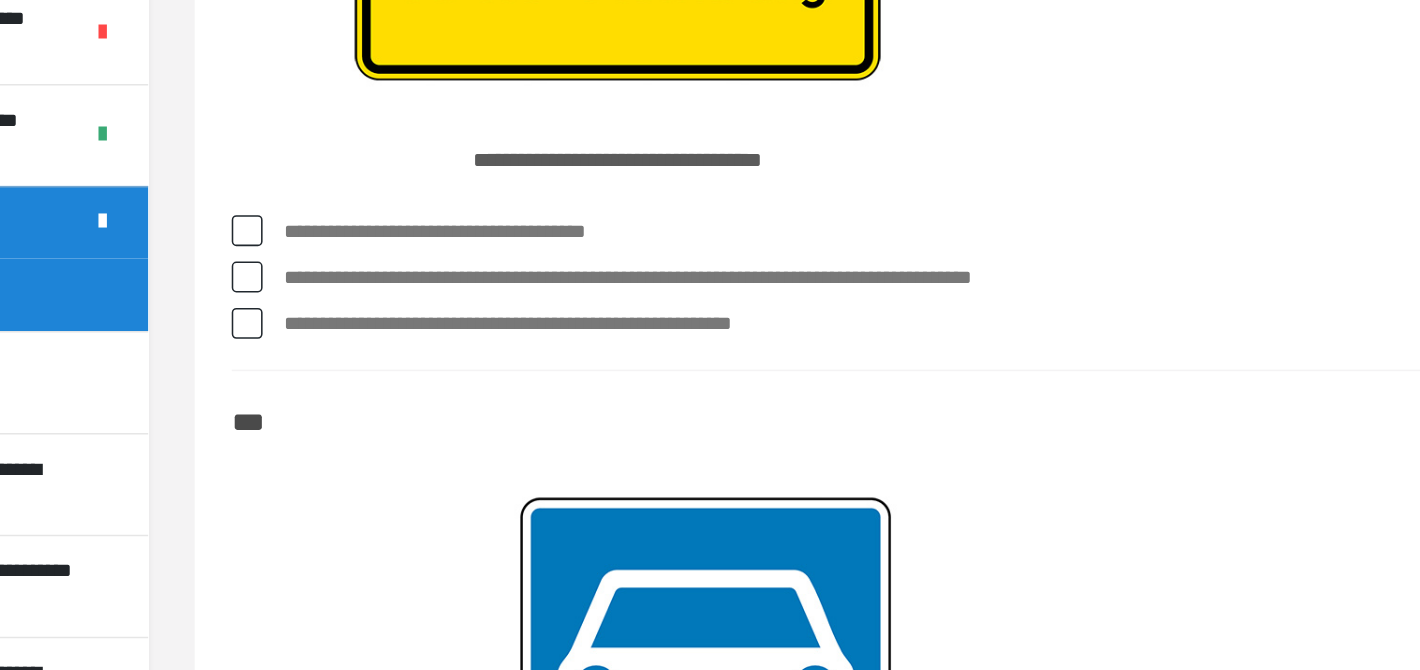 scroll, scrollTop: 12182, scrollLeft: 0, axis: vertical 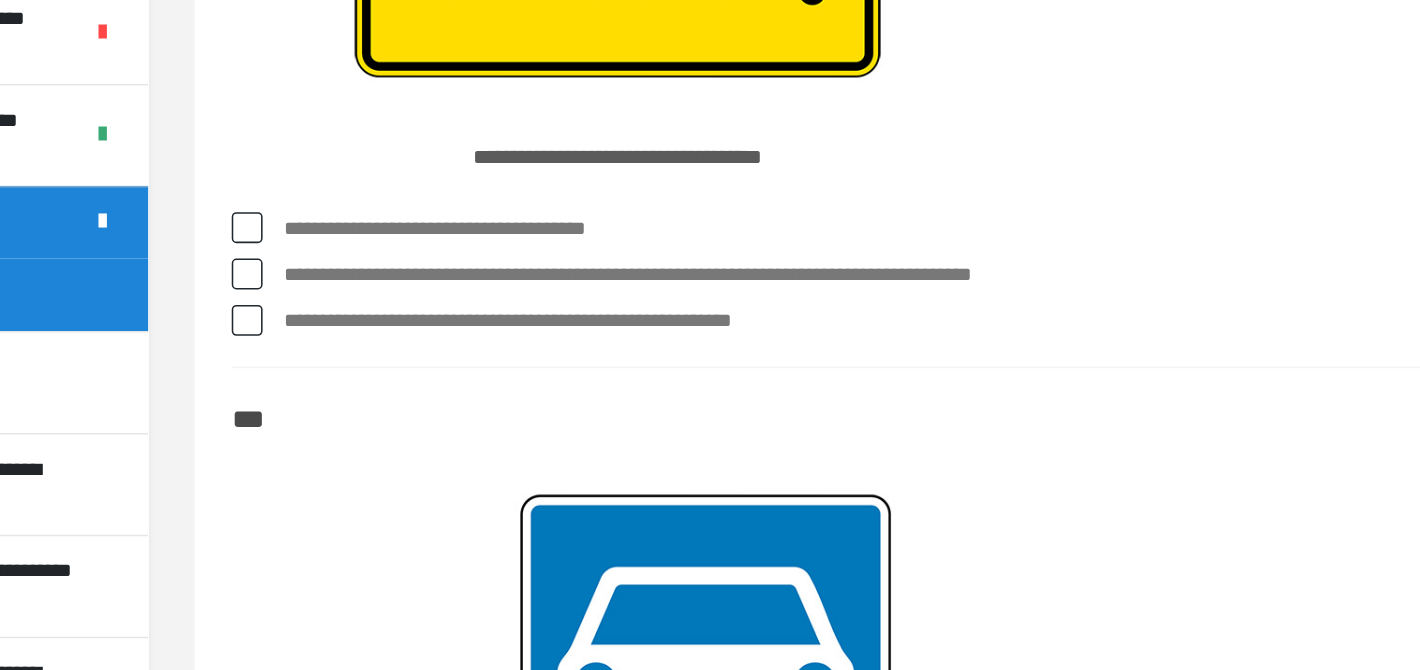 click on "**********" at bounding box center [874, 384] 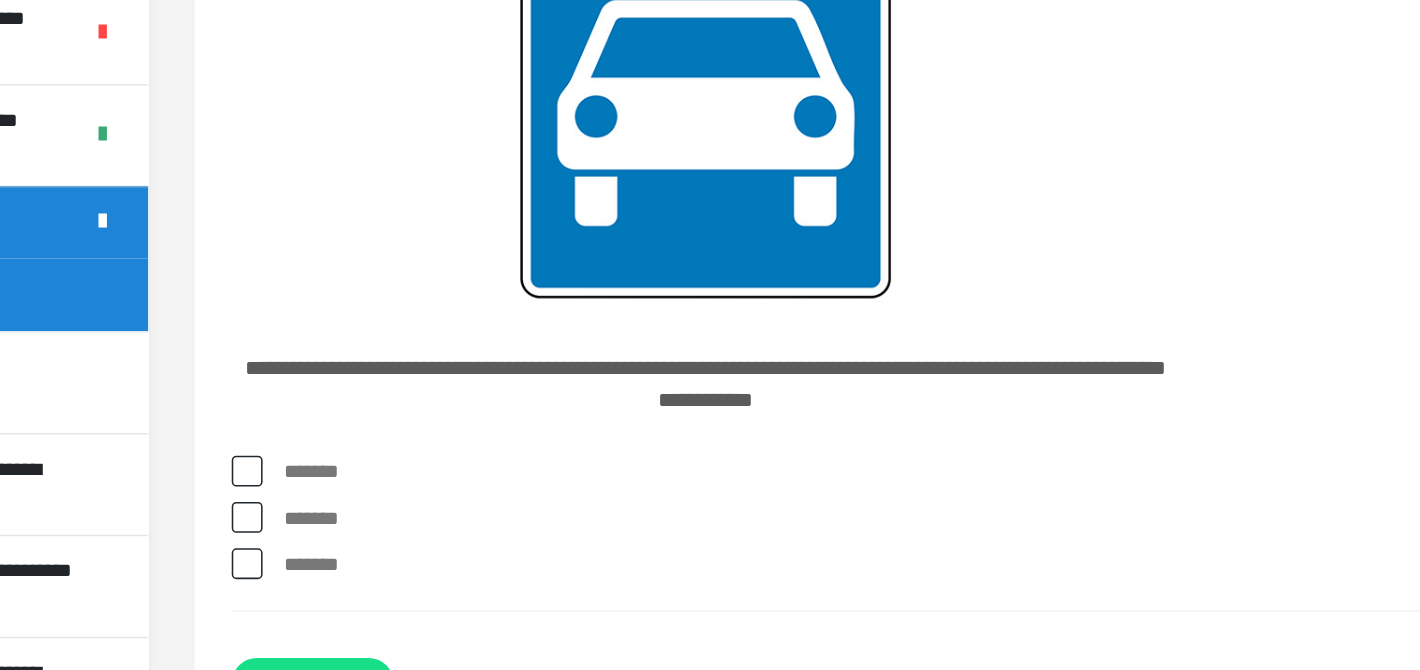 scroll, scrollTop: 12550, scrollLeft: 0, axis: vertical 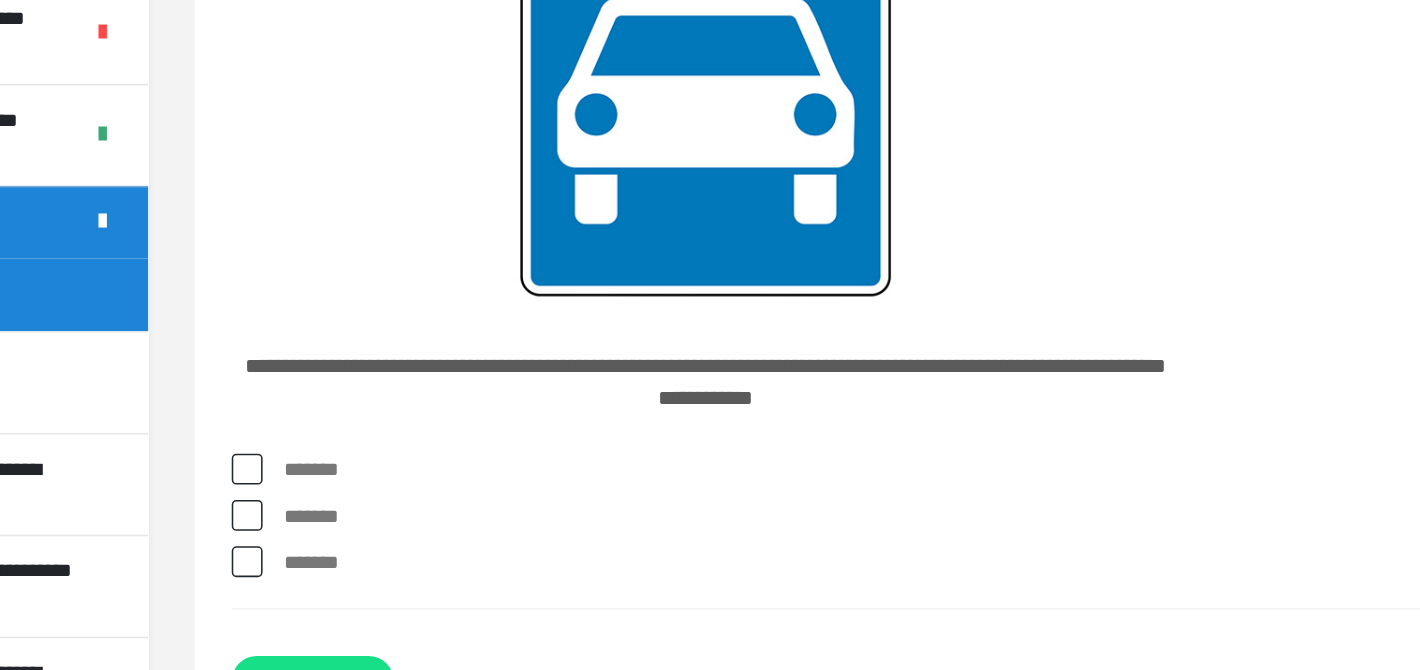 click on "*******" at bounding box center [874, 601] 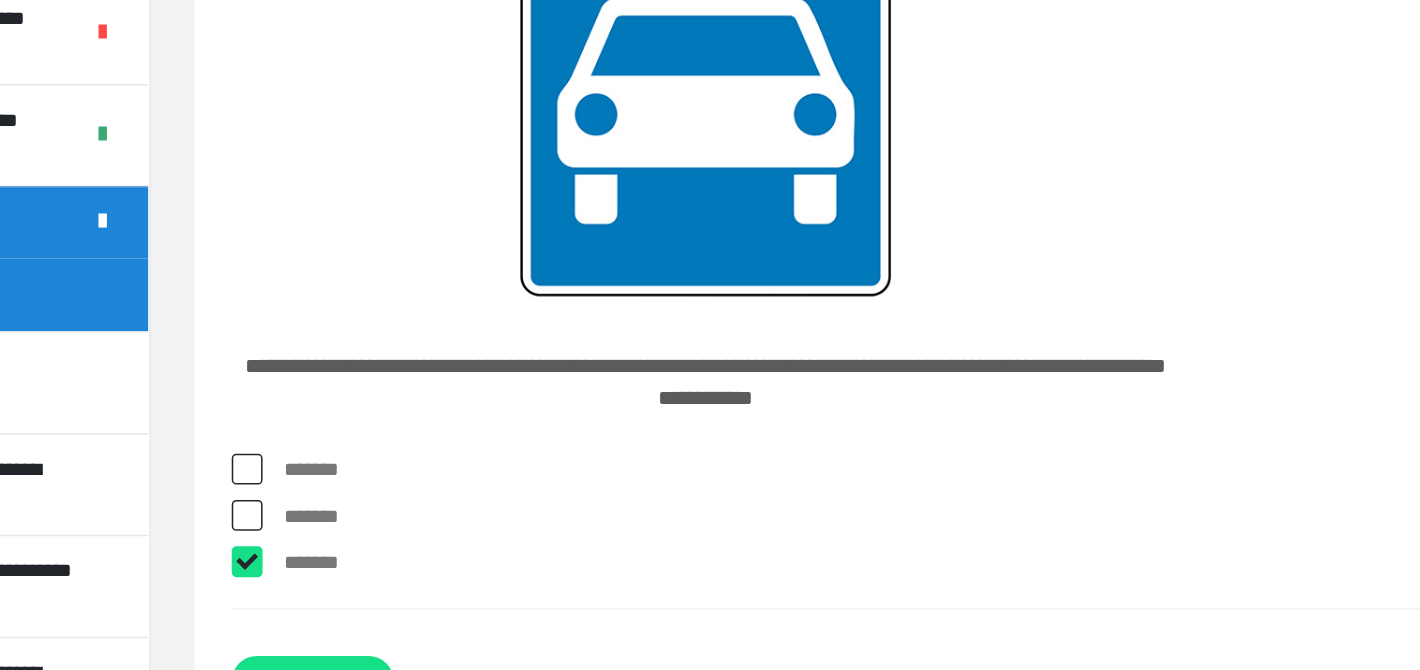 checkbox on "****" 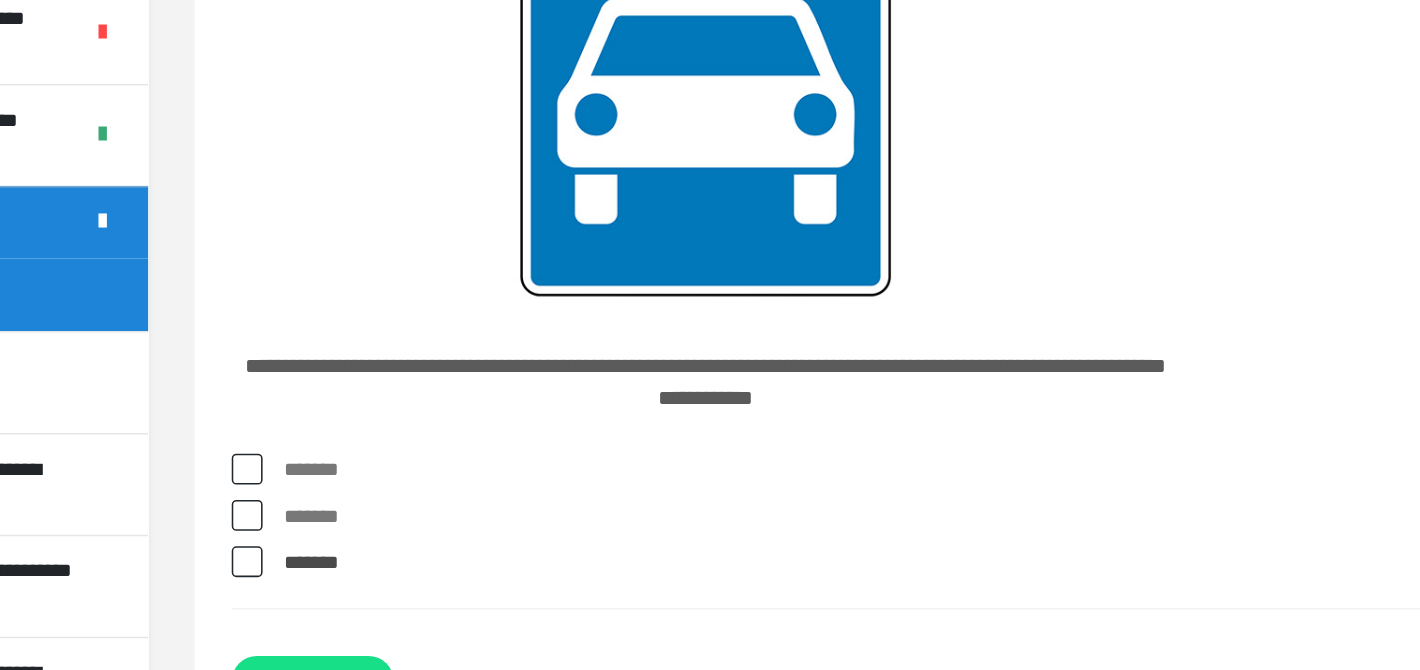 scroll, scrollTop: 12628, scrollLeft: 0, axis: vertical 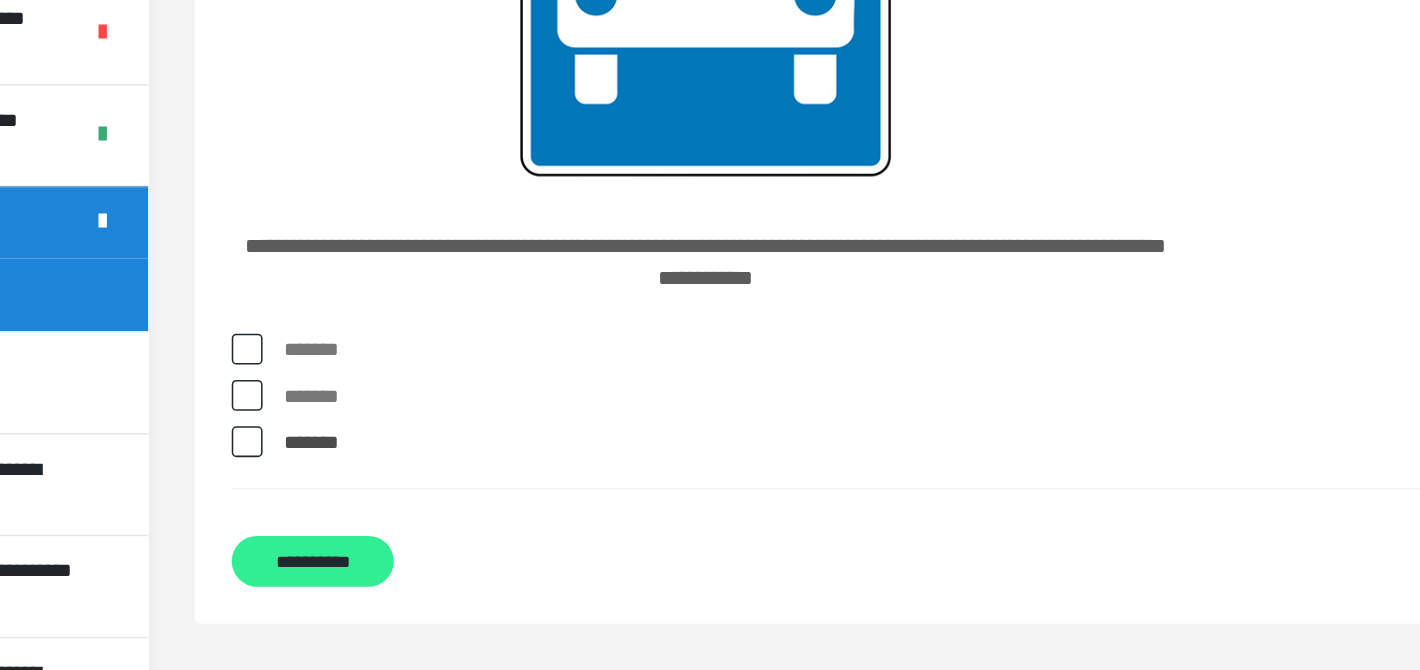 click on "**********" at bounding box center (401, 599) 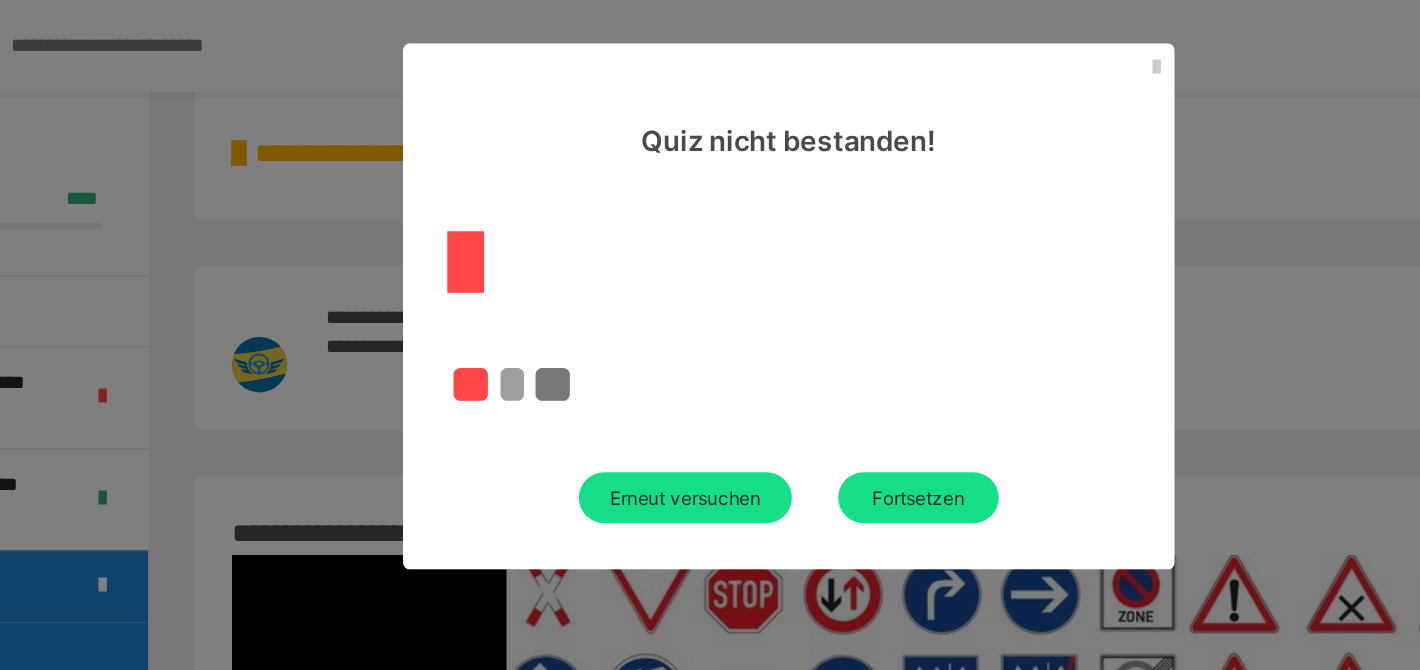 scroll, scrollTop: 30, scrollLeft: 0, axis: vertical 